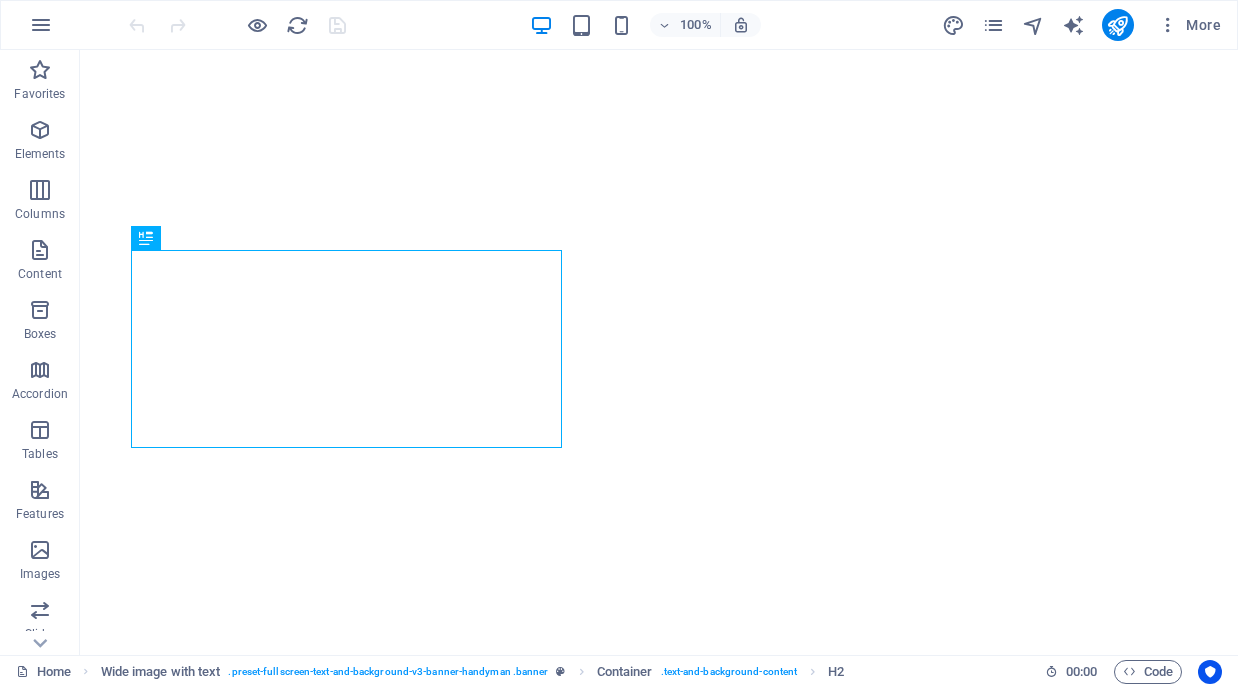 scroll, scrollTop: 0, scrollLeft: 0, axis: both 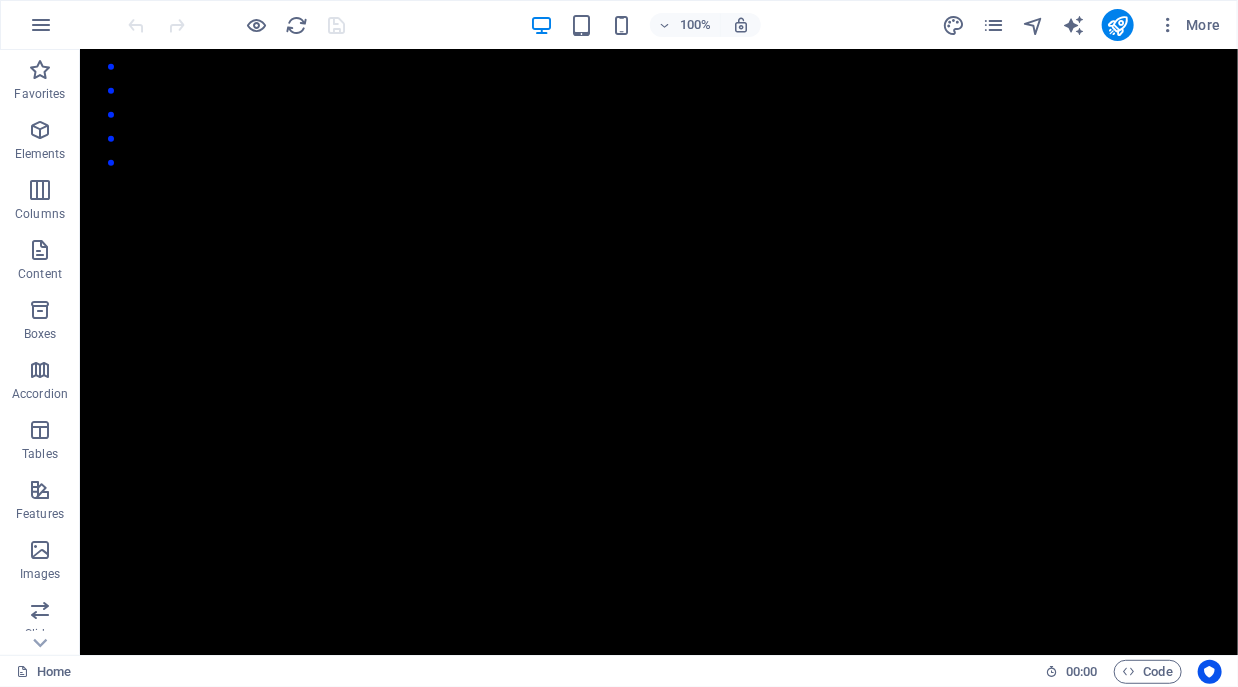 click at bounding box center [-493, 823] 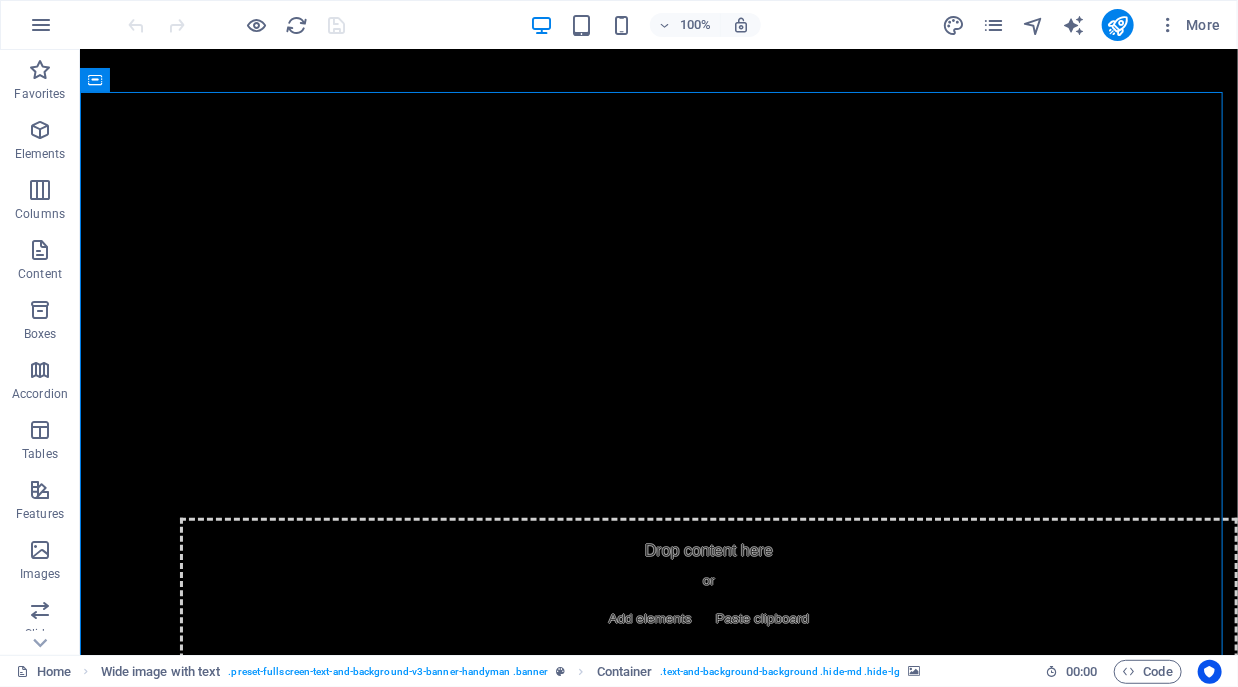 scroll, scrollTop: 680, scrollLeft: 0, axis: vertical 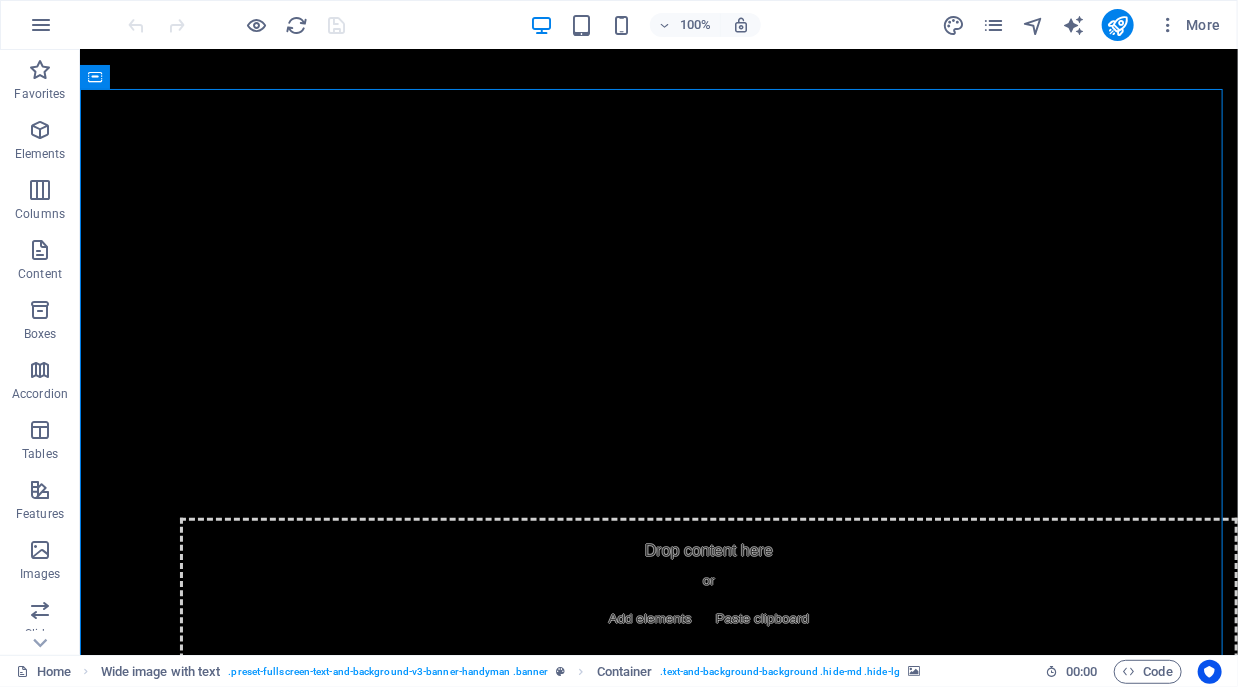click at bounding box center (-493, 659) 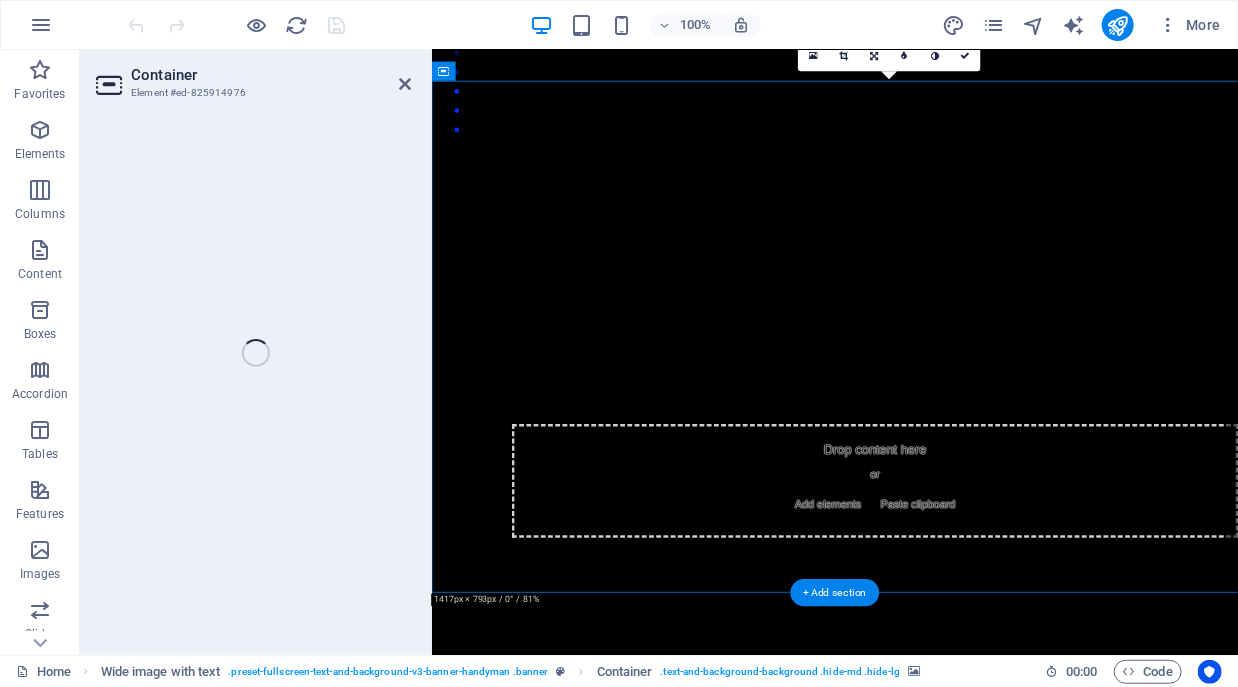 select on "px" 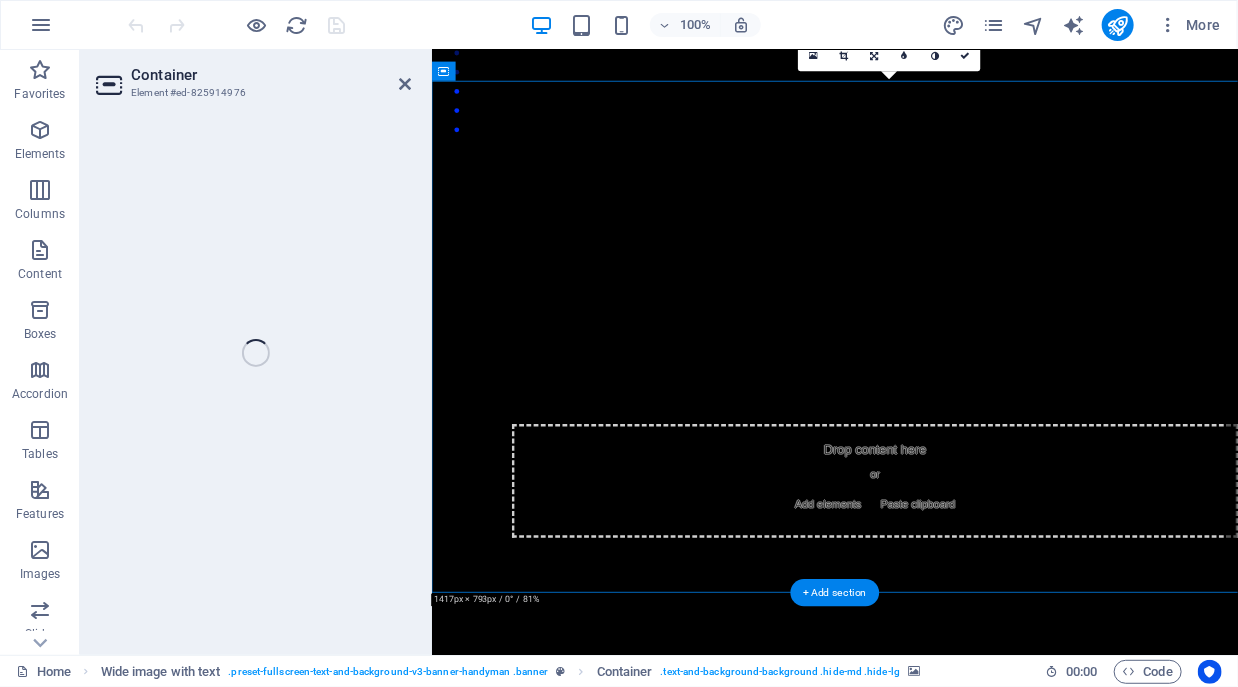 select on "ms" 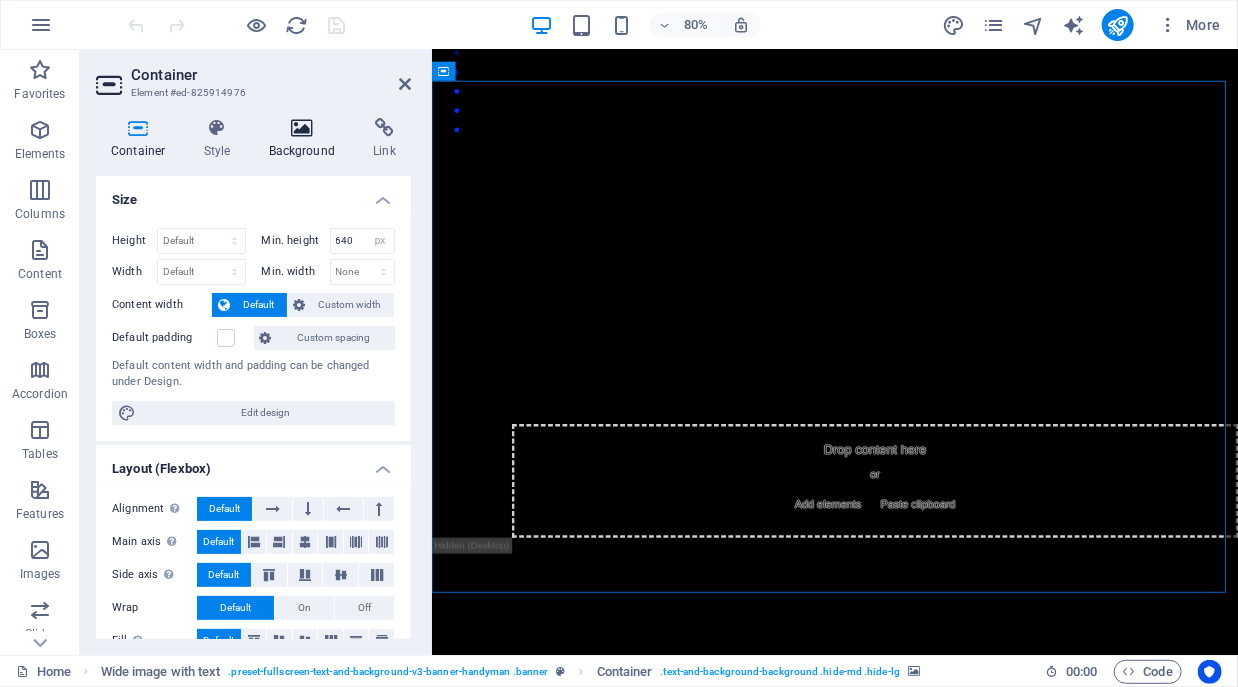 click on "Background" at bounding box center (306, 139) 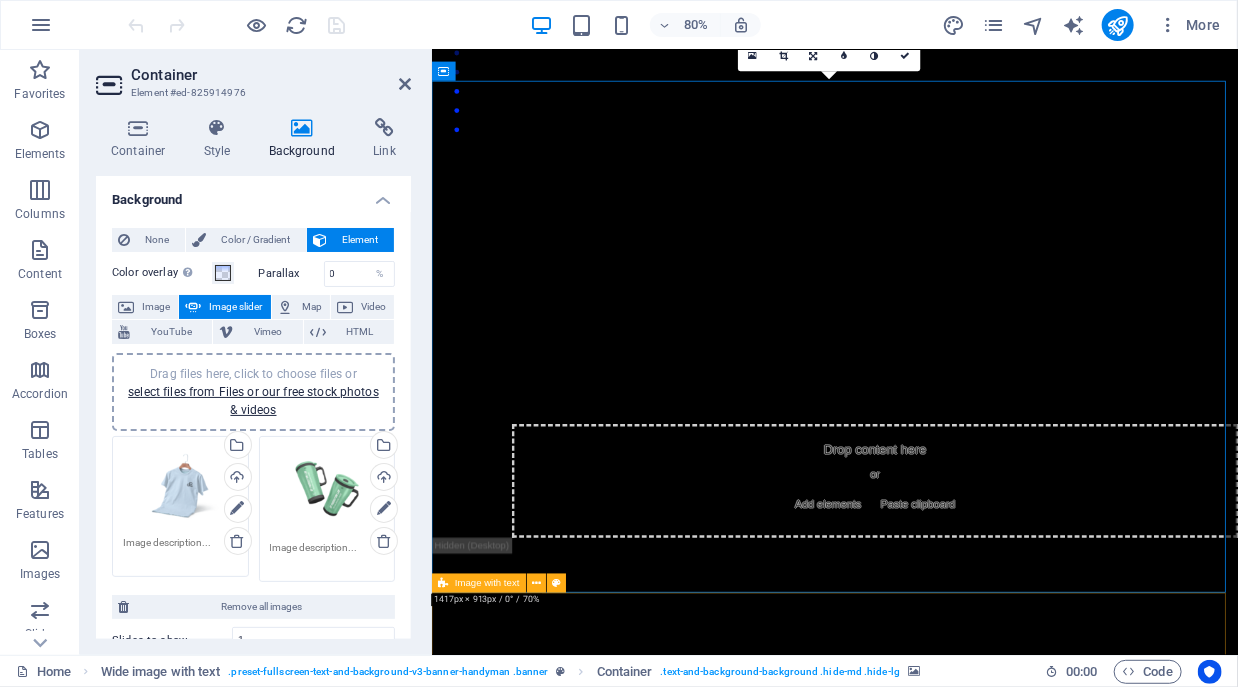 click on "Image with text" at bounding box center [487, 584] 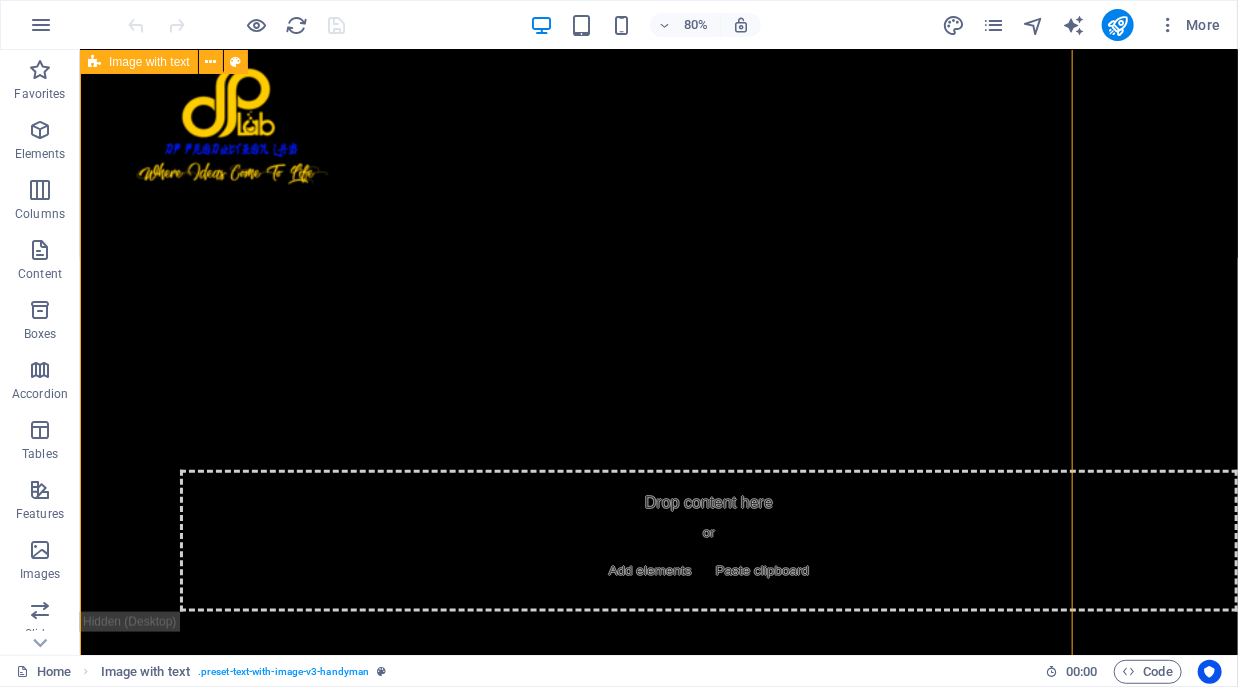 scroll, scrollTop: 1486, scrollLeft: 0, axis: vertical 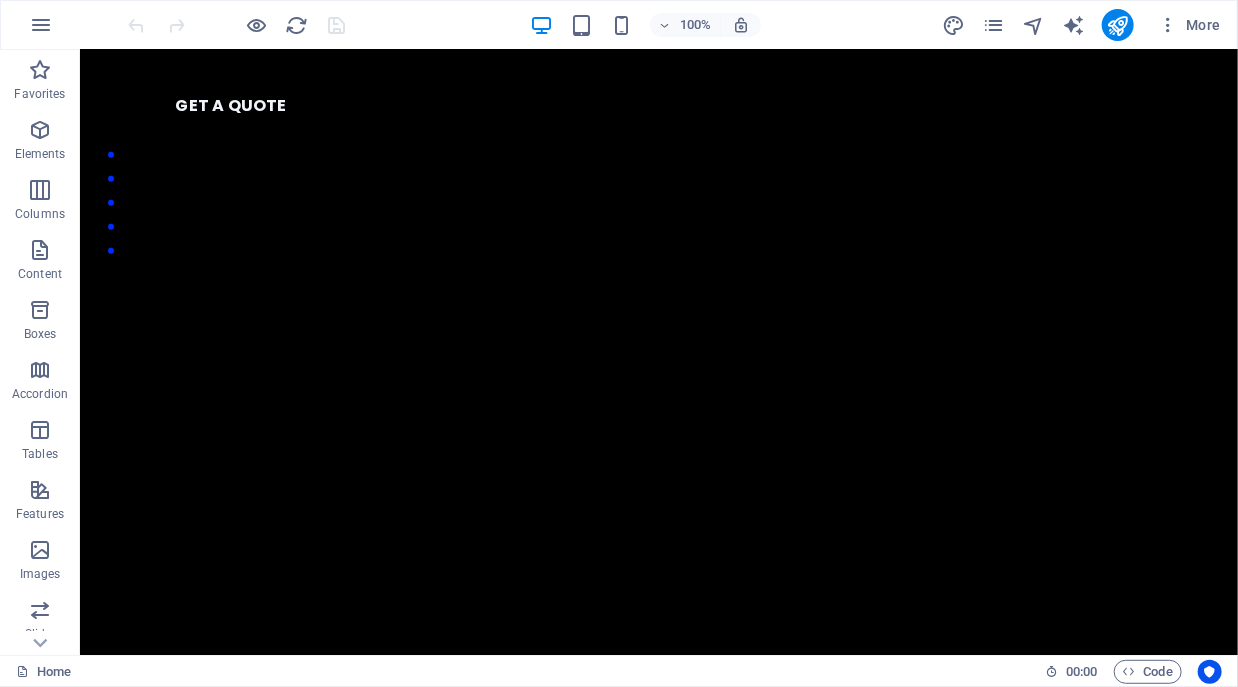 click at bounding box center (-493, 911) 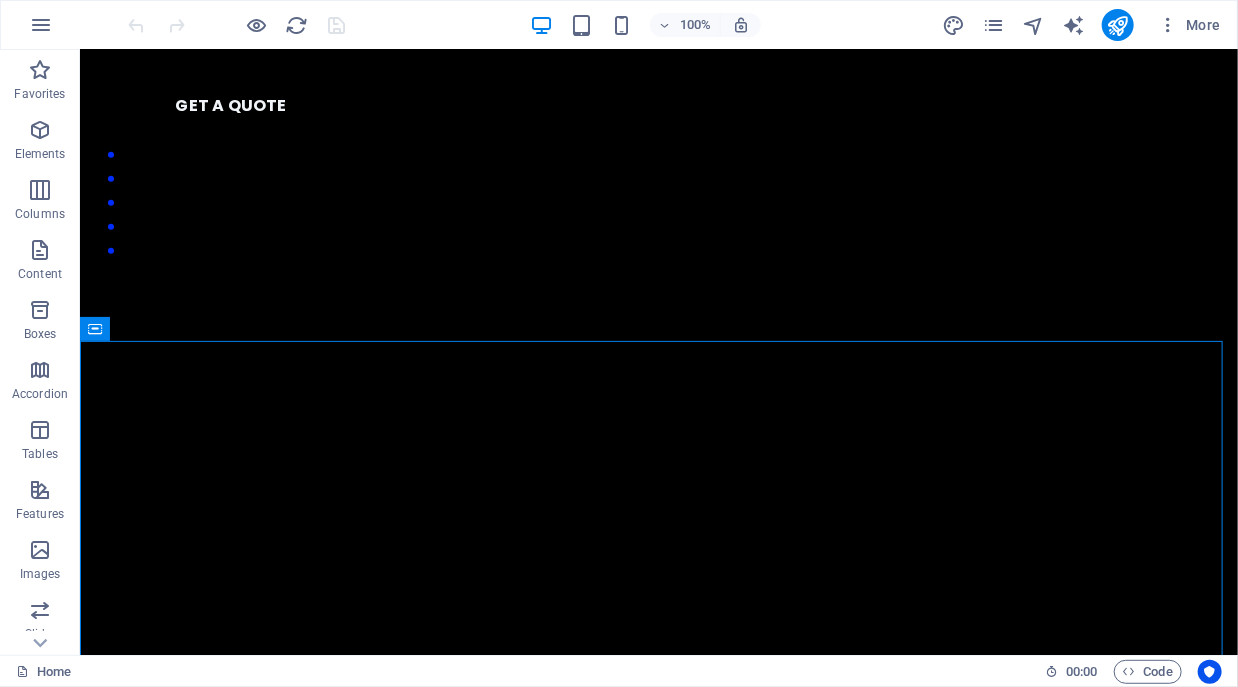 click at bounding box center (-493, 911) 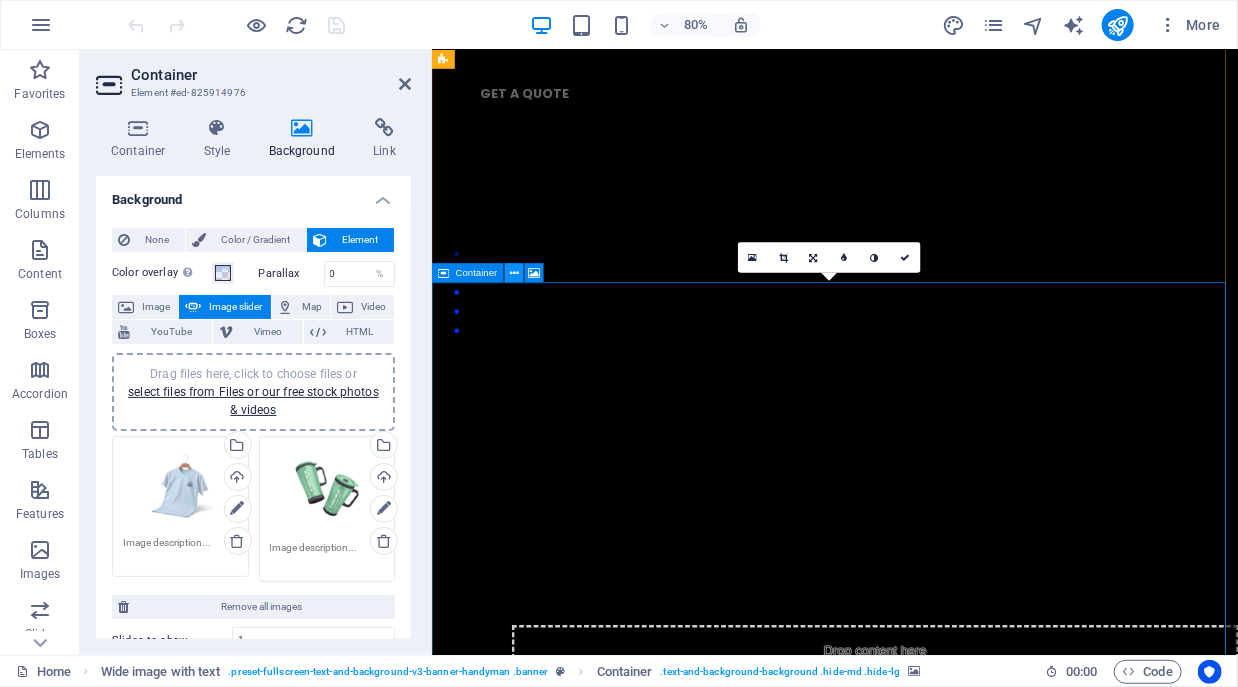 click at bounding box center (514, 273) 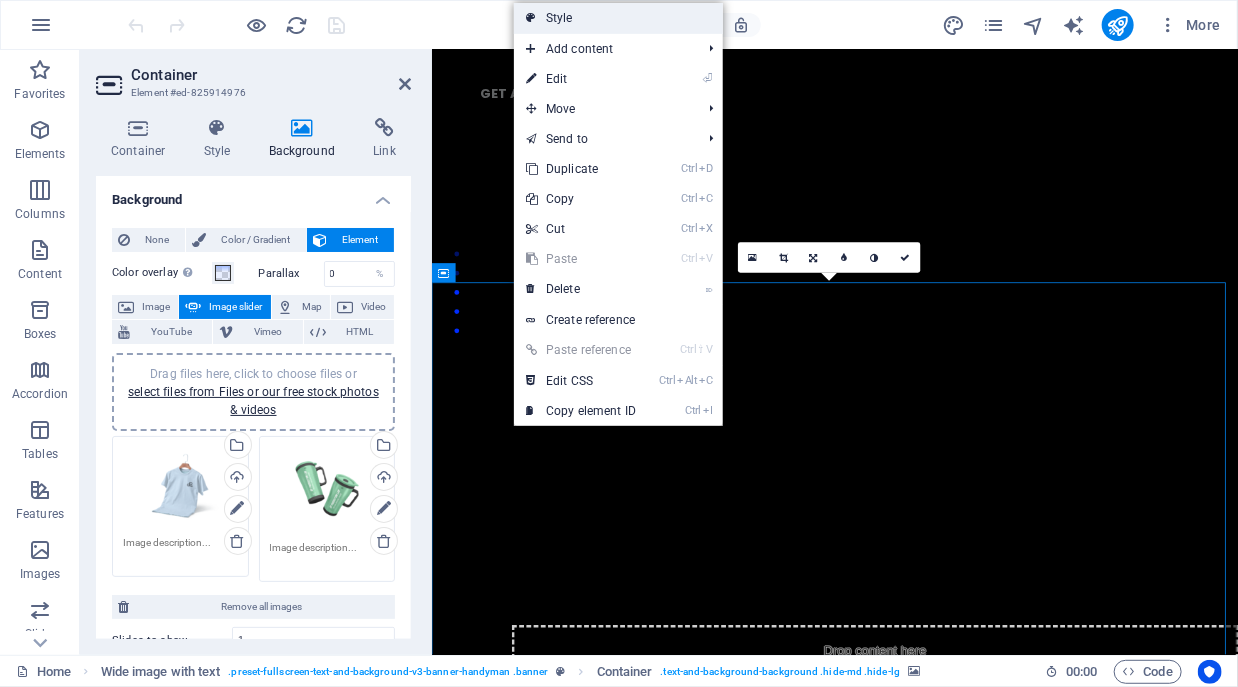 click on "Style" at bounding box center (618, 18) 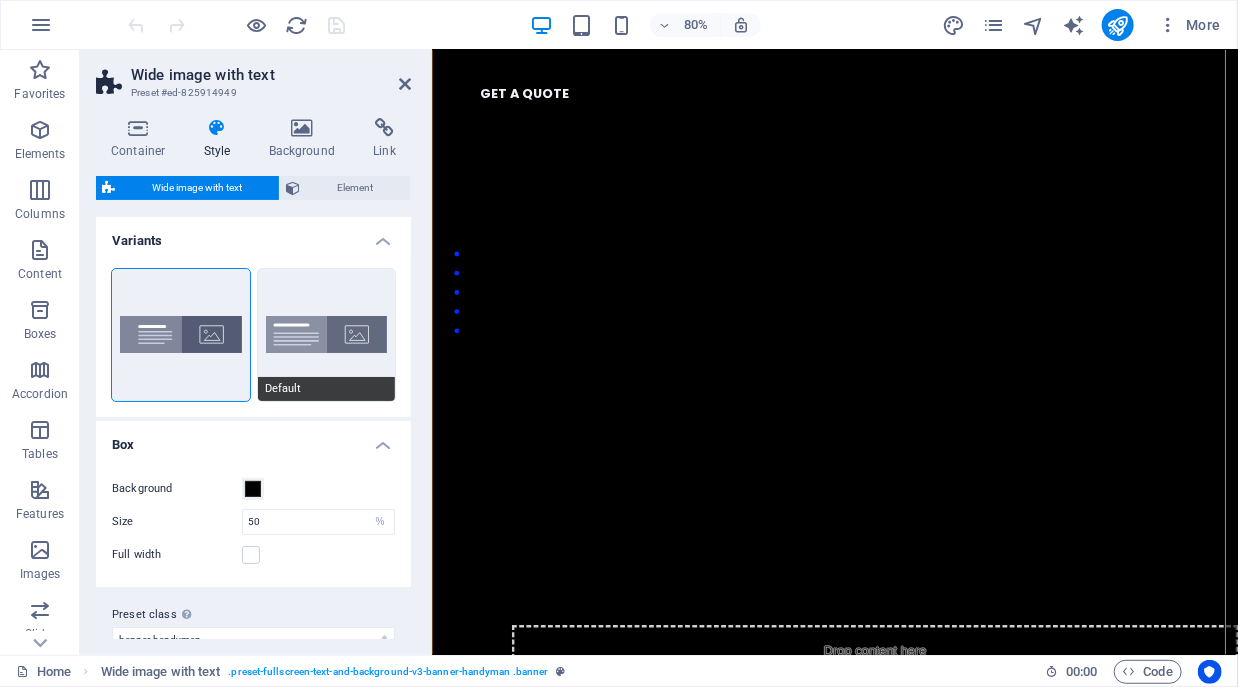 click on "Default" at bounding box center [327, 335] 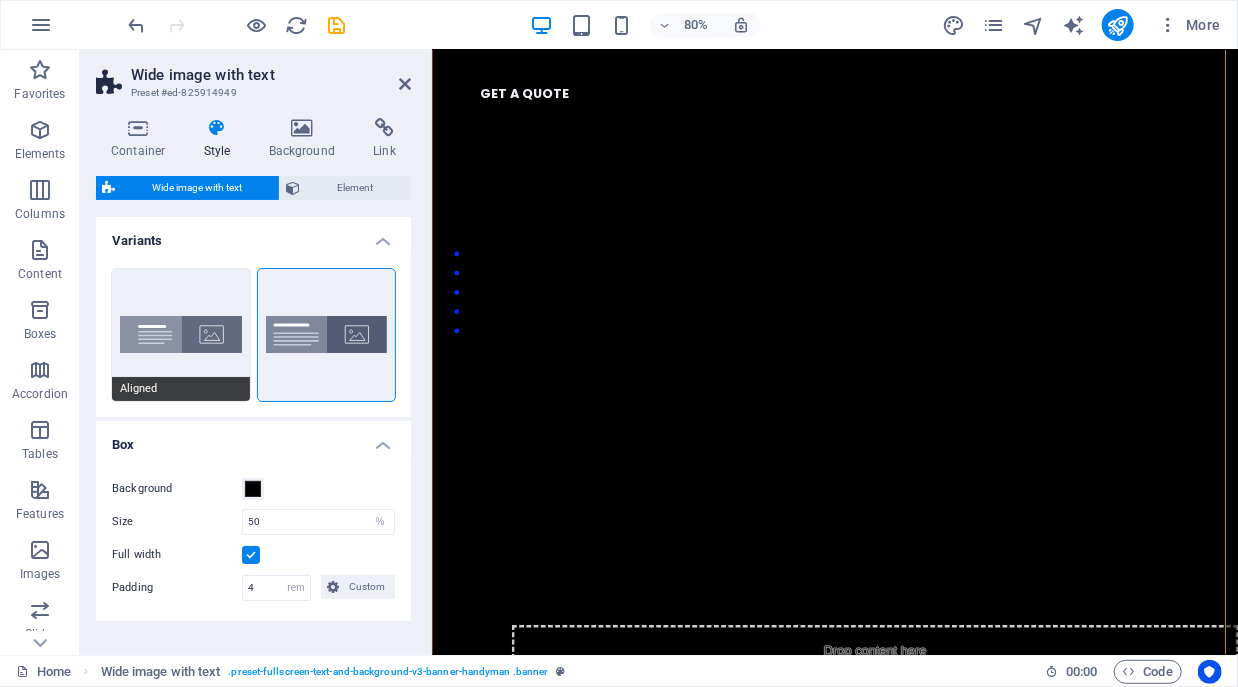 click on "Aligned" at bounding box center [181, 335] 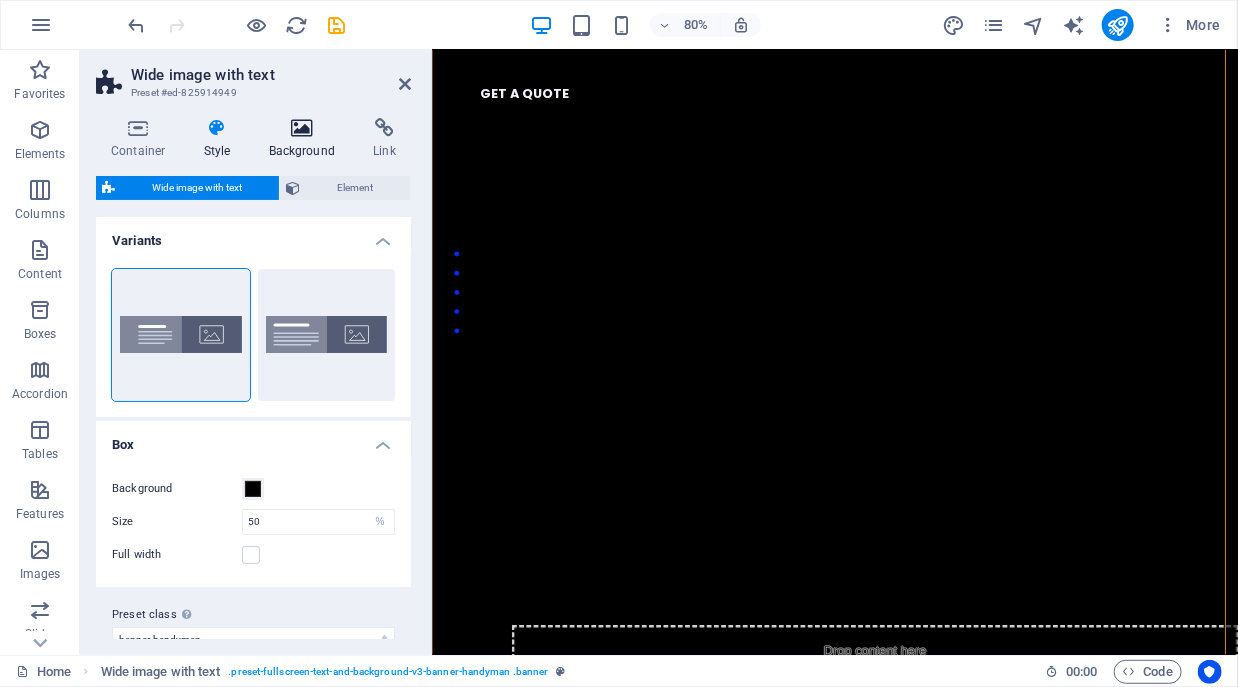 click at bounding box center (302, 128) 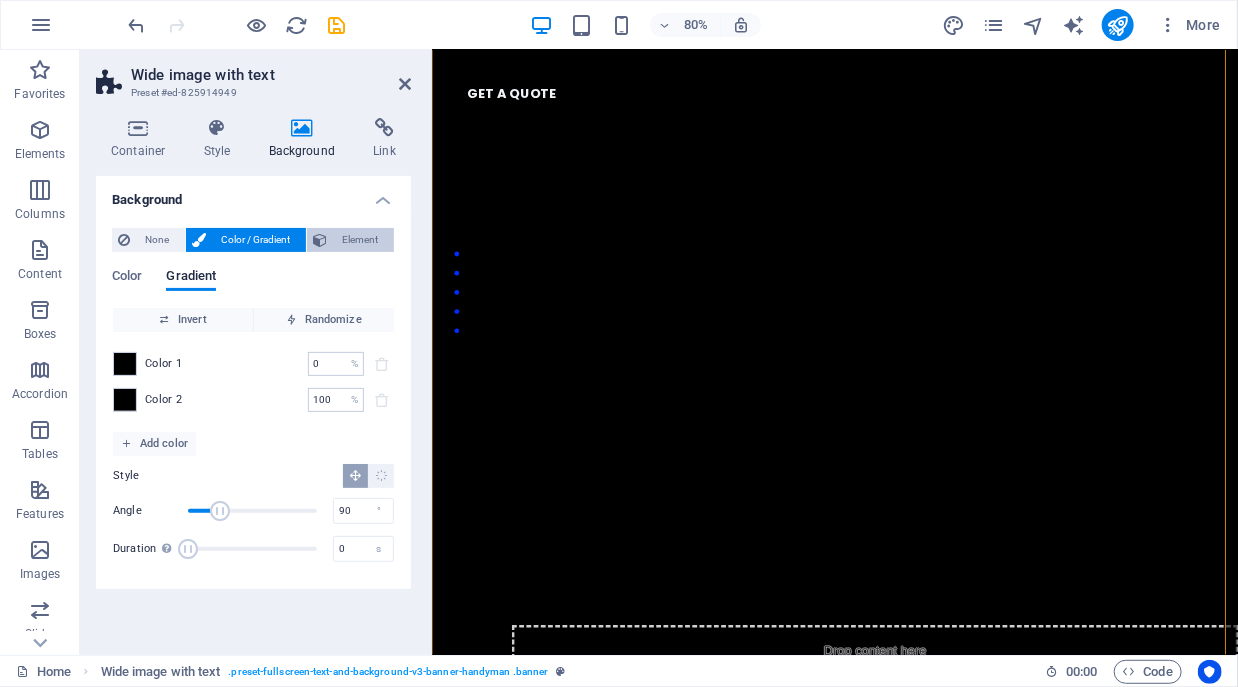 click at bounding box center (320, 240) 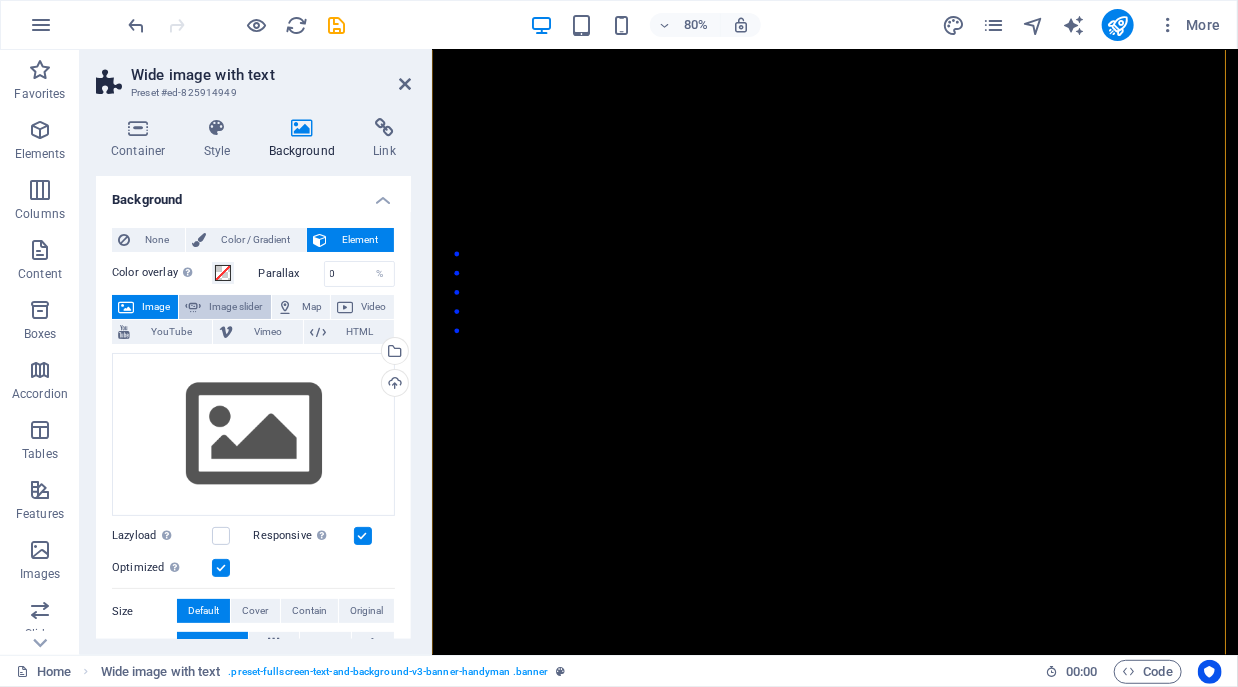 click on "Image slider" at bounding box center (235, 307) 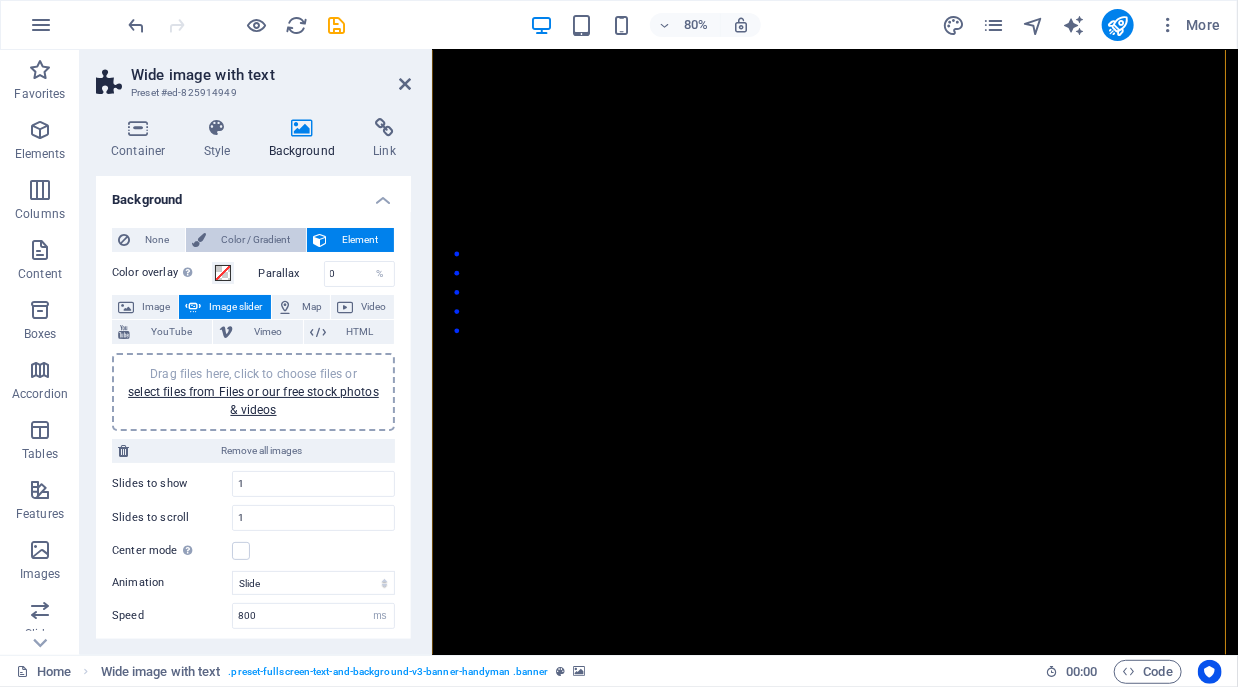 click on "Color / Gradient" at bounding box center [256, 240] 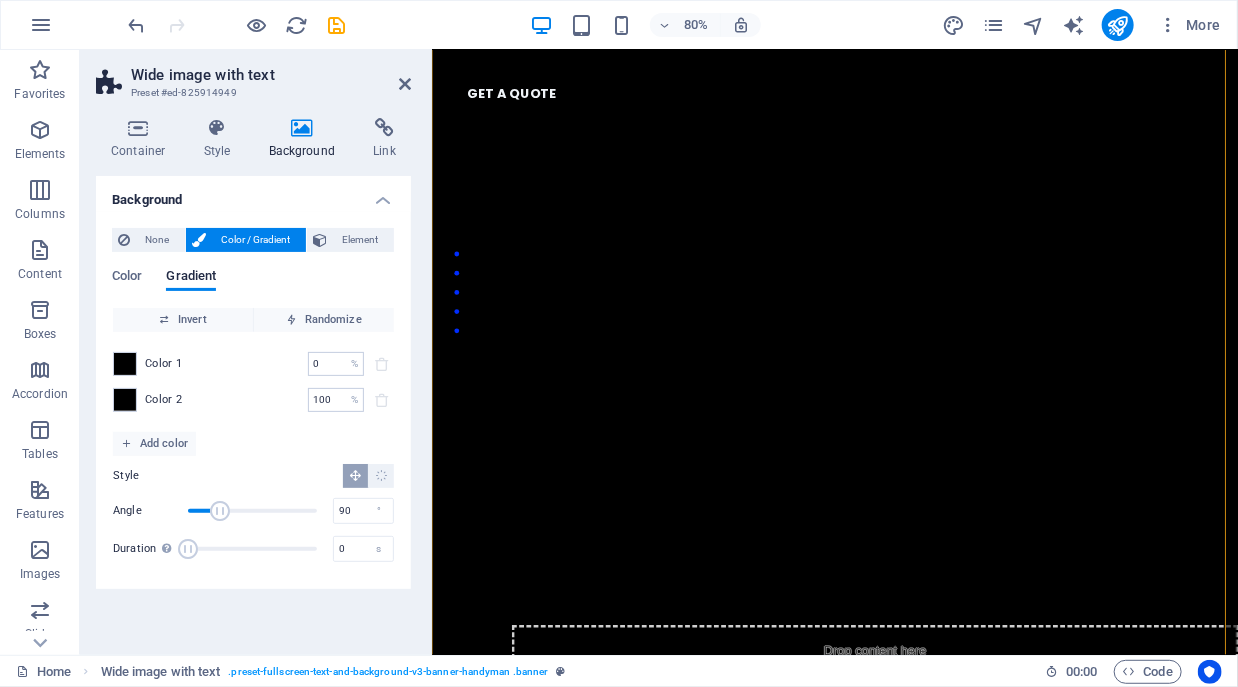 click at bounding box center [-66, 911] 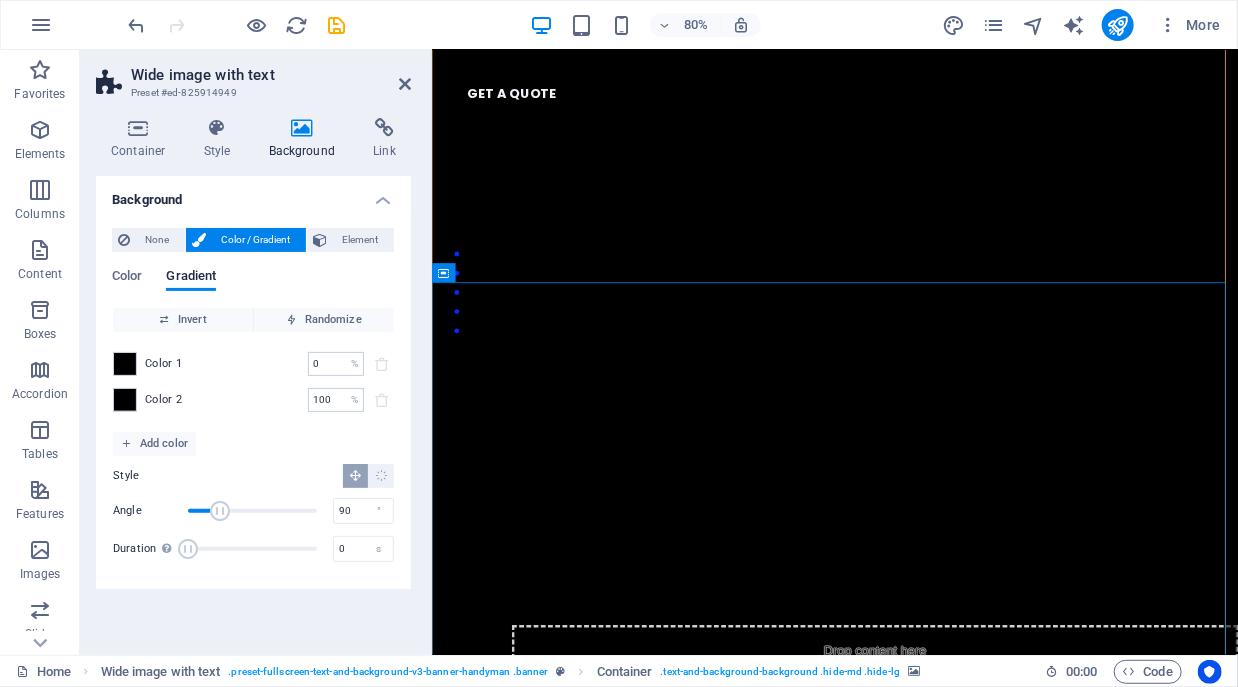 click at bounding box center [-66, 911] 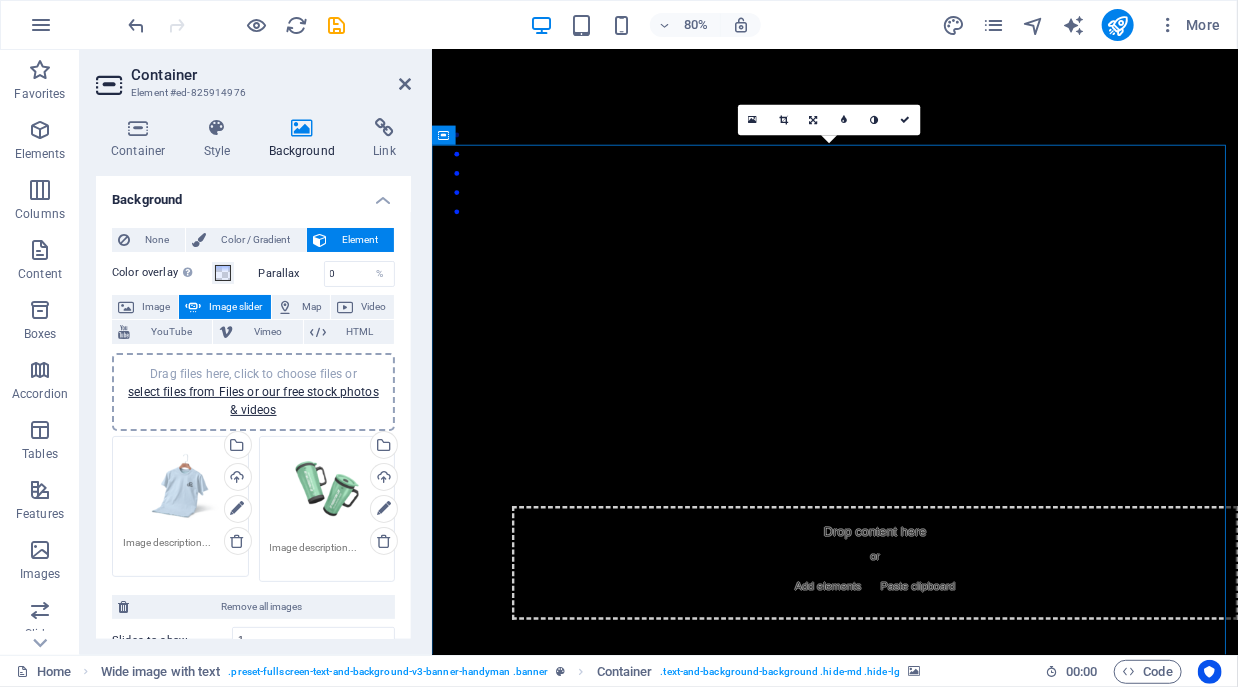 scroll, scrollTop: 600, scrollLeft: 0, axis: vertical 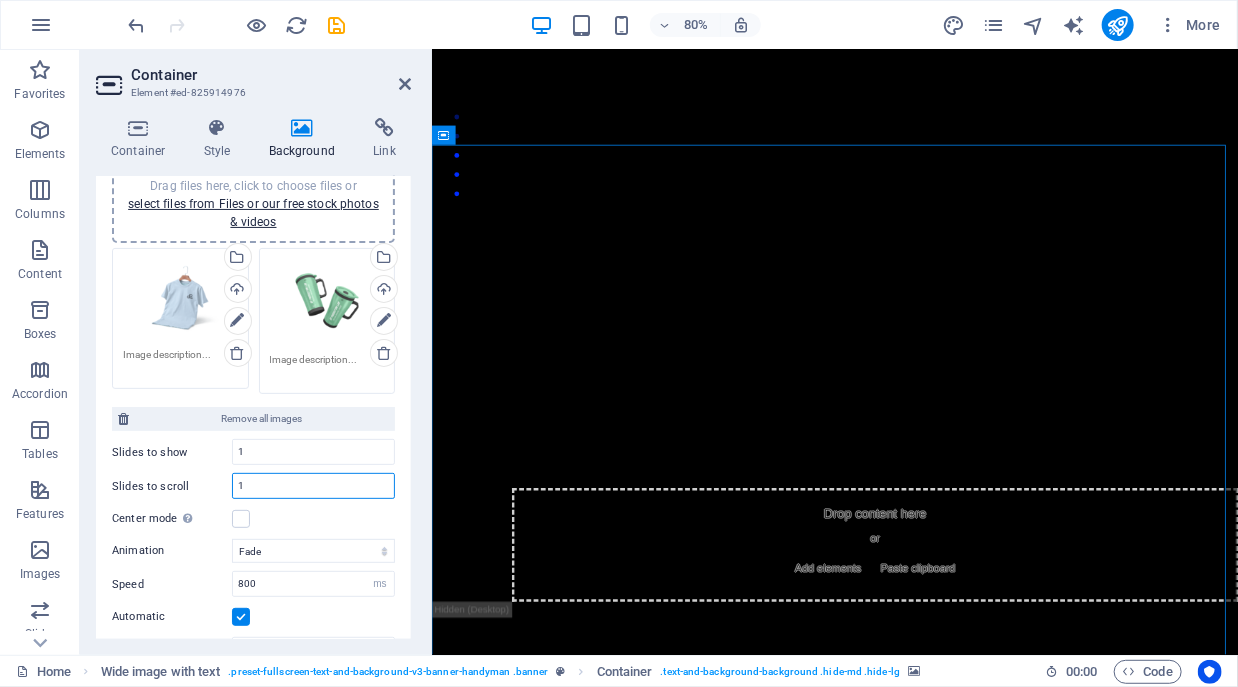 drag, startPoint x: 295, startPoint y: 477, endPoint x: 244, endPoint y: 475, distance: 51.0392 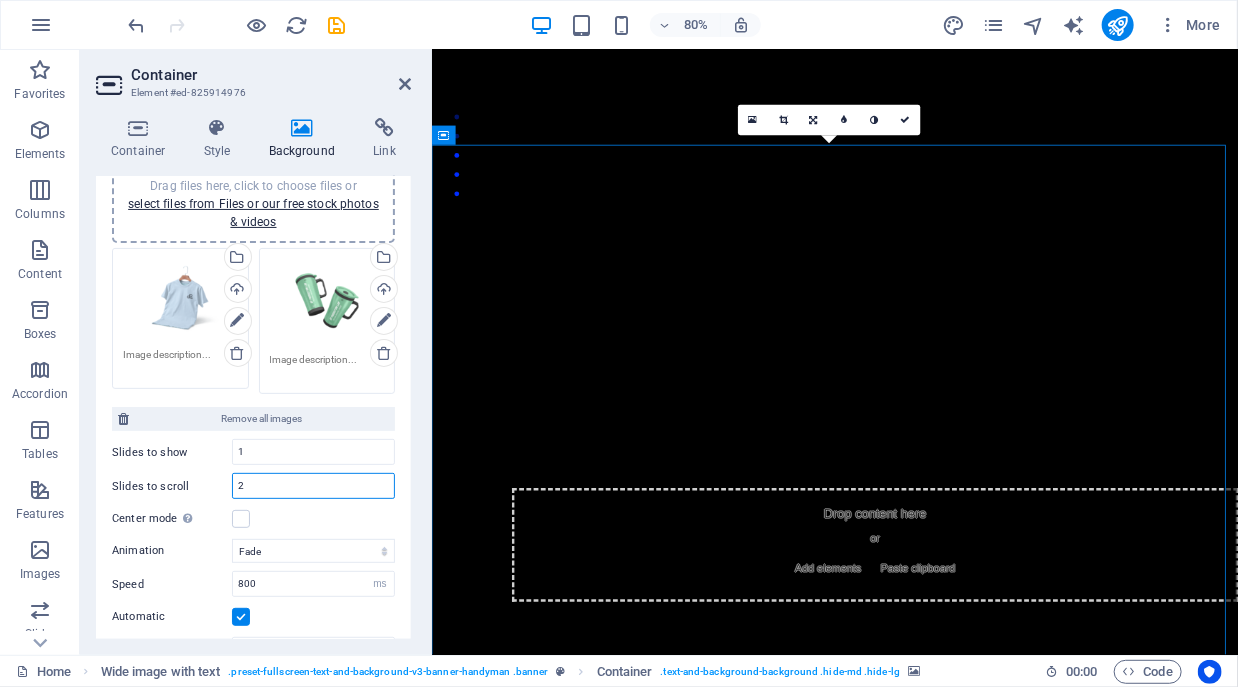 type on "2" 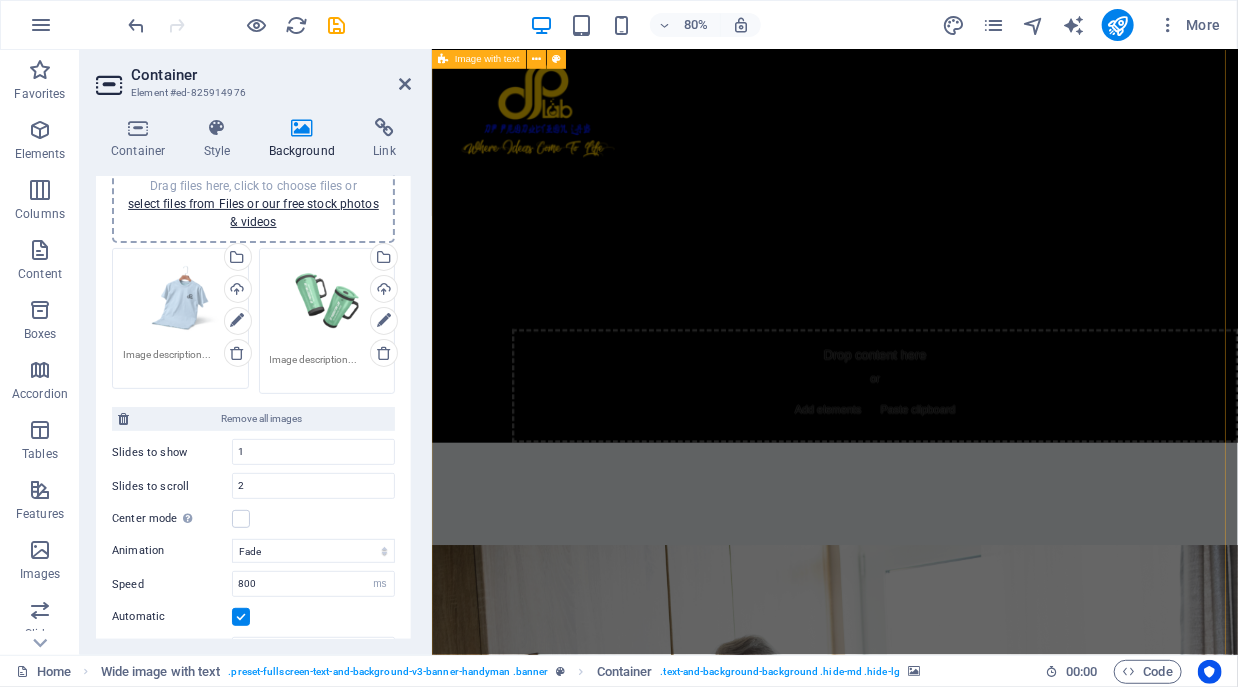 scroll, scrollTop: 1536, scrollLeft: 0, axis: vertical 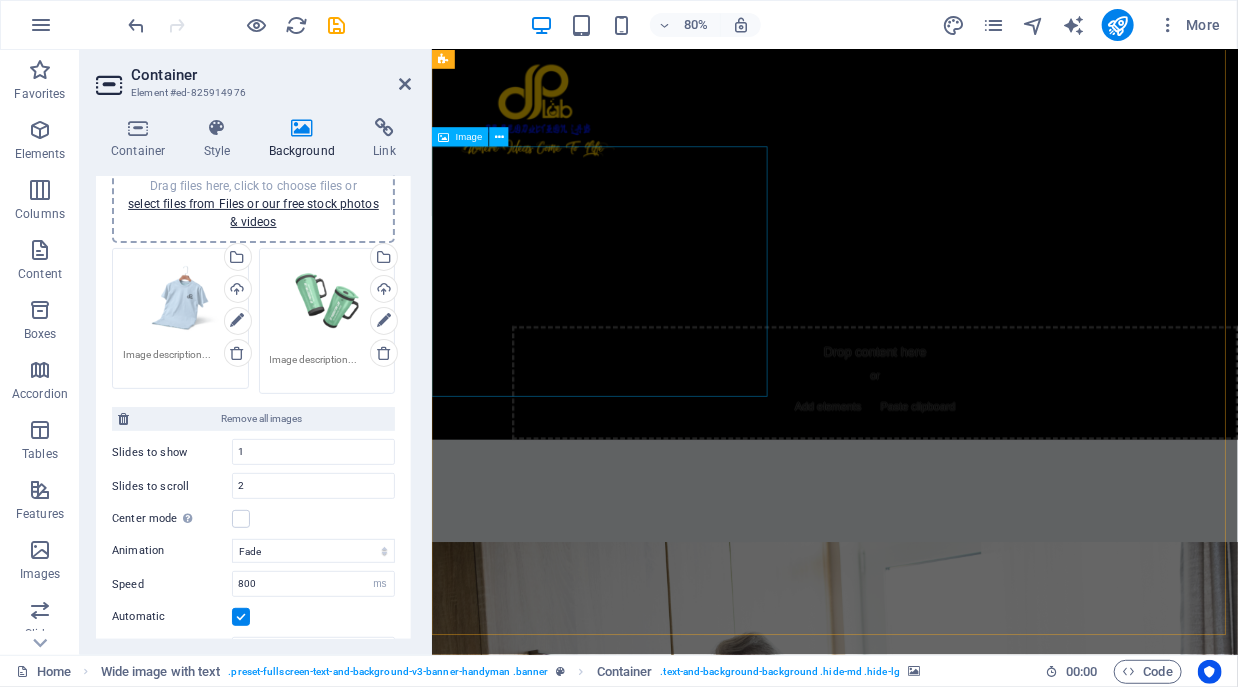 click at bounding box center (935, 1041) 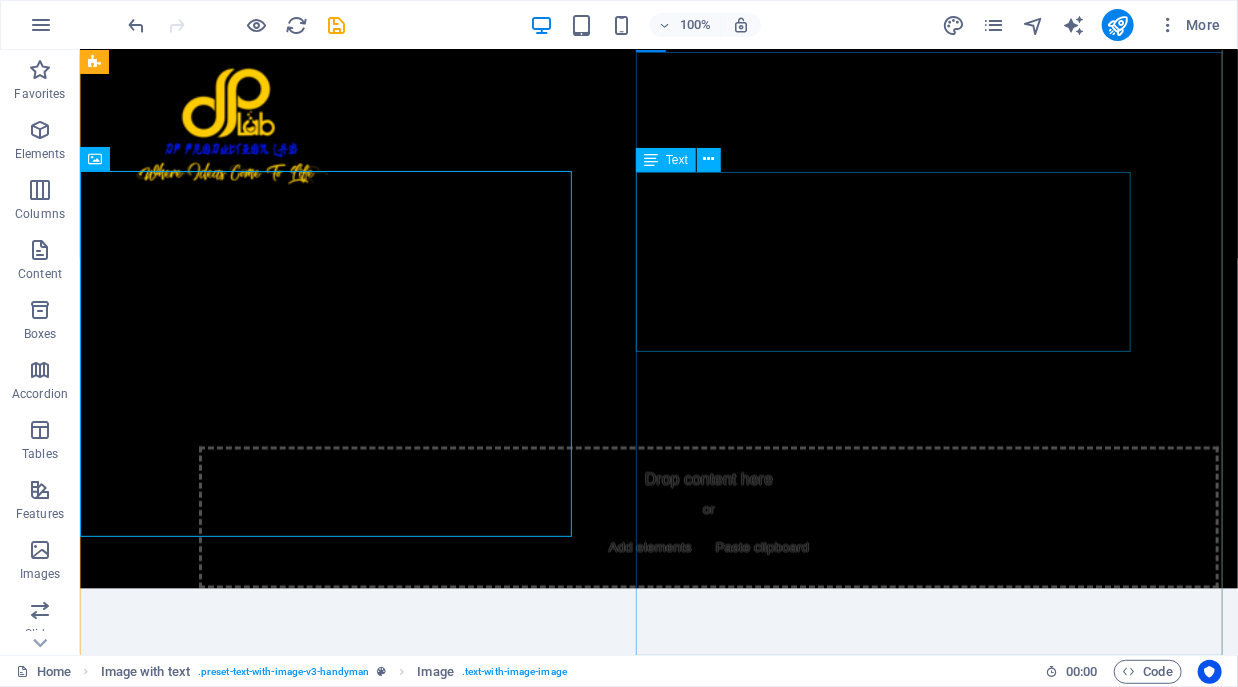 click on "DP Production Lab offers professional graphic design, t-shirt printing, embroidery, and corporate branding solutions. Affordable, fast, and high-quality results." at bounding box center (611, 1717) 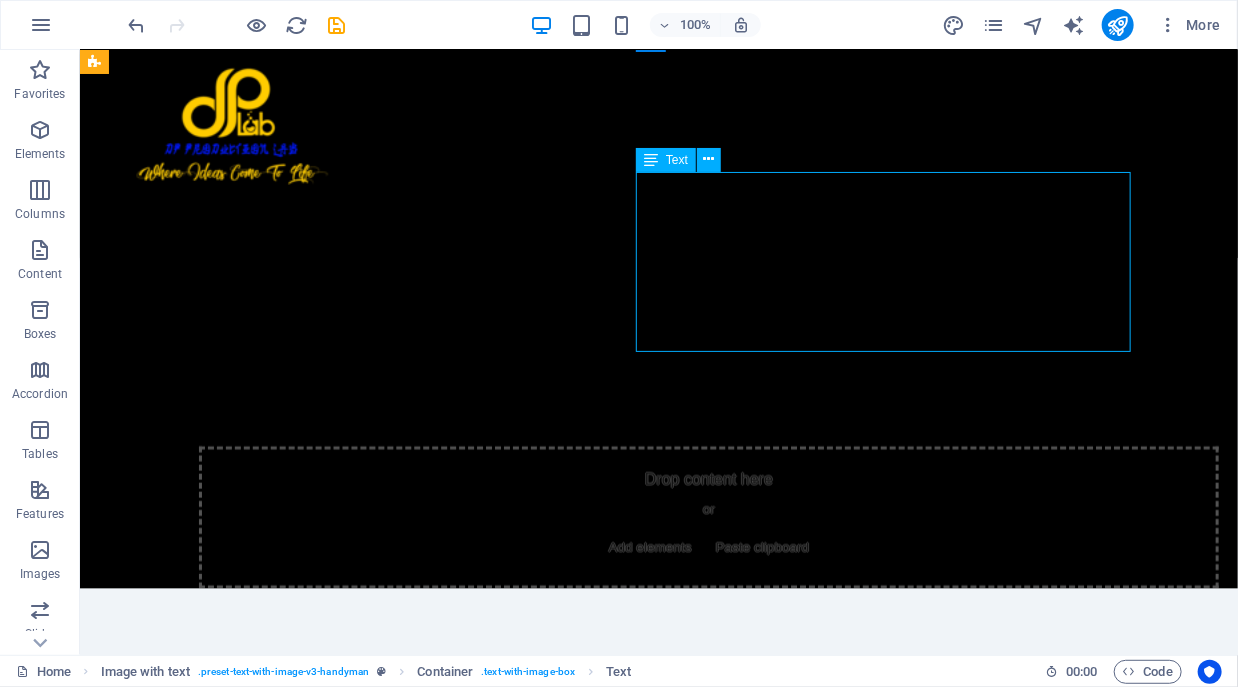 click on "DP Production Lab offers professional graphic design, t-shirt printing, embroidery, and corporate branding solutions. Affordable, fast, and high-quality results." at bounding box center [611, 1717] 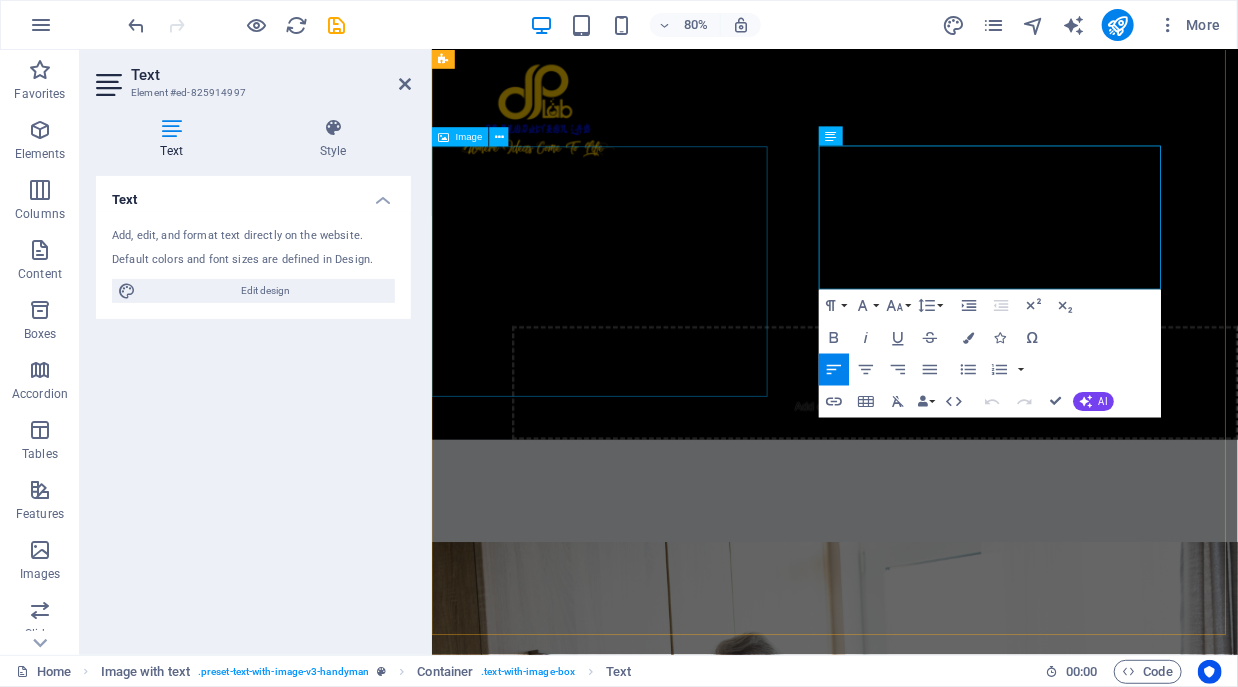 click at bounding box center [935, 1041] 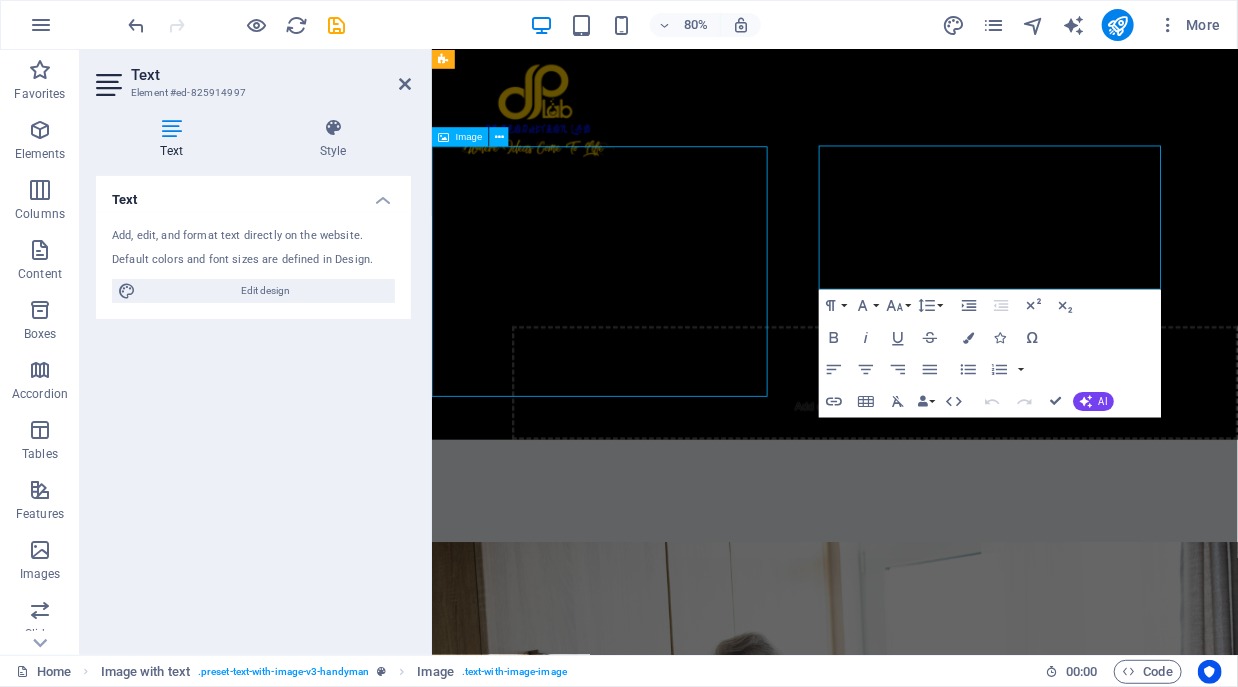 click at bounding box center [935, 1041] 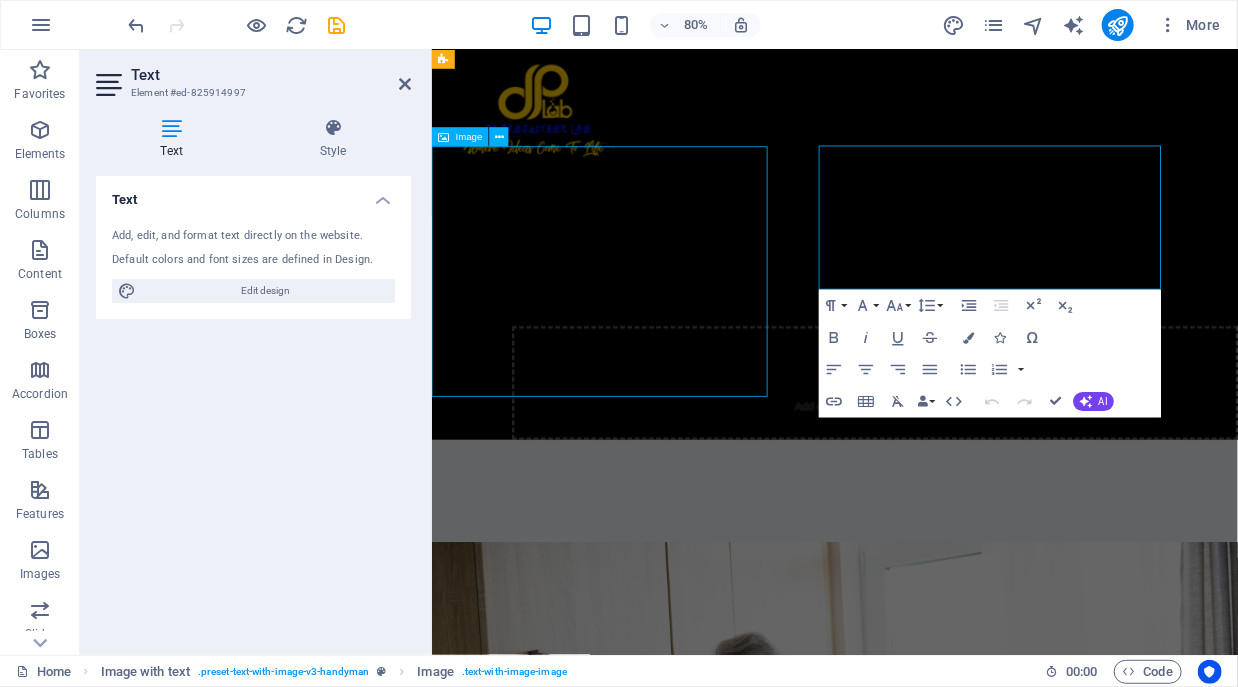 select on "%" 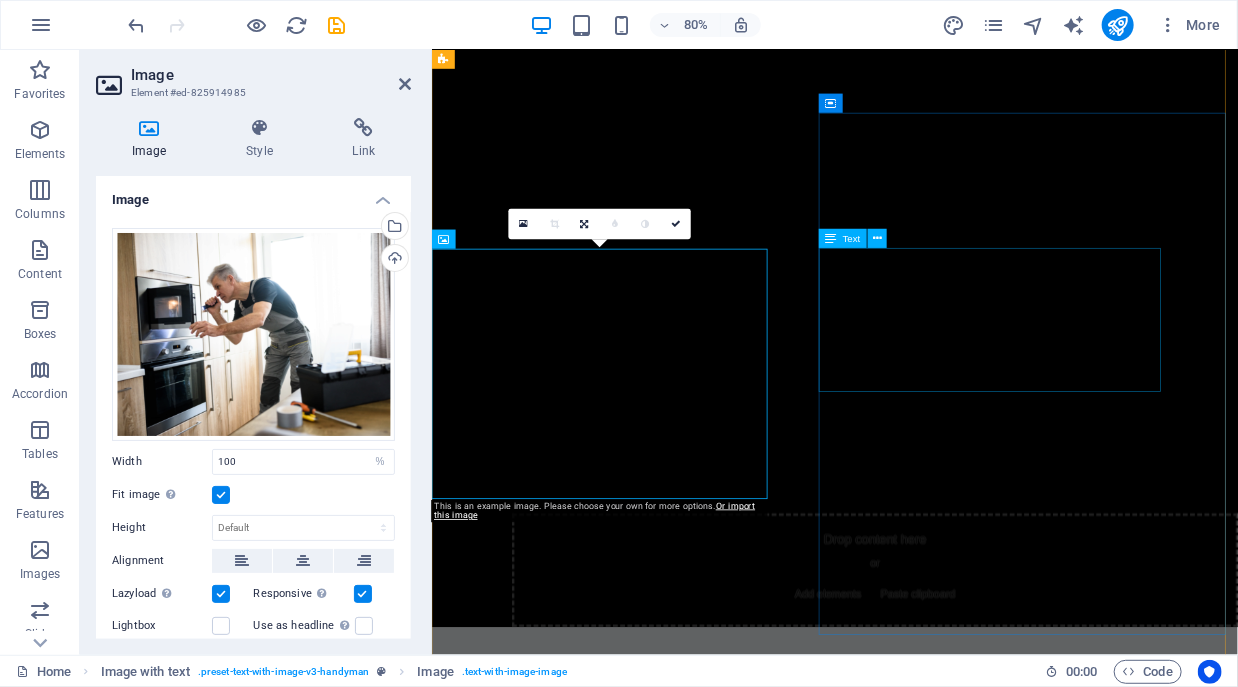 scroll, scrollTop: 1346, scrollLeft: 0, axis: vertical 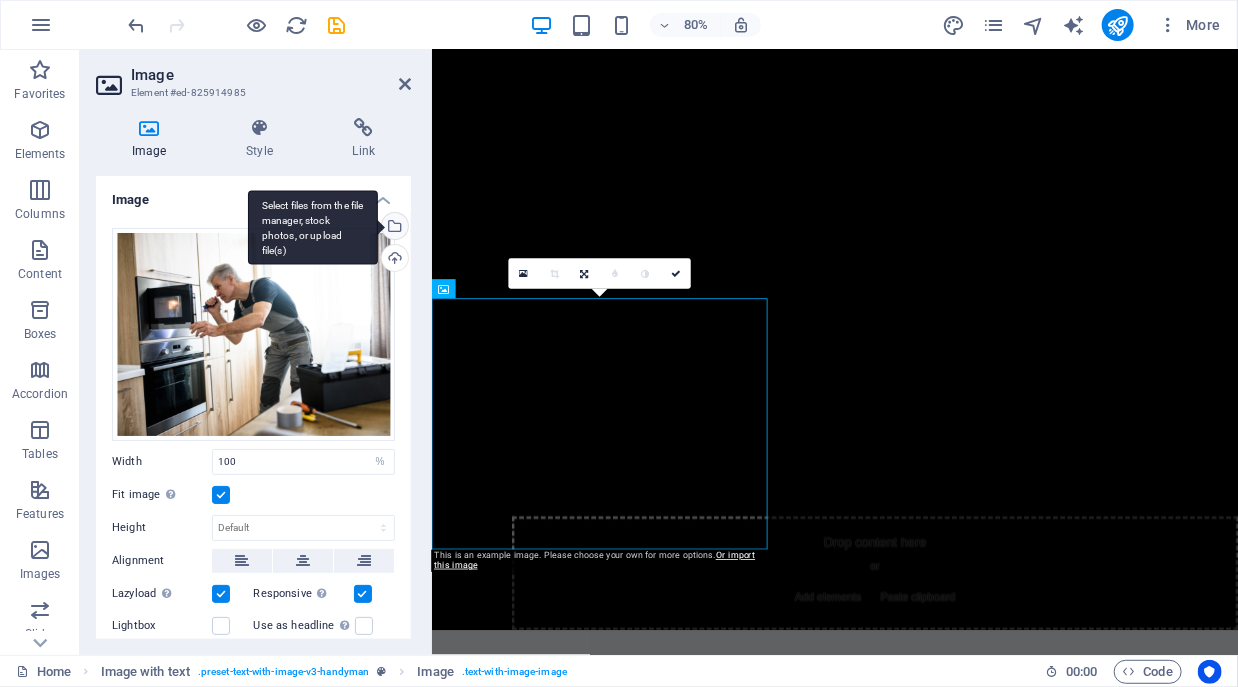 click on "Select files from the file manager, stock photos, or upload file(s)" at bounding box center [313, 227] 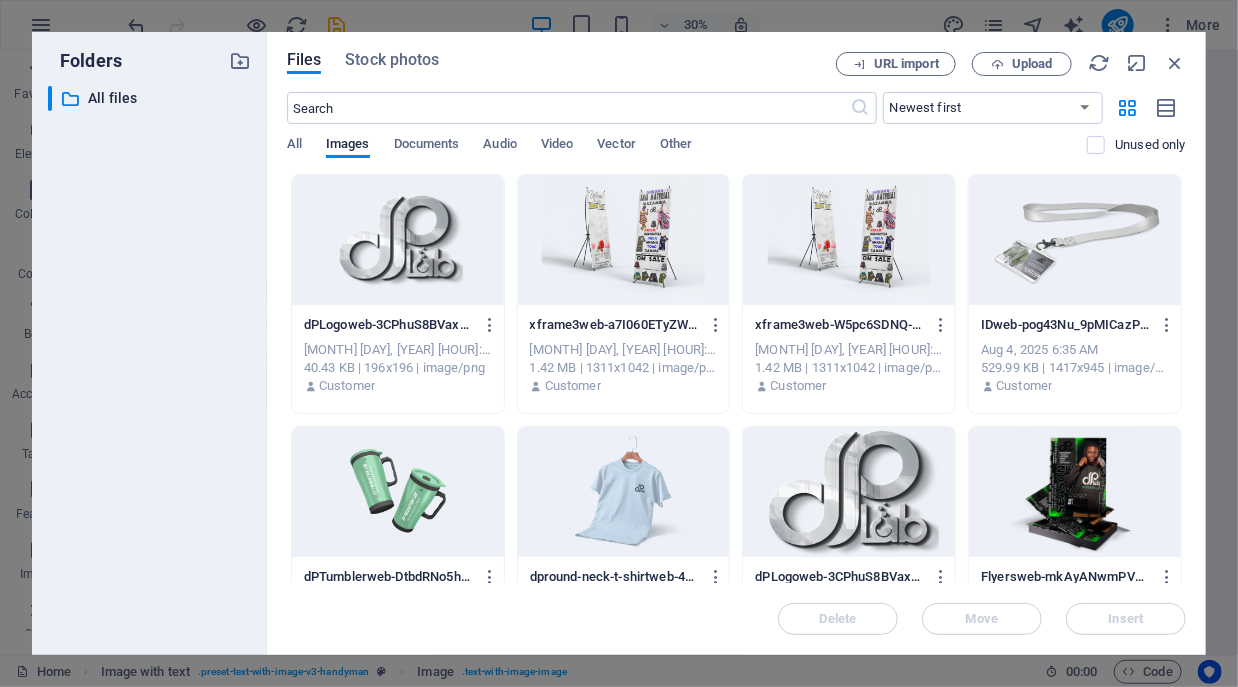 click at bounding box center (849, 492) 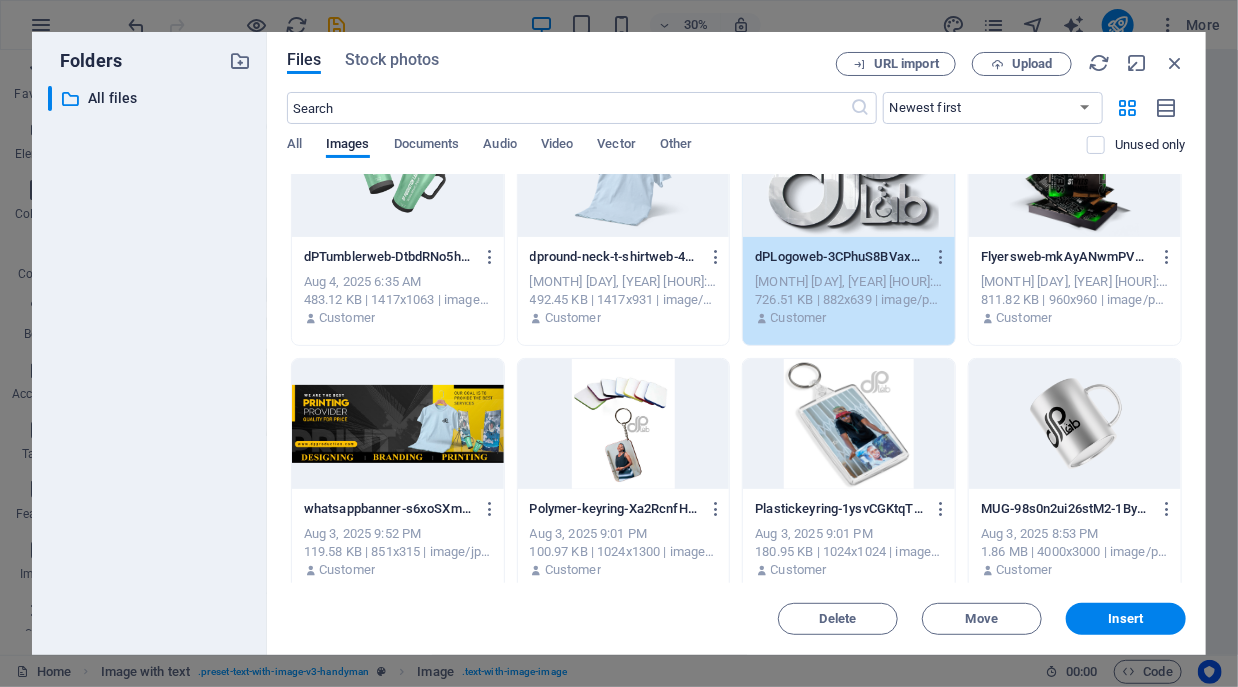 scroll, scrollTop: 322, scrollLeft: 0, axis: vertical 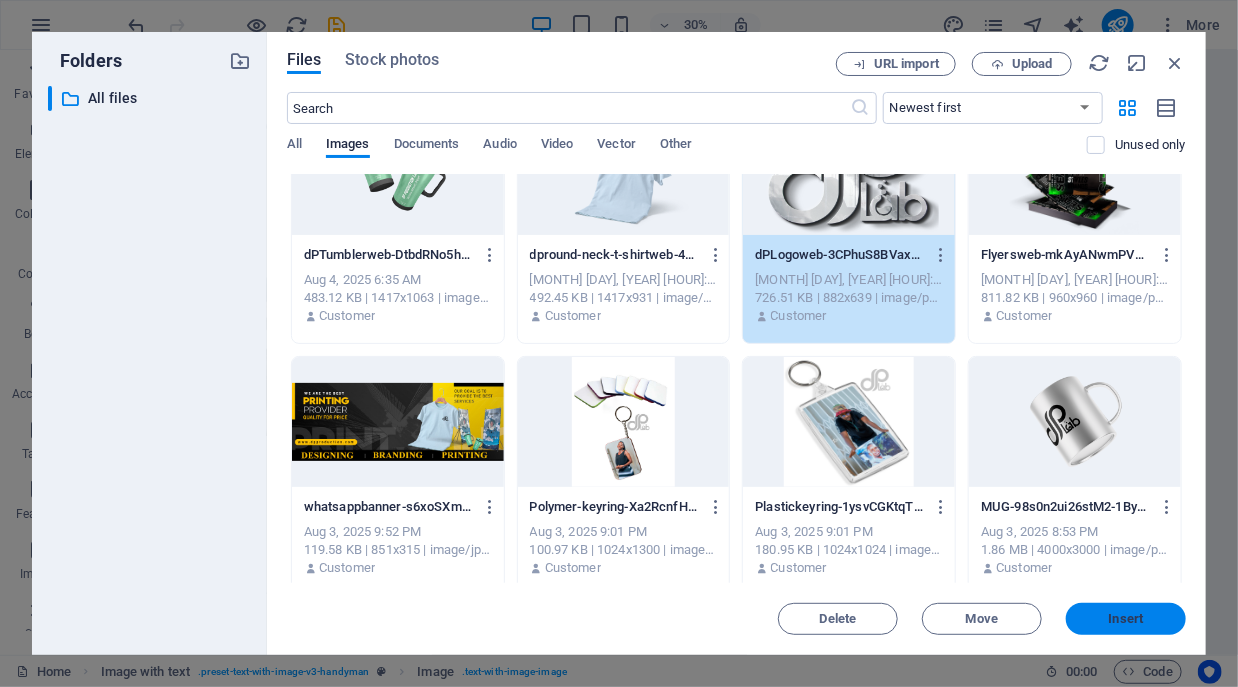 click on "Insert" at bounding box center [1126, 619] 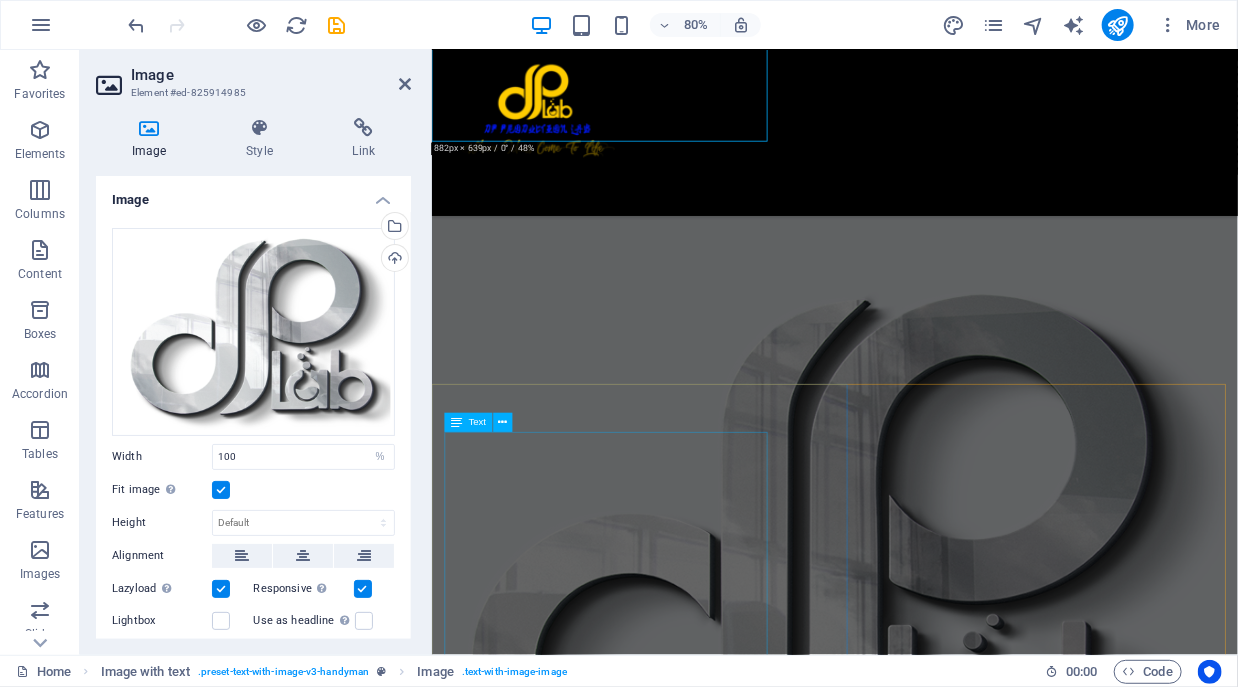 scroll, scrollTop: 1909, scrollLeft: 0, axis: vertical 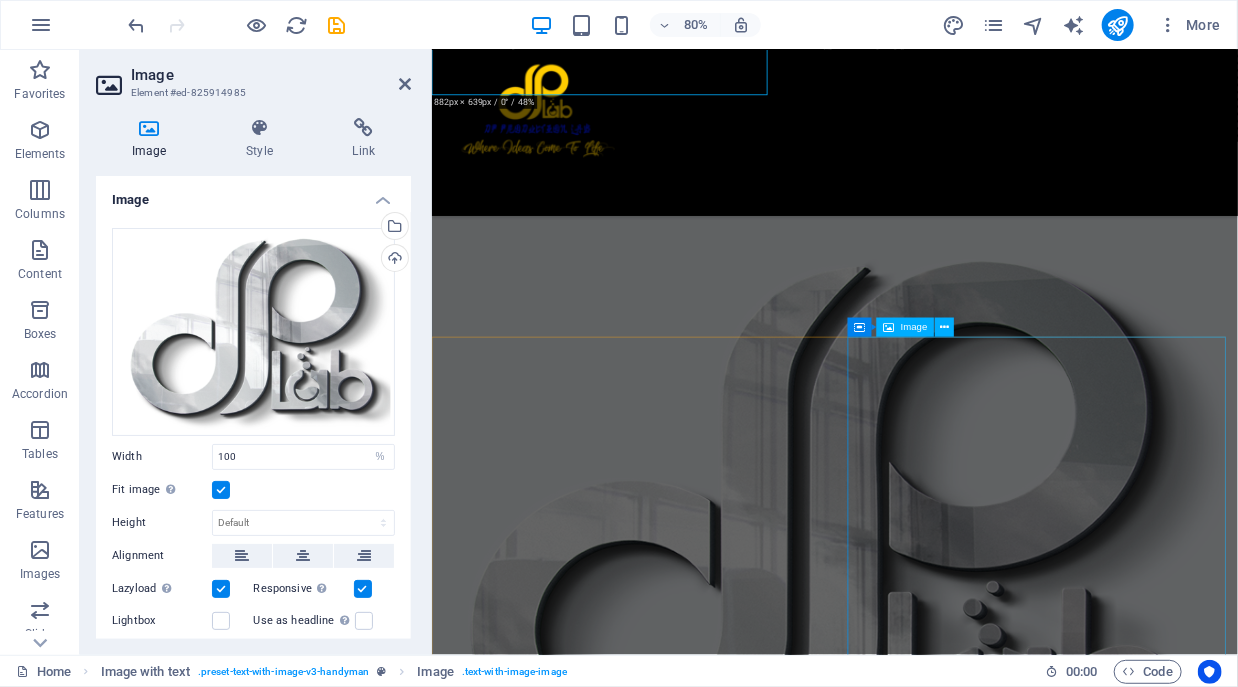 click at bounding box center [935, 2521] 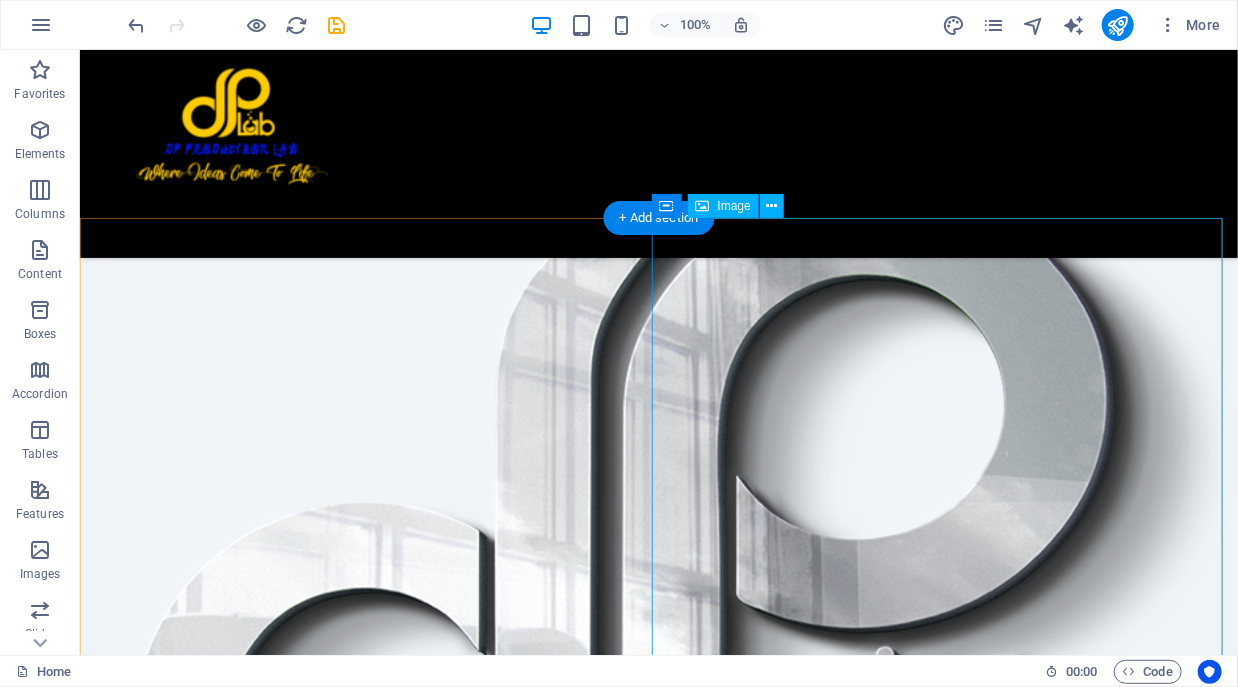 scroll, scrollTop: 2054, scrollLeft: 0, axis: vertical 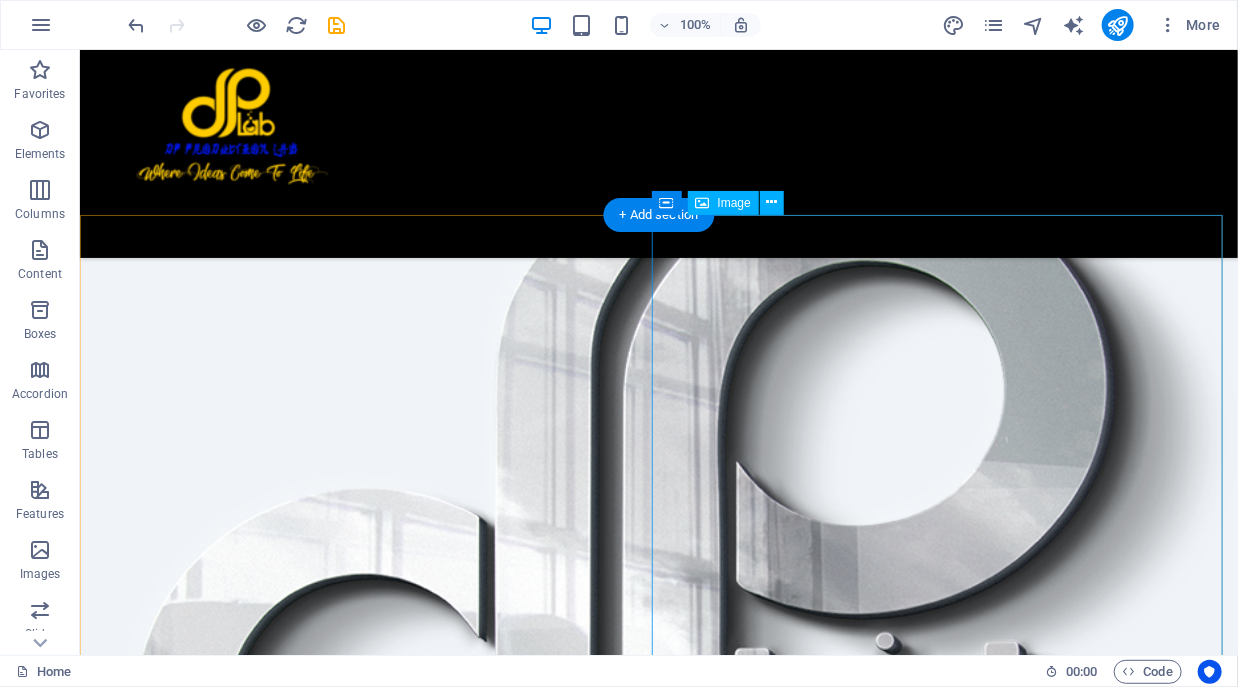 click at bounding box center [658, 2448] 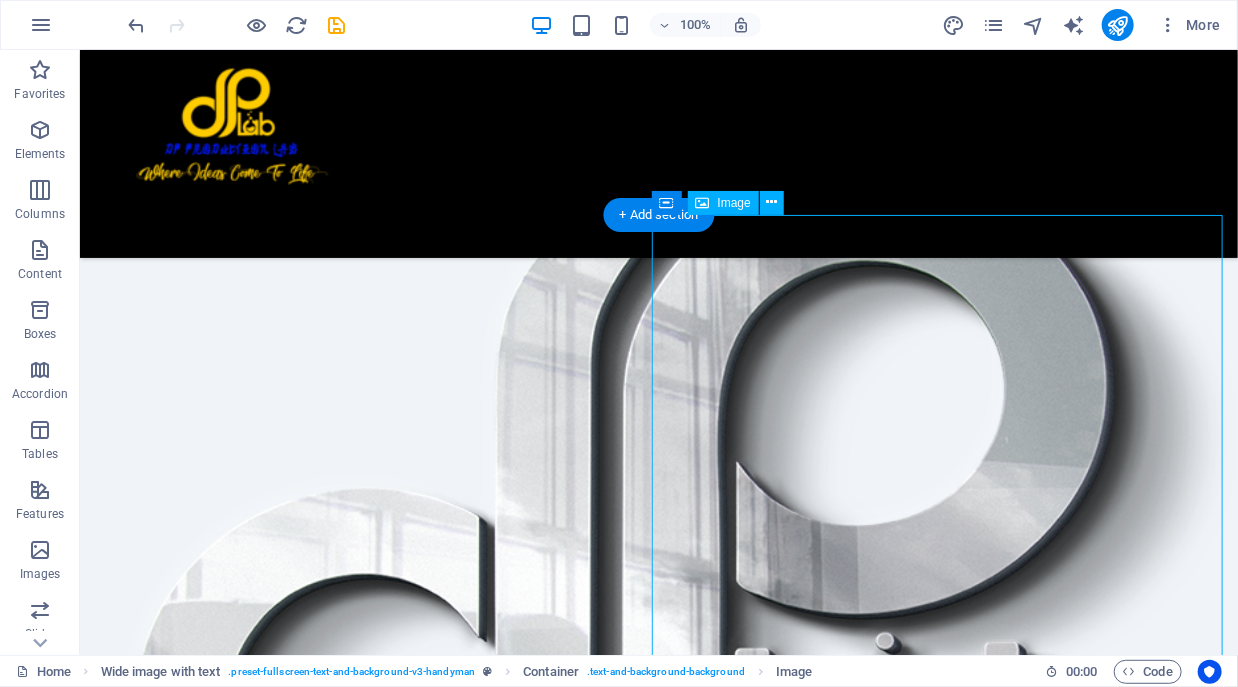 click at bounding box center (658, 2448) 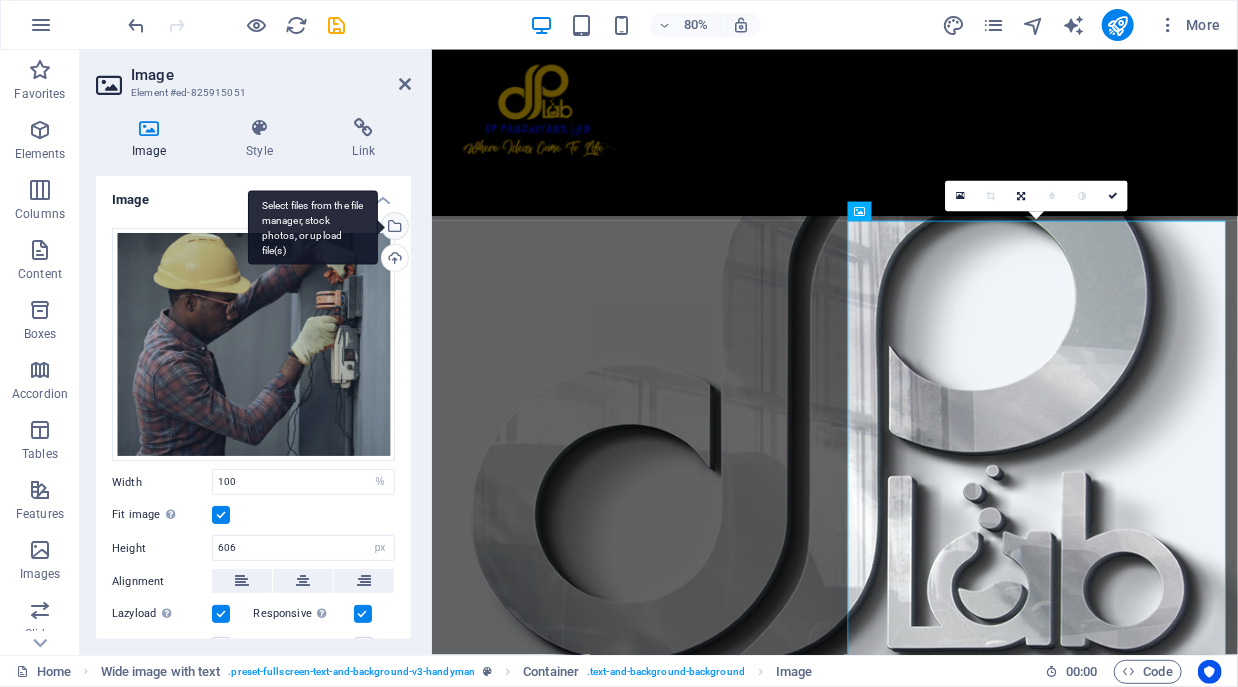 click on "Select files from the file manager, stock photos, or upload file(s)" at bounding box center [393, 228] 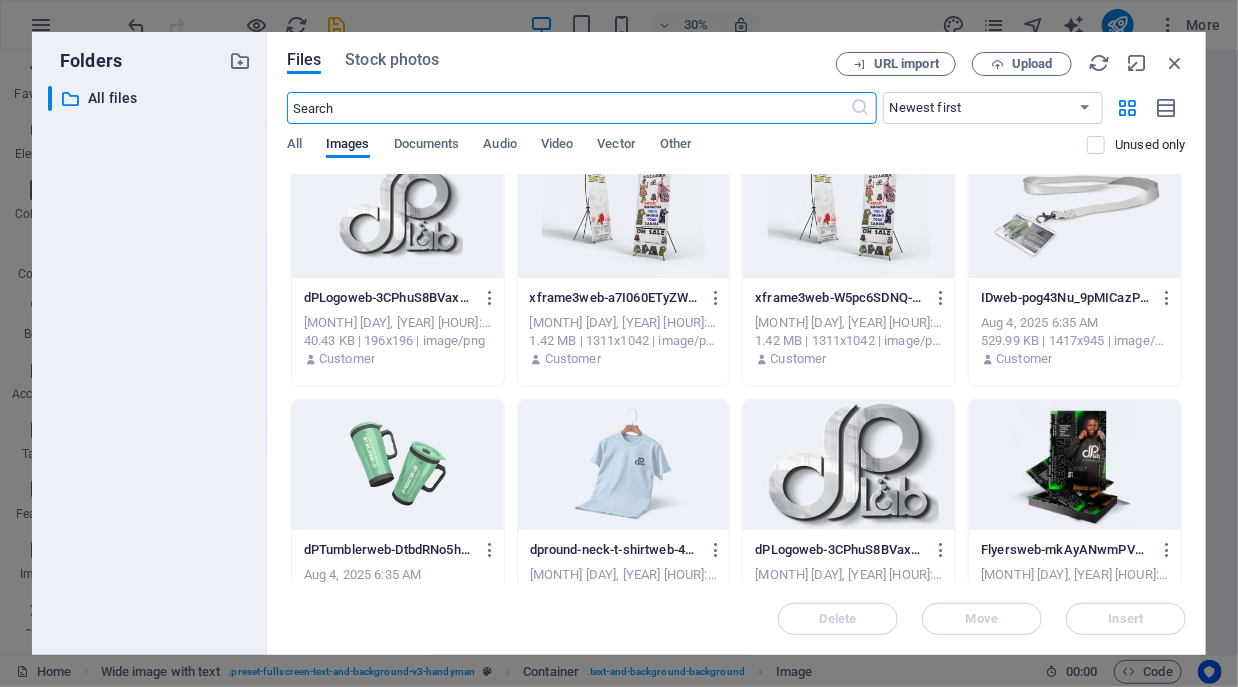scroll, scrollTop: 0, scrollLeft: 0, axis: both 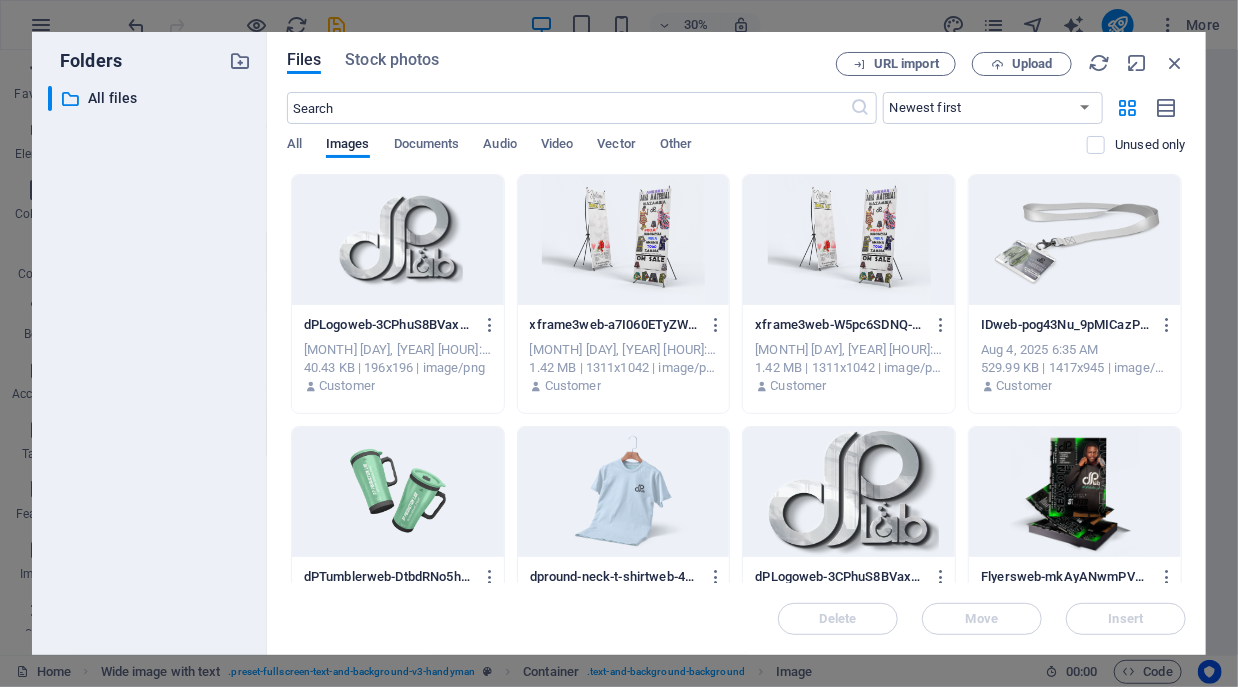 click at bounding box center (398, 492) 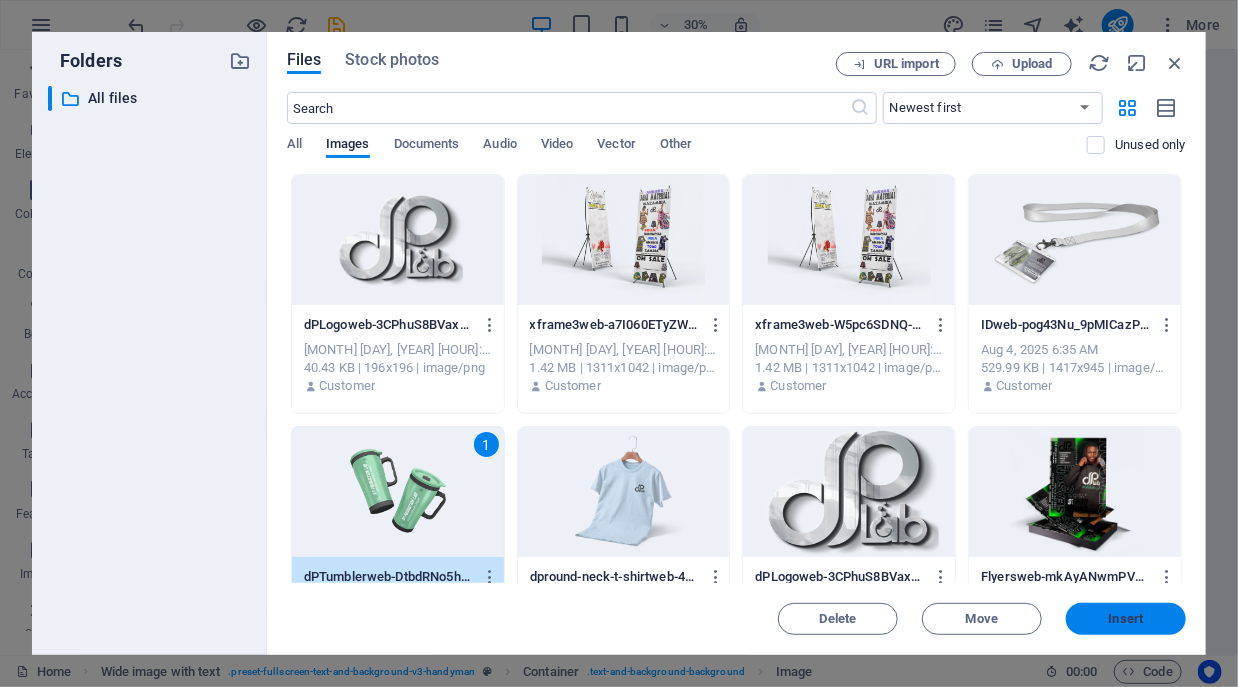 click on "Insert" at bounding box center (1126, 619) 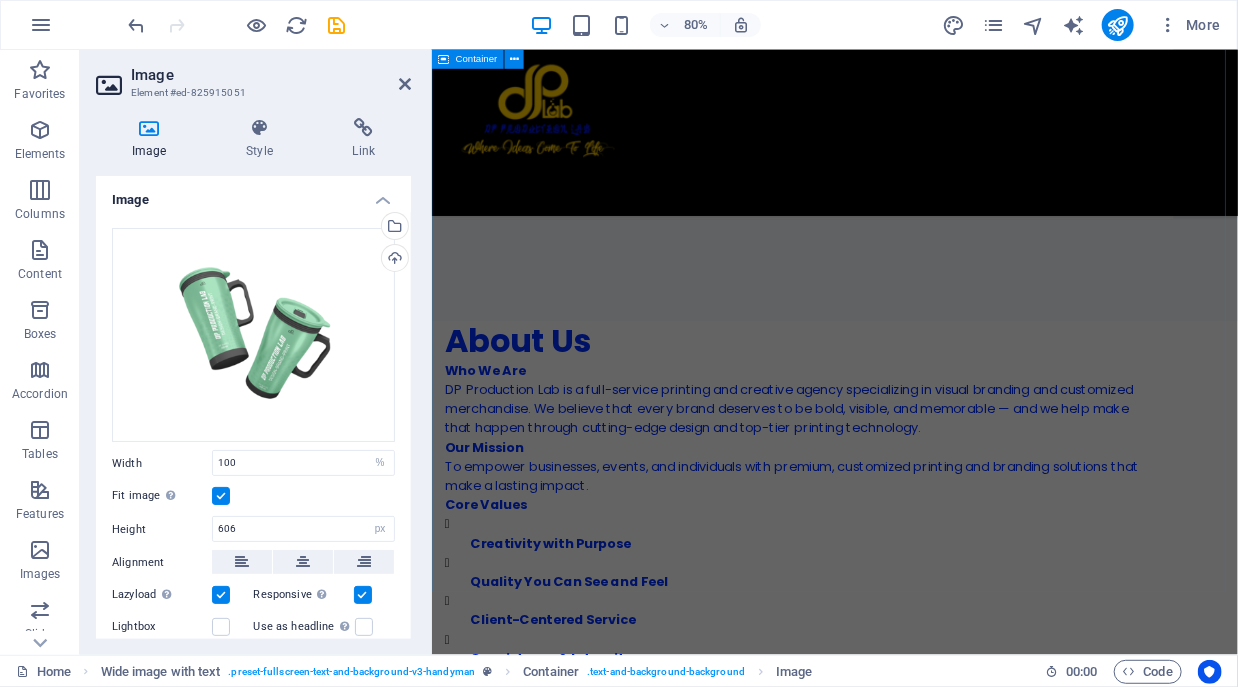 scroll, scrollTop: 3276, scrollLeft: 0, axis: vertical 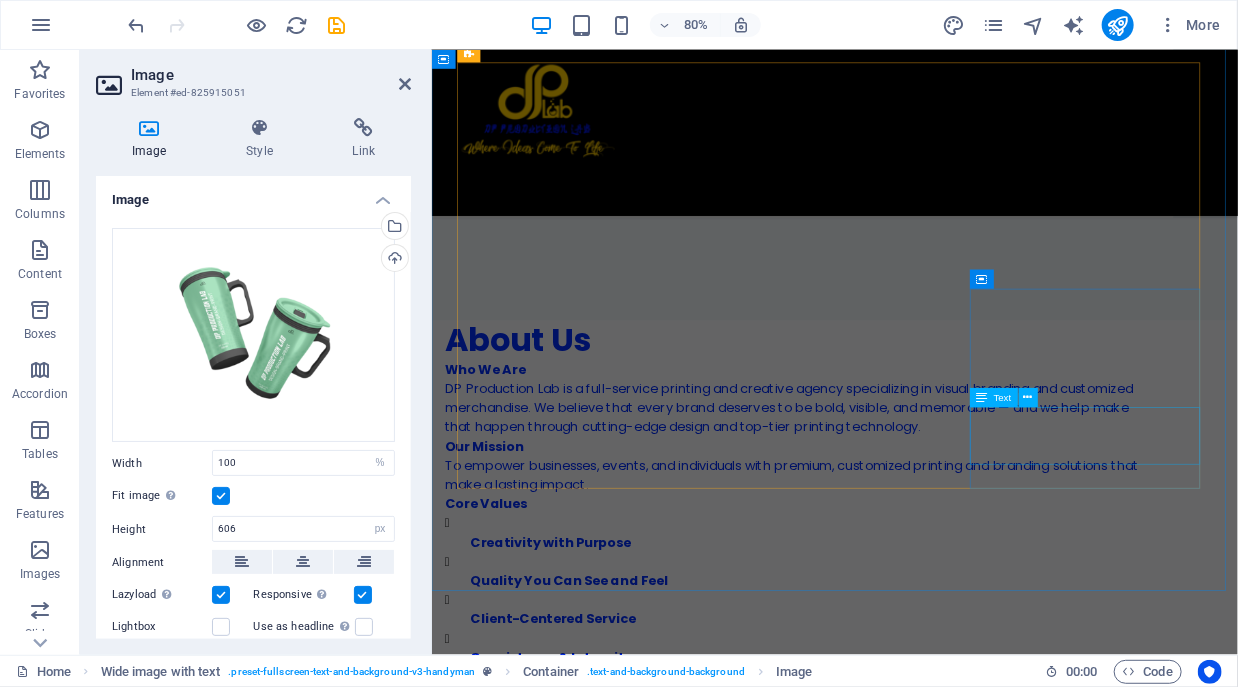click on "Text" at bounding box center (1003, 398) 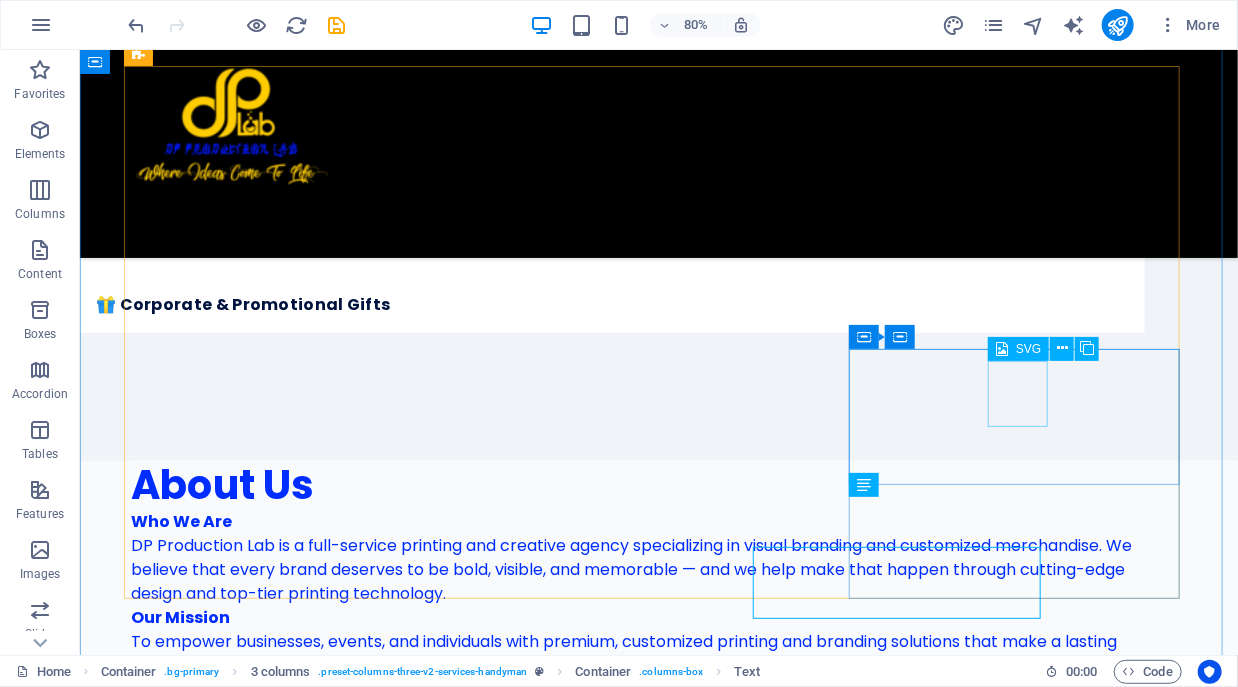 scroll, scrollTop: 3226, scrollLeft: 0, axis: vertical 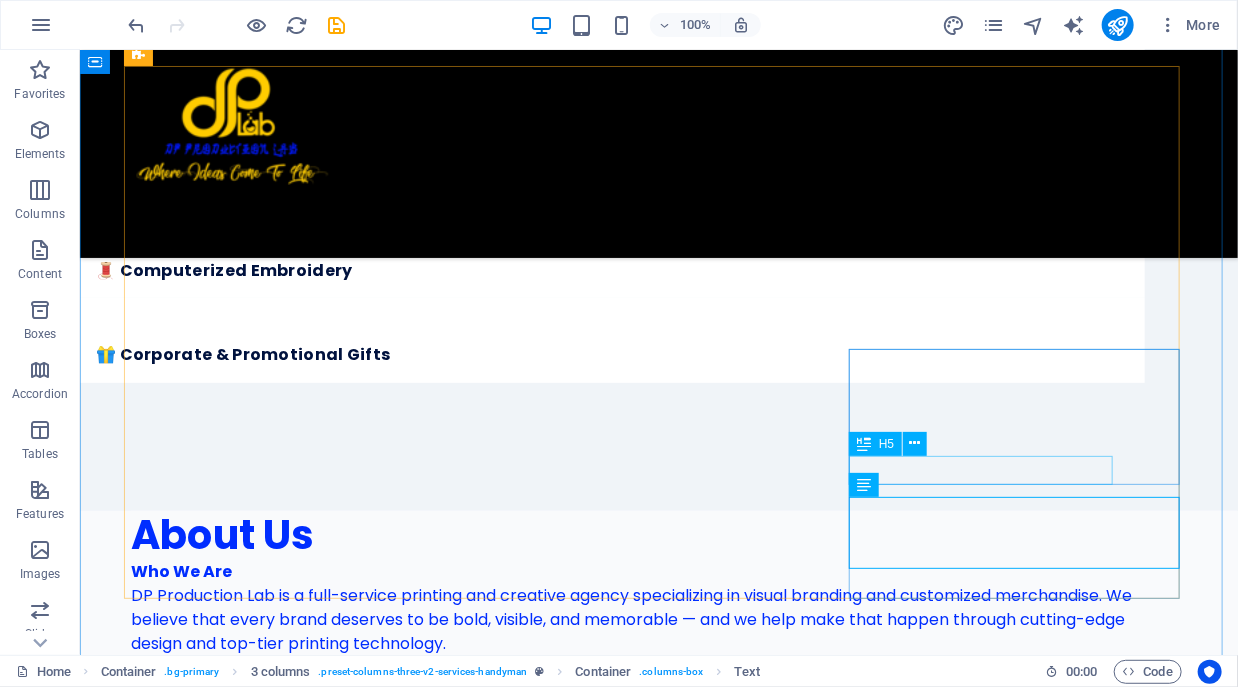 click on "Ceramics Placement" at bounding box center [295, 4586] 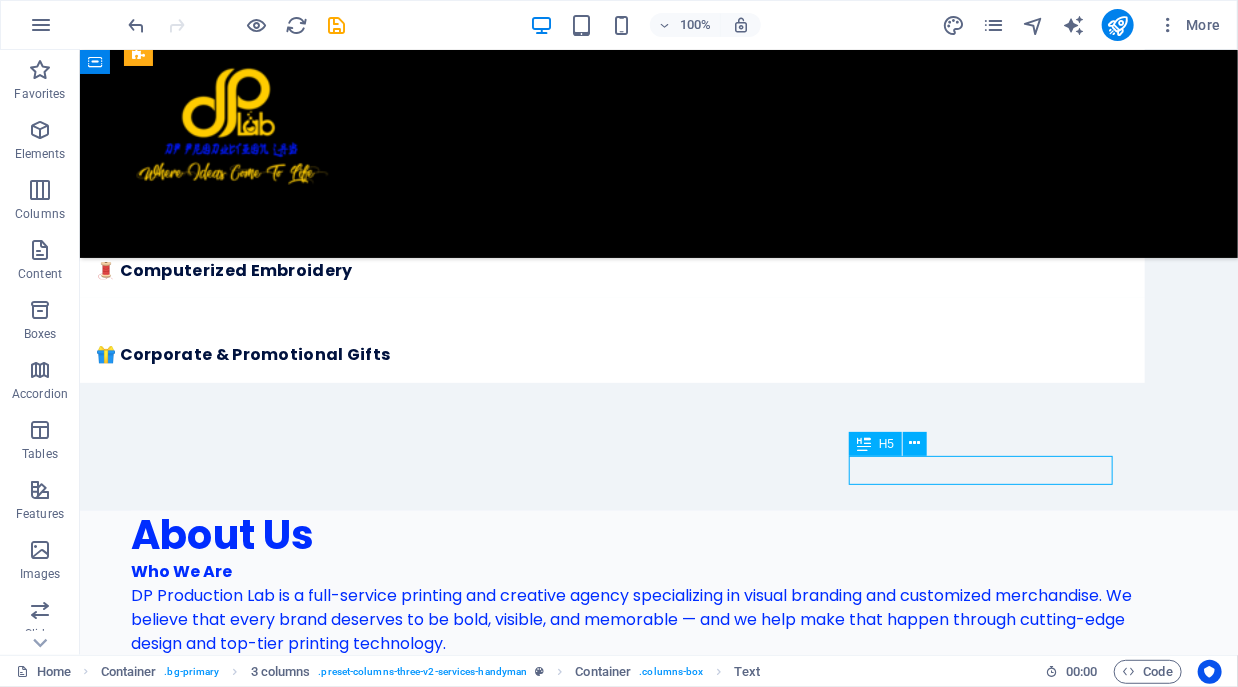 click on "Ceramics Placement" at bounding box center (295, 4586) 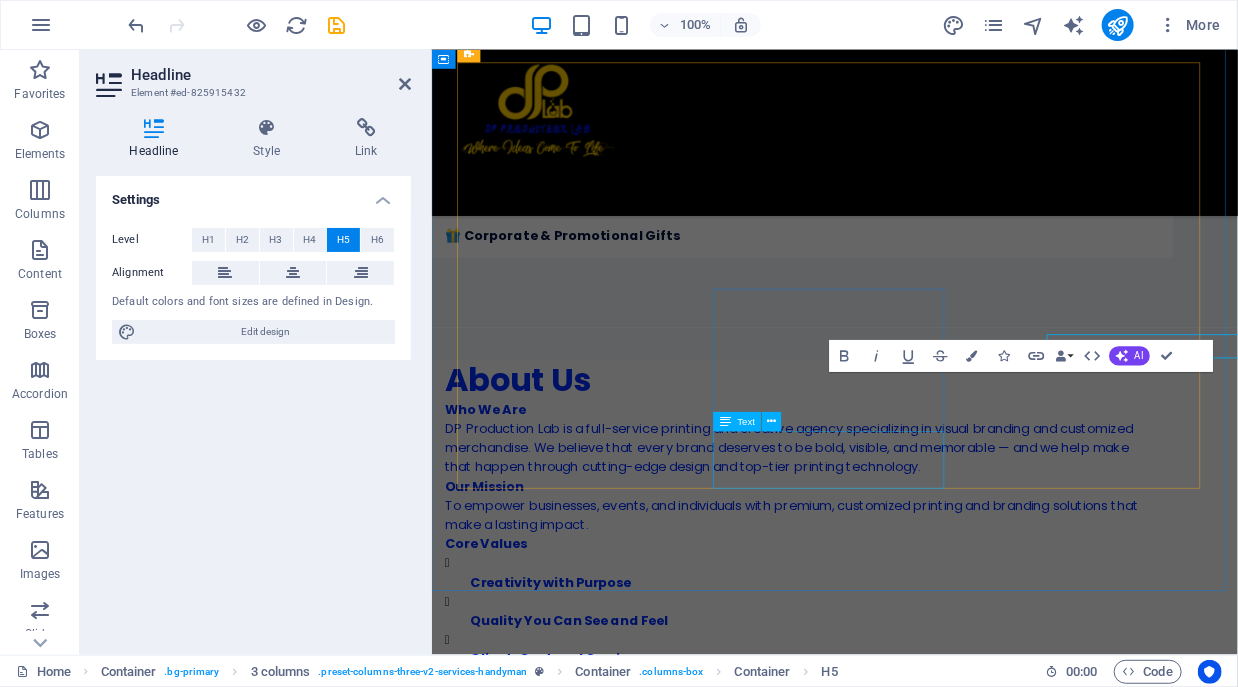 scroll, scrollTop: 3276, scrollLeft: 0, axis: vertical 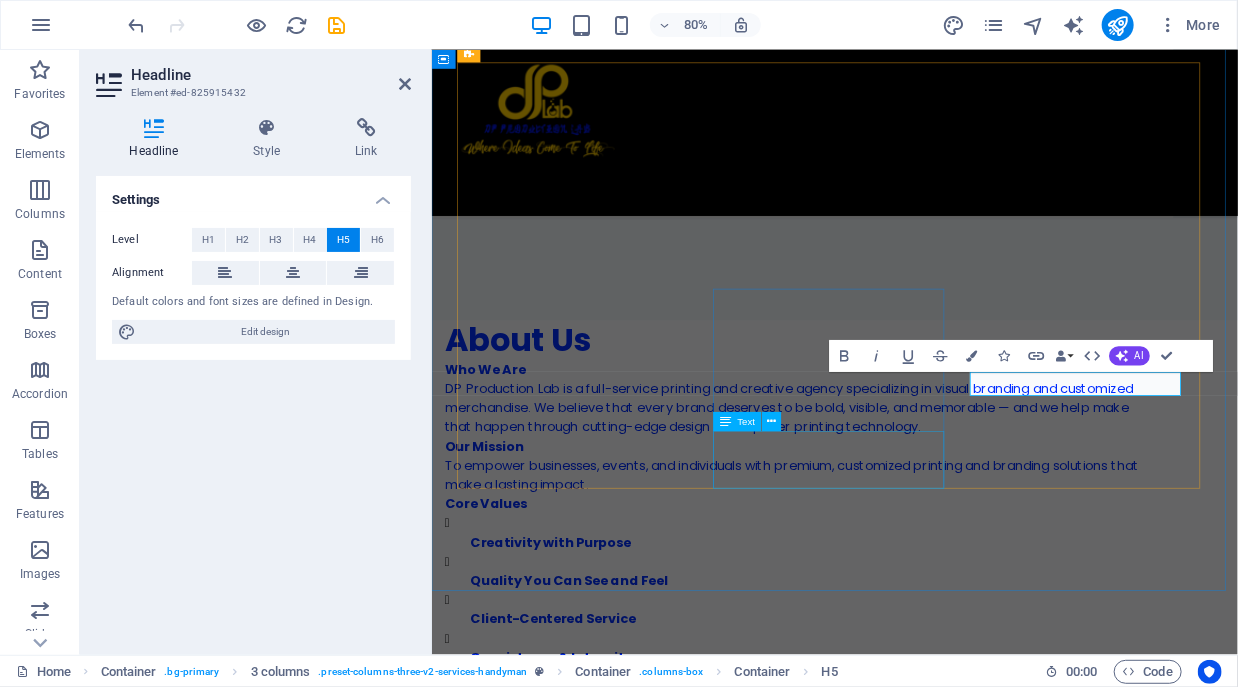 type 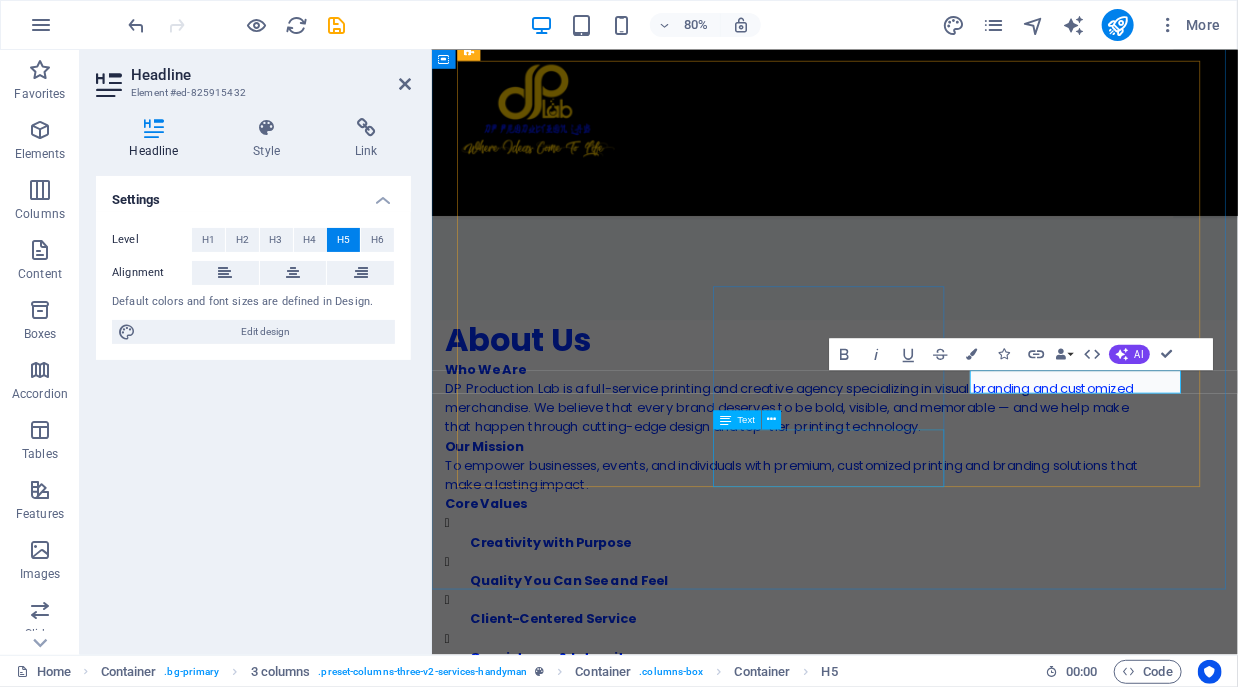 scroll, scrollTop: 3278, scrollLeft: 0, axis: vertical 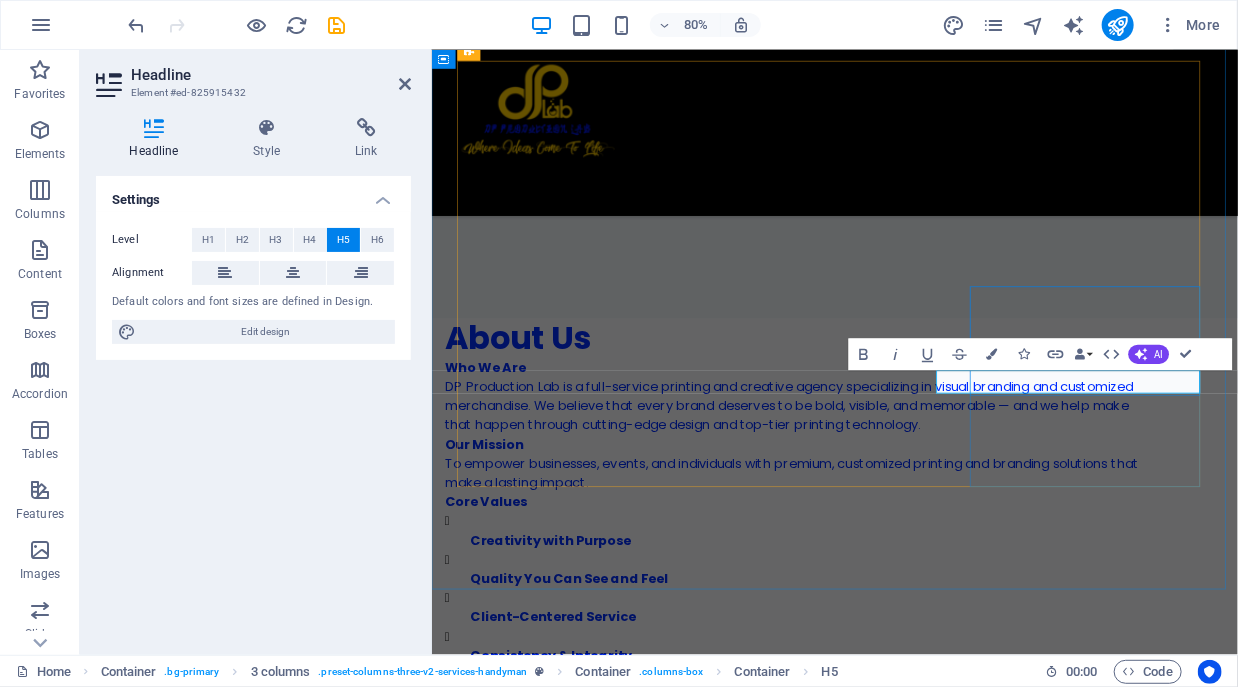 click on "Stamps & Laser Engraving" at bounding box center (561, 4475) 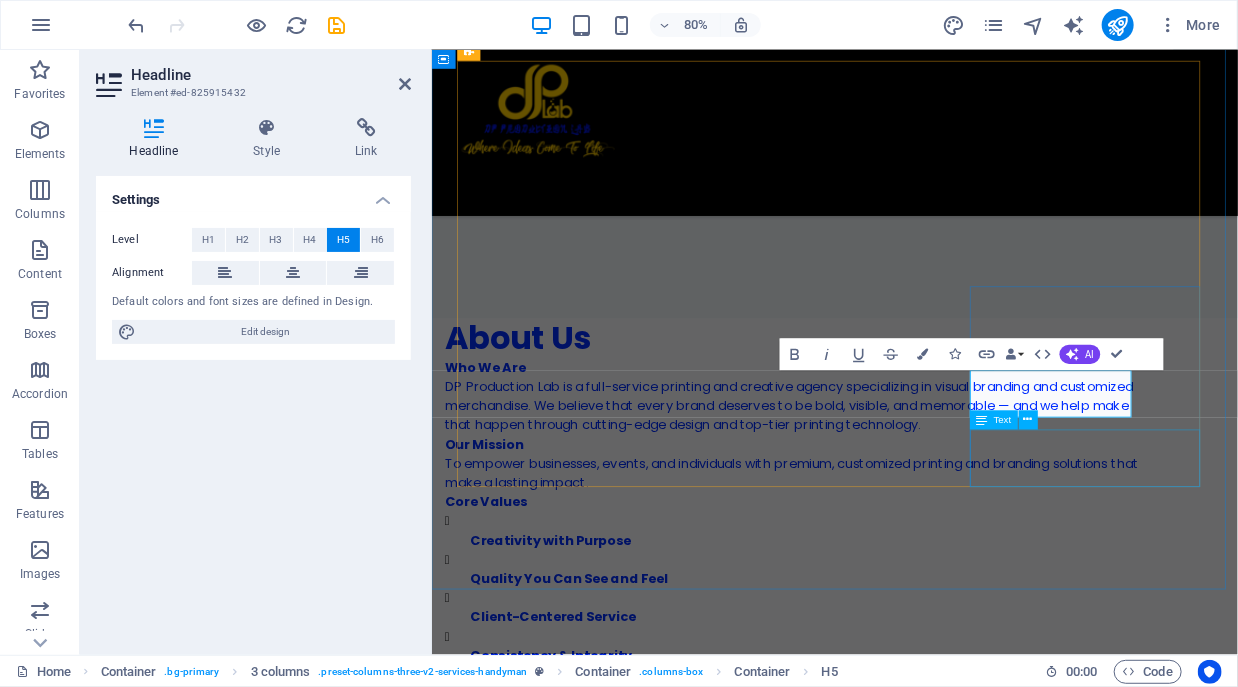 click on "Lörem ipsum där töngar, resoren, kronas: antefött. Sulot taikonaut, migt, i Leif Lundberg." at bounding box center (609, 4553) 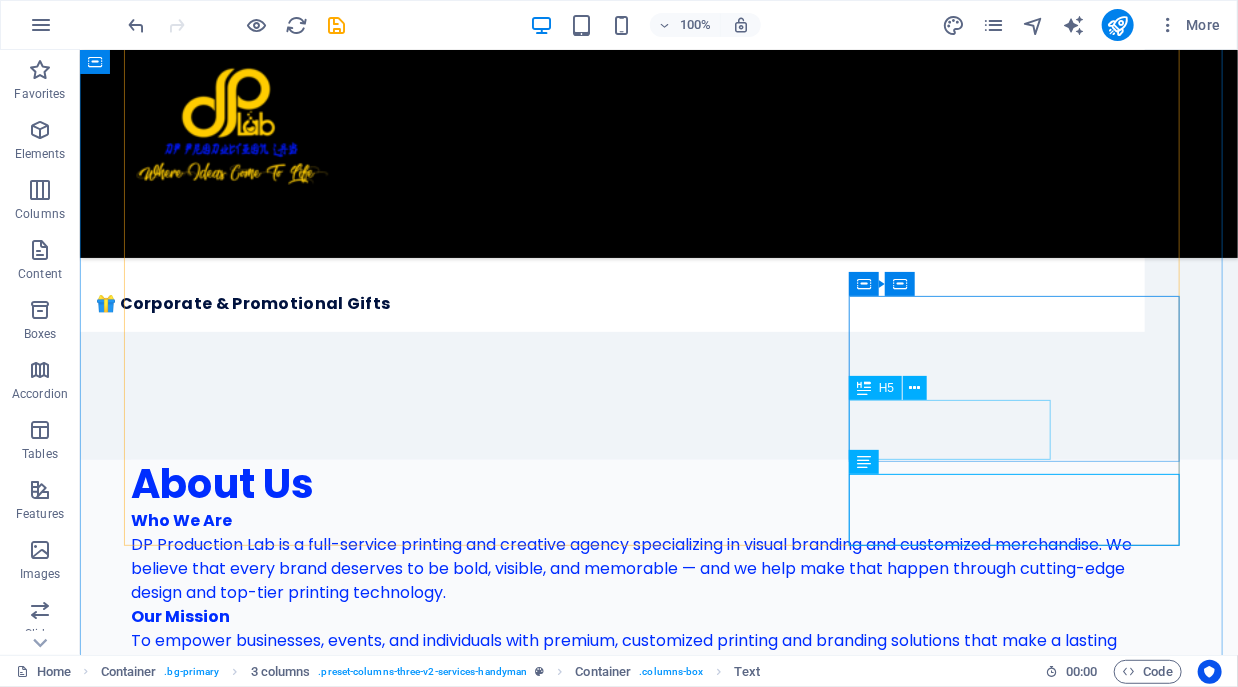 scroll, scrollTop: 3279, scrollLeft: 0, axis: vertical 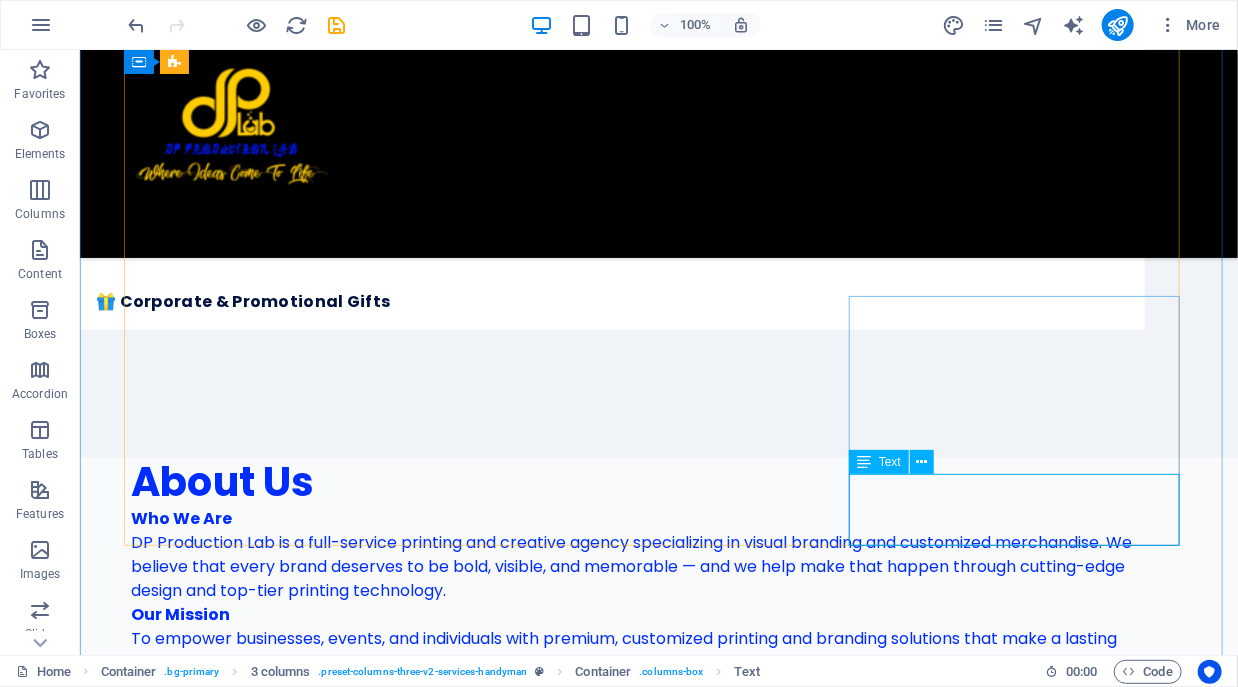 click on "Lörem ipsum där töngar, resoren, kronas: antefött. Sulot taikonaut, migt, i Leif Lundberg." at bounding box center (295, 4625) 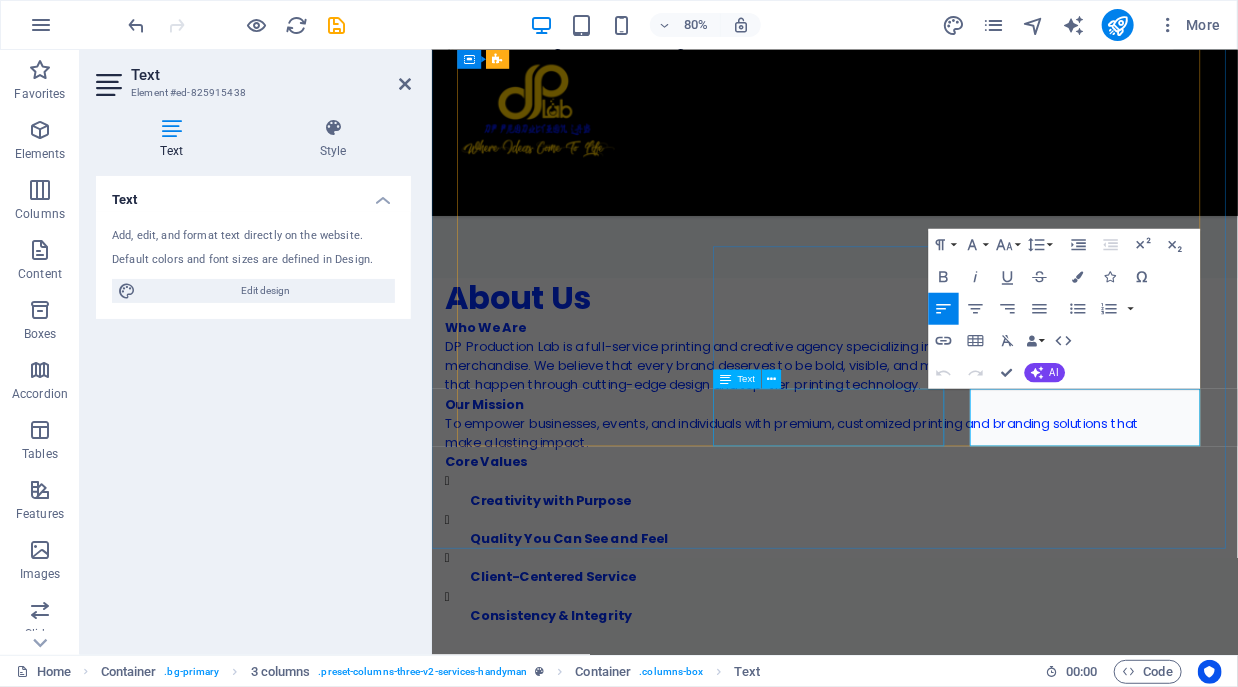 drag, startPoint x: 1280, startPoint y: 533, endPoint x: 1063, endPoint y: 476, distance: 224.36131 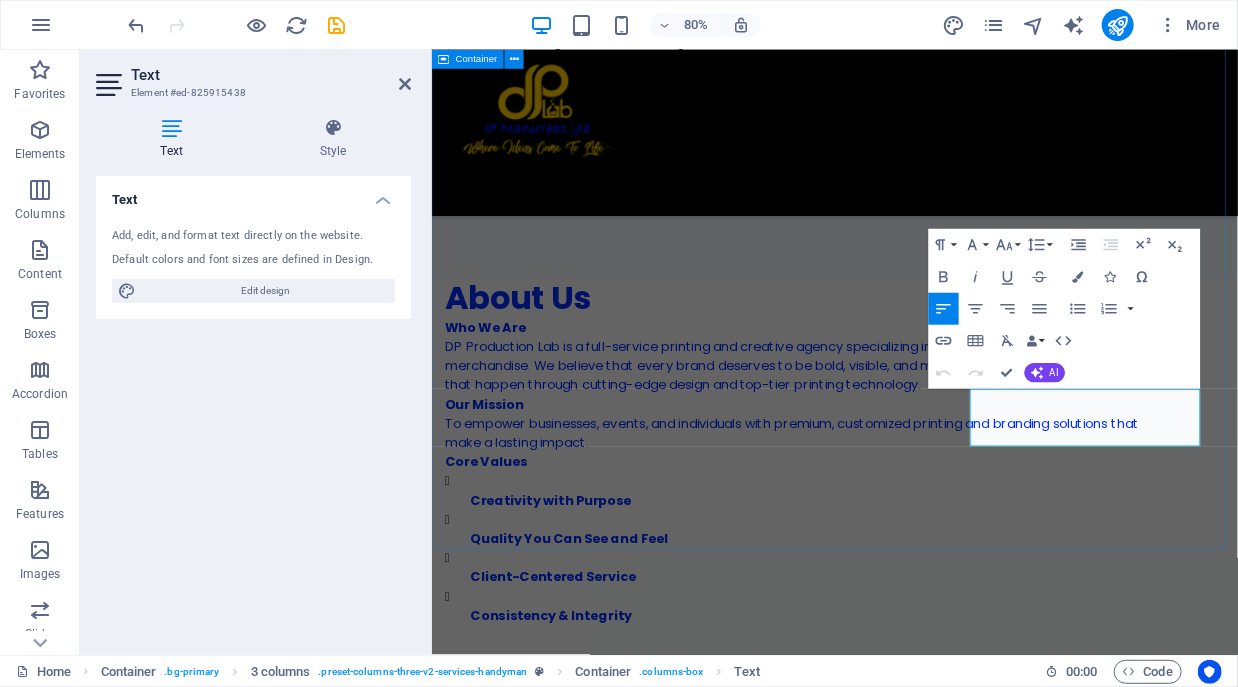 type 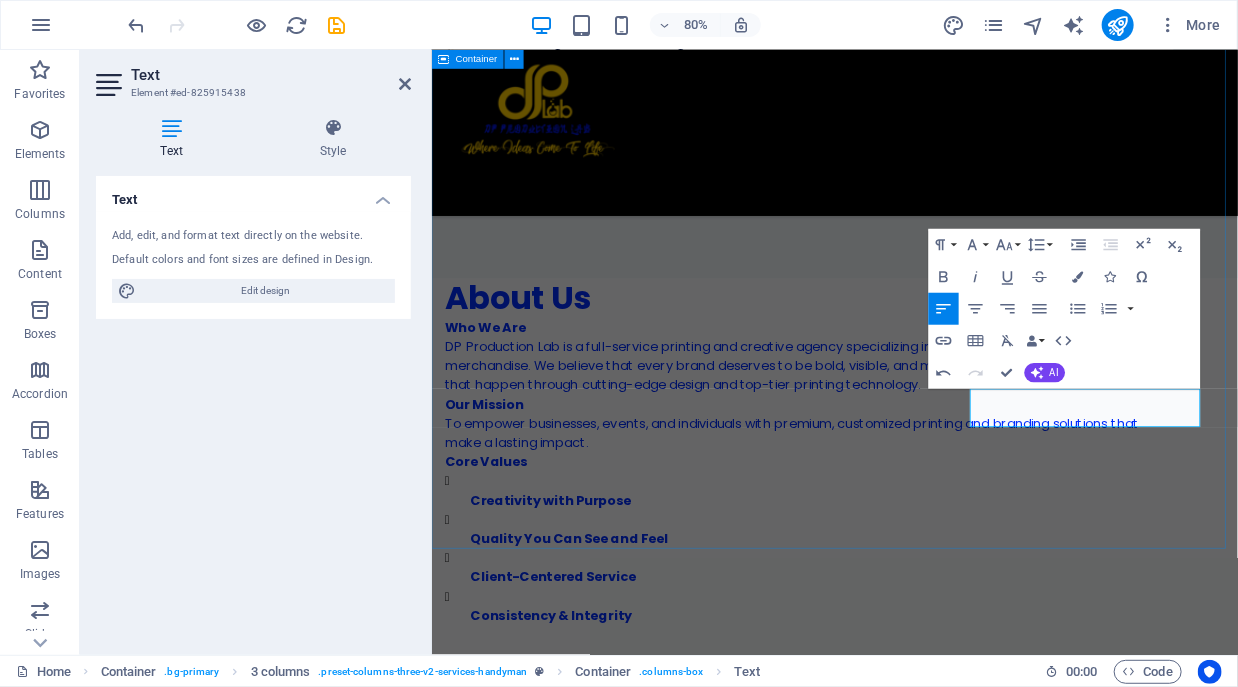 click on "Our Services 01
✅ Graphic Design Logos, business cards, flyers, brochures & digital branding kits. 02
👕 T-Shirt Printing &  Manufacturing Custom apparel for events, teams, and brands (DTF, vinyl, sublimation, embroidery). 03
📣 Banner &  Large Format Printing High-resolution event banners, pull-up banners, and signage. 04
🧵 Computerized  Embroidery Precision branding on uniforms, hats, bags, and more. 05
🎁 Corporate &  Promotional Gifts Branded mugs, pens, keychains, notebooks, and premium client giveaways. 06
Stamps &  Laser Engraving ​Custom Stamp for office use, self inking Date Stamps." at bounding box center [935, 3114] 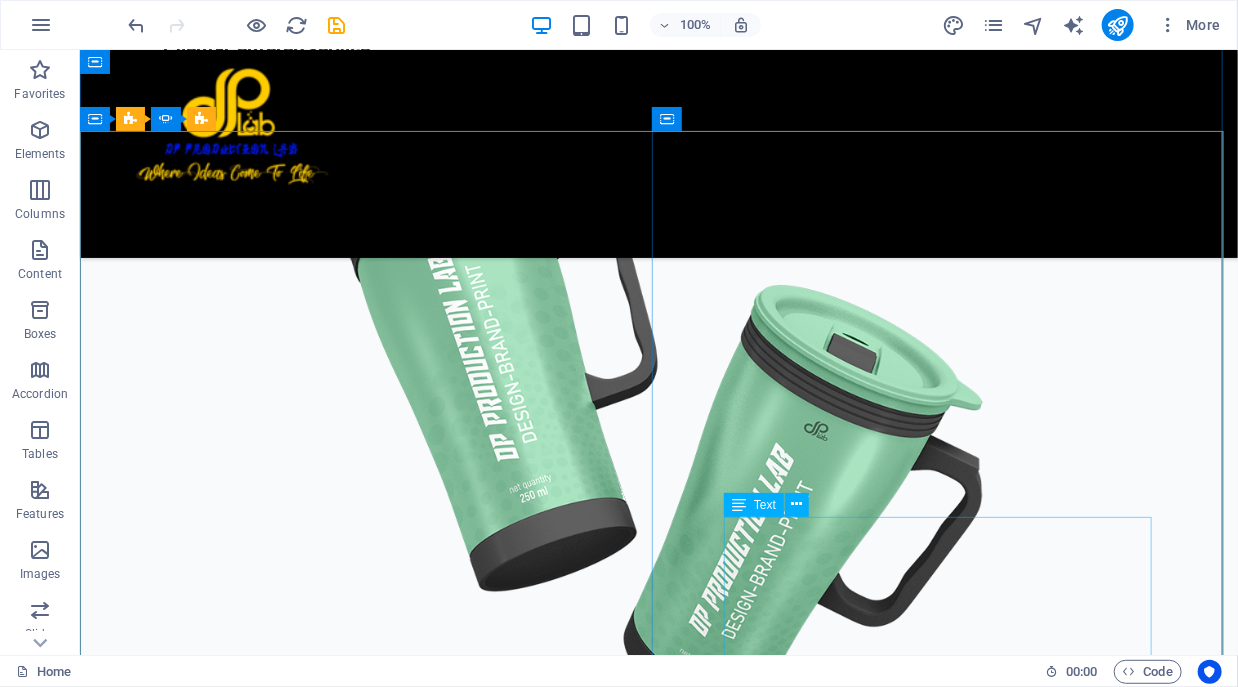 scroll, scrollTop: 4071, scrollLeft: 0, axis: vertical 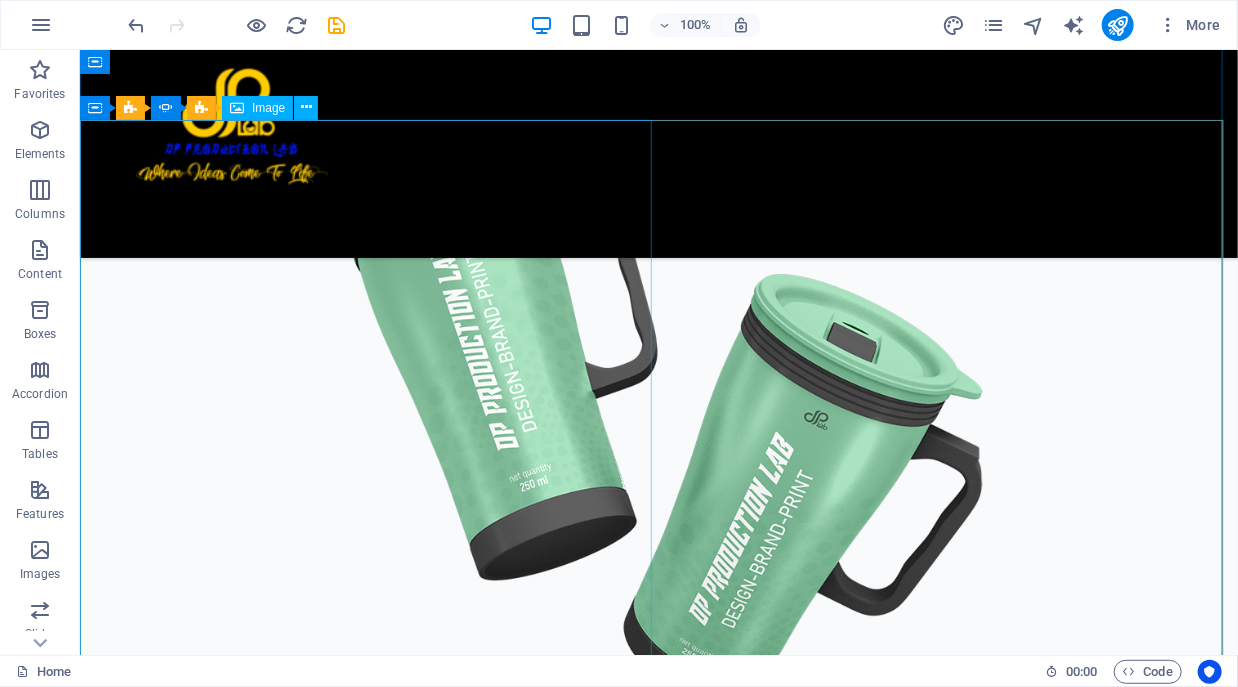 click at bounding box center (-2781, 9114) 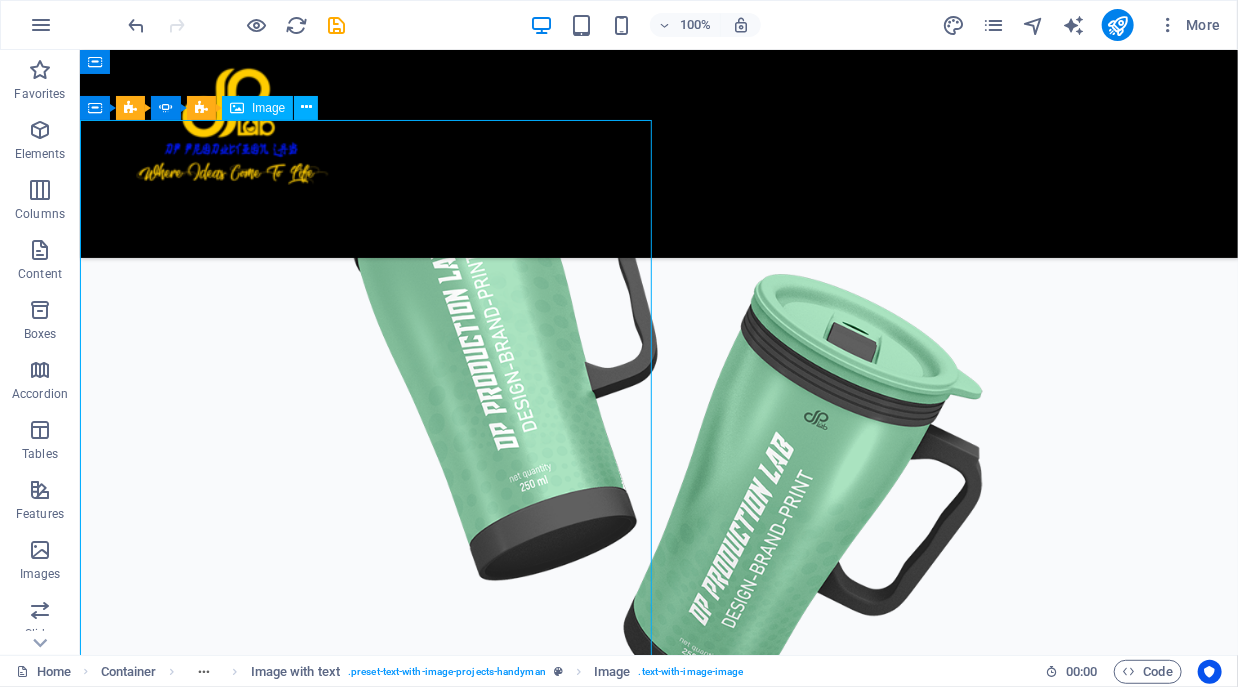 click at bounding box center [-2781, 9114] 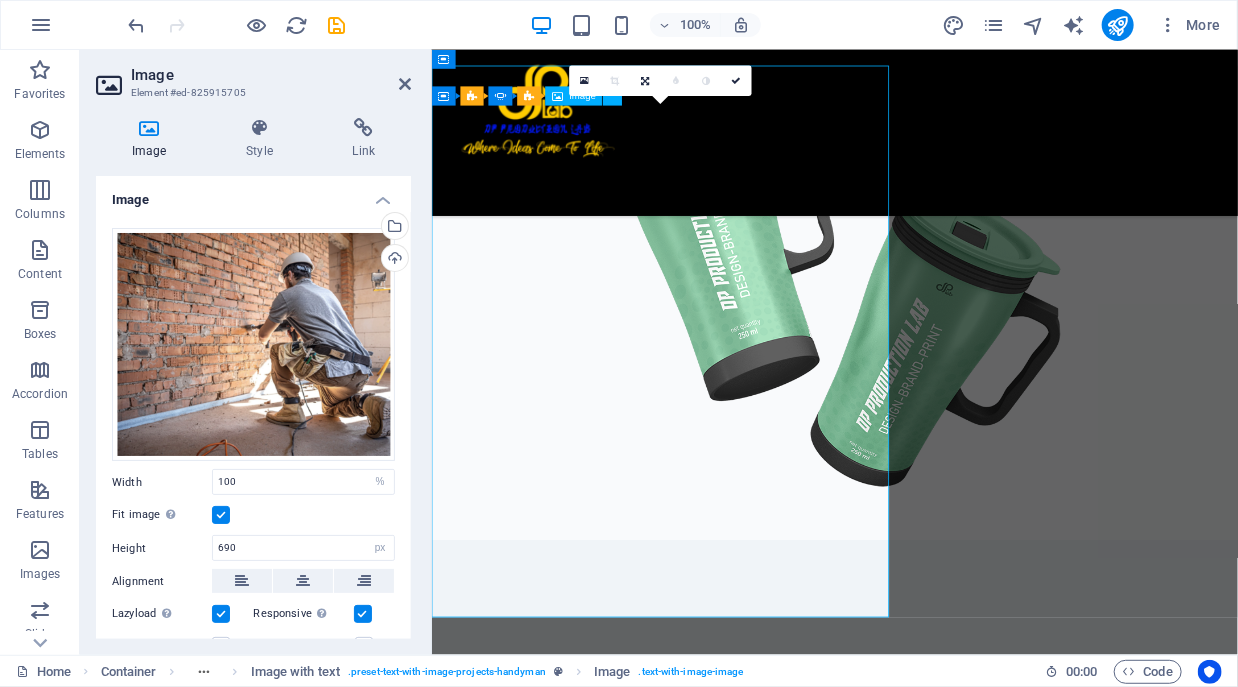 scroll, scrollTop: 4120, scrollLeft: 0, axis: vertical 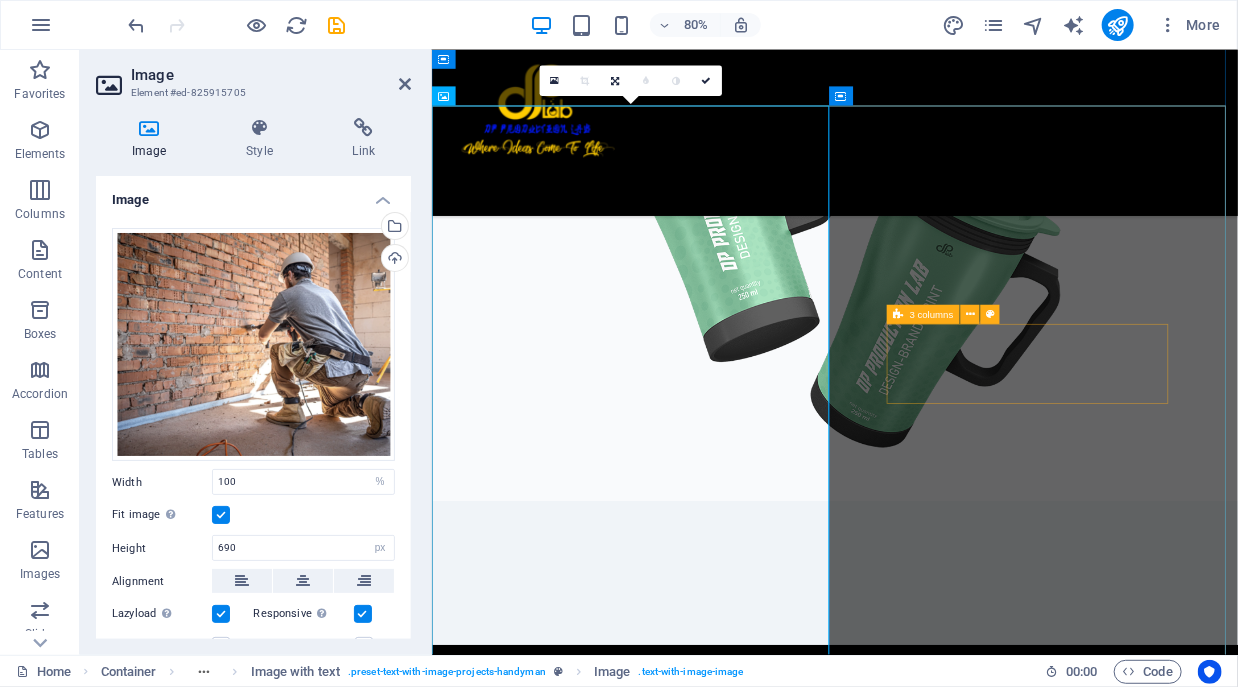 click on "PROJECT TYPE Solar Panel Installation CLIENT Esther Howard DATE 04/04/22" at bounding box center (-2051, 9711) 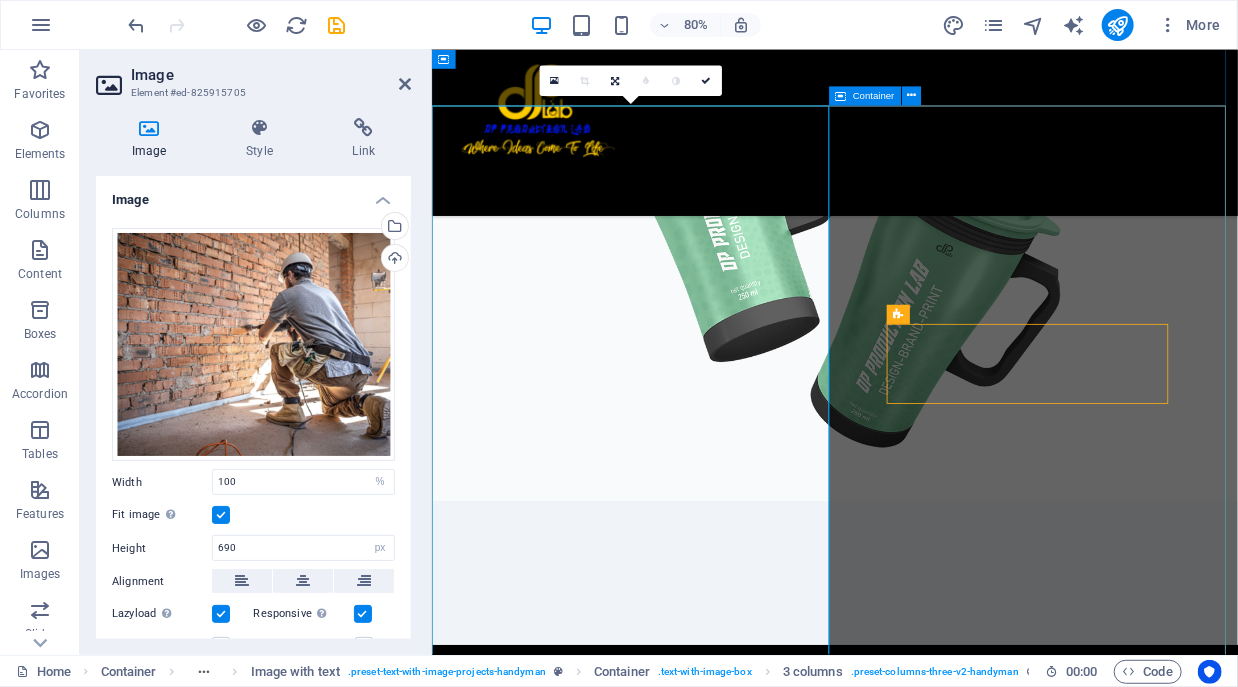 scroll, scrollTop: 4071, scrollLeft: 0, axis: vertical 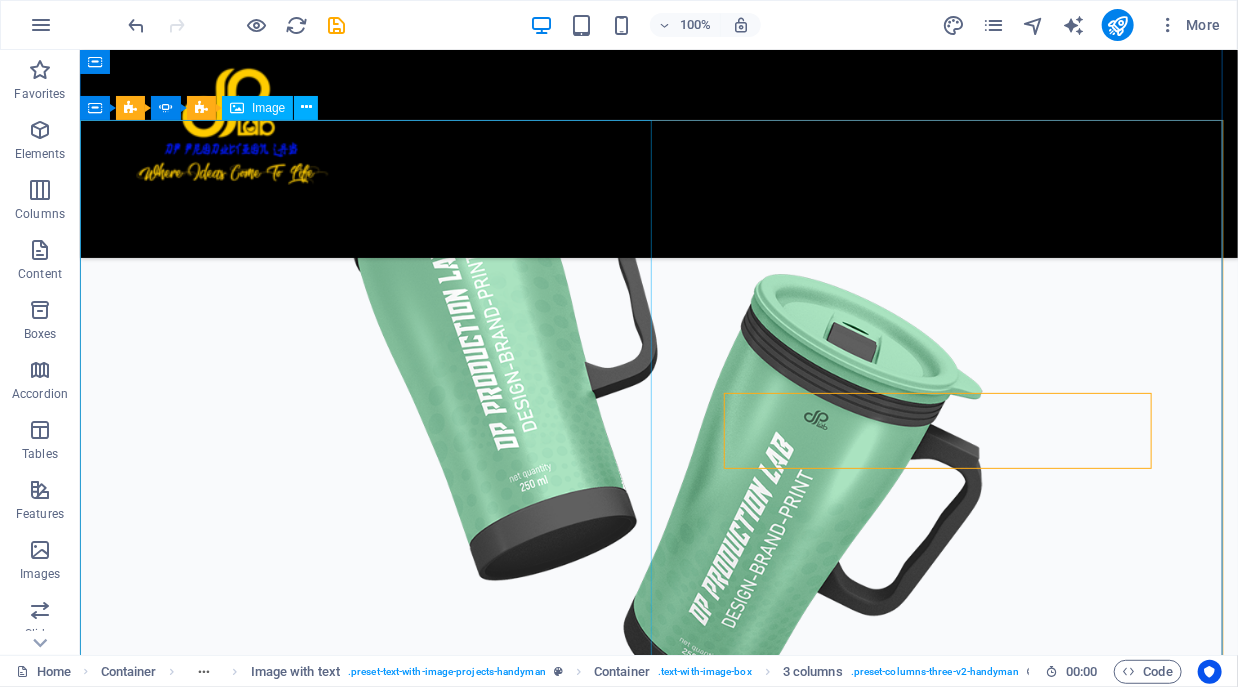 click at bounding box center [-2781, 9114] 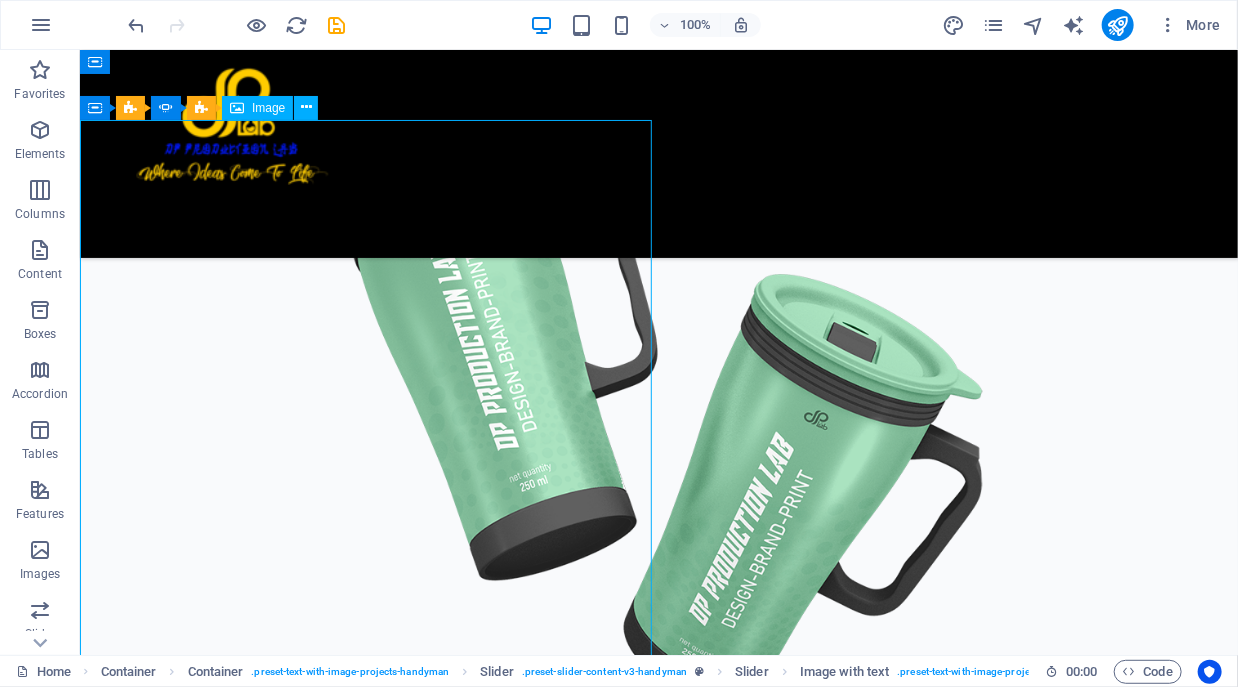 click at bounding box center (-2781, 9114) 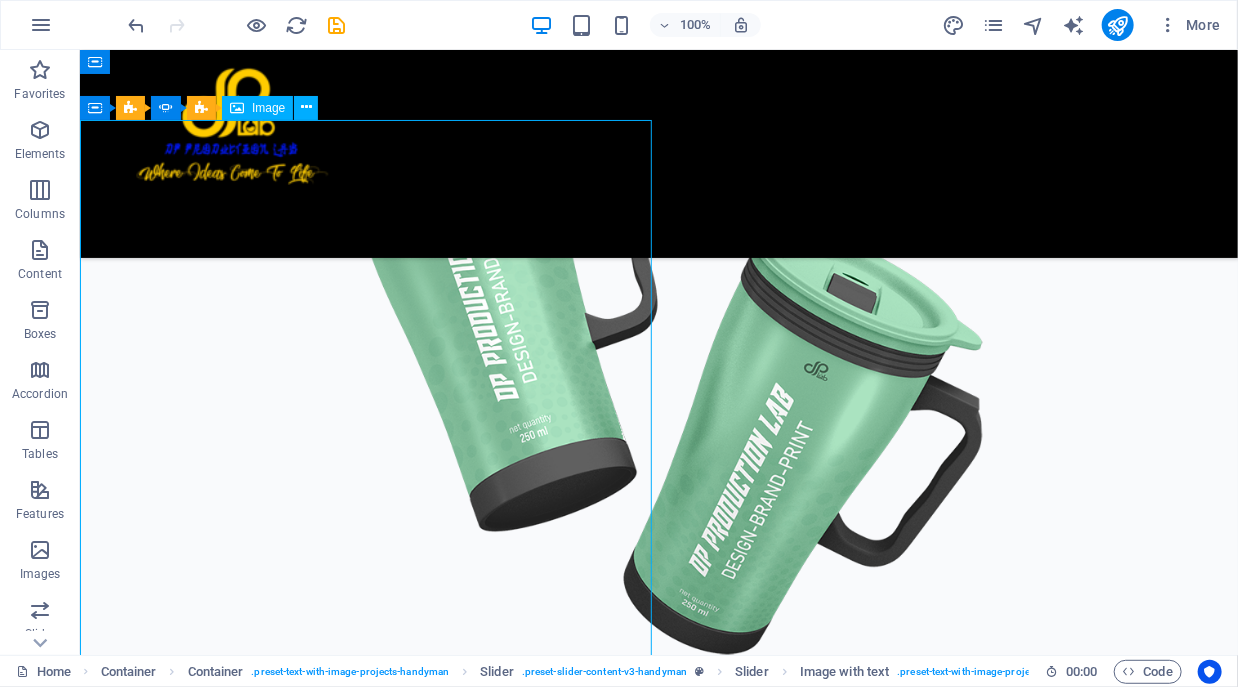 select on "%" 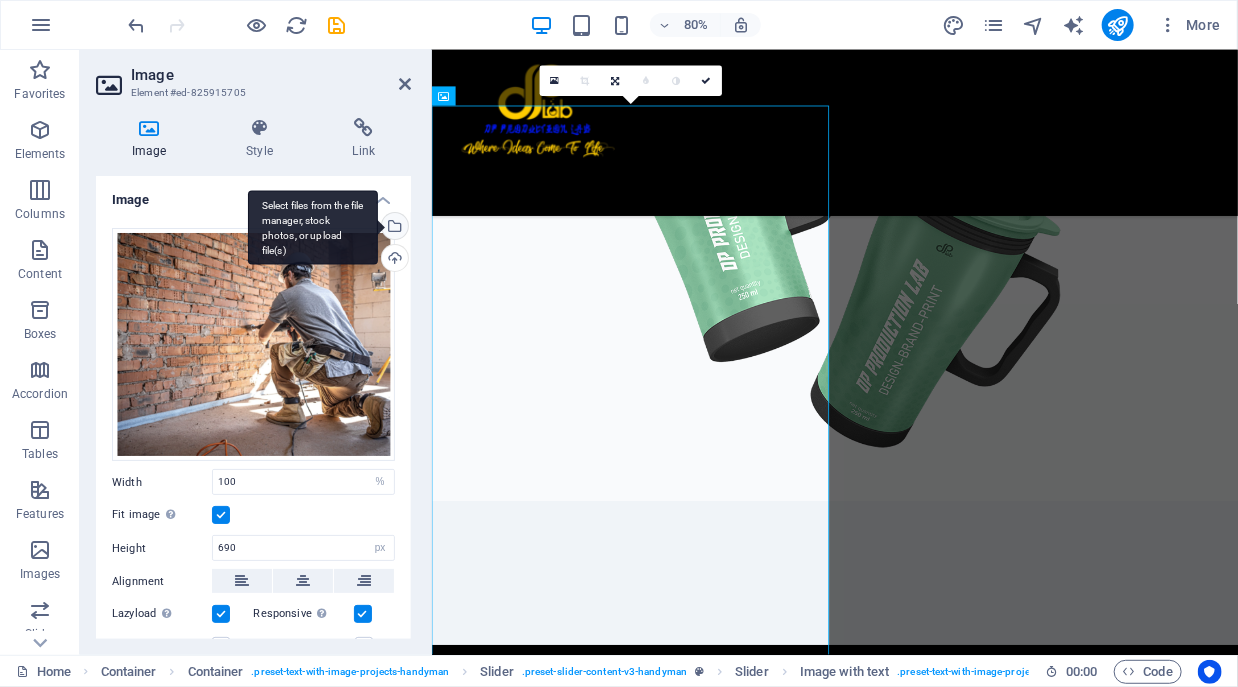 click on "Select files from the file manager, stock photos, or upload file(s)" at bounding box center (393, 228) 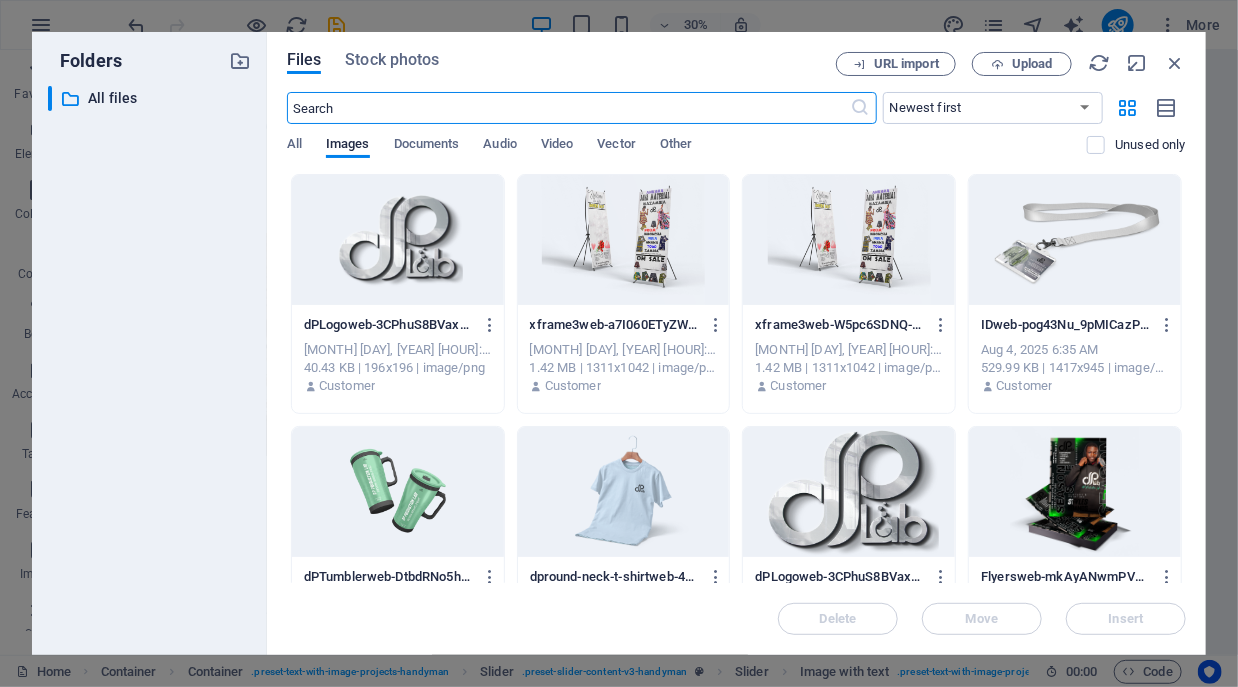 scroll, scrollTop: 4071, scrollLeft: 0, axis: vertical 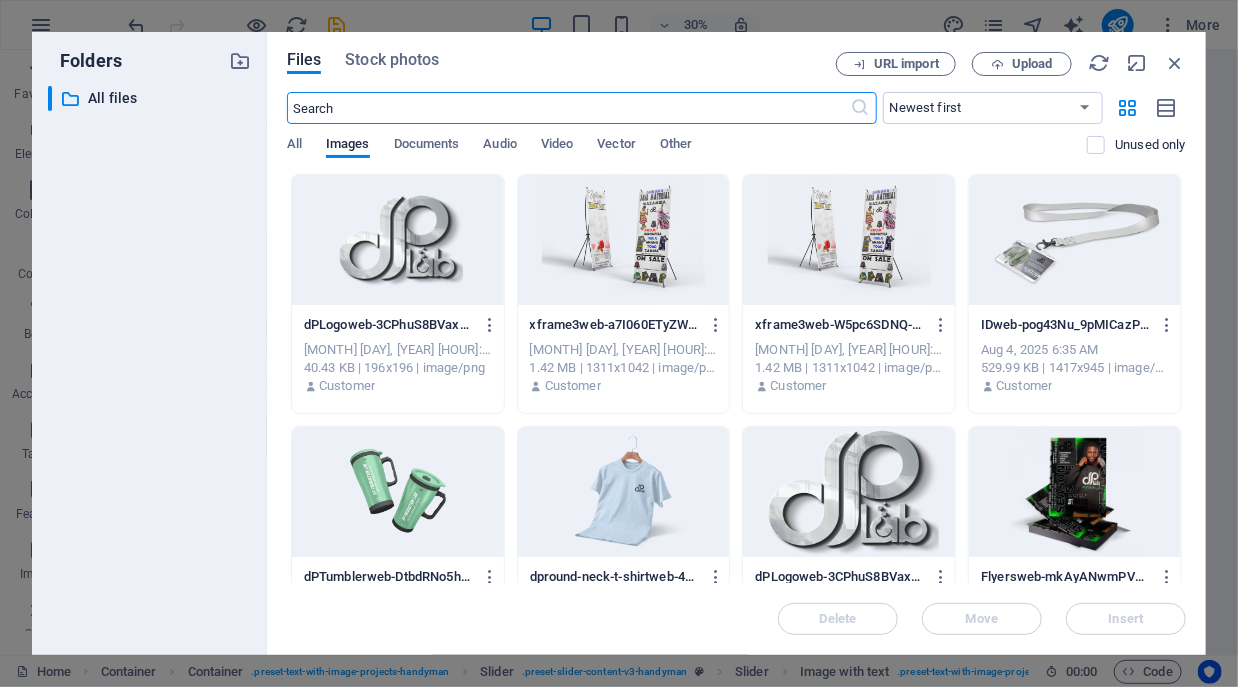 click at bounding box center [849, 492] 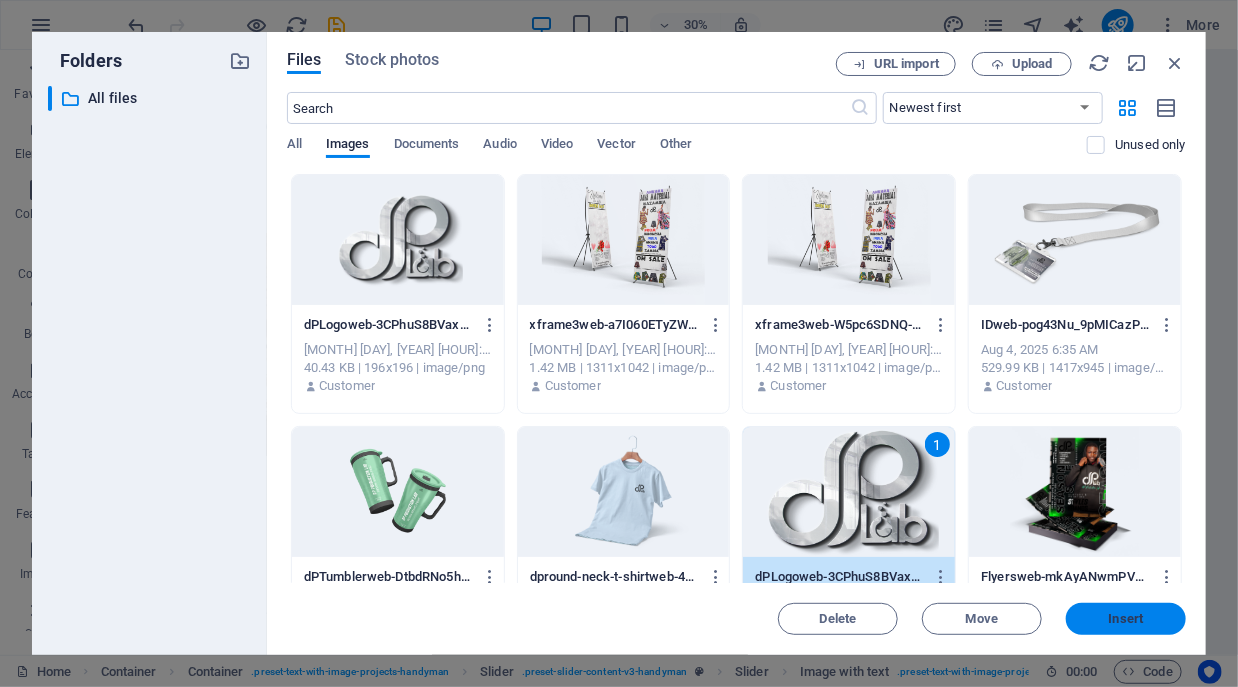 click on "Insert" at bounding box center (1126, 619) 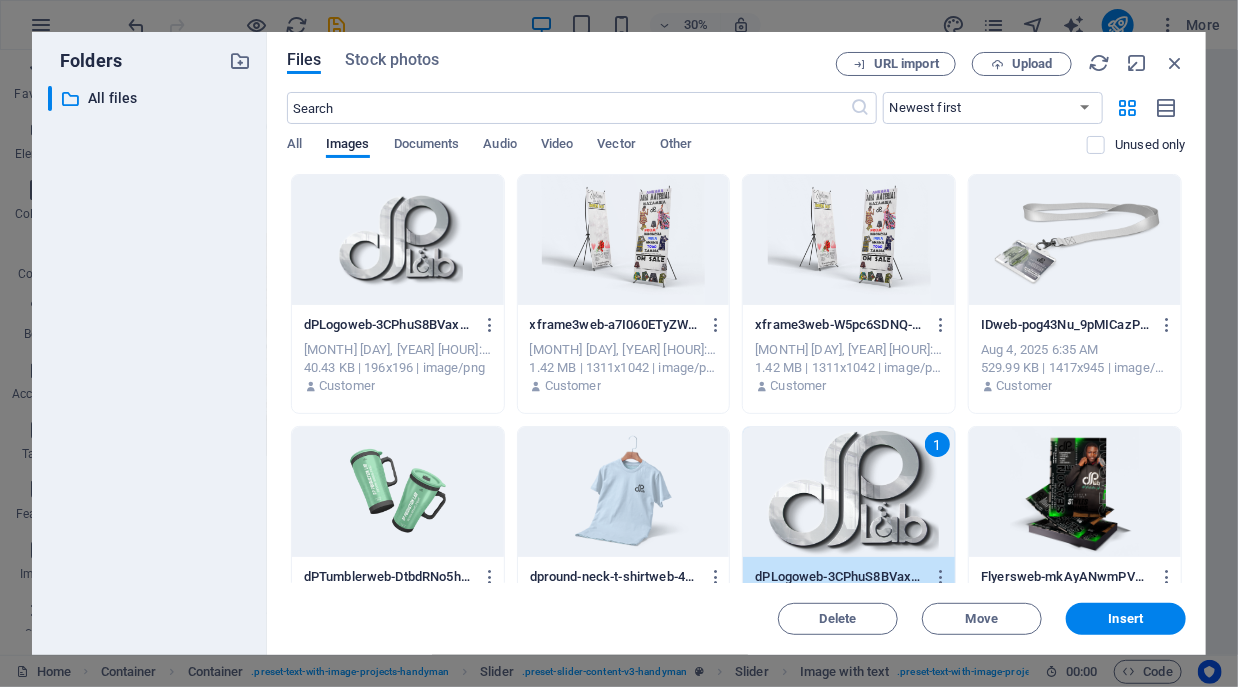 scroll, scrollTop: 4120, scrollLeft: 0, axis: vertical 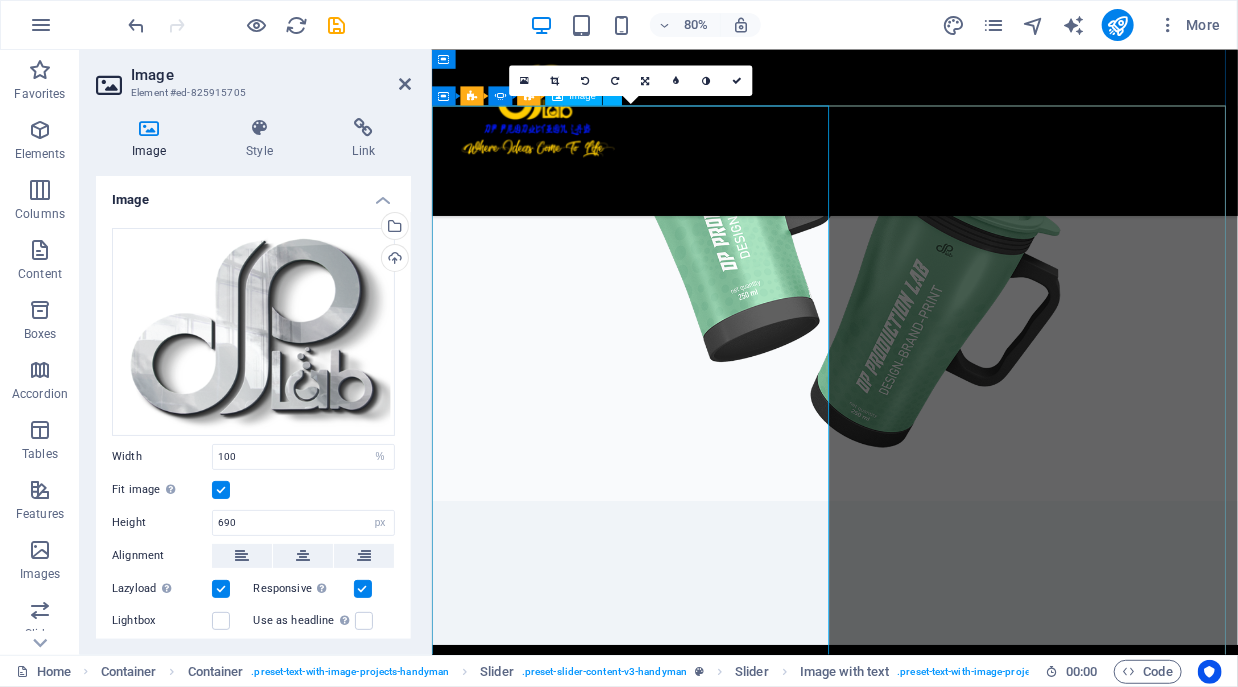 click at bounding box center (-2052, 8993) 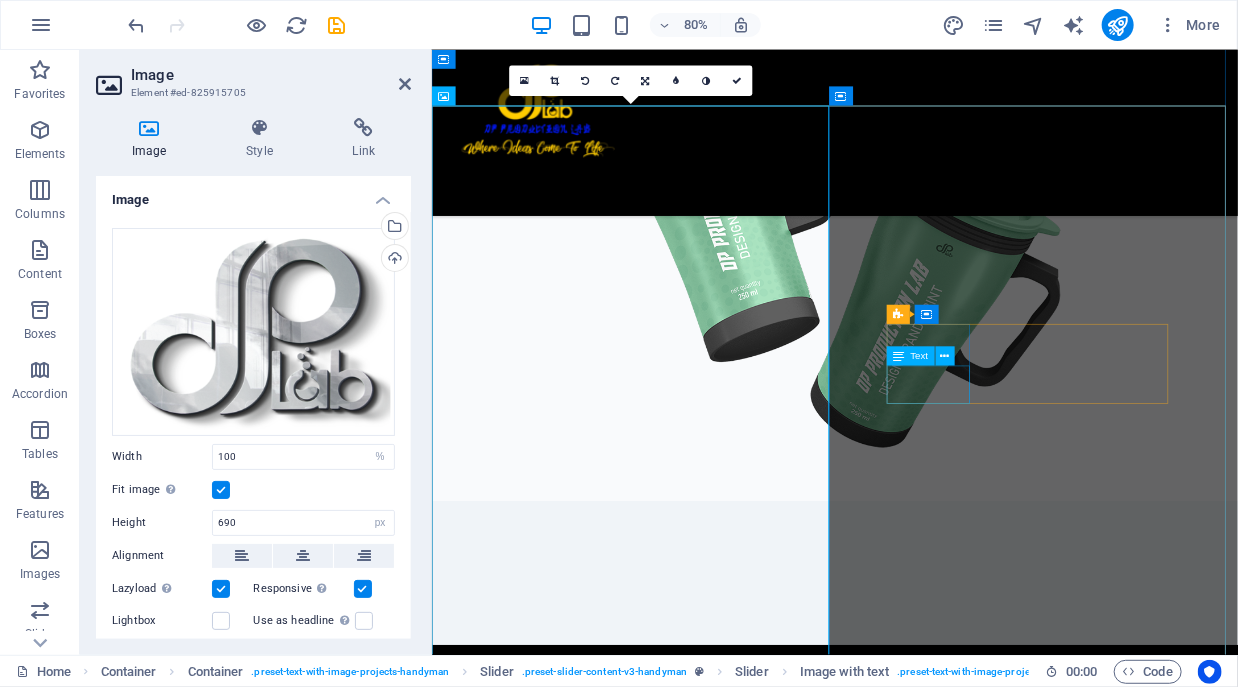 click on "Solar Panel Installation" at bounding box center [-2203, 9663] 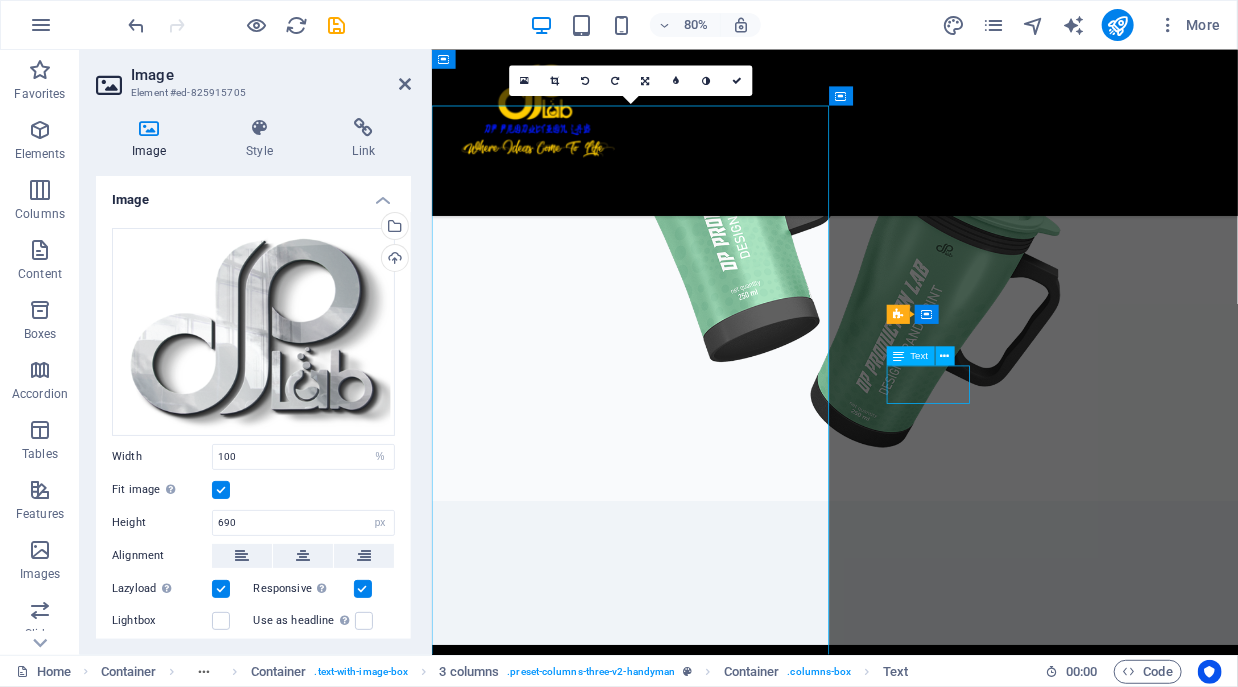 scroll, scrollTop: 4071, scrollLeft: 0, axis: vertical 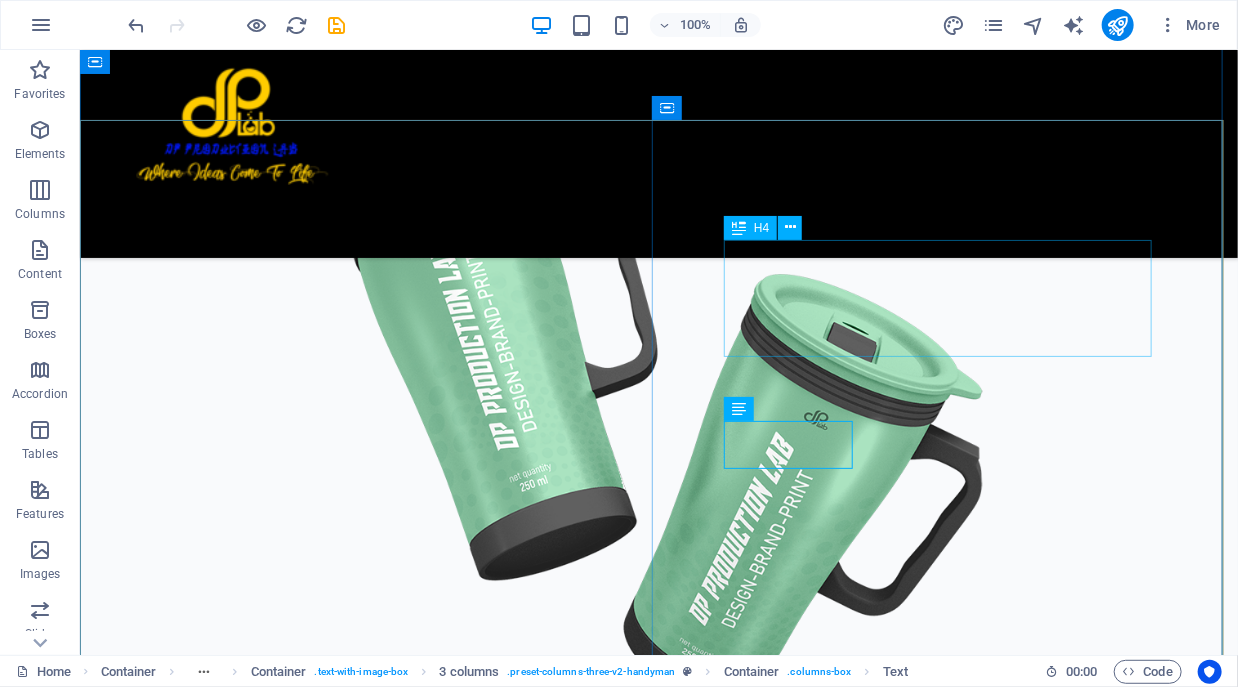 click on "Sed ut perspiciatis unde omnis iste natus error sit voluptatem" at bounding box center [-2781, 9638] 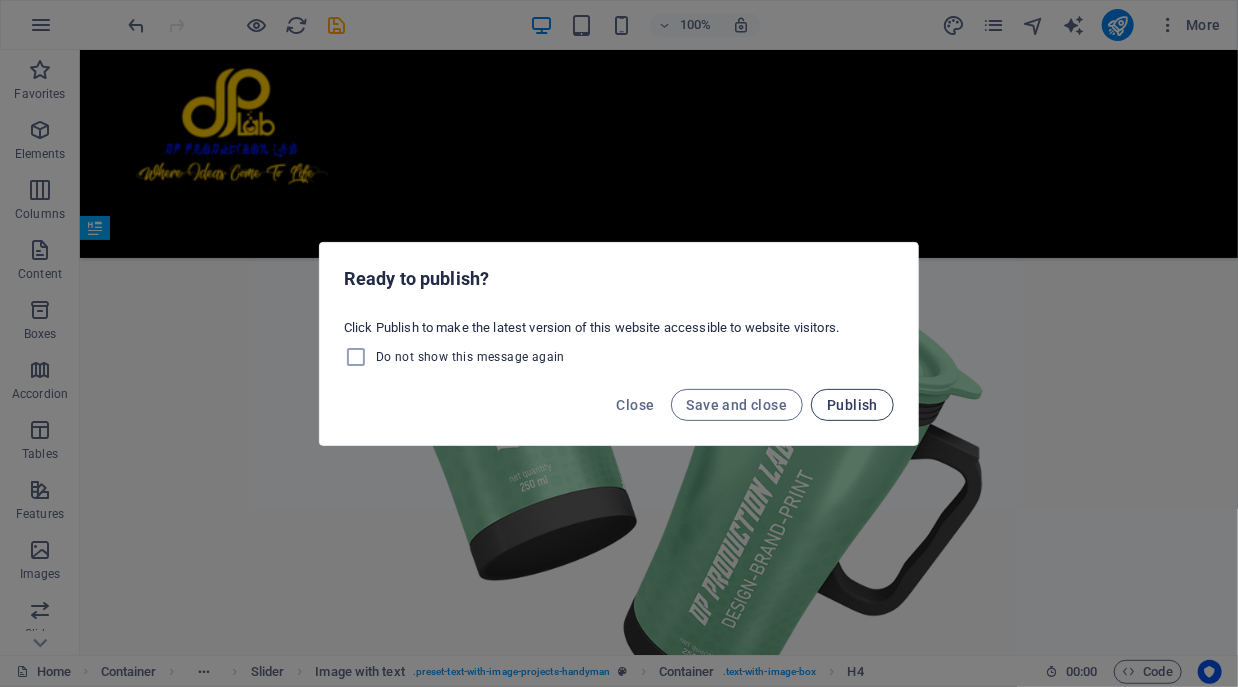 click on "Publish" at bounding box center [852, 405] 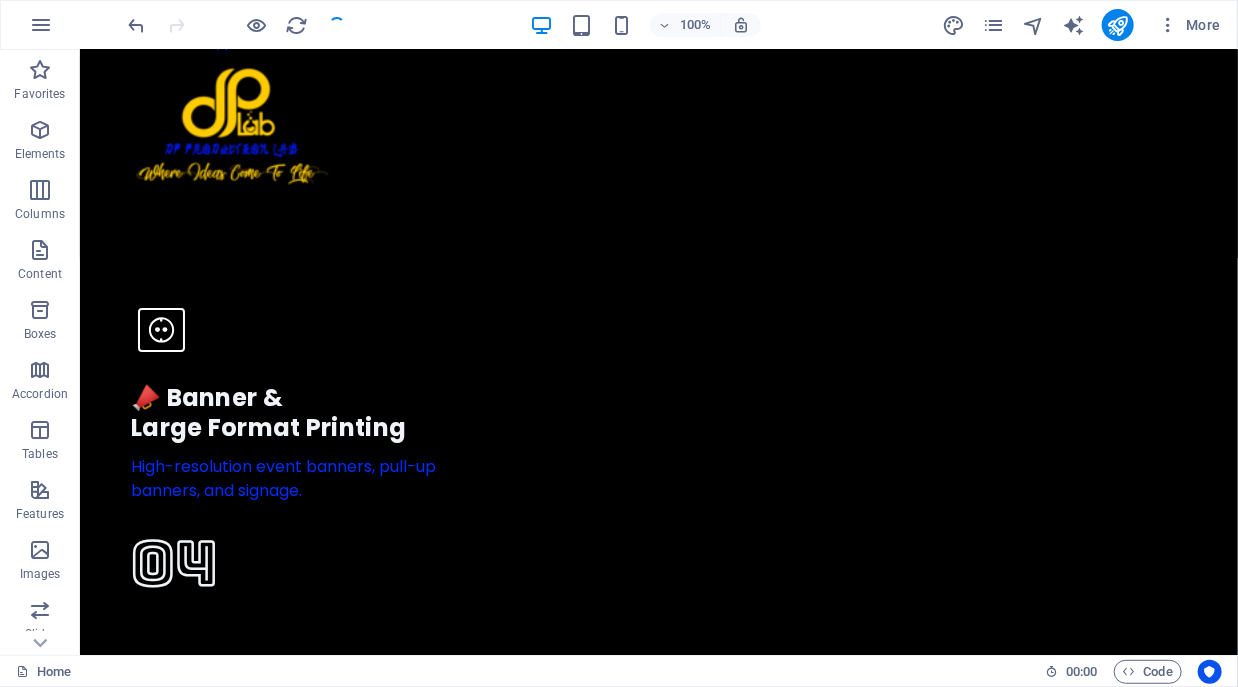 scroll, scrollTop: 6056, scrollLeft: 0, axis: vertical 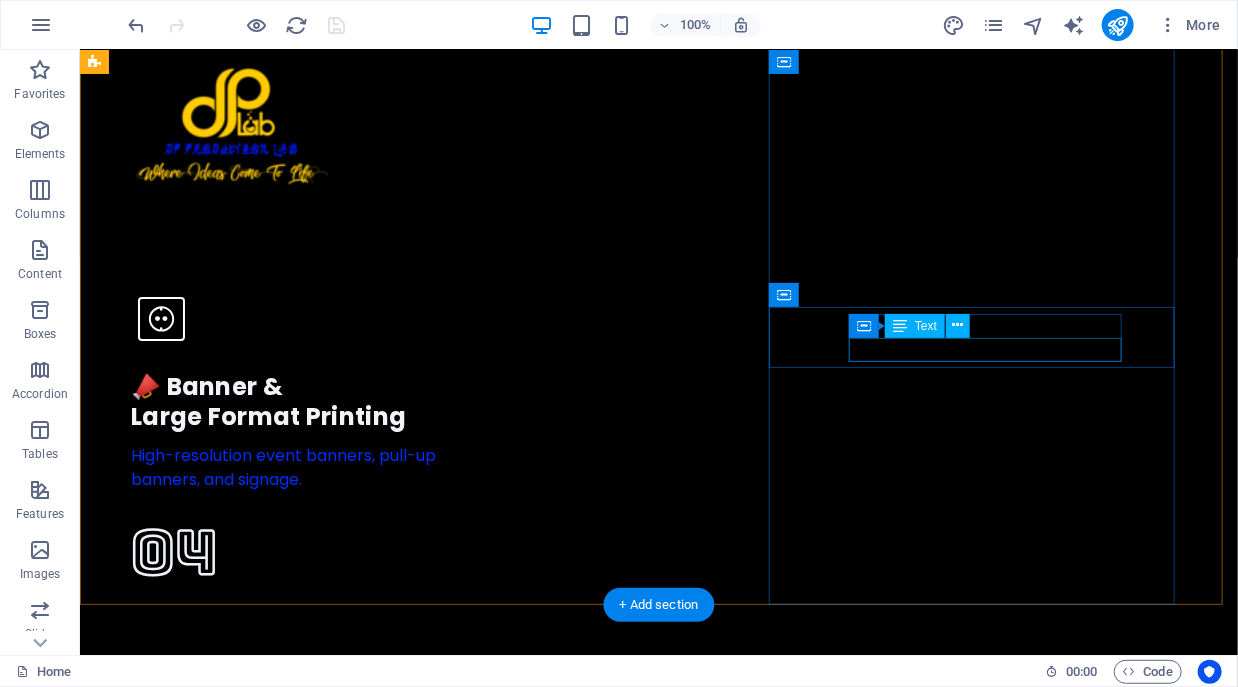 click on "[PHONE]" at bounding box center (235, 16162) 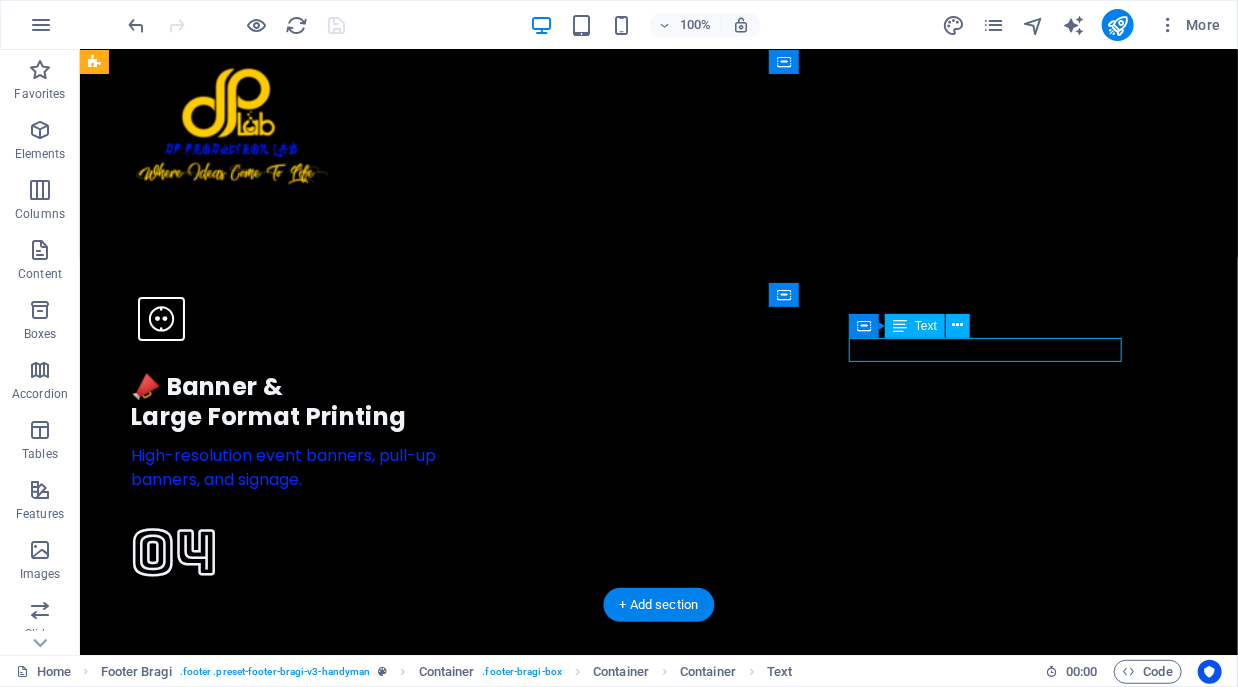click on "[PHONE]" at bounding box center (235, 16162) 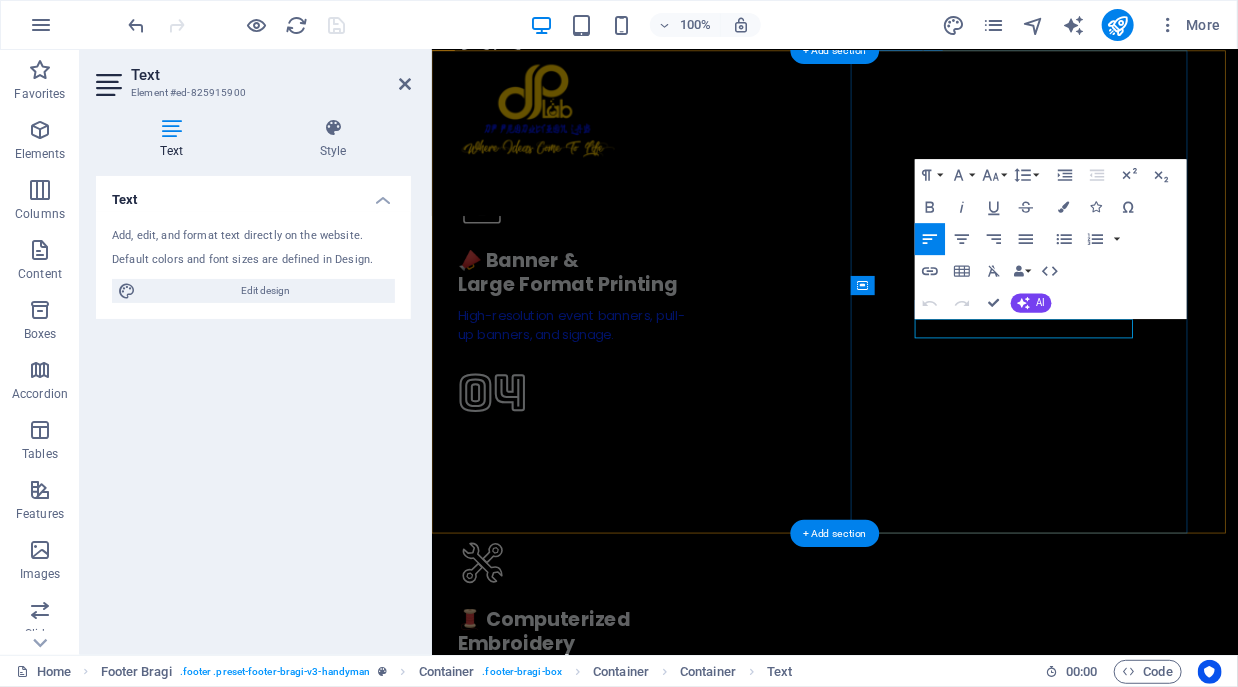scroll, scrollTop: 6104, scrollLeft: 0, axis: vertical 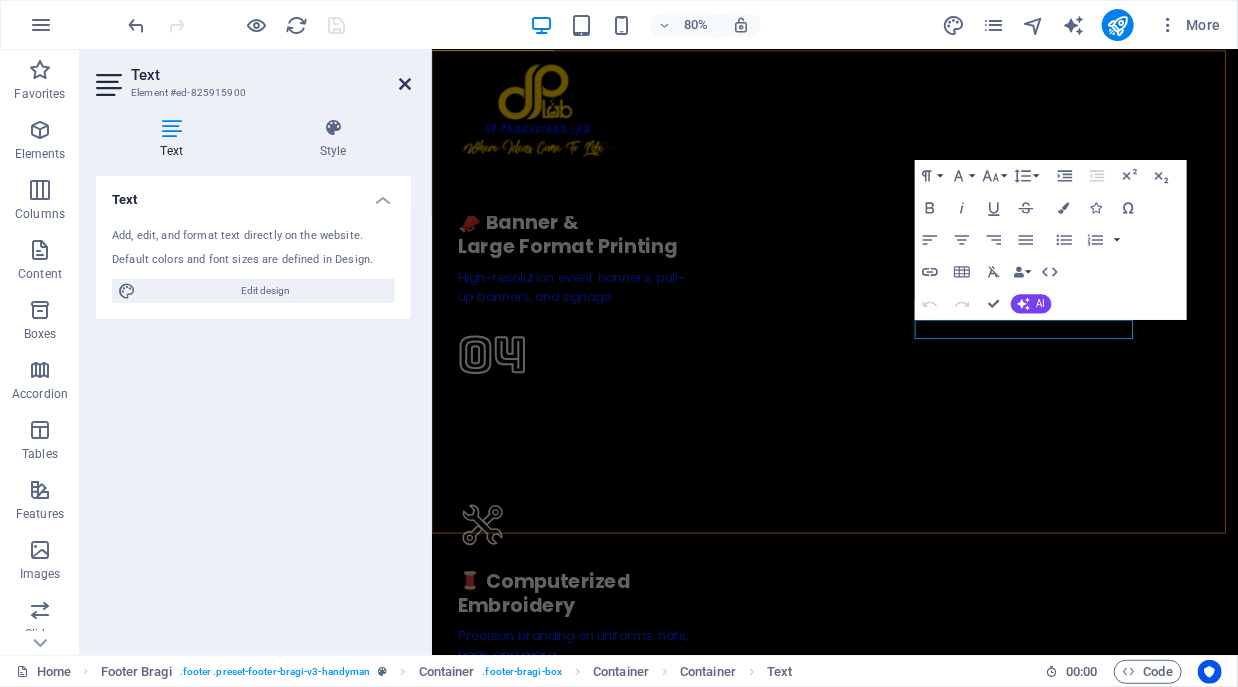 click at bounding box center (405, 84) 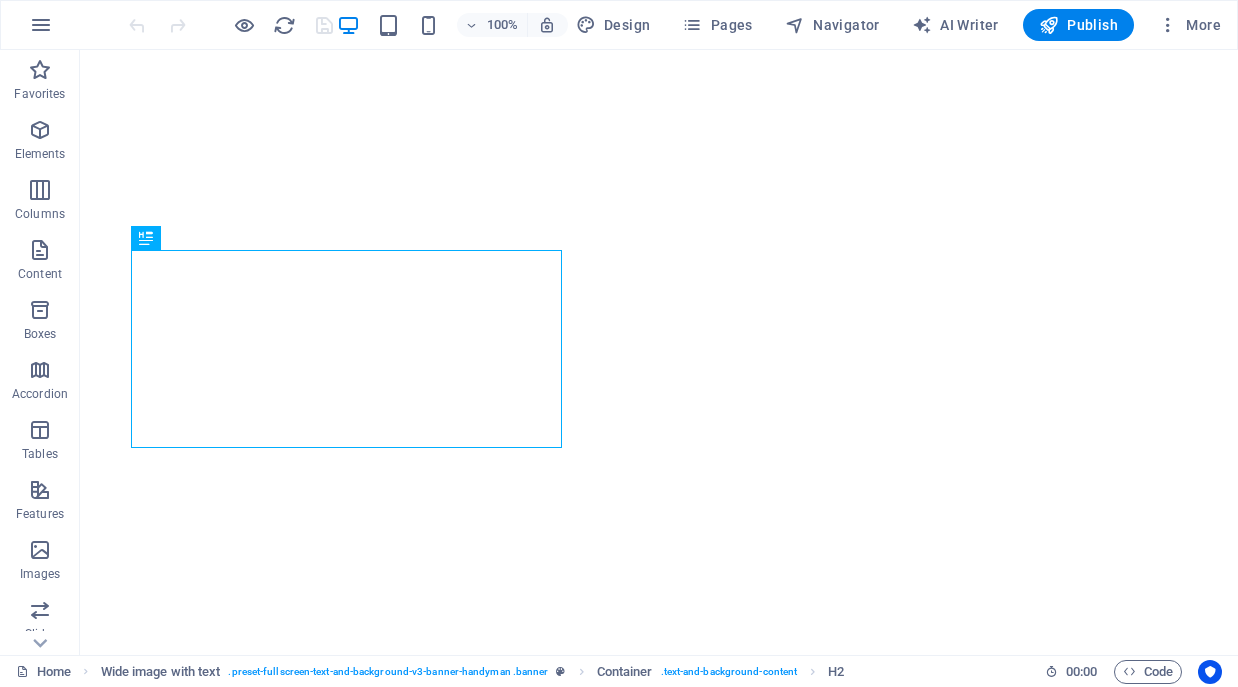 scroll, scrollTop: 0, scrollLeft: 0, axis: both 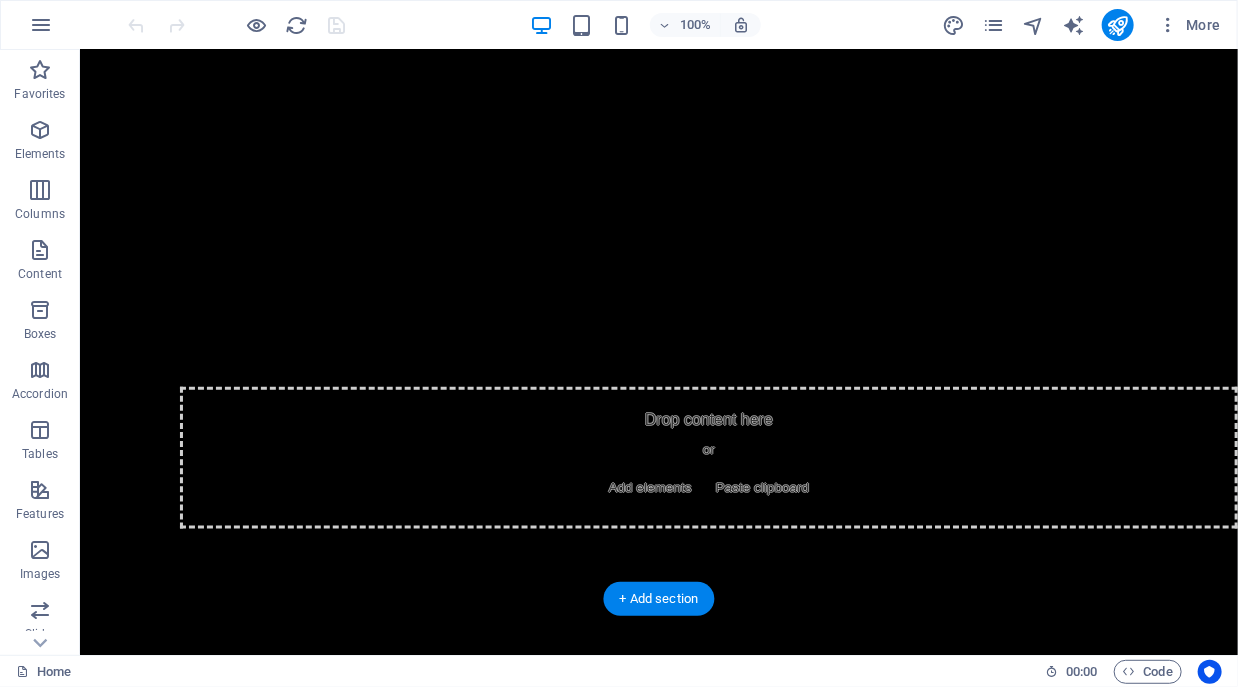 click at bounding box center [651, 528] 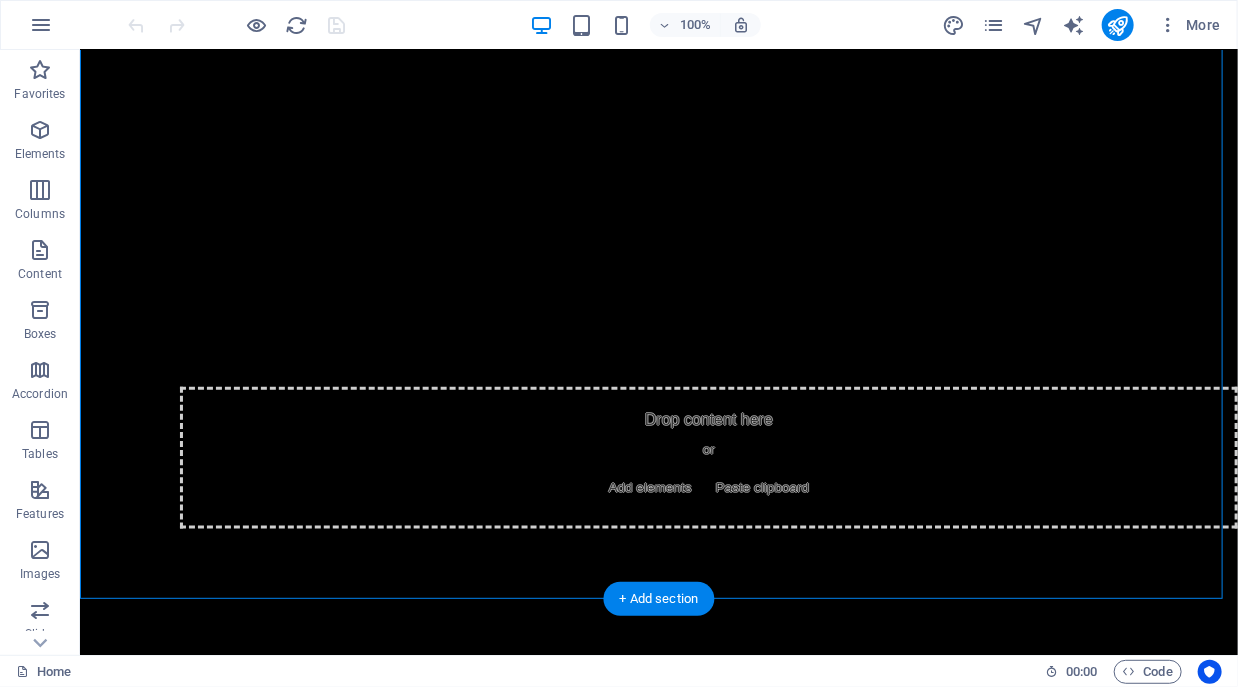 click at bounding box center [651, 528] 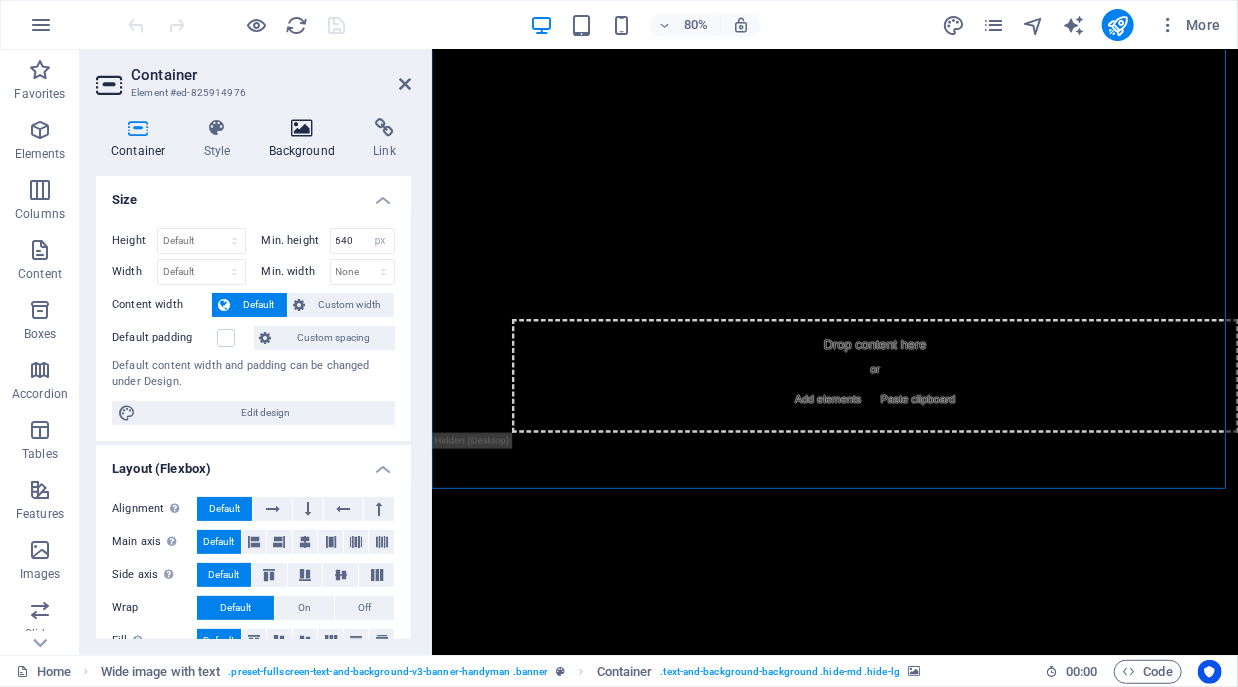 click at bounding box center (302, 128) 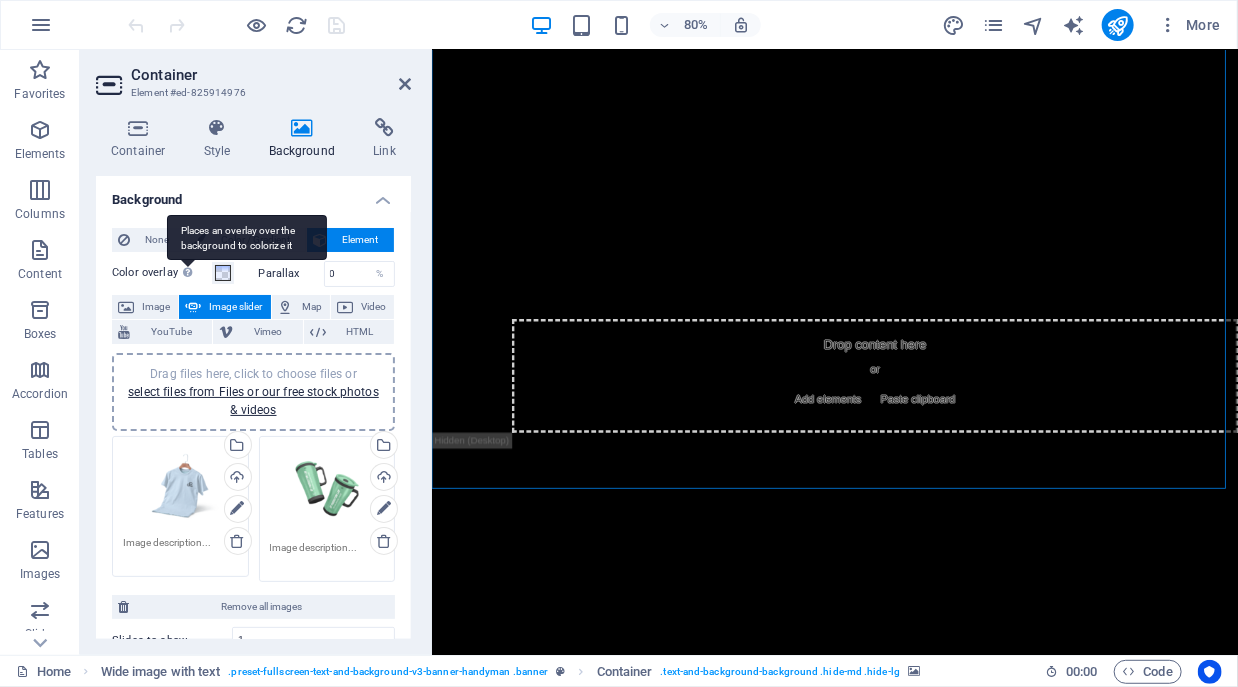 click on "Places an overlay over the background to colorize it" at bounding box center [247, 237] 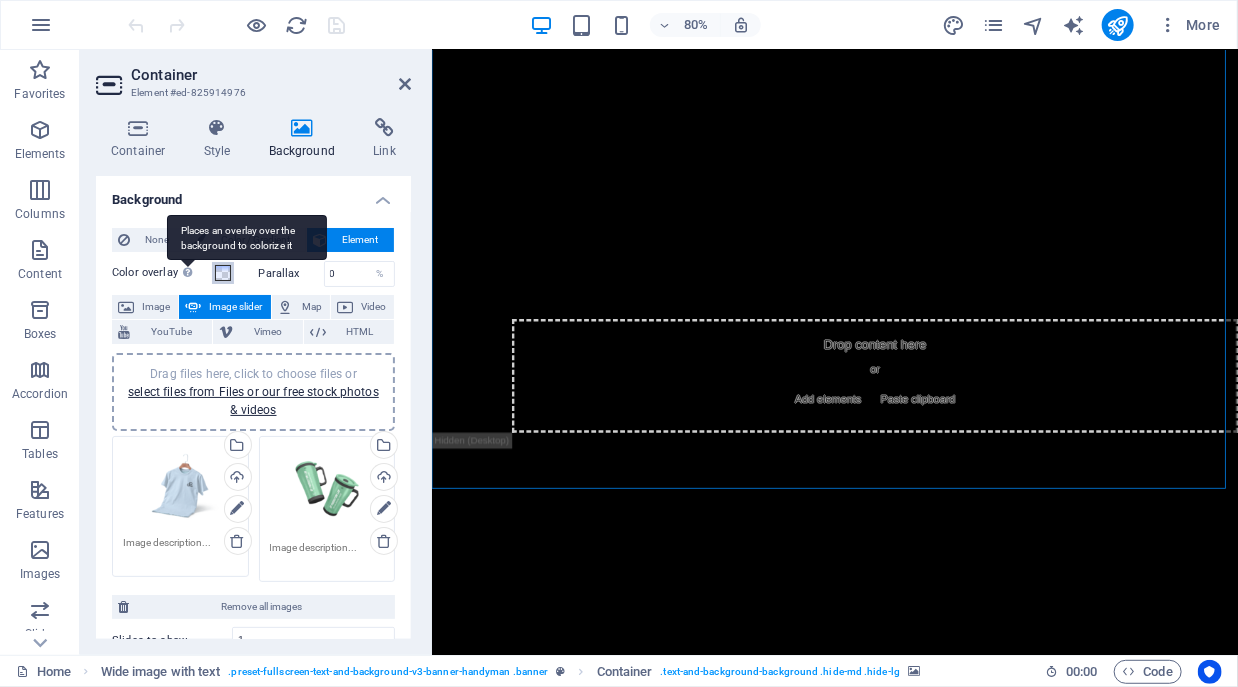 click on "Color overlay Places an overlay over the background to colorize it" at bounding box center (223, 273) 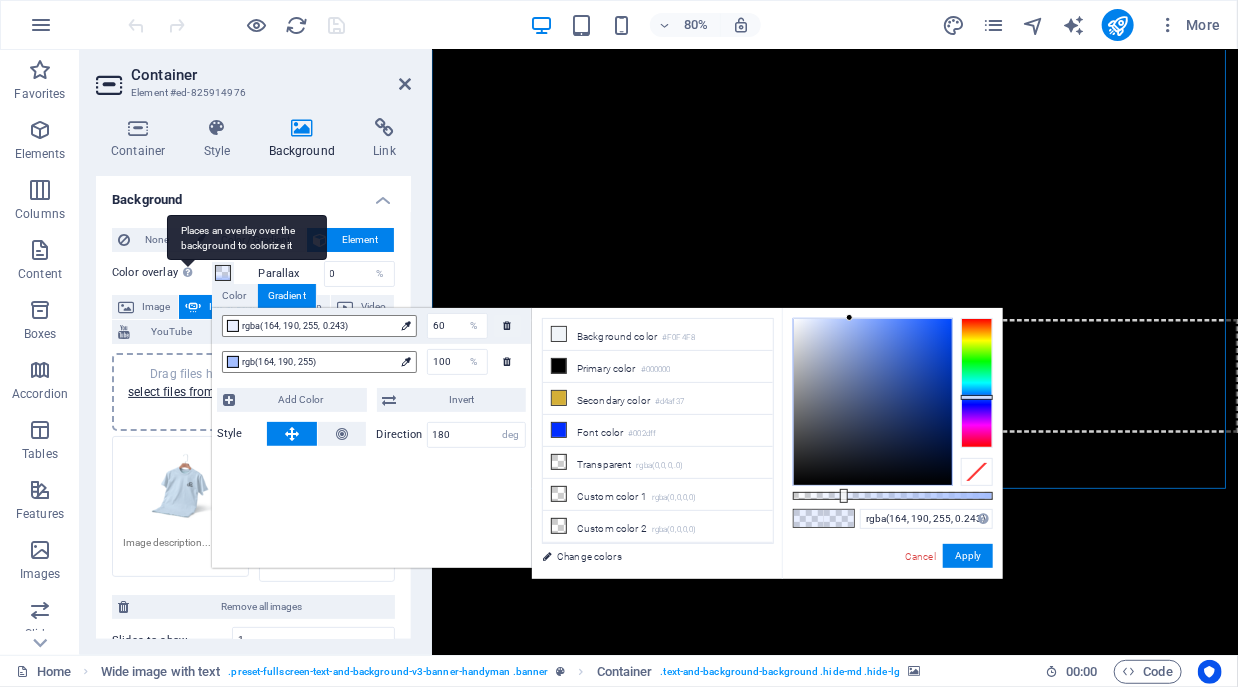 click on "Places an overlay over the background to colorize it" at bounding box center (247, 237) 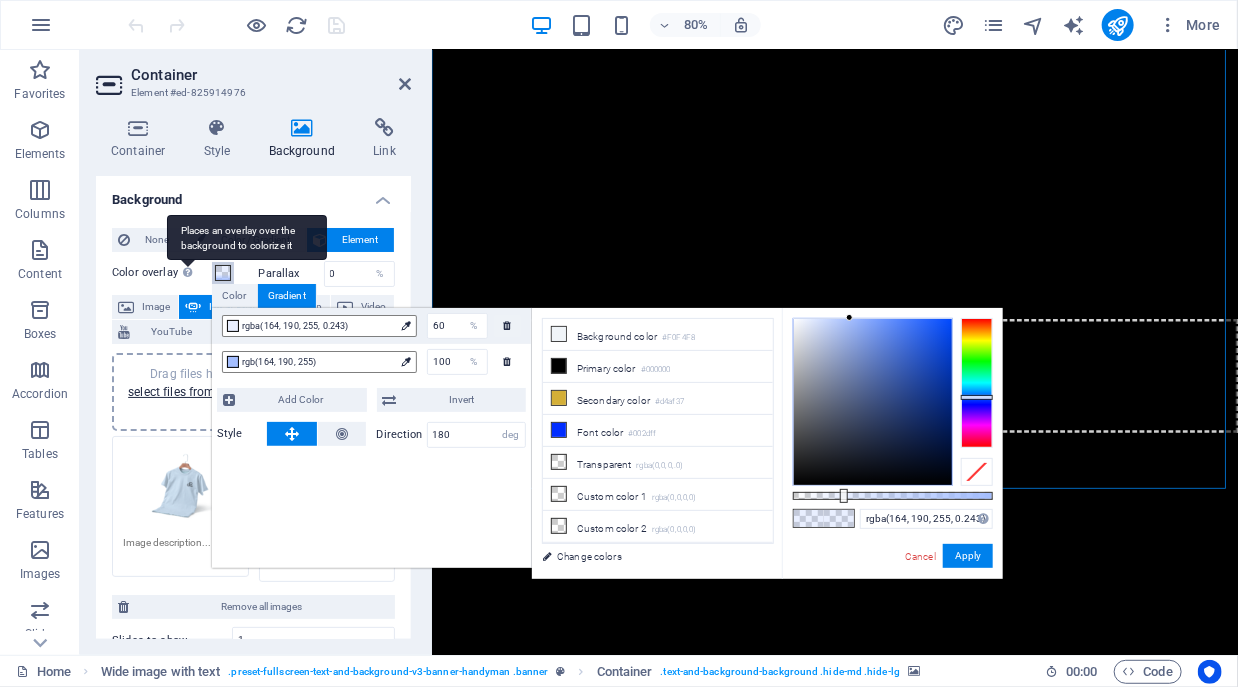 click on "Color overlay Places an overlay over the background to colorize it" at bounding box center (223, 273) 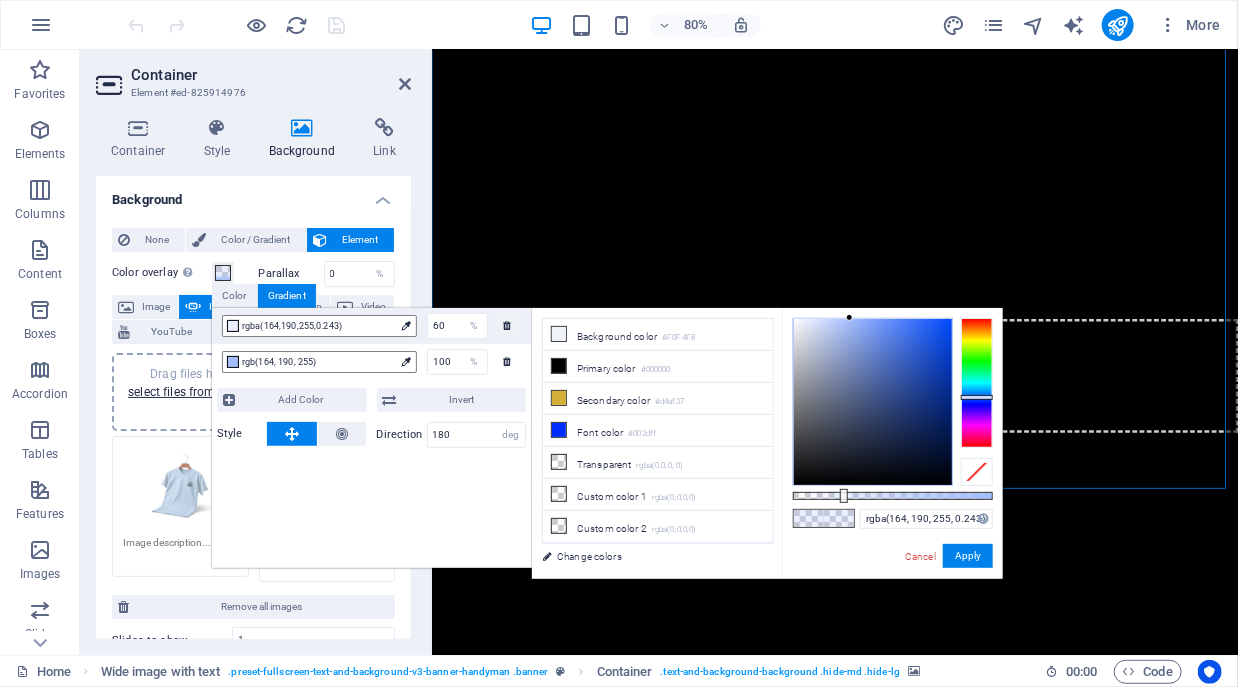 click on "Color overlay Places an overlay over the background to colorize it" at bounding box center (180, 273) 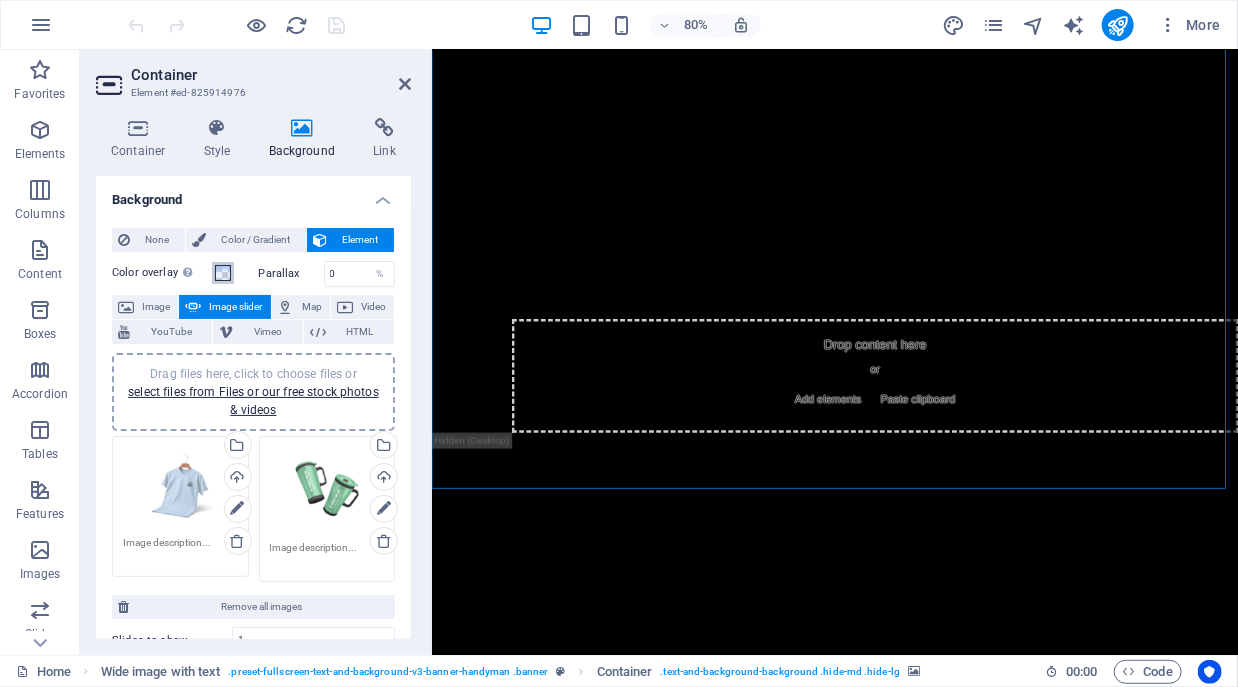click at bounding box center [223, 273] 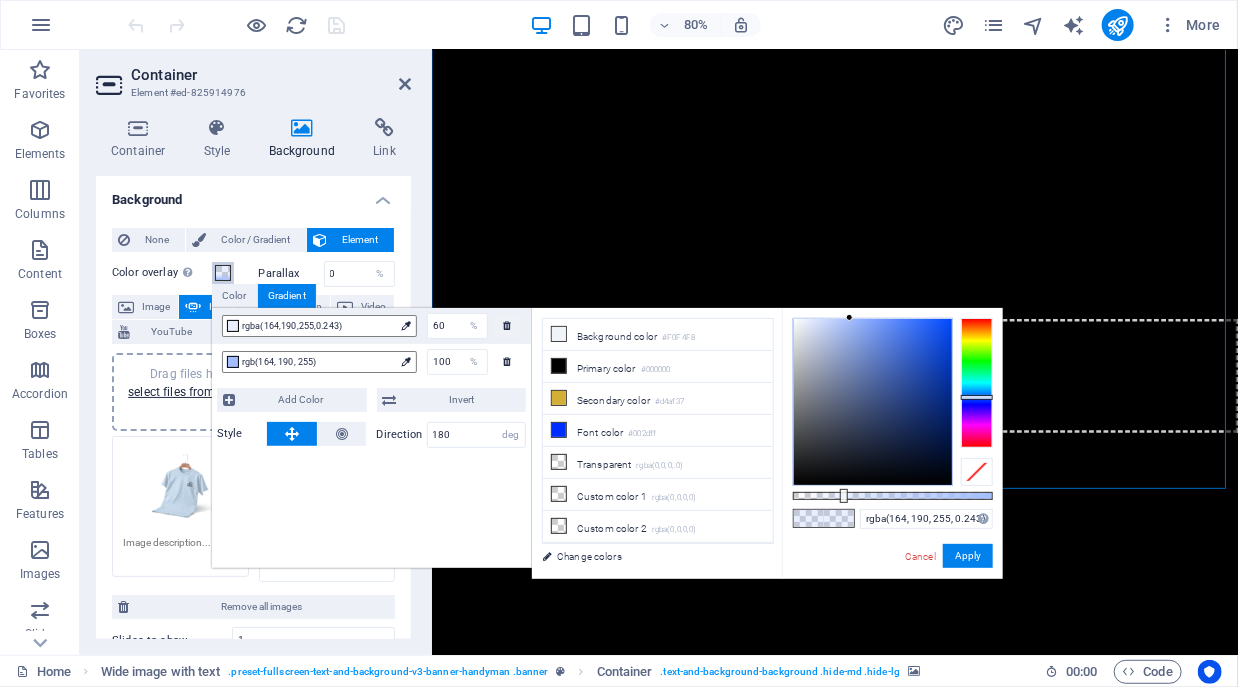 click on "Drag files here, click to choose files or select files from Files or our free stock photos & videos" at bounding box center [180, 487] 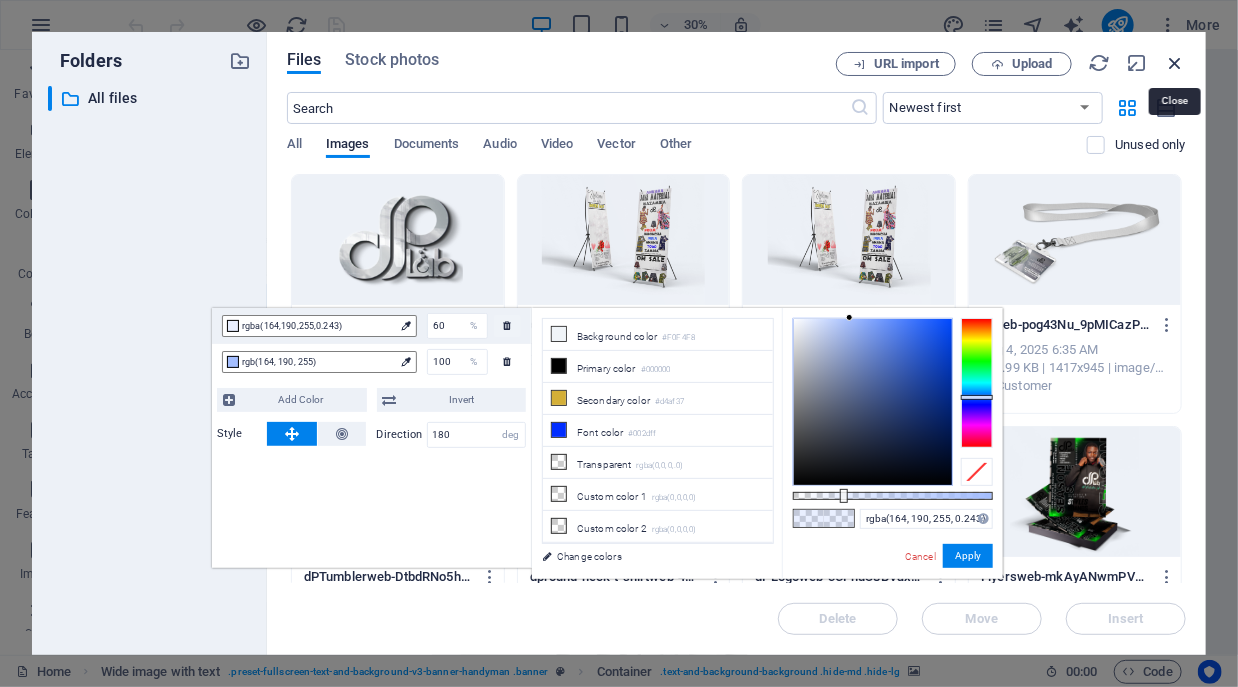 click at bounding box center (1175, 63) 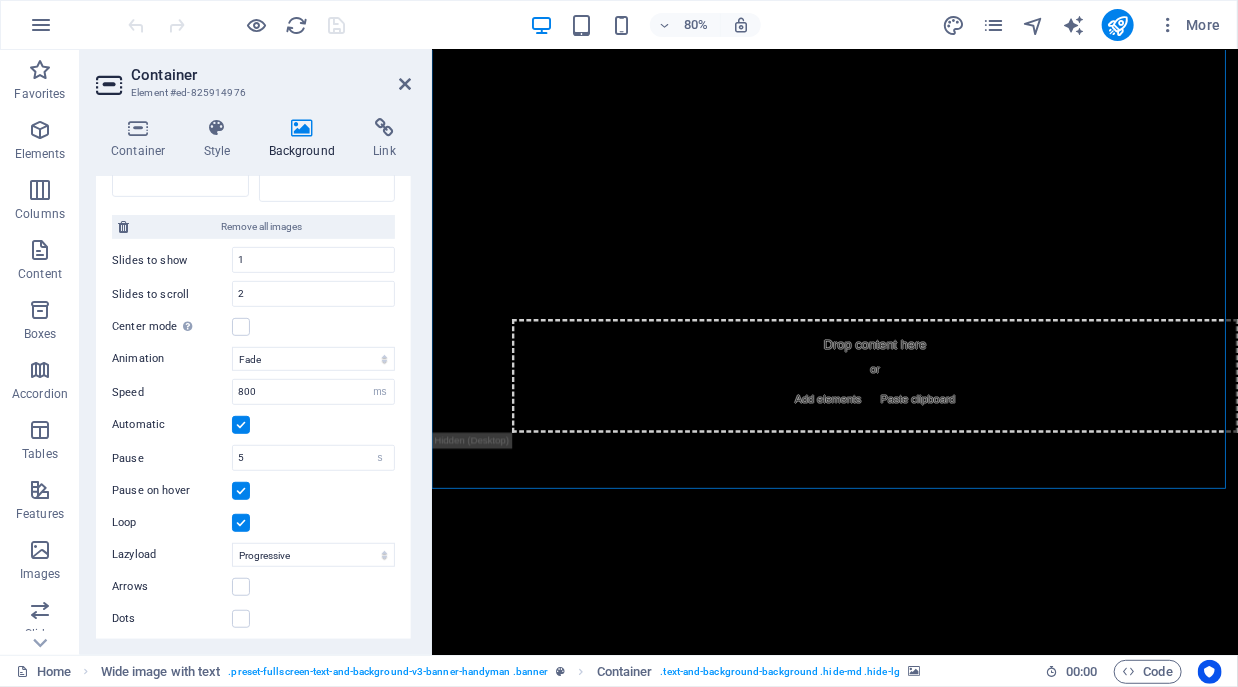 scroll, scrollTop: 384, scrollLeft: 0, axis: vertical 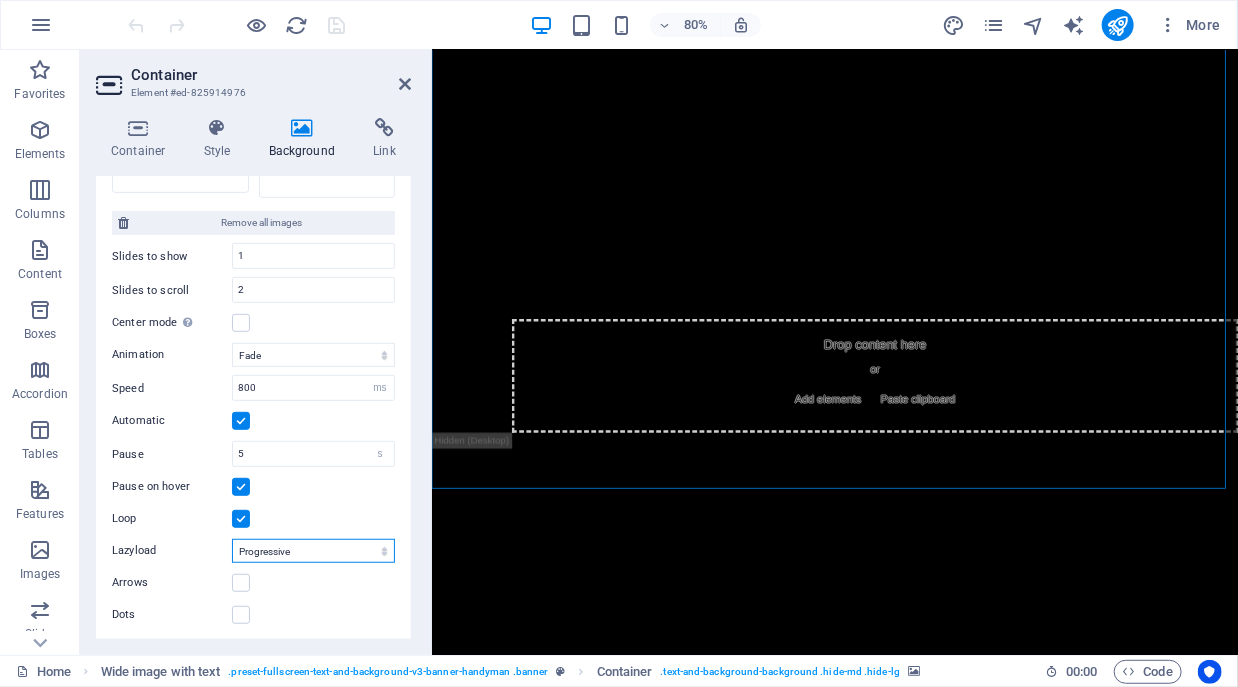 click on "Off On demand Progressive" at bounding box center (313, 551) 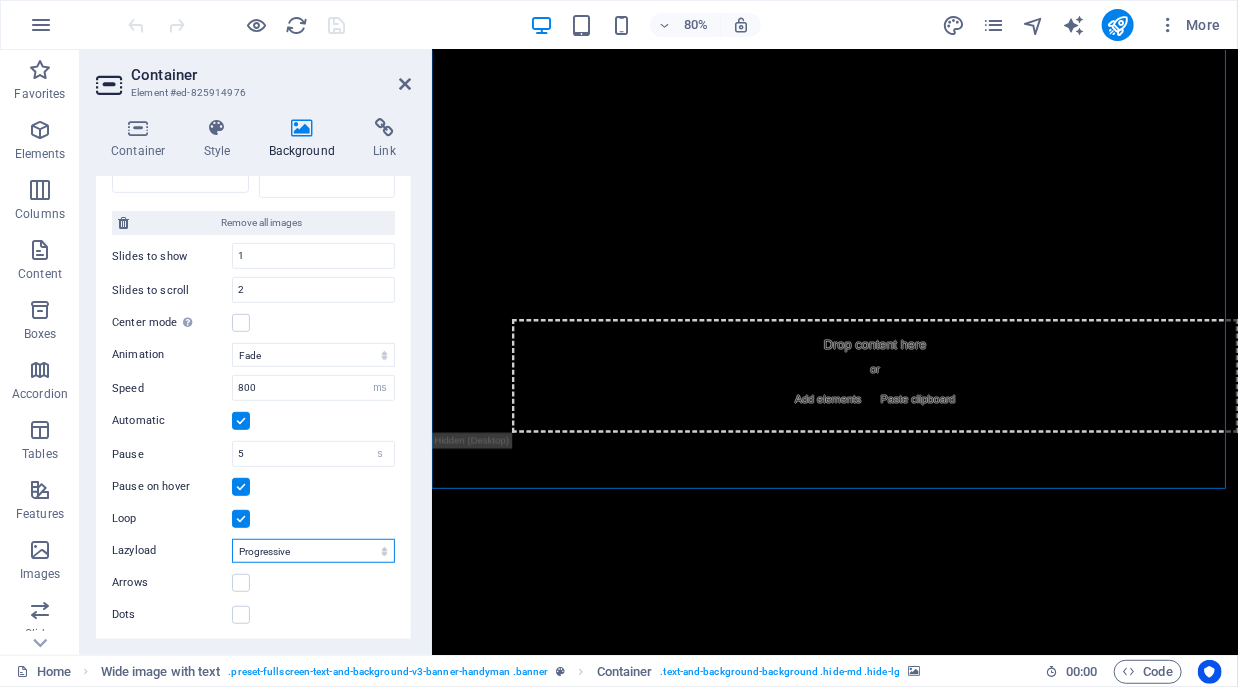 click on "Off On demand Progressive" at bounding box center [313, 551] 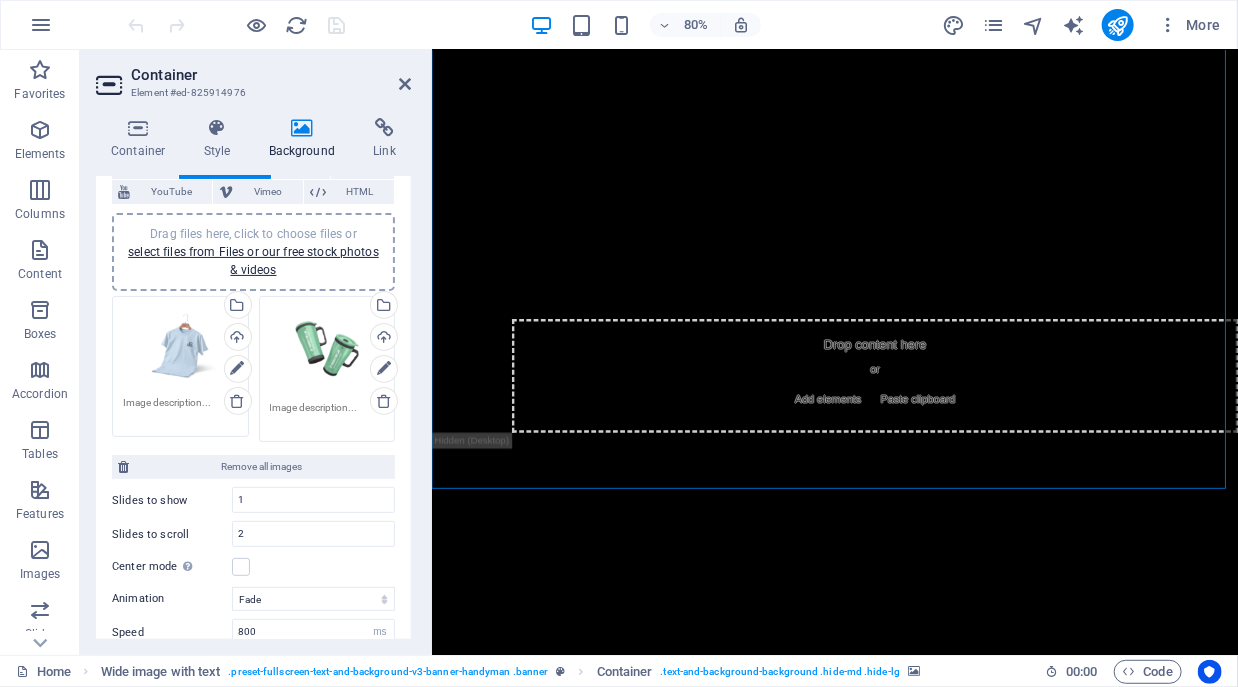 scroll, scrollTop: 0, scrollLeft: 0, axis: both 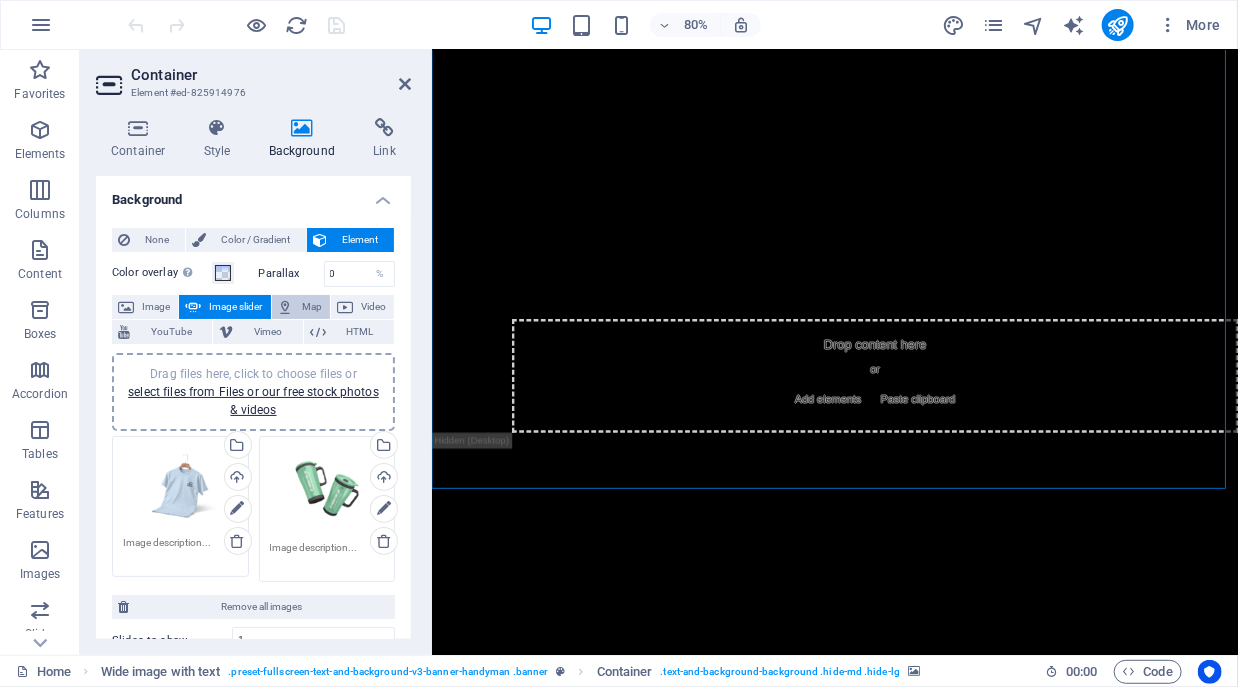 click on "Map" at bounding box center (312, 307) 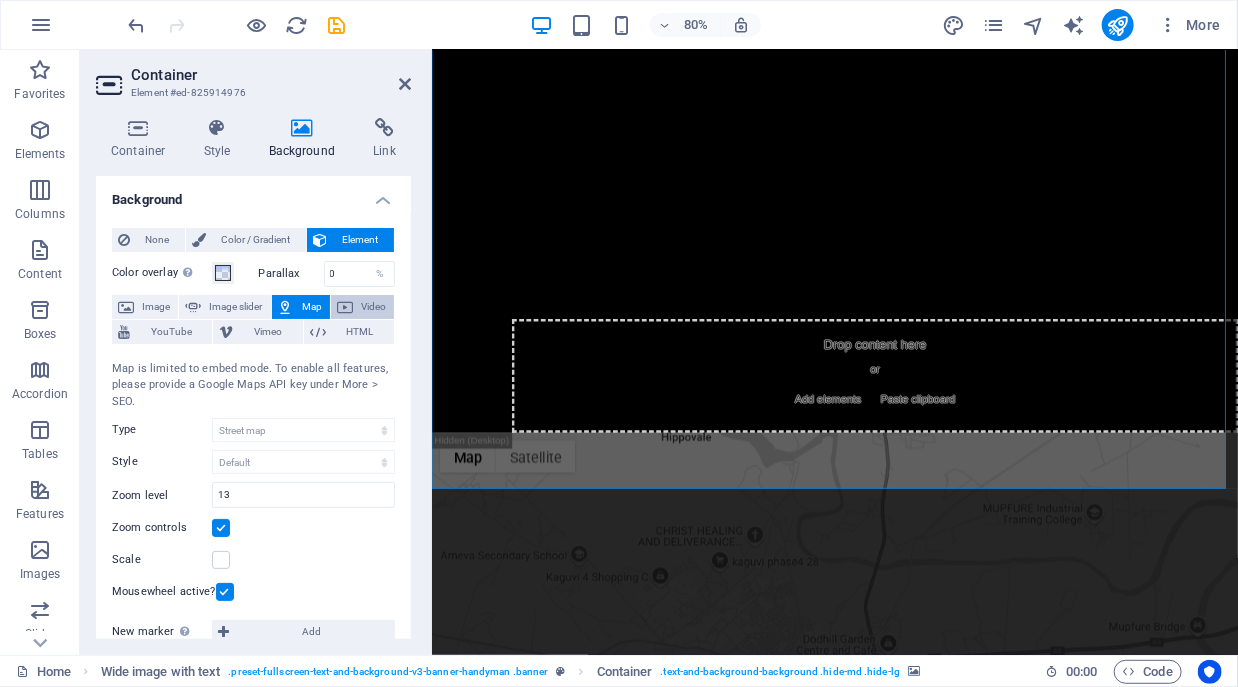 click on "Video" at bounding box center (362, 307) 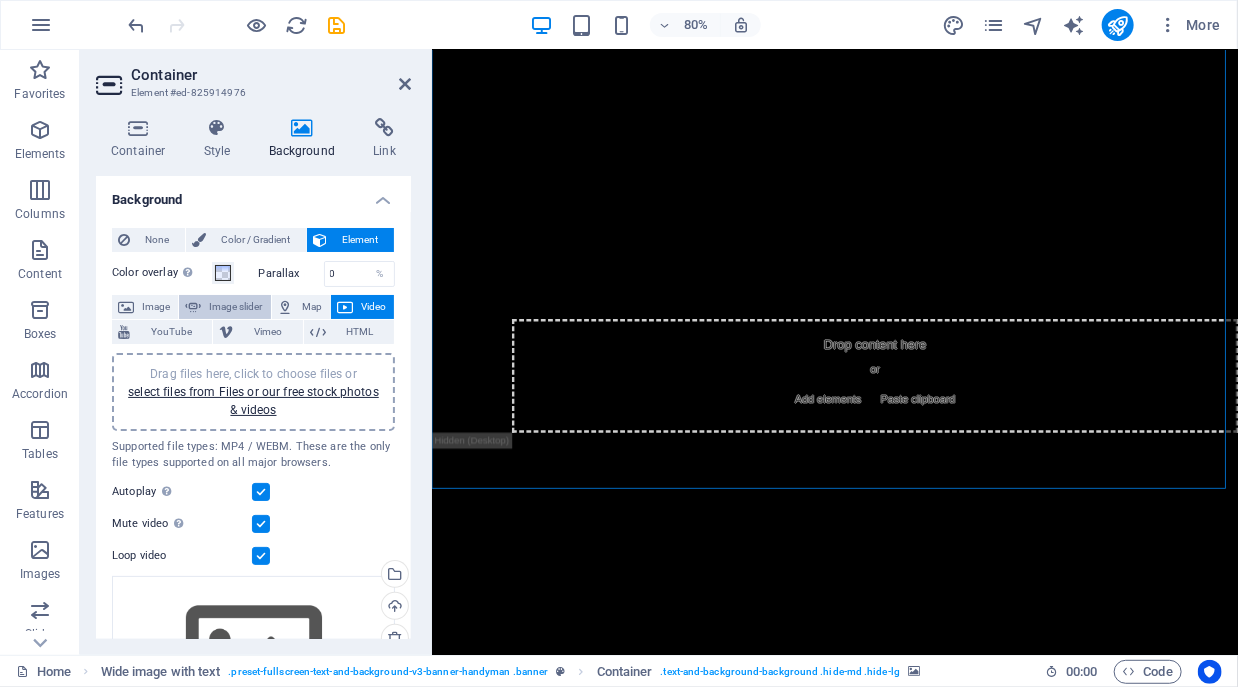 click on "Image slider" at bounding box center (235, 307) 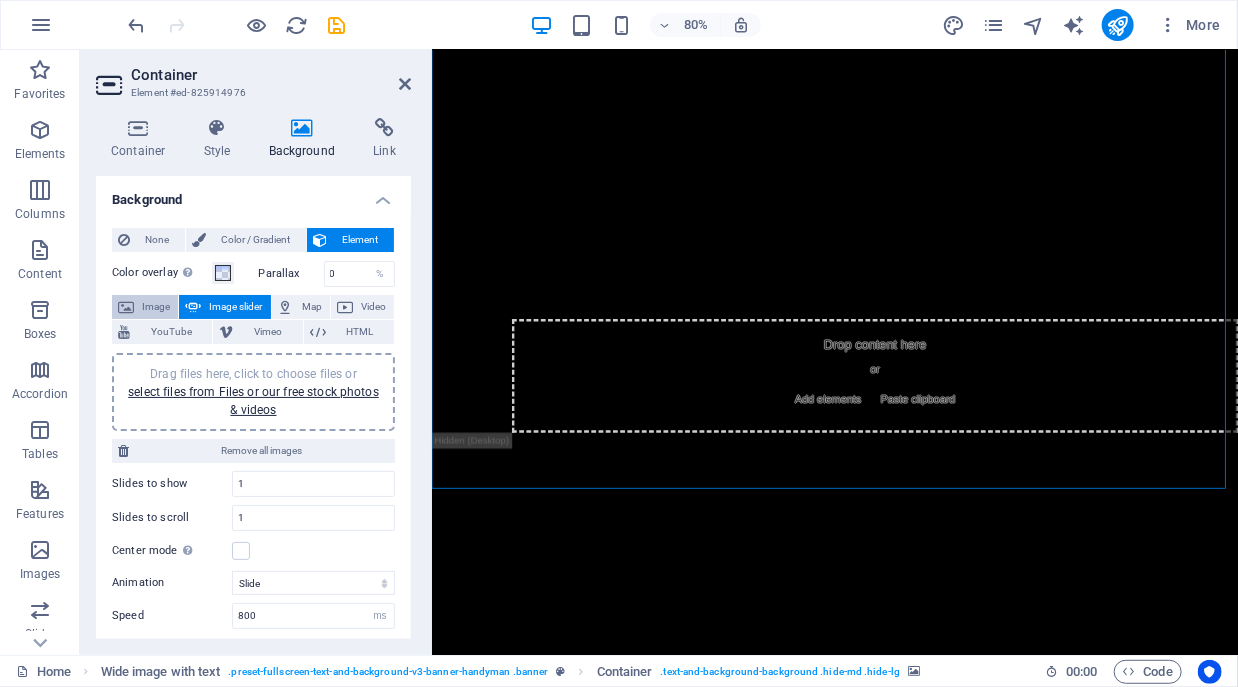 click on "Image" at bounding box center [156, 307] 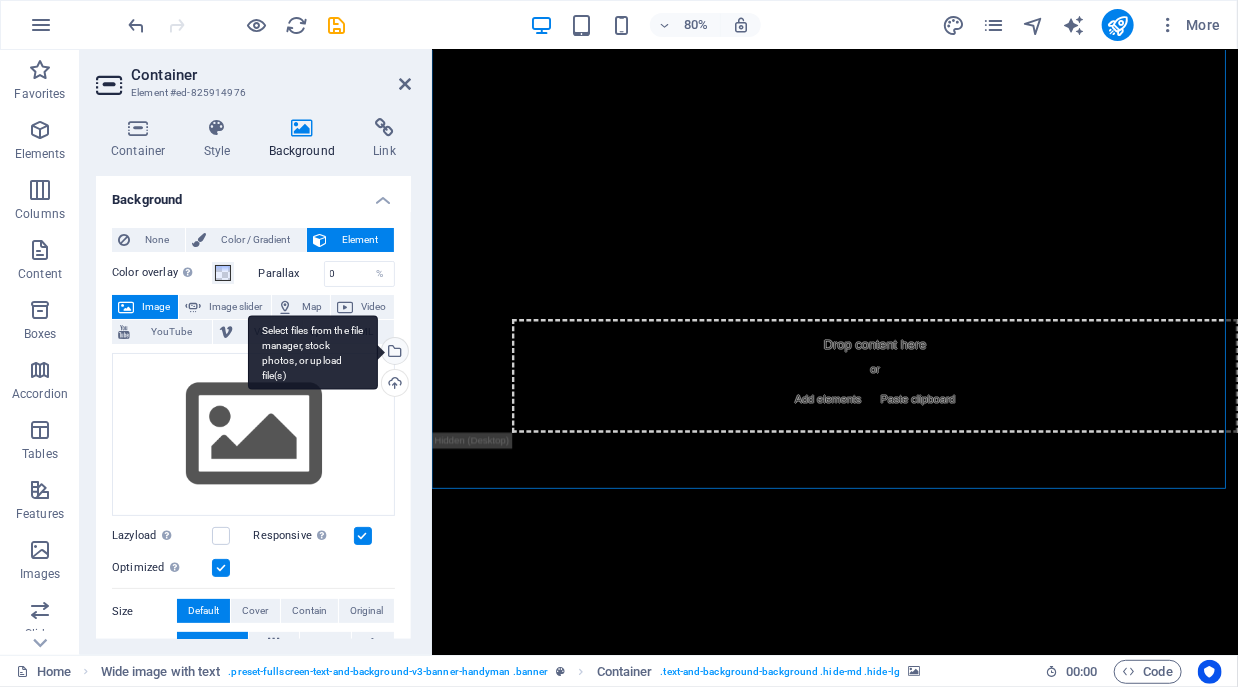 click on "Select files from the file manager, stock photos, or upload file(s)" at bounding box center [313, 352] 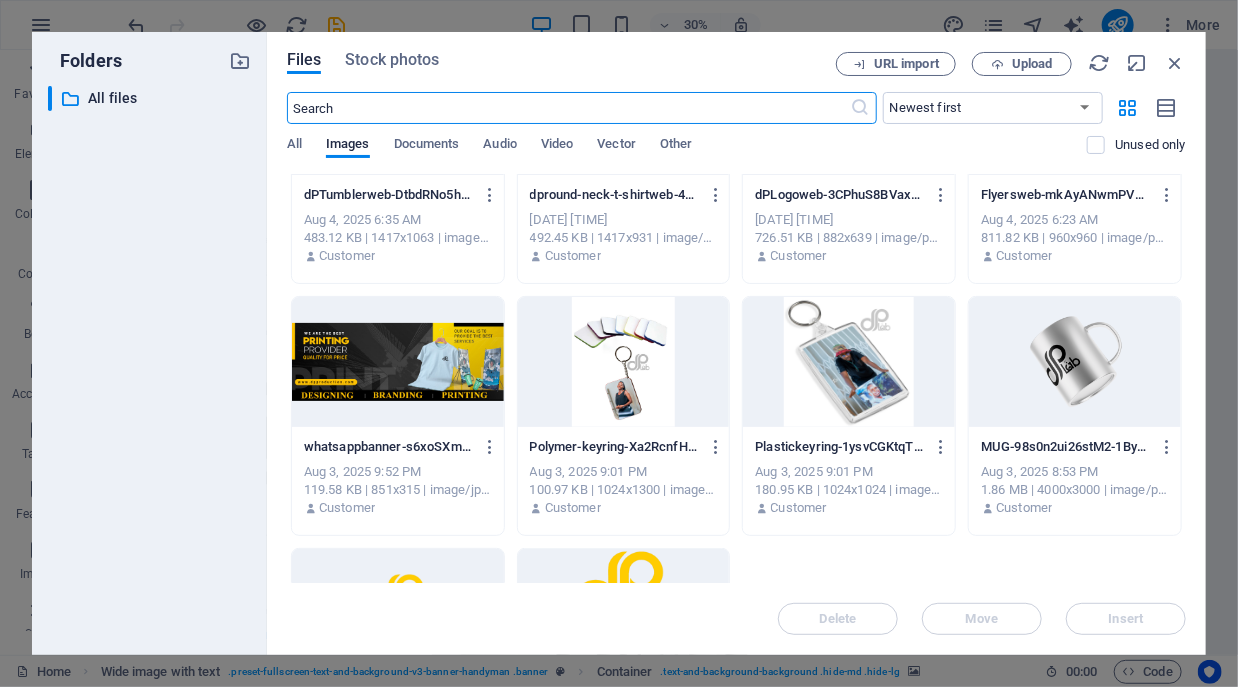 scroll, scrollTop: 383, scrollLeft: 0, axis: vertical 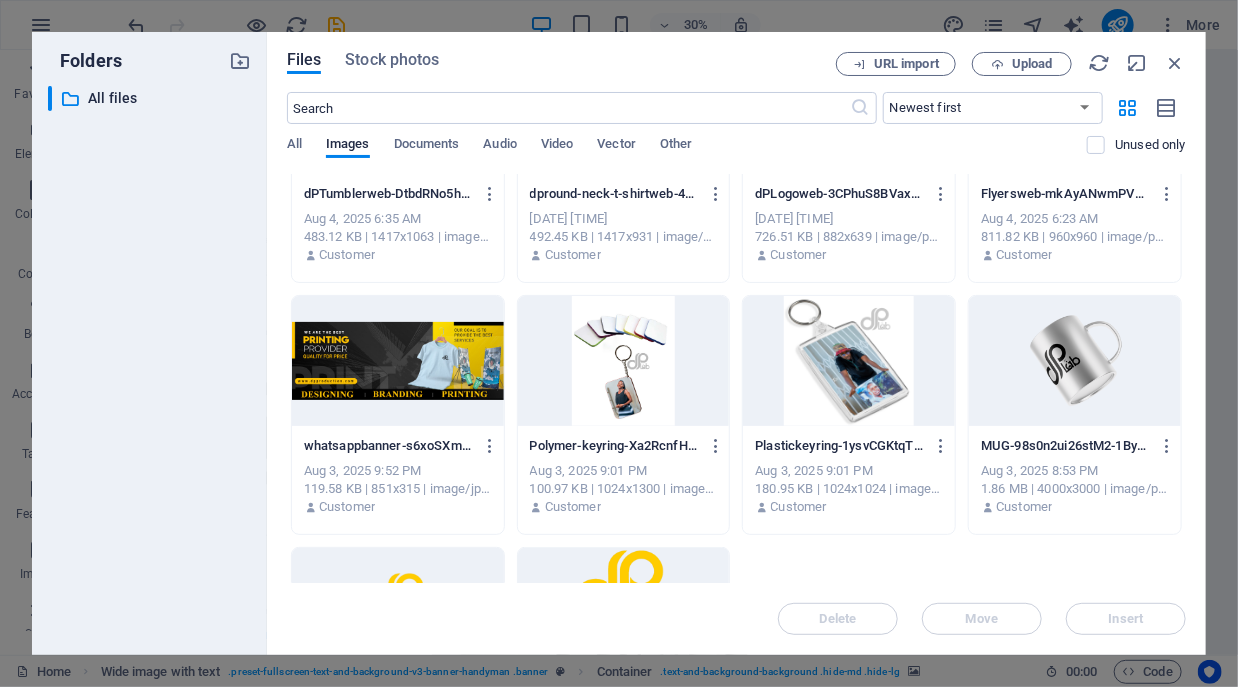 click at bounding box center [1075, 361] 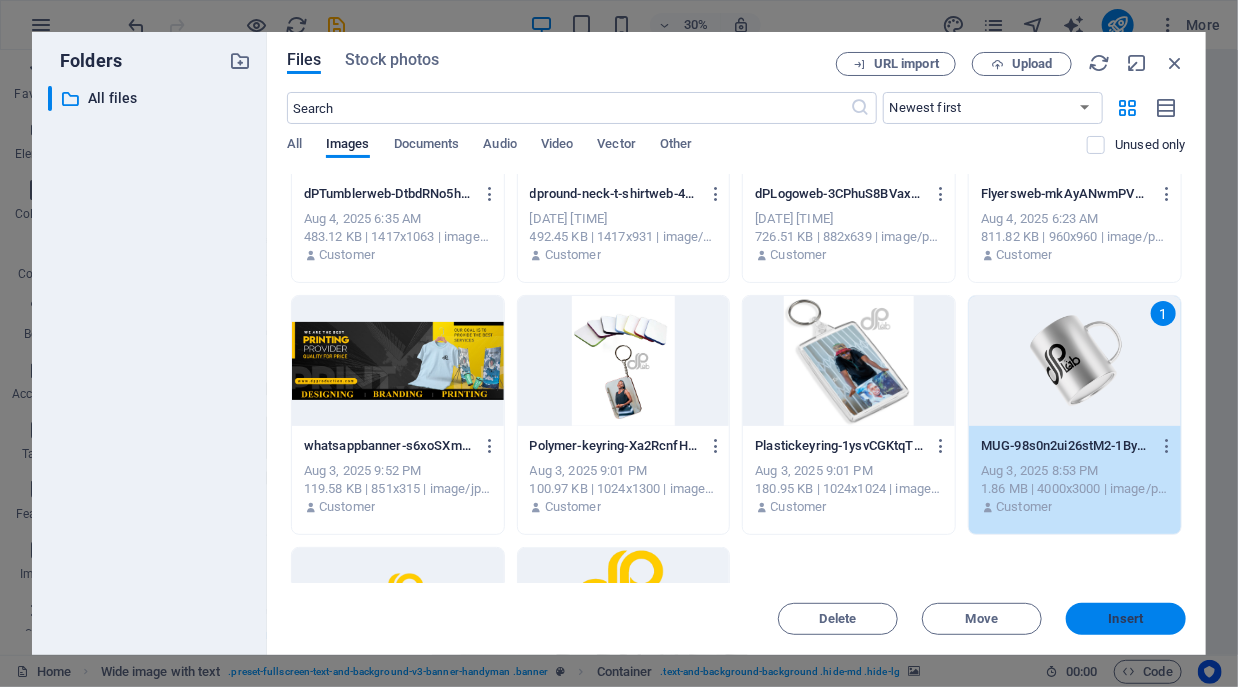 click on "Insert" at bounding box center [1126, 619] 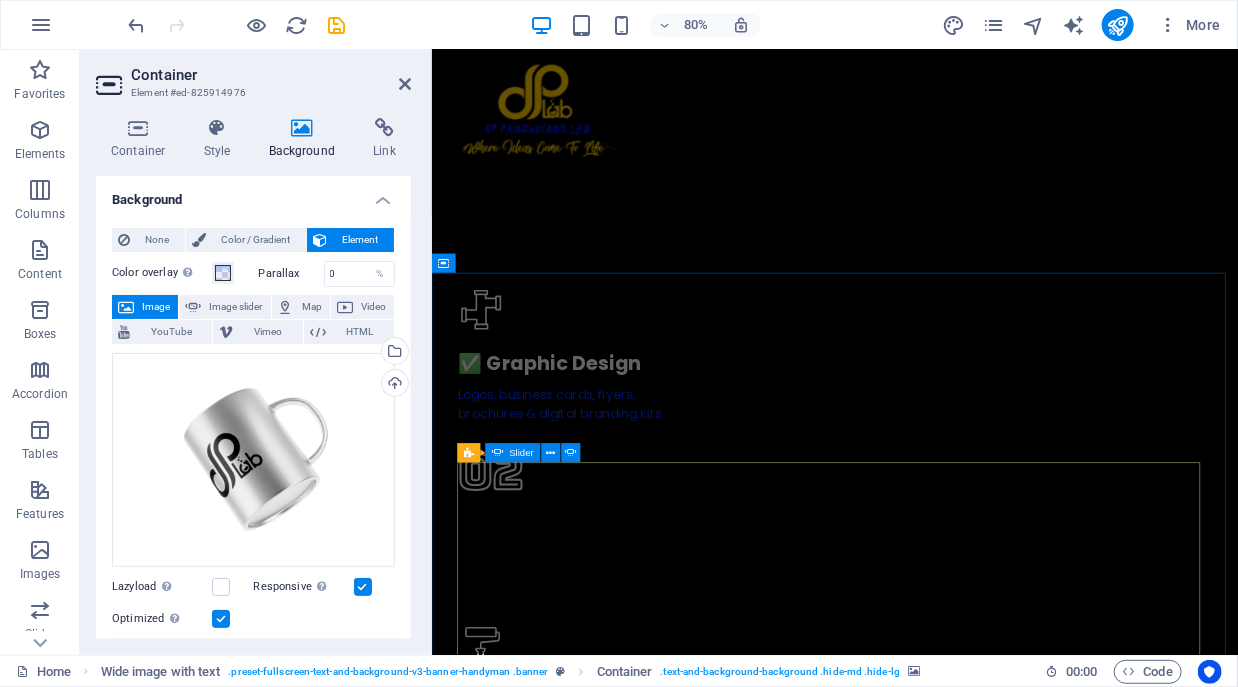 scroll, scrollTop: 5044, scrollLeft: 0, axis: vertical 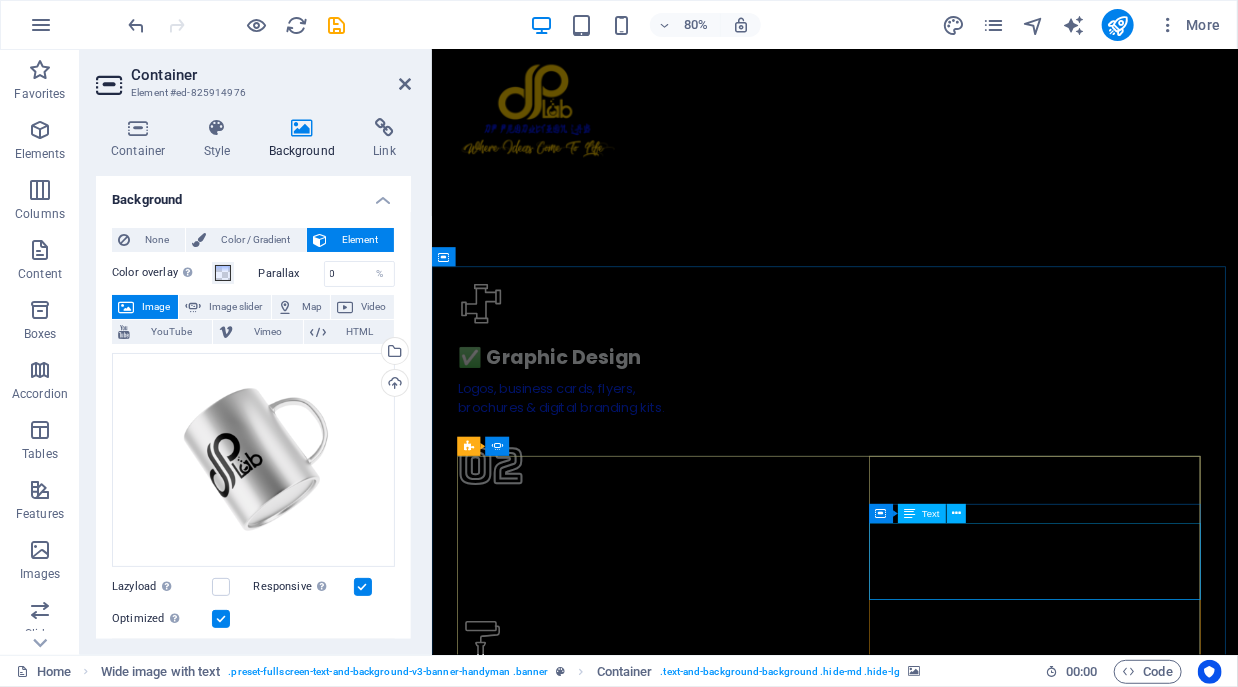 click on "A positive testimonial that you think will tell people how good you are. Some positive words from an existing or a past client makes a lot of difference and boosts conversions on your website!" at bounding box center [720, 15301] 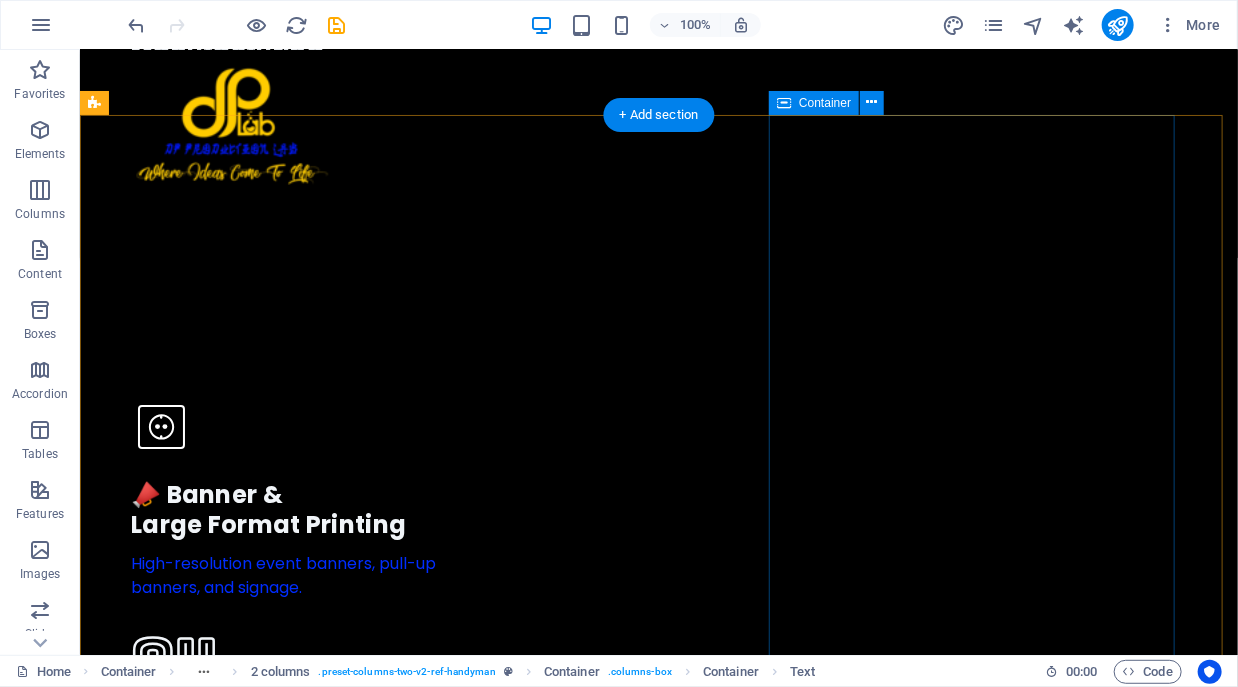 scroll, scrollTop: 5950, scrollLeft: 0, axis: vertical 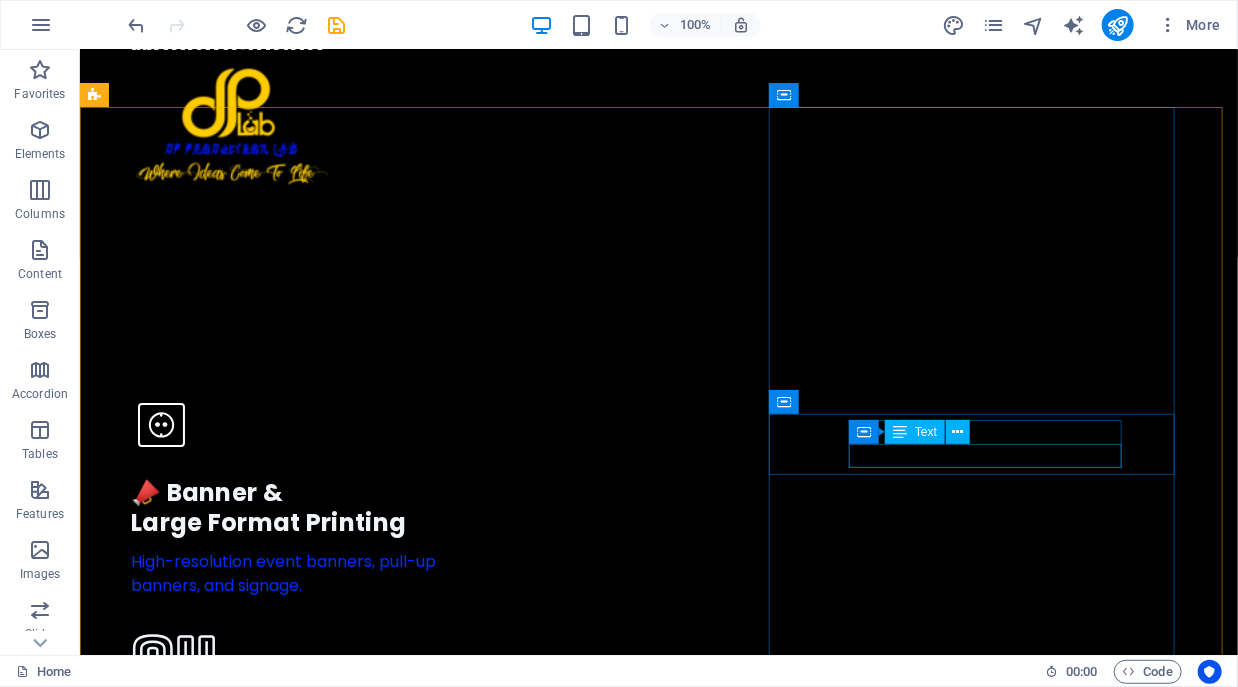 click at bounding box center (900, 432) 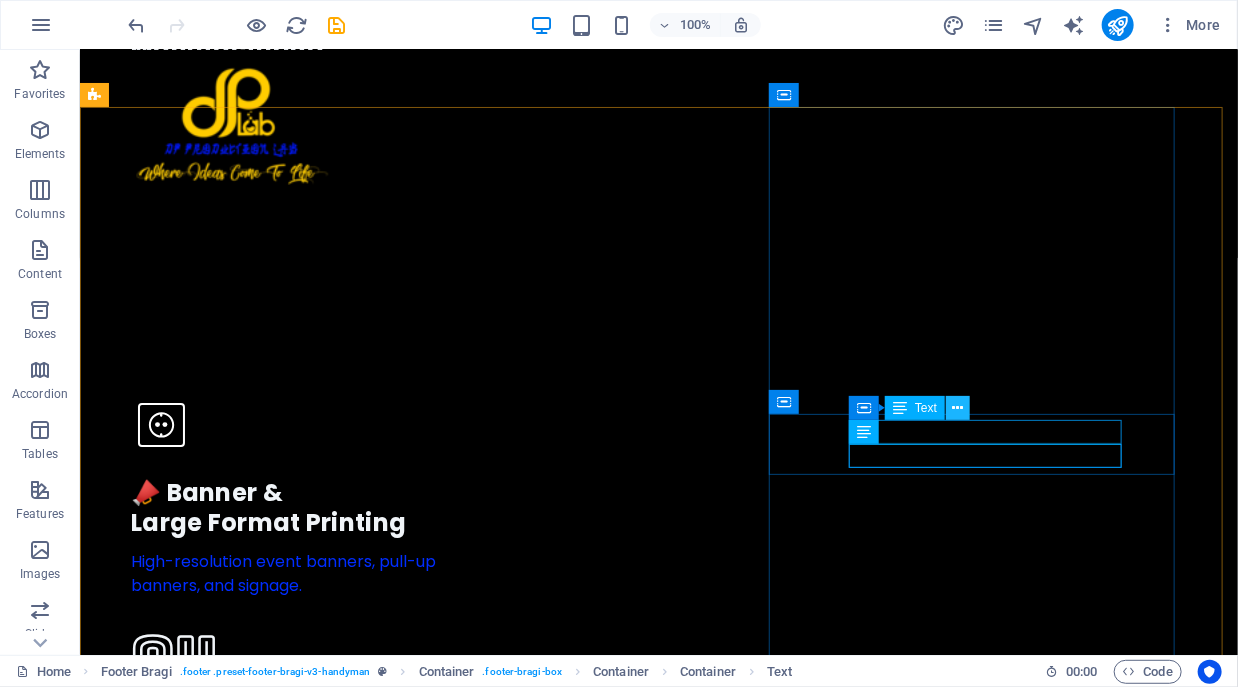 click at bounding box center (958, 408) 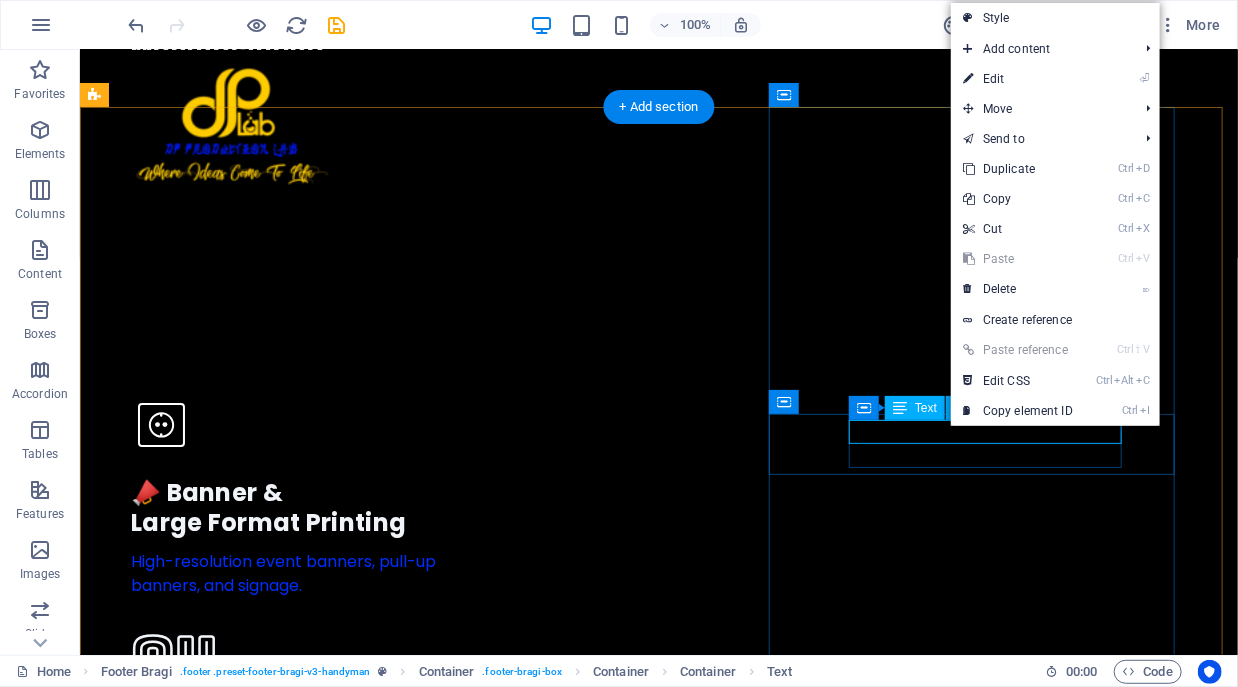click on "[PHONE]" at bounding box center (160, 16244) 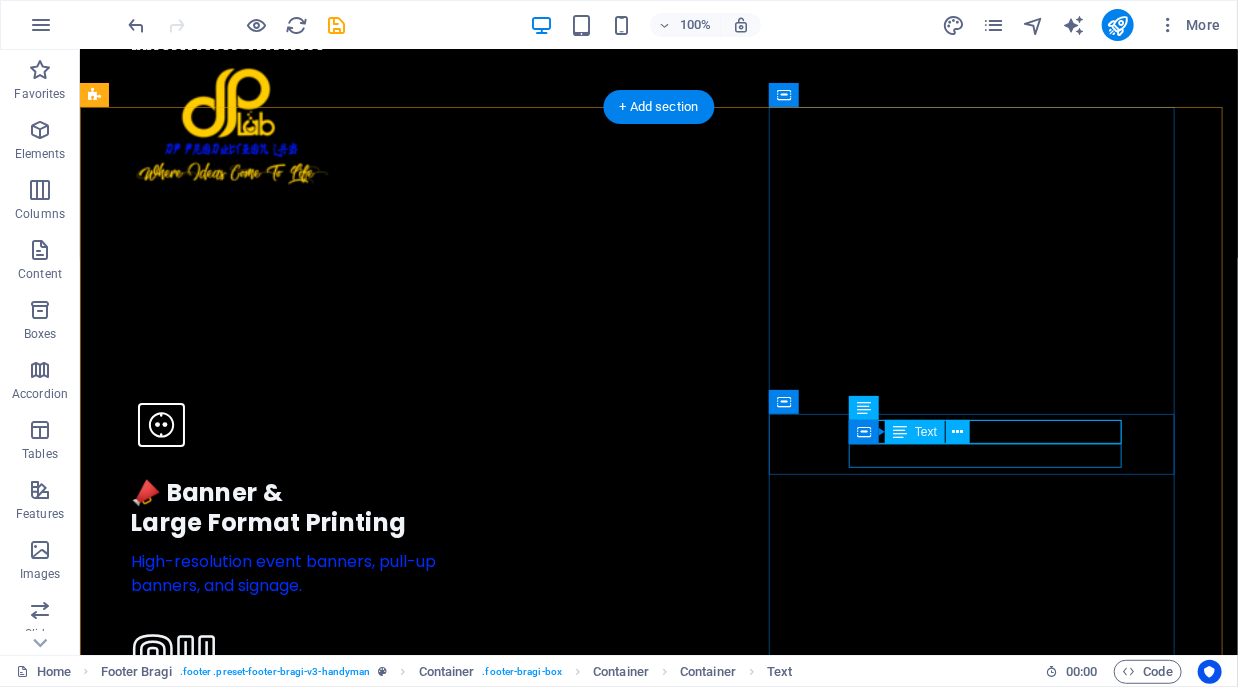 click on "[PHONE]" at bounding box center [658, 16269] 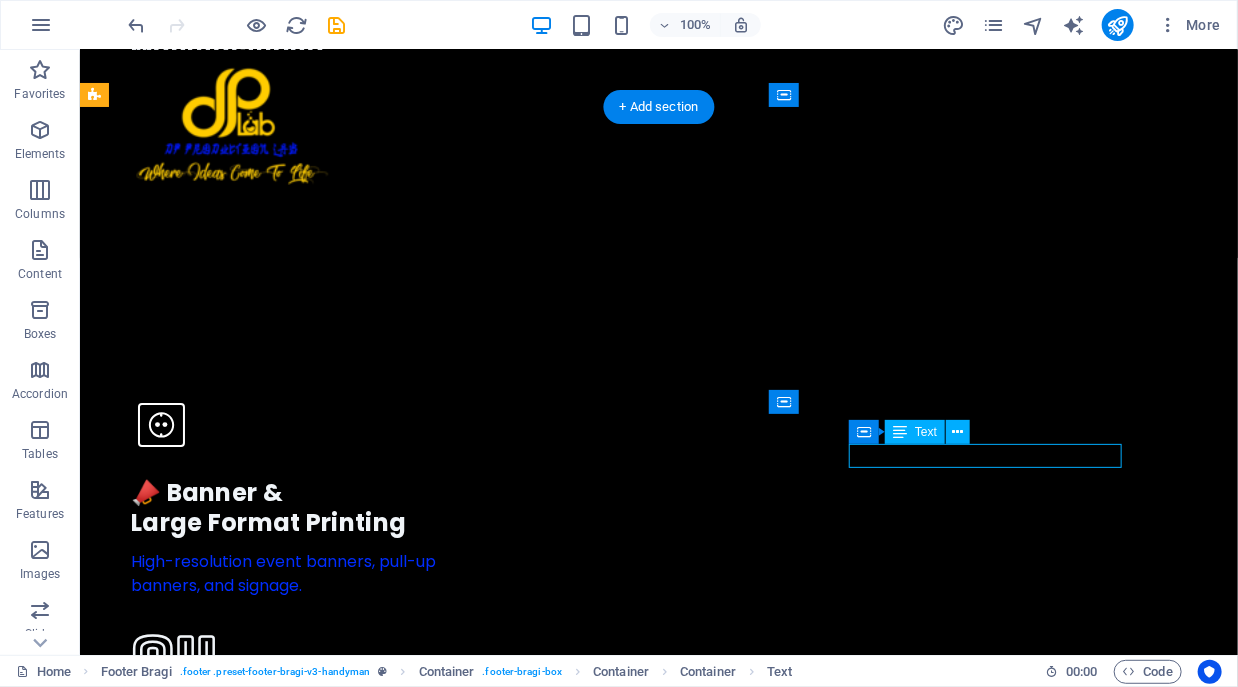 click on "[PHONE]" at bounding box center [658, 16269] 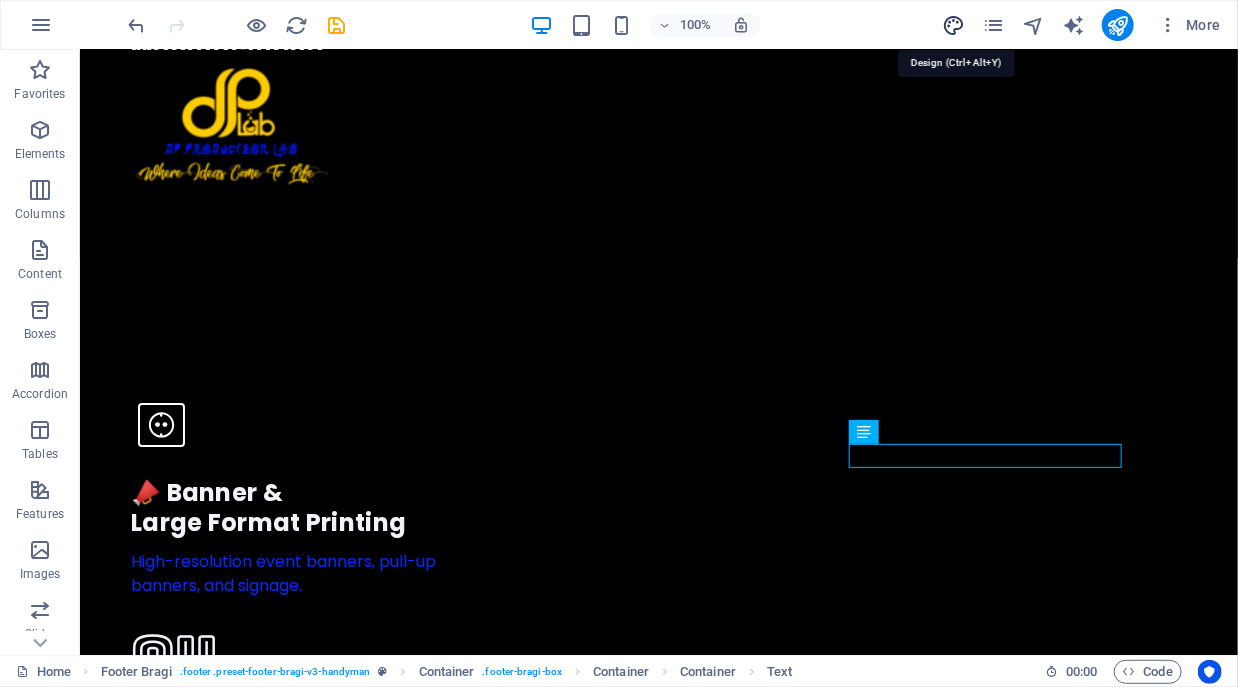 click at bounding box center [953, 25] 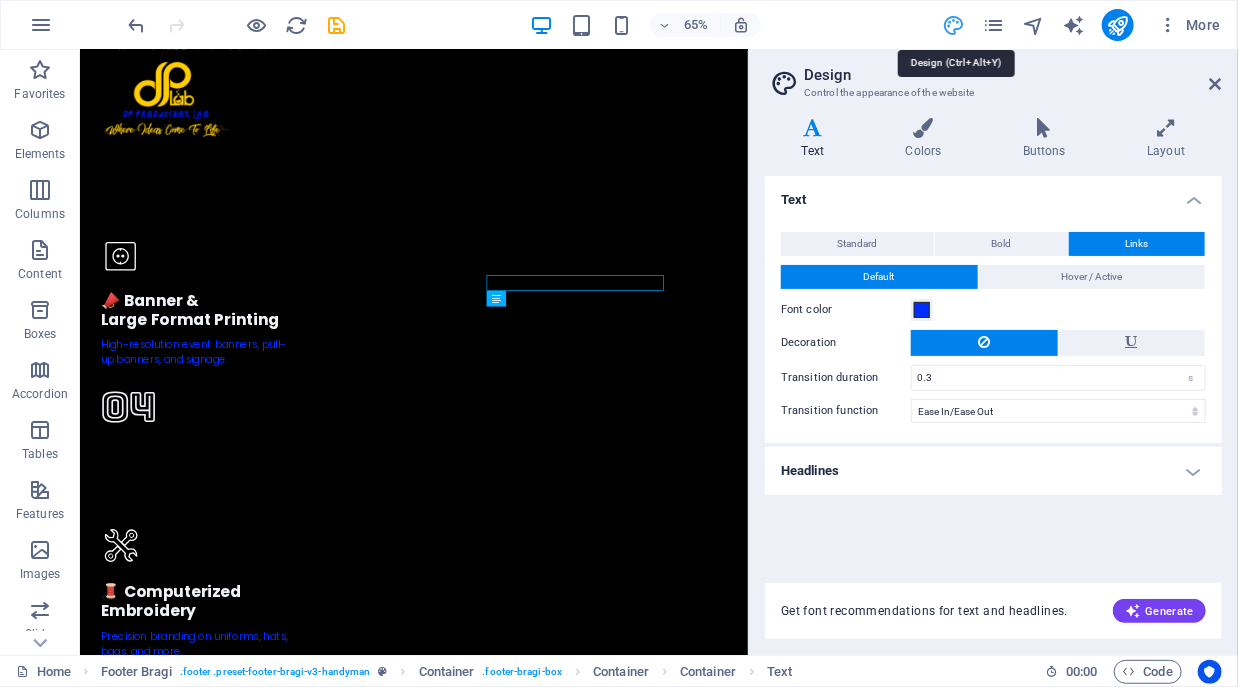 scroll, scrollTop: 6047, scrollLeft: 0, axis: vertical 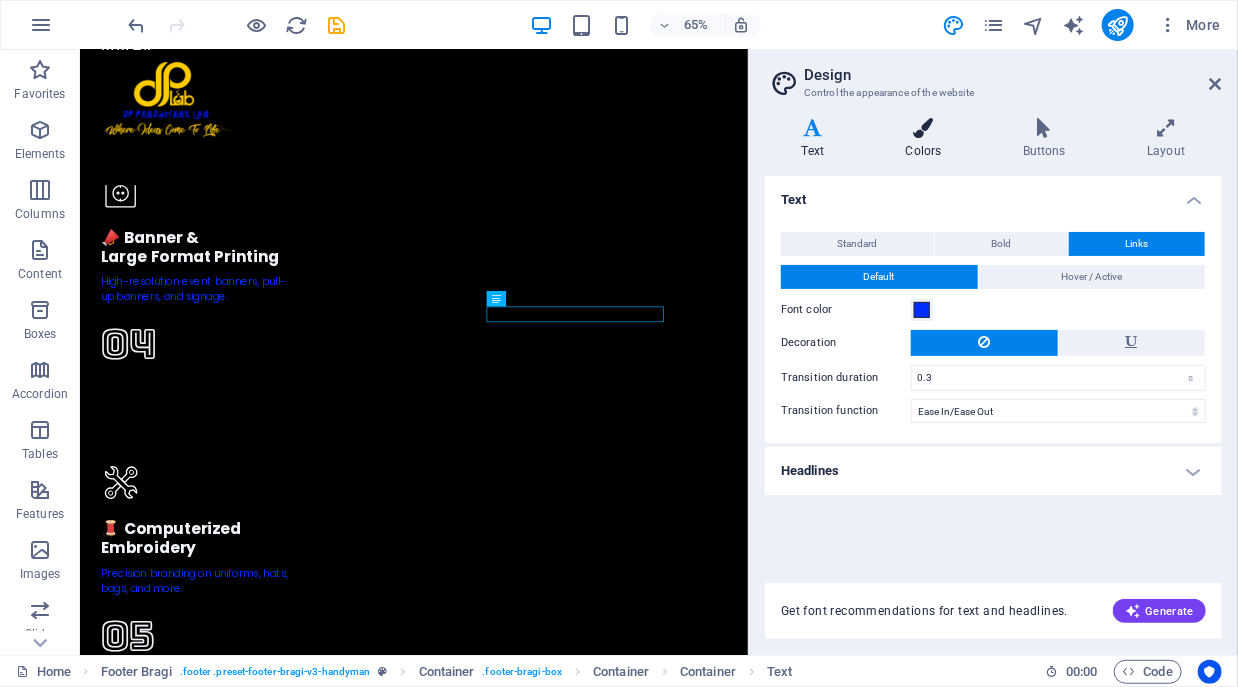 click on "Colors" at bounding box center [927, 139] 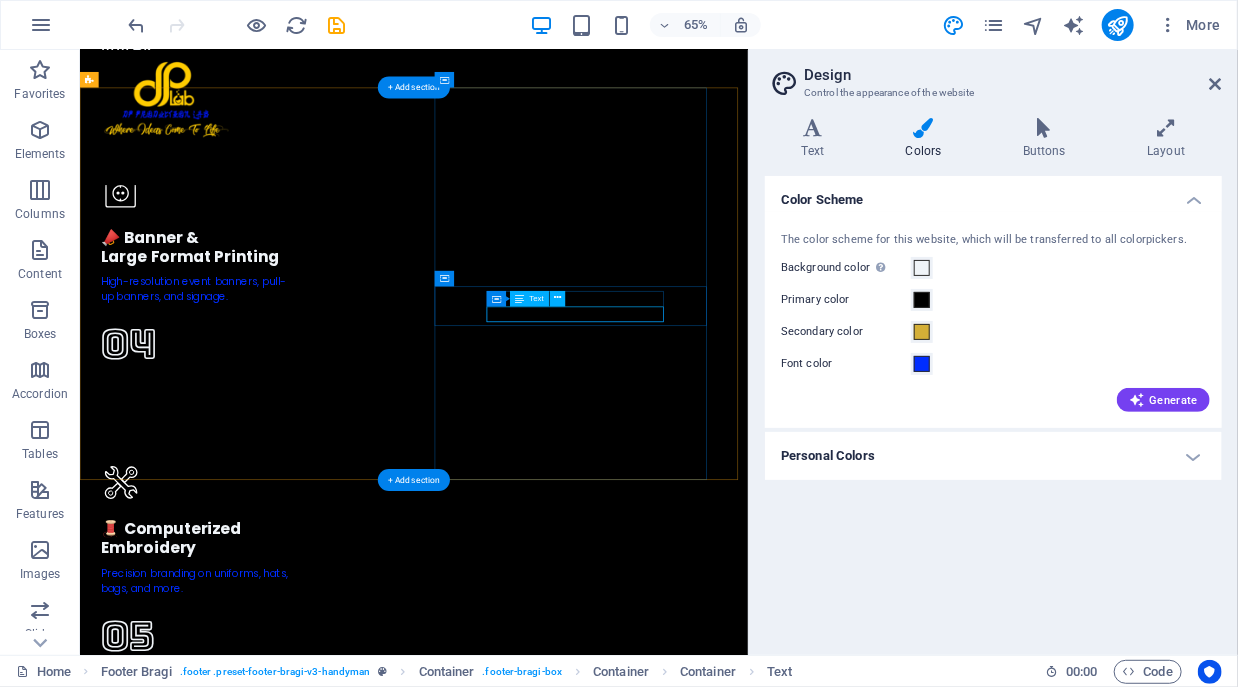 click on "[PHONE]" at bounding box center [593, 16114] 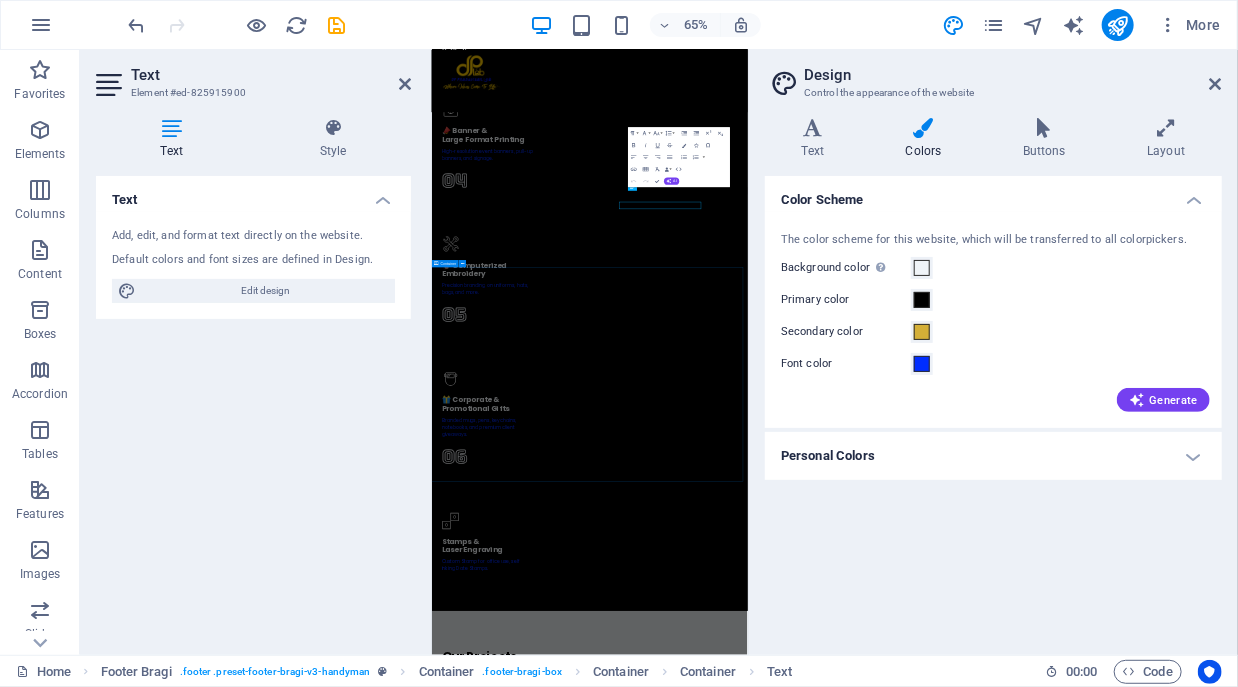 scroll, scrollTop: 5886, scrollLeft: 0, axis: vertical 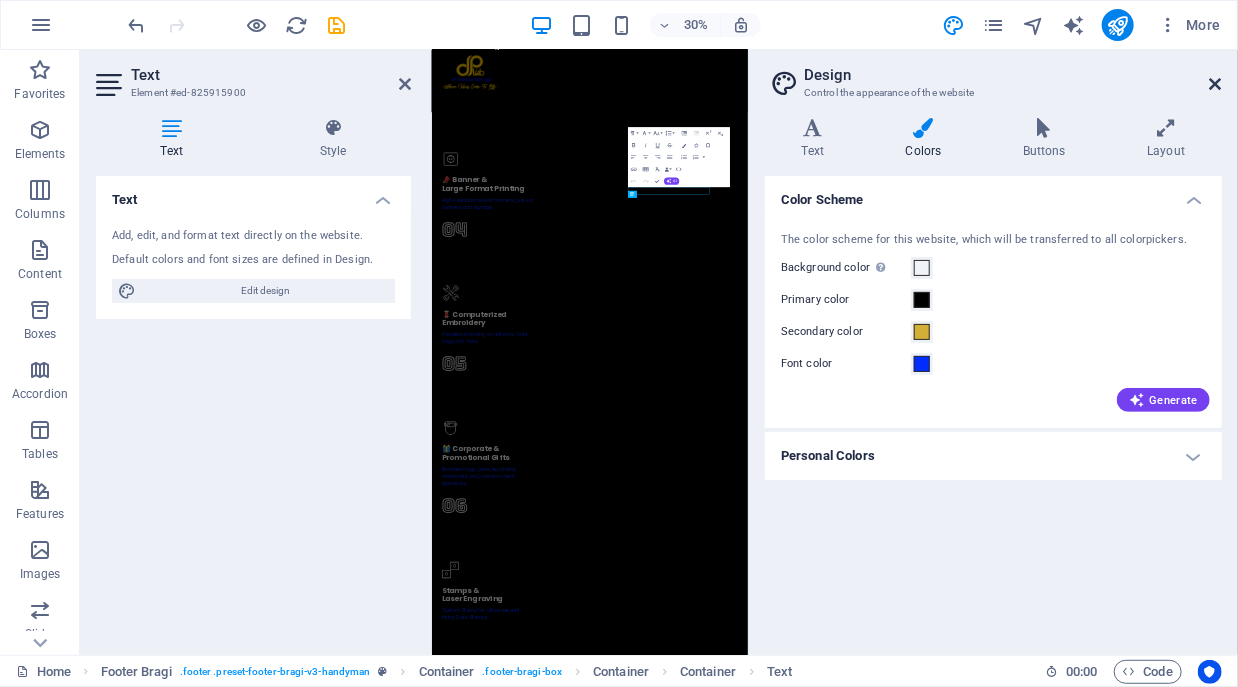 click at bounding box center [1216, 84] 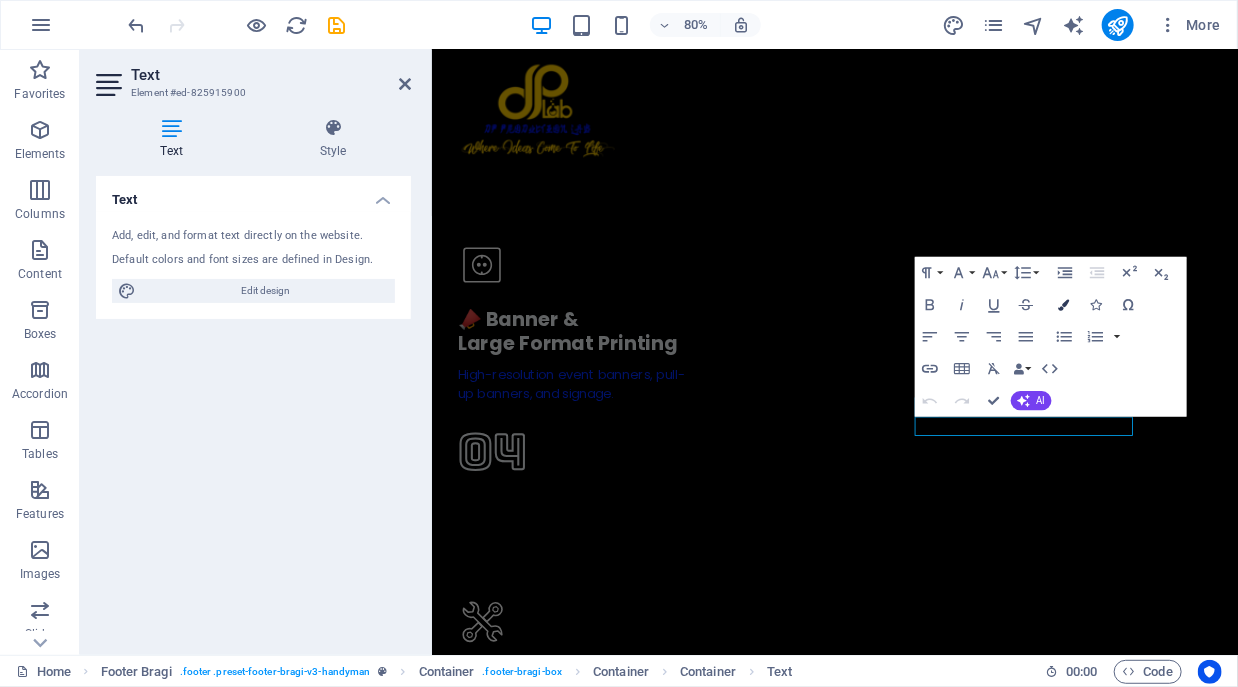 click at bounding box center [1064, 304] 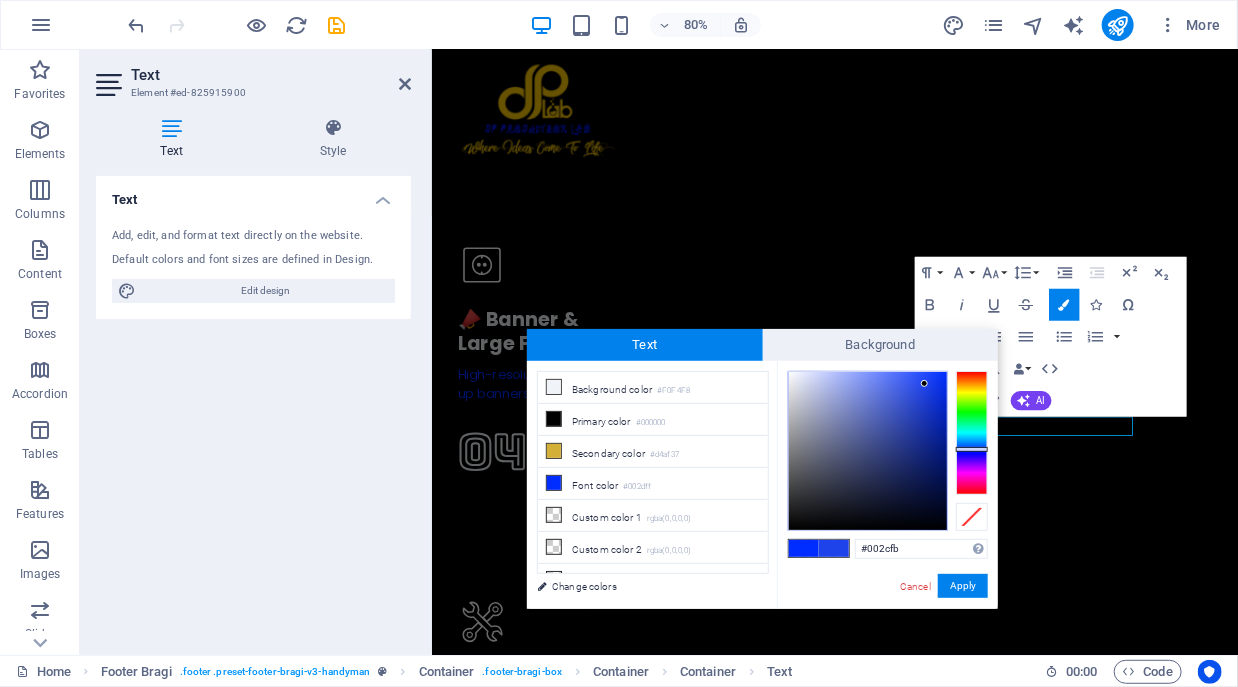 drag, startPoint x: 909, startPoint y: 386, endPoint x: 961, endPoint y: 372, distance: 53.851646 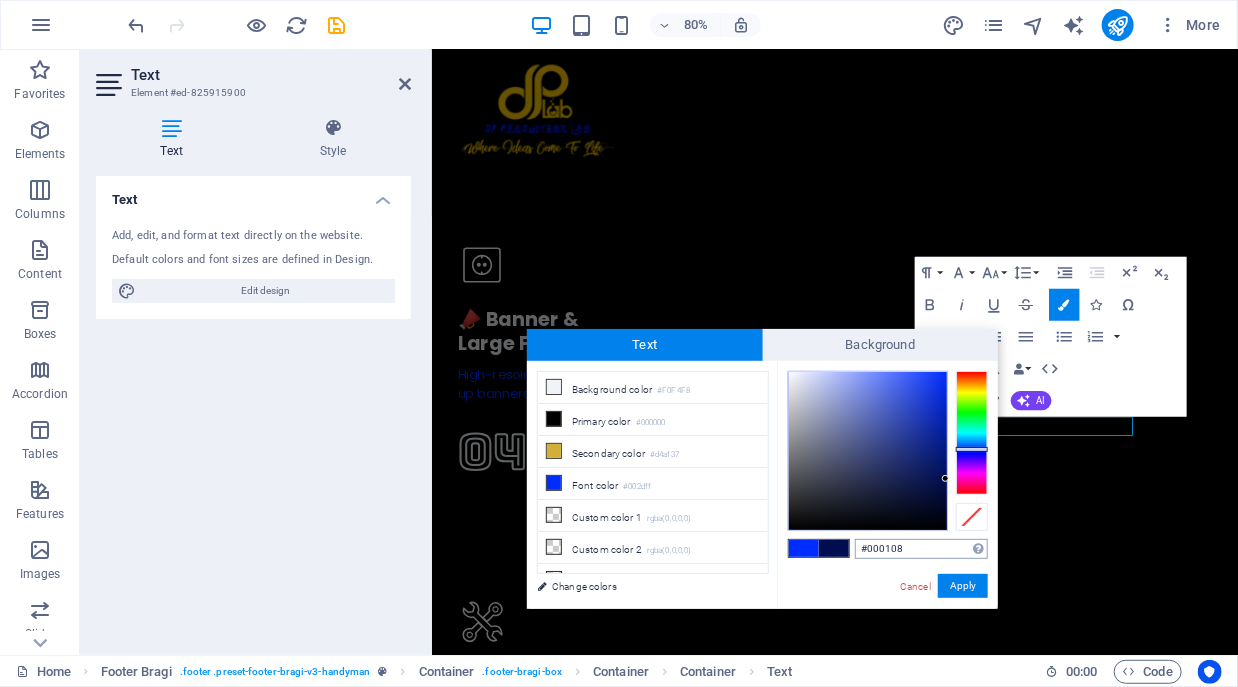 type on "#000000" 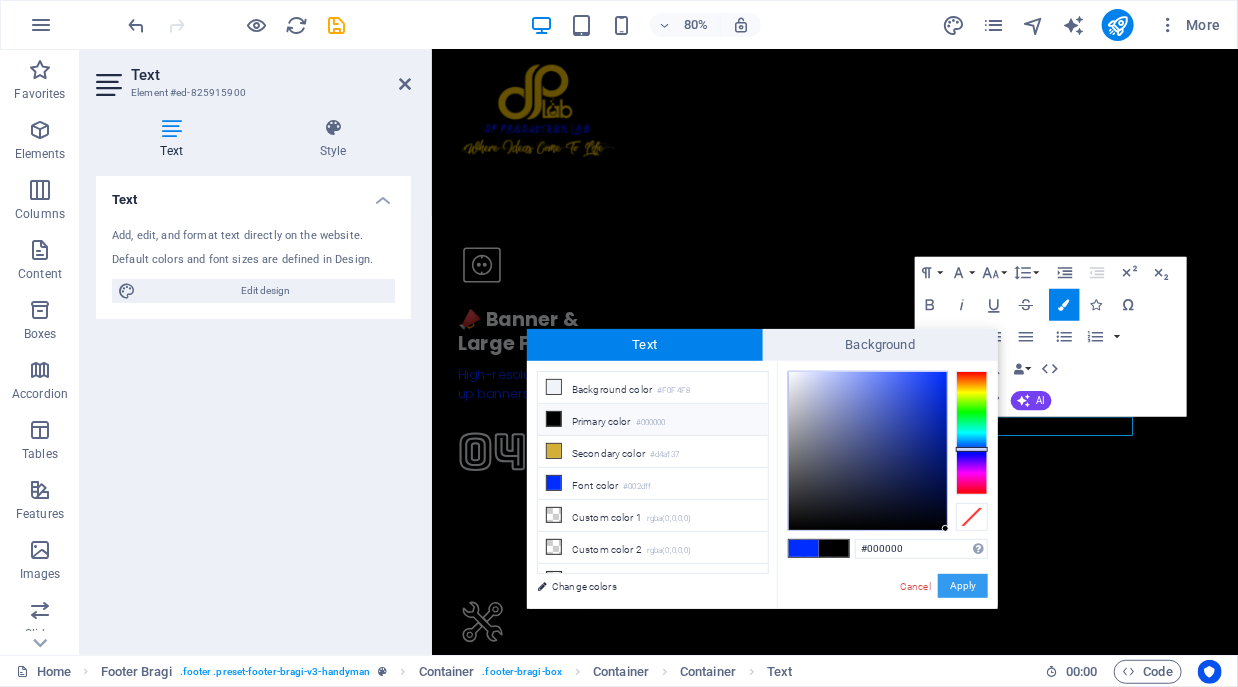 click on "Apply" at bounding box center [963, 586] 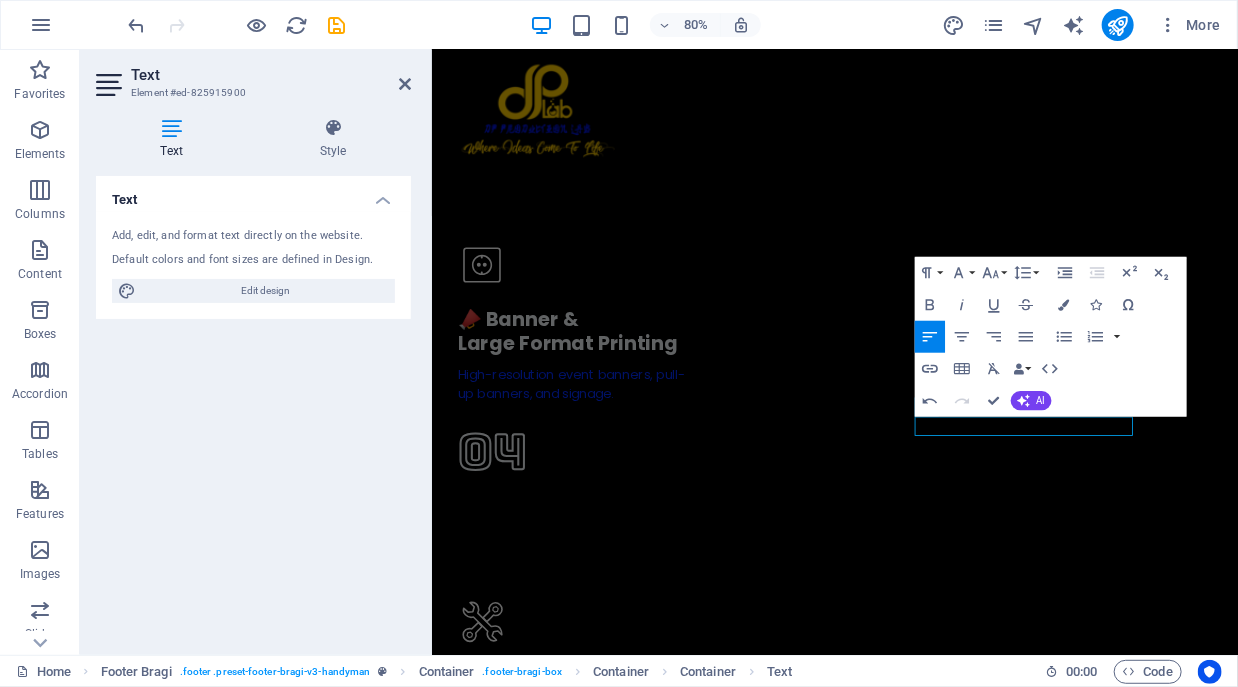 click on "H2   Wide image with text   Container   Menu Bar   Menu   Placeholder   Container   Image with text   Container   H2   Container   Spacer   Text   Icon List   Container   H3   Icon List   Container   Container   H3   Container   H3   Container   Container   Image   Wide image with text   Container   Spacer   Container   SVG   3 columns   Container   Container   H5   Spacer   Text   SVG   Container   Container   Container   Container   Container   Container   Container   Container   Container   Slider   Container   Container   Slider   Slider   Container   Slider   Slider   Image with text   Call to Action - Button   Container   Spacer   Slider   Slider   Slider   2 columns   Container   Container   Image   2 columns   2 columns   Container   Container   Container   2 columns   Container   Container   Container   Text   Container   Footer Bragi   H4   Spacer   Container   Text   Container   Container   Container   Container   Text   Text Paragraph Format Normal Heading 1 8" at bounding box center (835, 352) 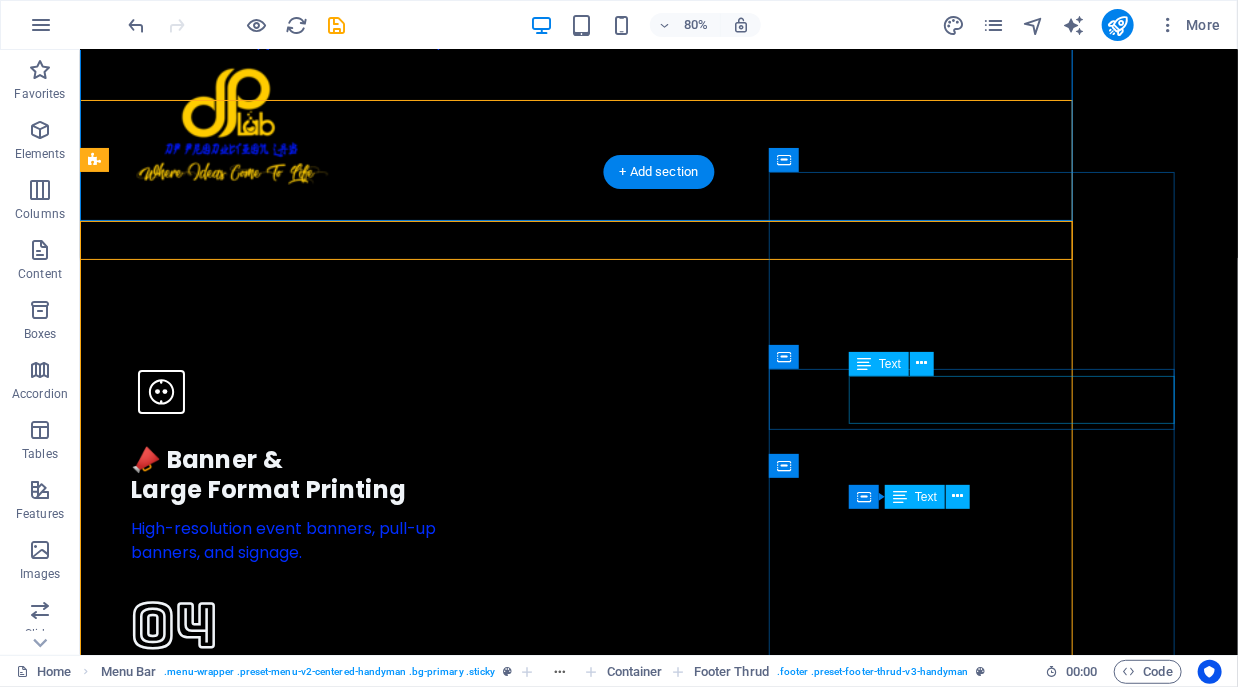 scroll, scrollTop: 5886, scrollLeft: 0, axis: vertical 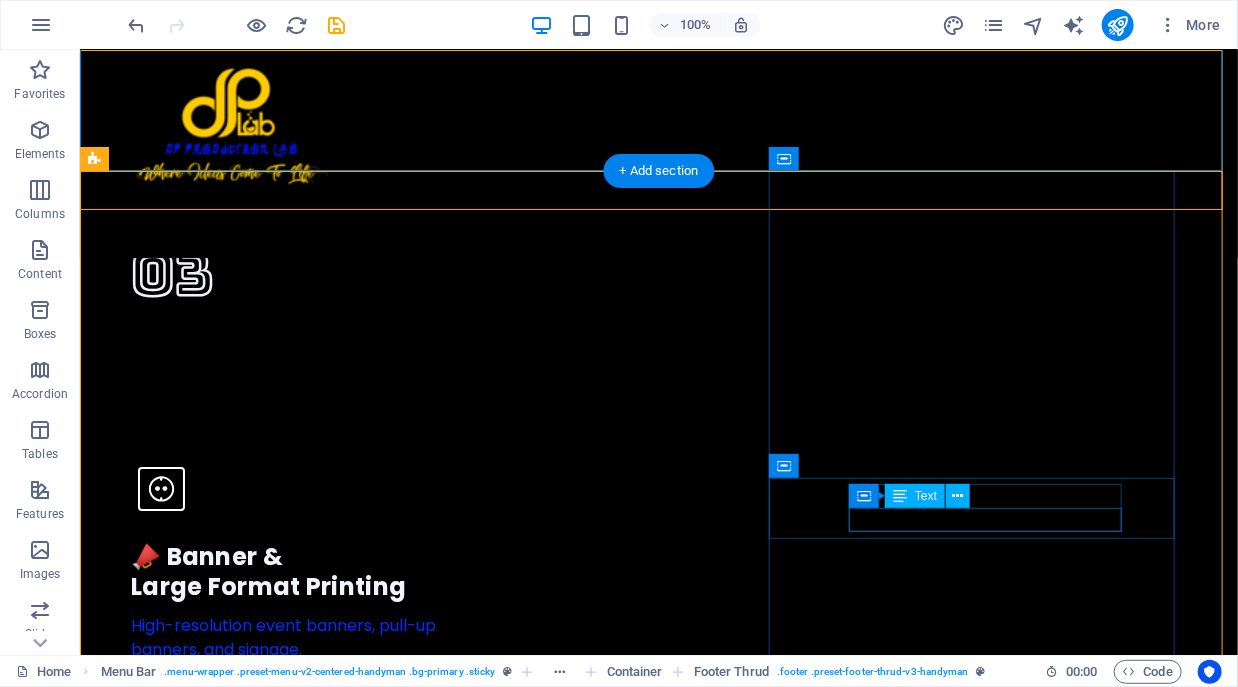 click on "[PHONE]" at bounding box center [160, 16332] 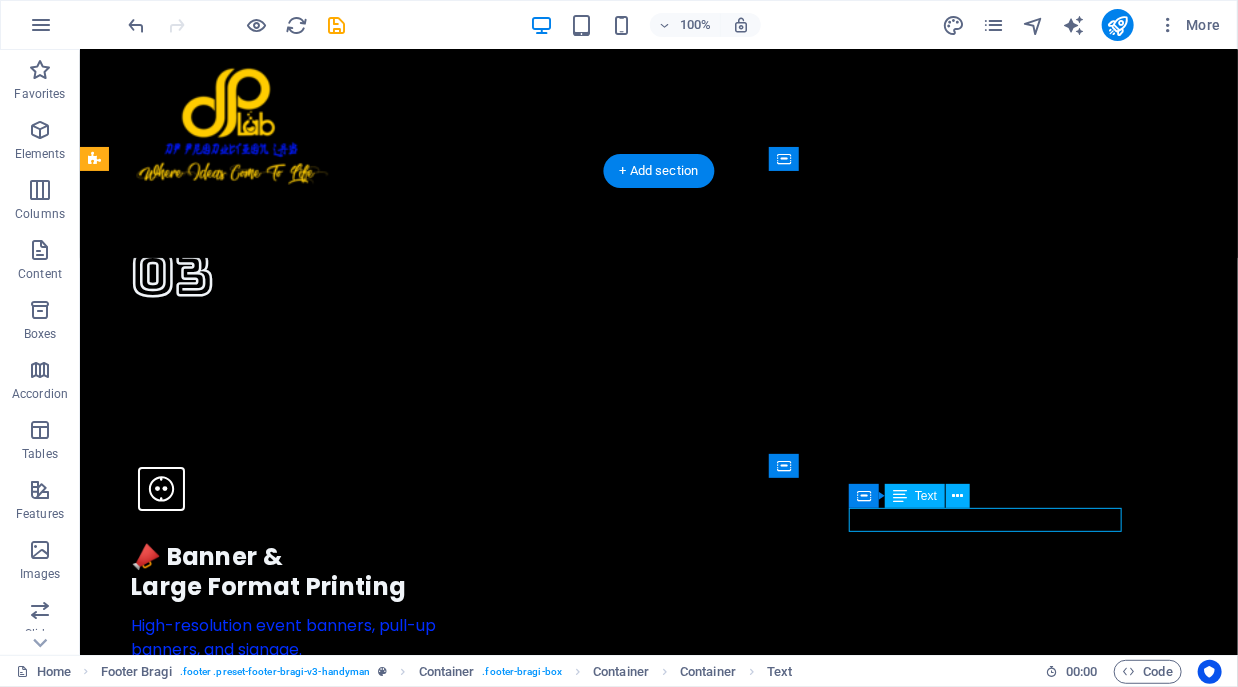 click on "[PHONE]" at bounding box center (160, 16332) 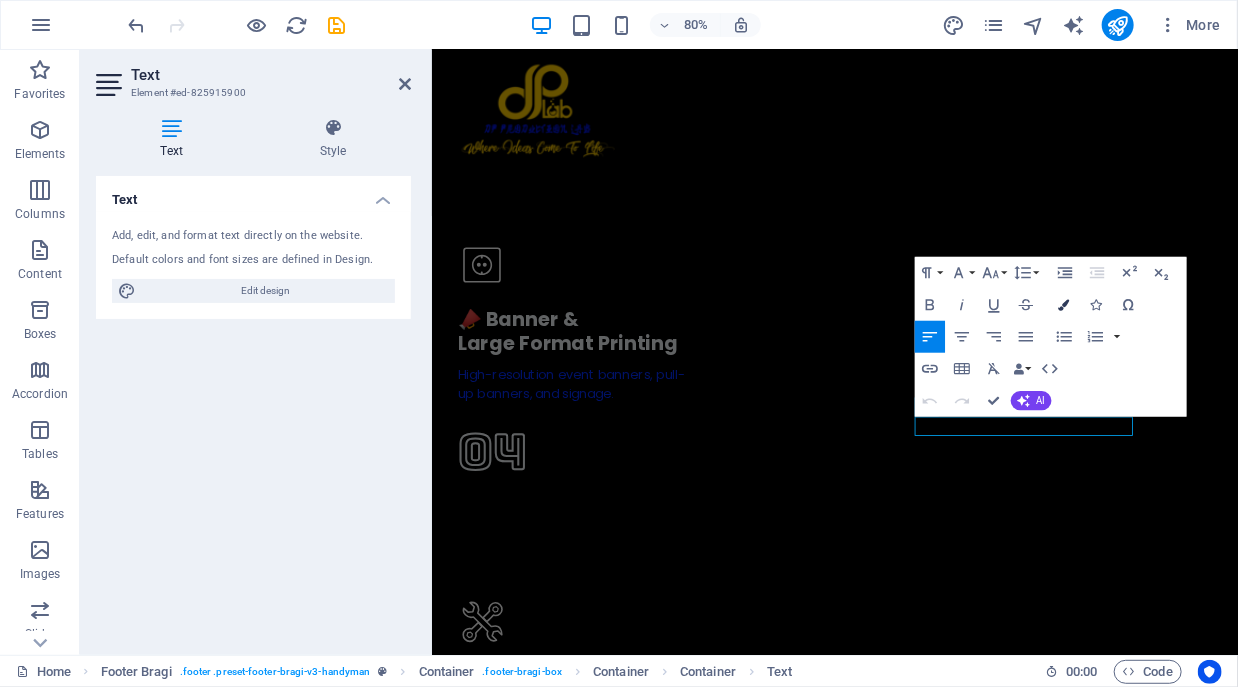 click at bounding box center (1064, 304) 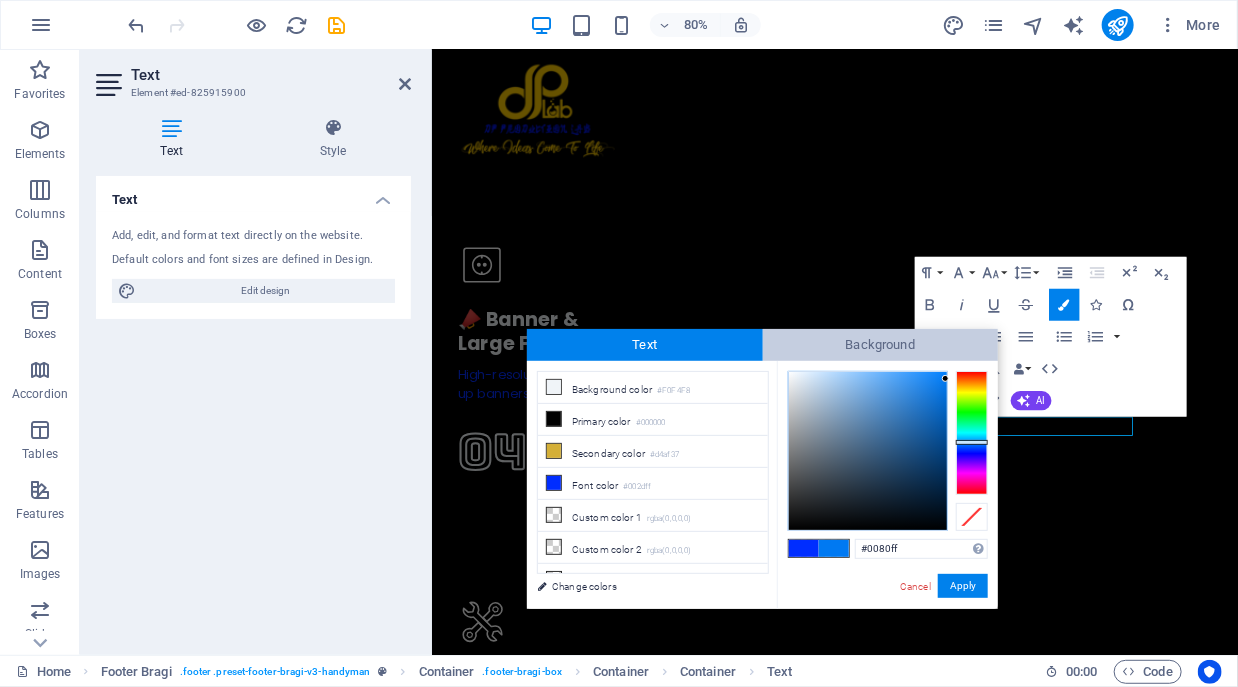 drag, startPoint x: 897, startPoint y: 419, endPoint x: 985, endPoint y: 354, distance: 109.40292 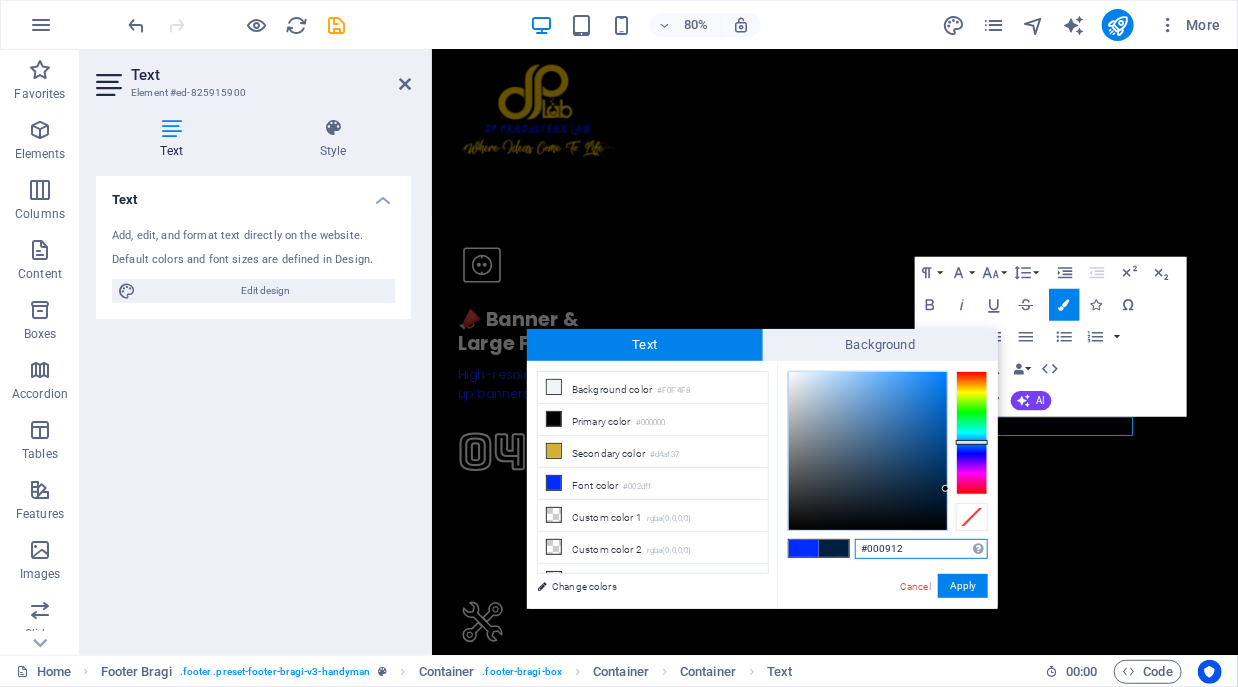 type on "#000000" 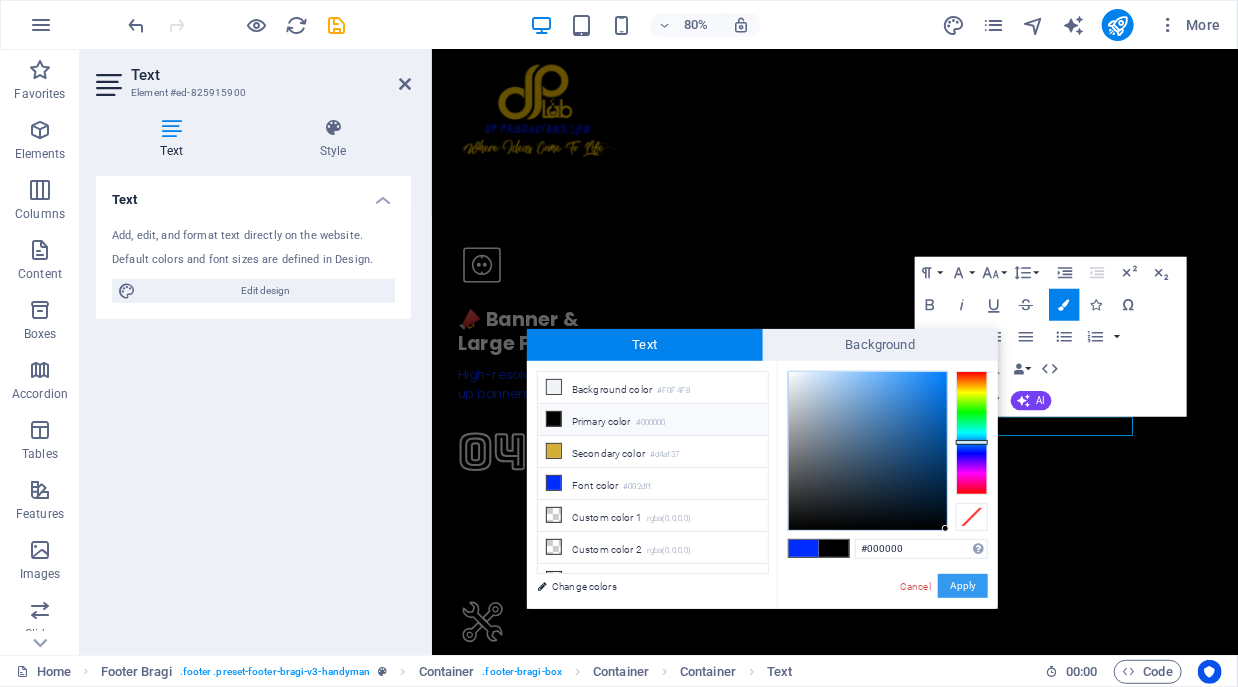 click on "Apply" at bounding box center [963, 586] 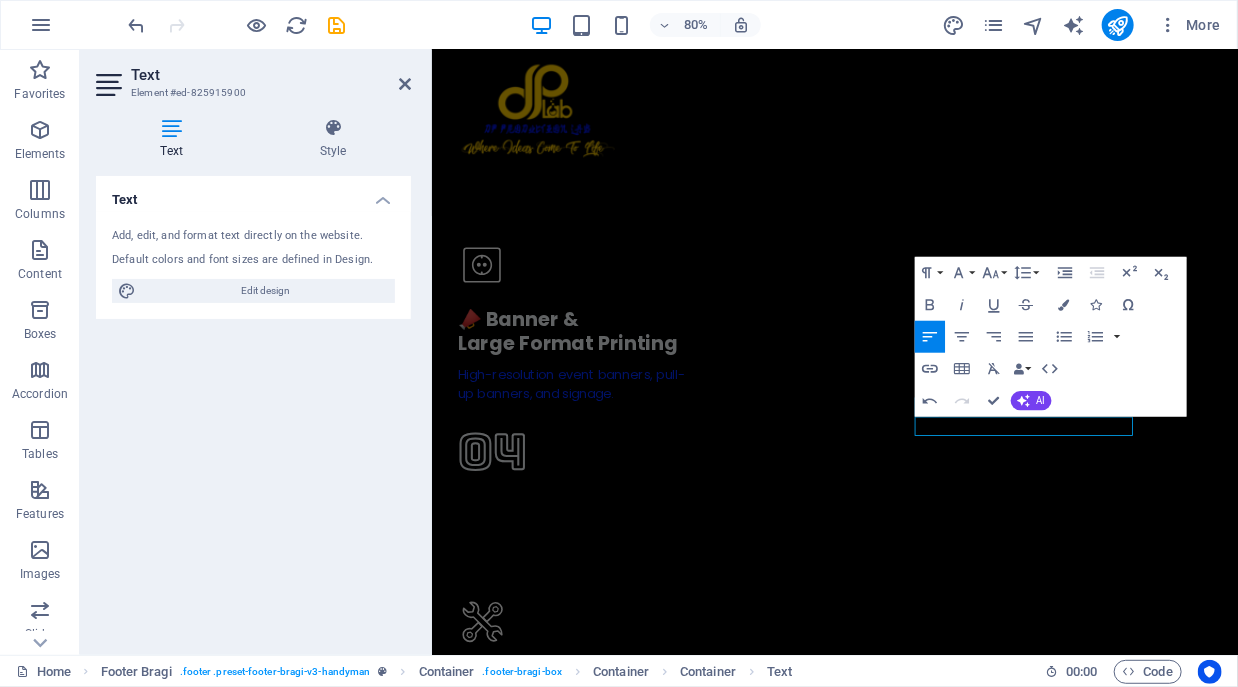 click on "H2   Wide image with text   Container   Menu Bar   Menu   Placeholder   Container   Image with text   Container   H2   Container   Spacer   Text   Icon List   Container   H3   Icon List   Container   Container   H3   Container   H3   Container   H3   Container   Container   Image   Wide image with text   Container   Spacer   Container   SVG   3 columns   Container   Container   H5   Spacer   Text   SVG   Container   Container   Container   Container   Container   Container   Container   Container   Container   Slider   Container   Container   Slider   Slider   Container   Slider   Slider   Image with text   Call to Action - Button   Container   Spacer   Slider   Slider   Slider   2 columns   Container   Container   Image   2 columns   2 columns   Container   Container   Container   2 columns   Container   Container   Container   Text   Container   Footer Bragi   H4   Spacer   Container   Container   Text   Container   Container   Container   Container   Text   Text   Container   Normal 8 9" at bounding box center (835, 352) 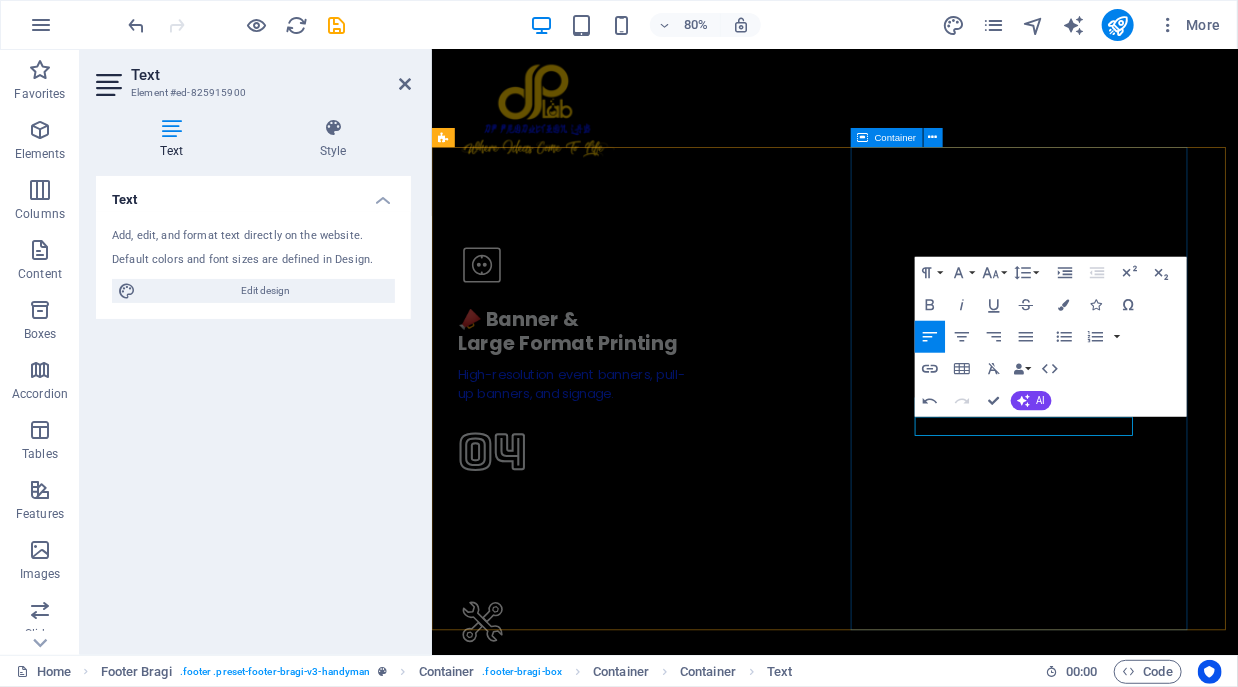 click on "Contact Us [NUMBER] Charles Street, Chegutu Mall , Chegutu , 053 [PHONE] [PHONE] sales@dpproductionlab.co.zw" at bounding box center (935, 16047) 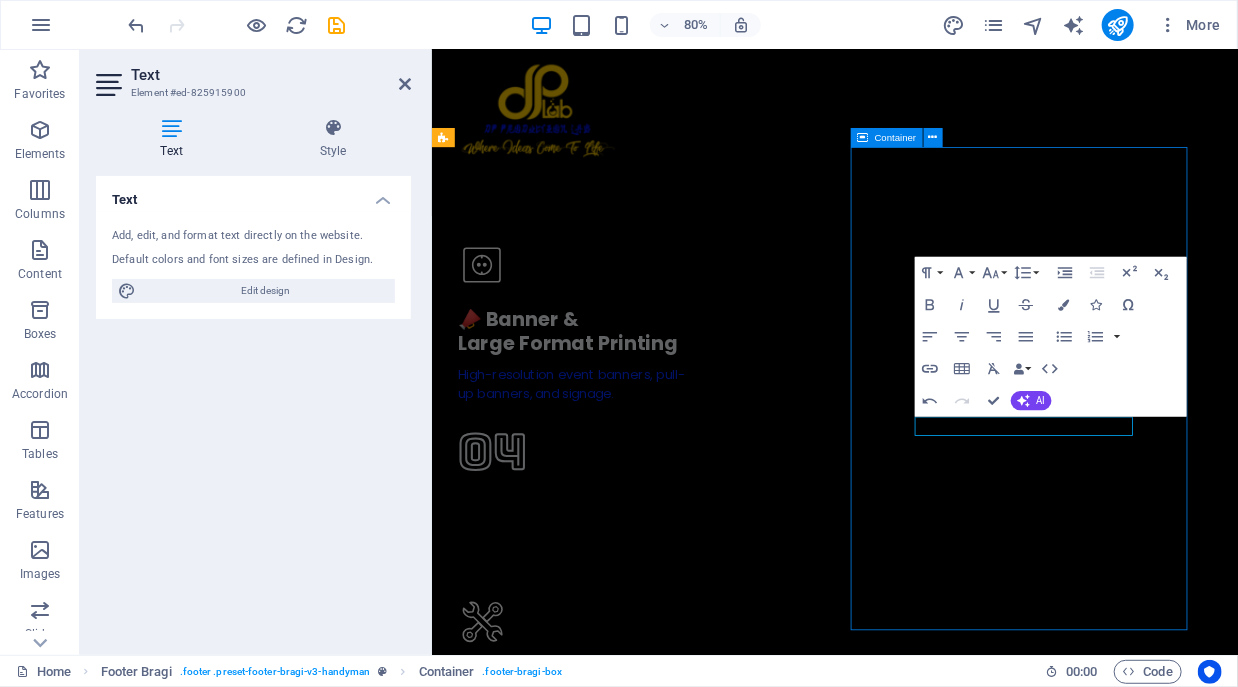 scroll, scrollTop: 5886, scrollLeft: 0, axis: vertical 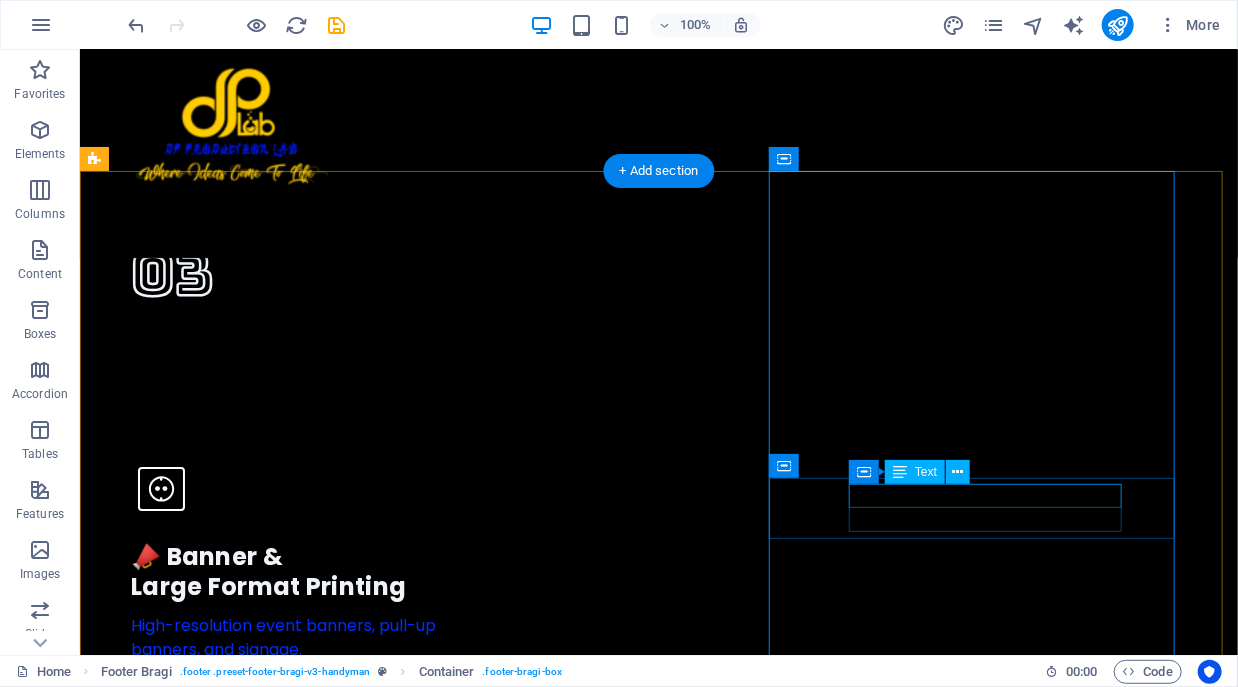 click on "[PHONE]" at bounding box center (658, 16309) 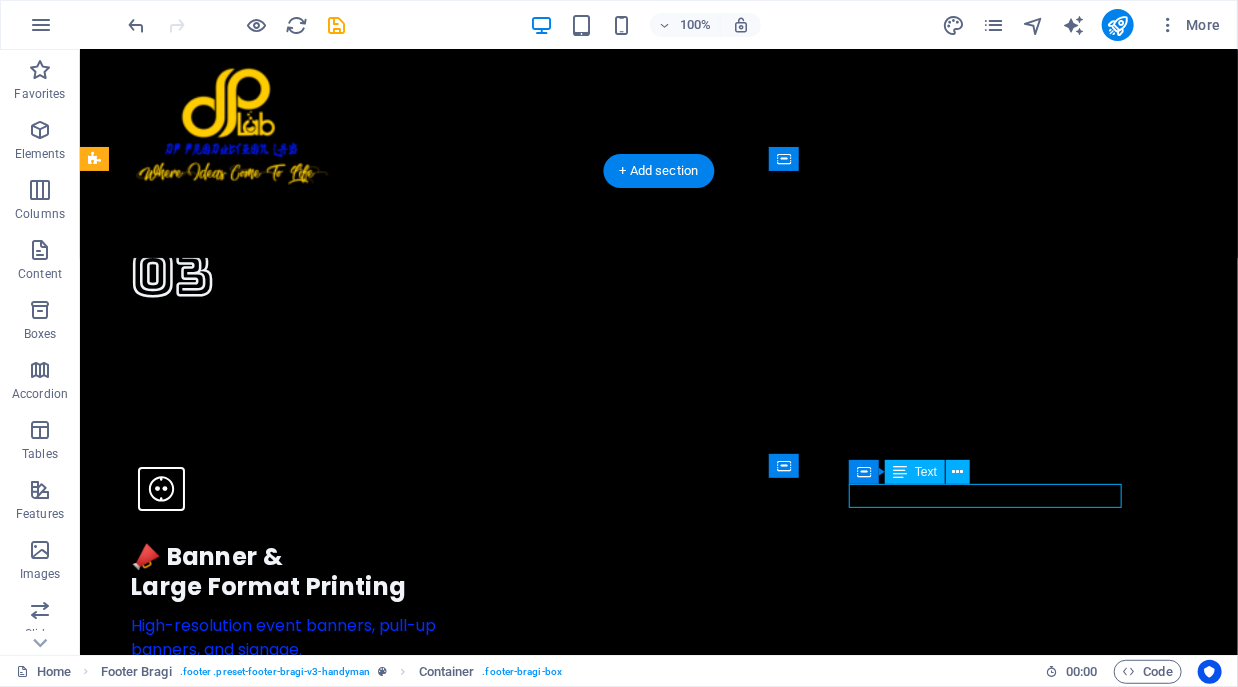 click on "[PHONE]" at bounding box center [658, 16309] 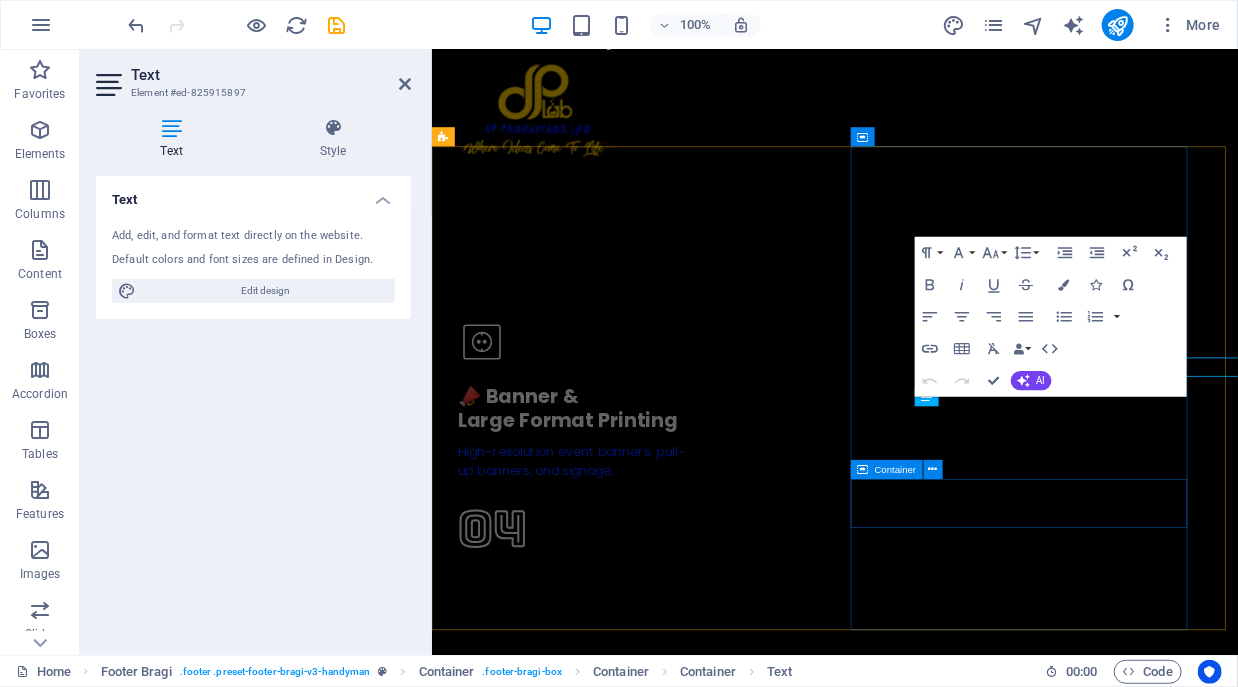 scroll, scrollTop: 5983, scrollLeft: 0, axis: vertical 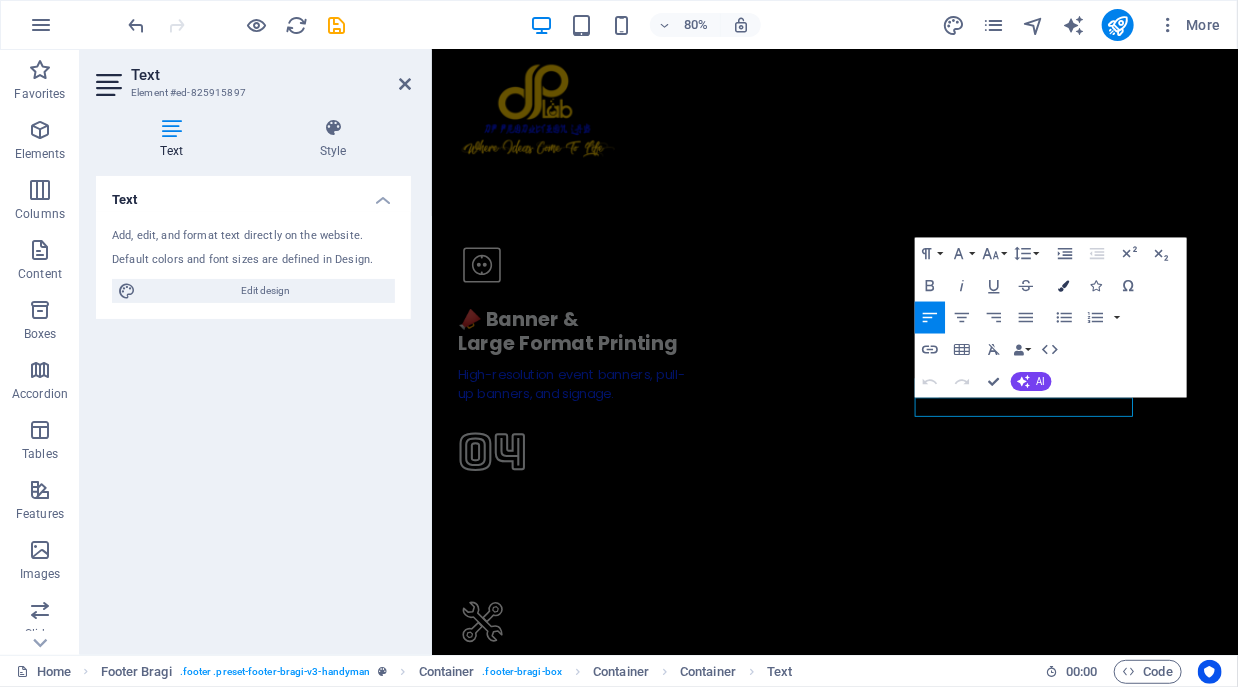 click at bounding box center [1064, 285] 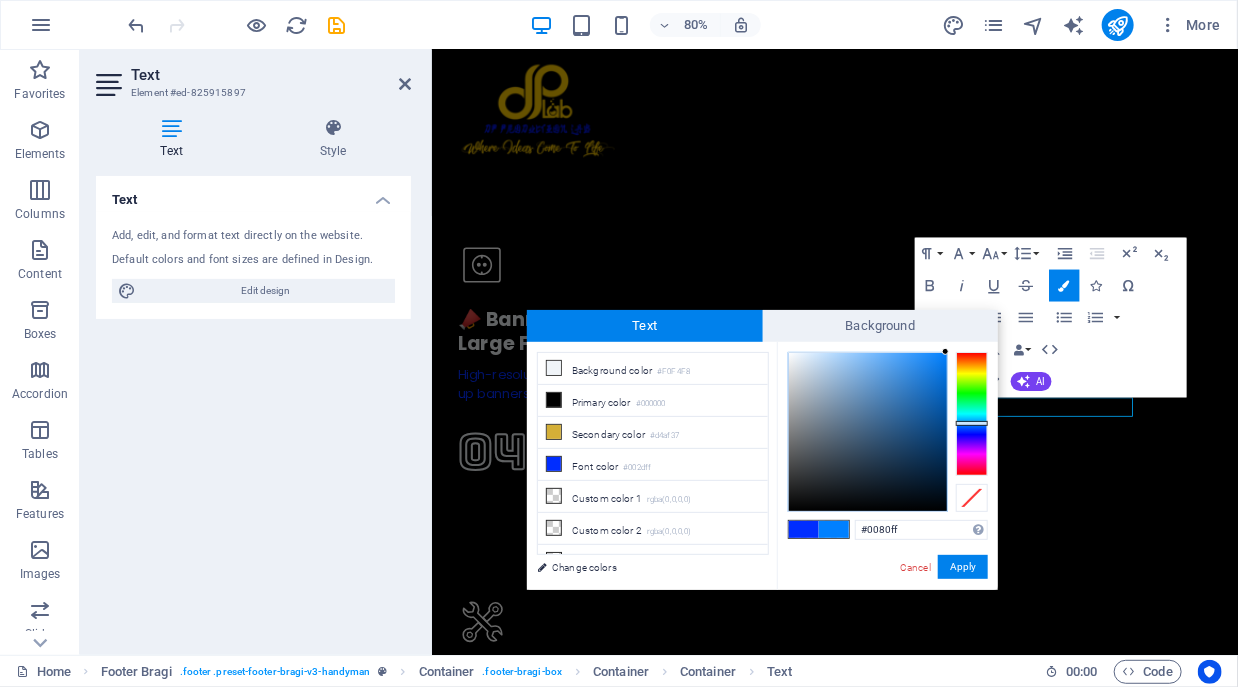drag, startPoint x: 928, startPoint y: 376, endPoint x: 980, endPoint y: 412, distance: 63.245552 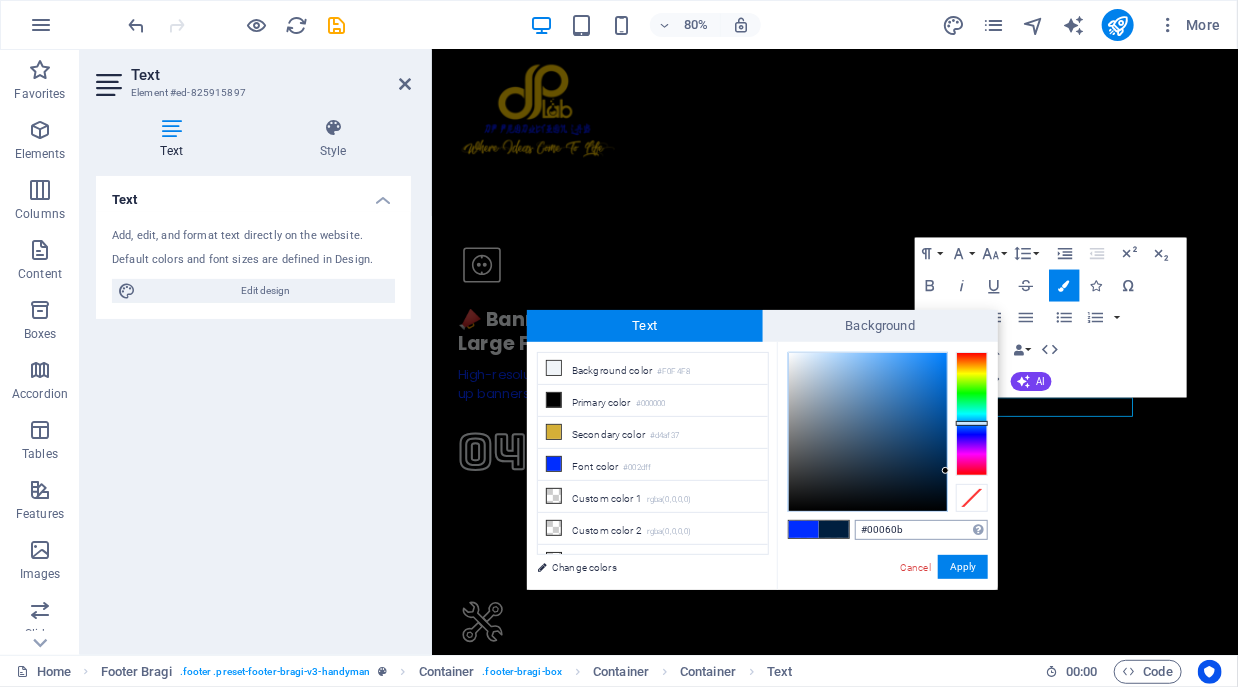 type on "#000000" 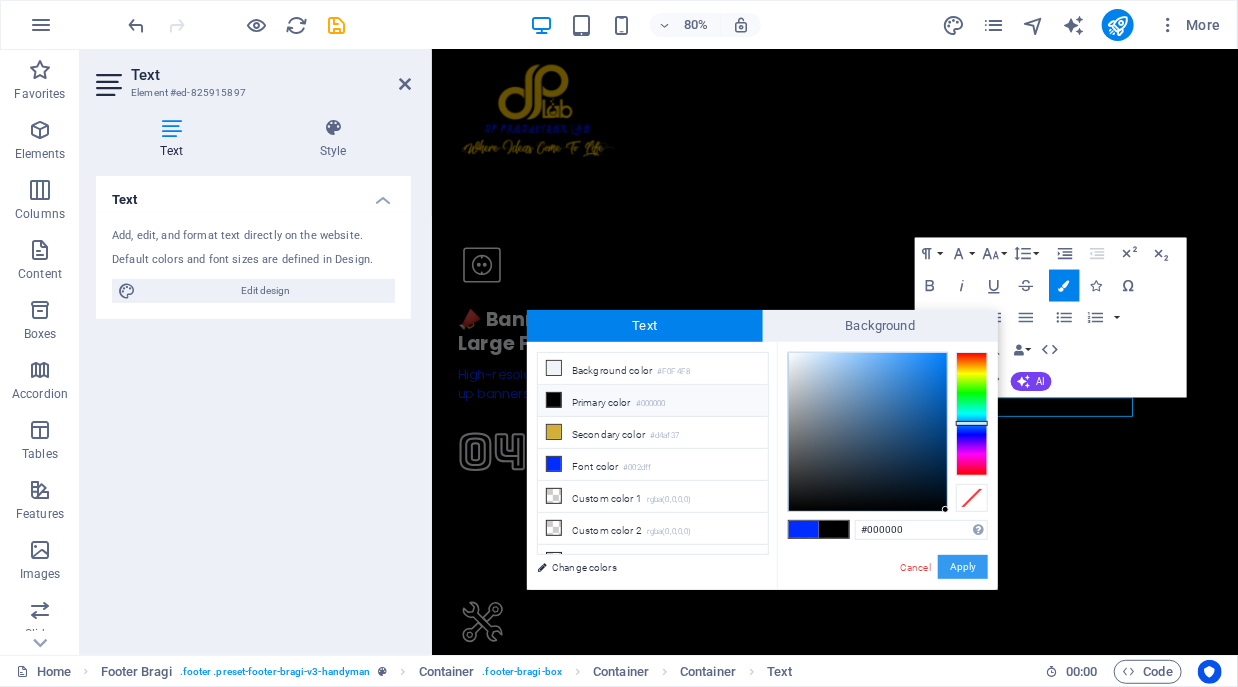 click on "Apply" at bounding box center [963, 567] 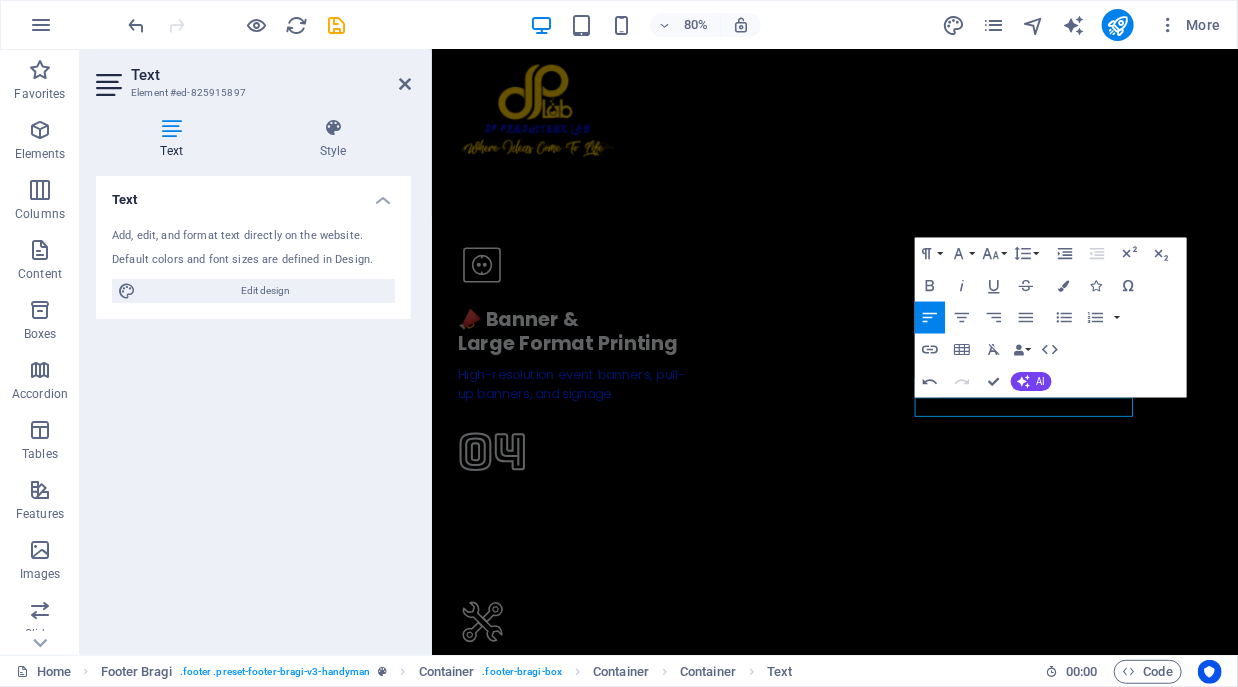click on "H2   Wide image with text   Container   Menu Bar   Menu   Placeholder   Container   Image with text   Container   H2   Container   Spacer   Text   Icon List   Container   H3   Icon List   Container   Container   H3   Container   H3   Container   H3   Container   Container   Image   Wide image with text   Container   Spacer   Container   SVG   3 columns   Container   Container   H5   Spacer   Text   SVG   Container   Container   Container   Container   Container   Container   Container   Container   Container   Slider   Container   Container   Slider   Slider   Container   Slider   Slider   Image with text   Call to Action - Button   Container   Spacer   Slider   Slider   Slider   2 columns   Container   Container   Image   2 columns   2 columns   Container   Container   Container   2 columns   Container   Container   Container   Text   Container   Footer Bragi   H4   Spacer   Container   Container   Text   Container   Container   Container   Text   Text   Container   Footer Thrud   Spacer" at bounding box center (835, 352) 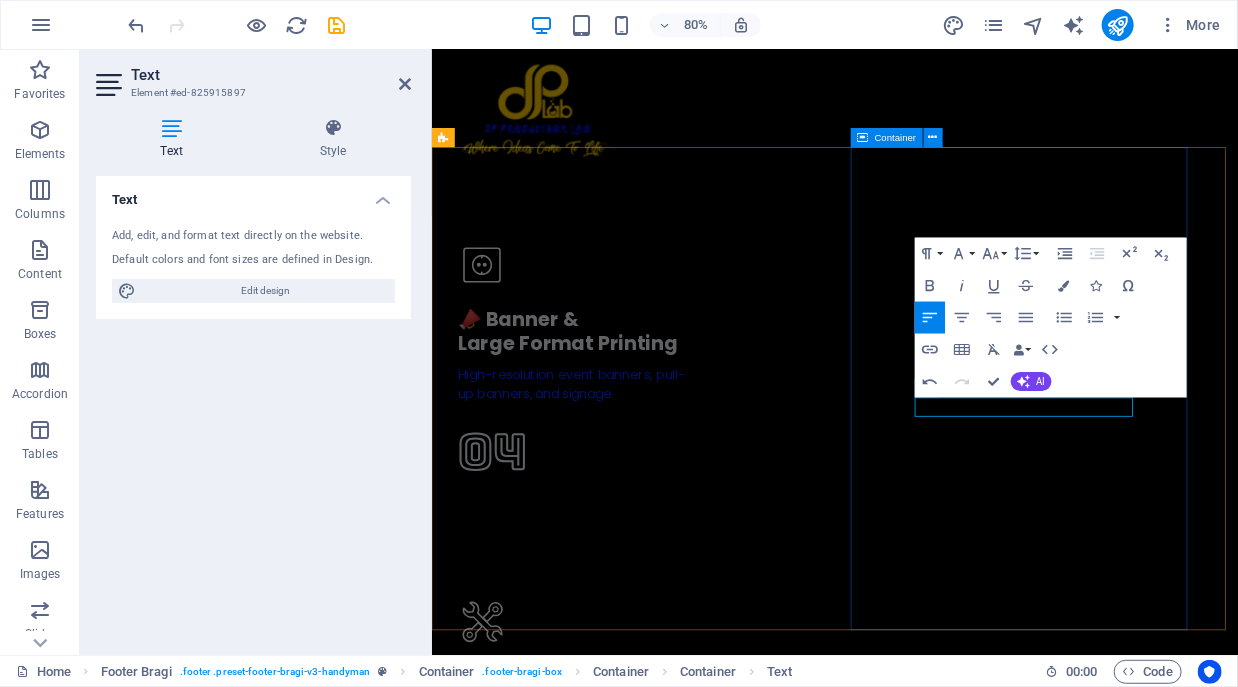 drag, startPoint x: 1170, startPoint y: 568, endPoint x: 1375, endPoint y: 465, distance: 229.421 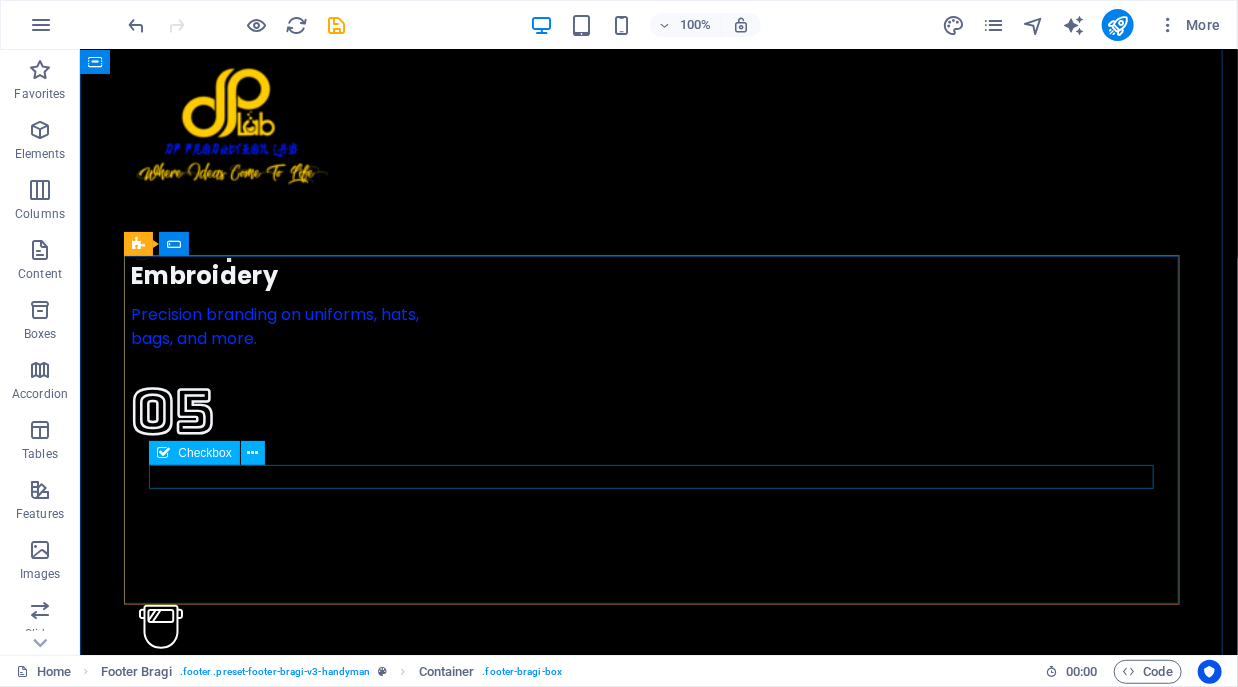 scroll, scrollTop: 6647, scrollLeft: 0, axis: vertical 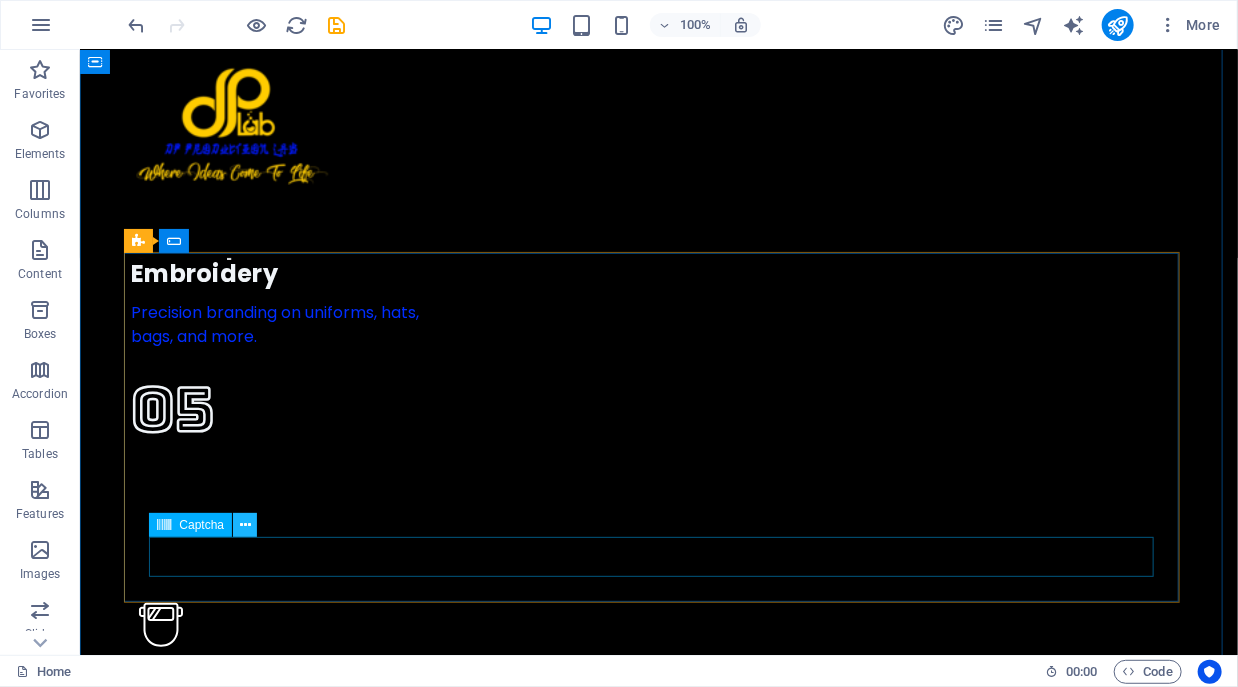 click at bounding box center [245, 525] 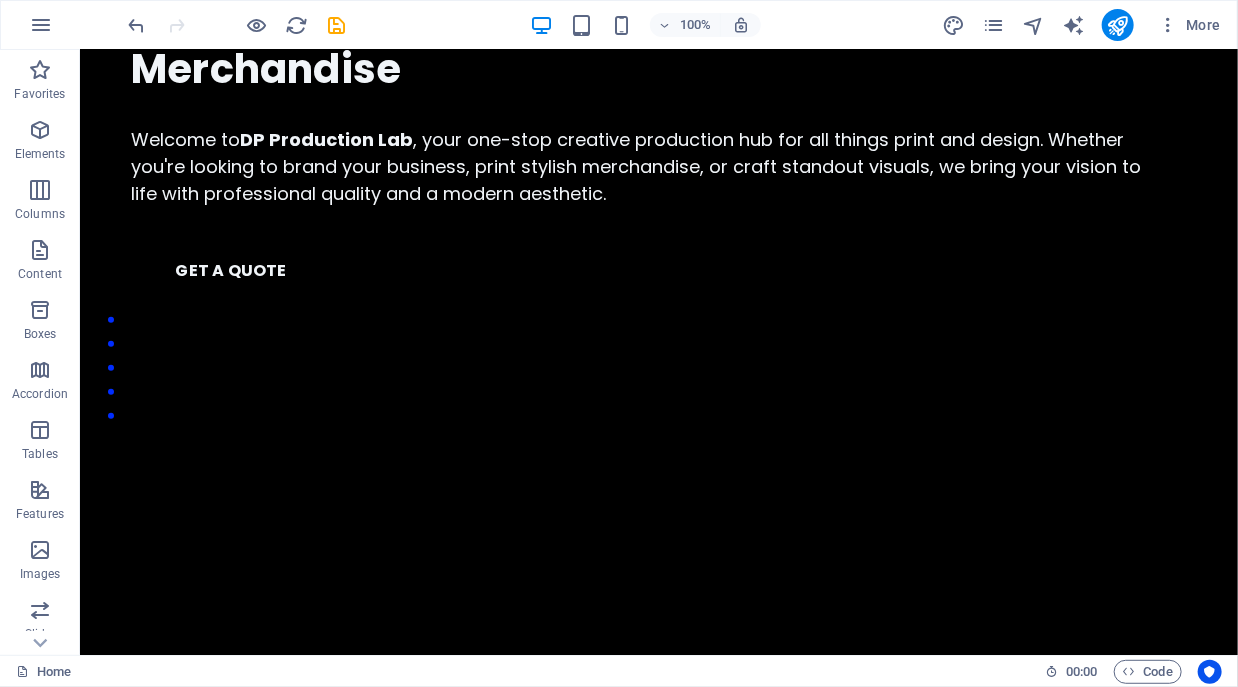 scroll, scrollTop: 0, scrollLeft: 0, axis: both 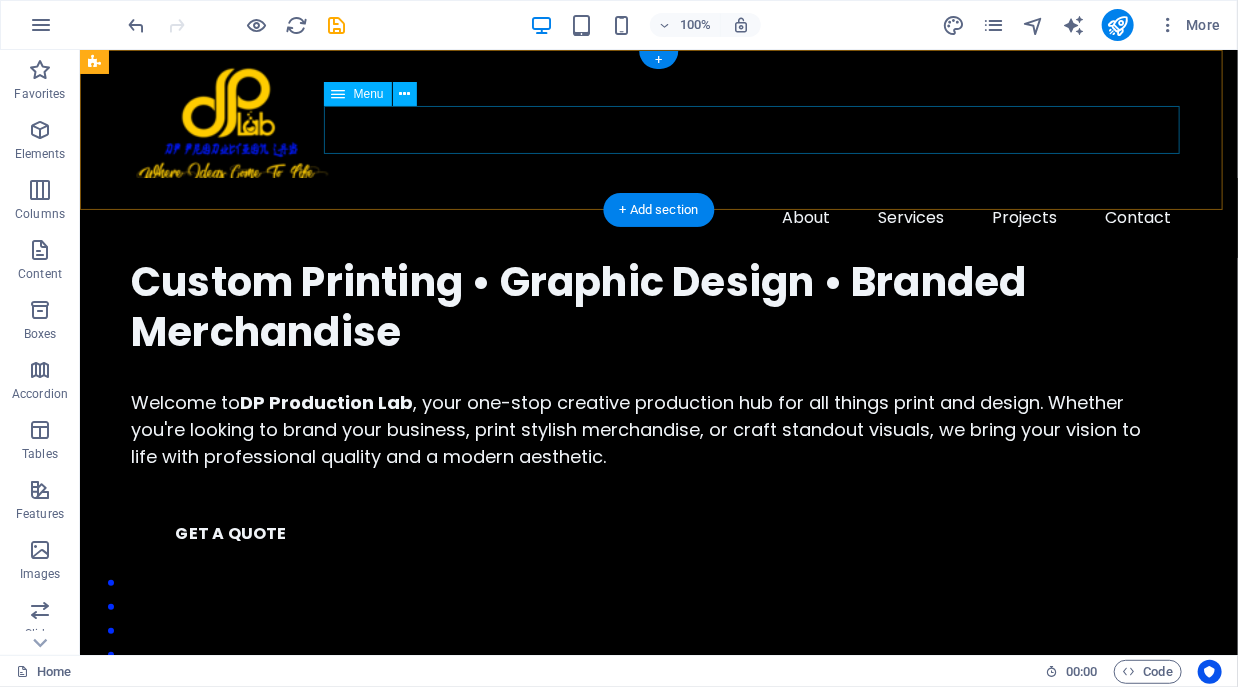 click on "About Services Projects Contact" at bounding box center (658, 217) 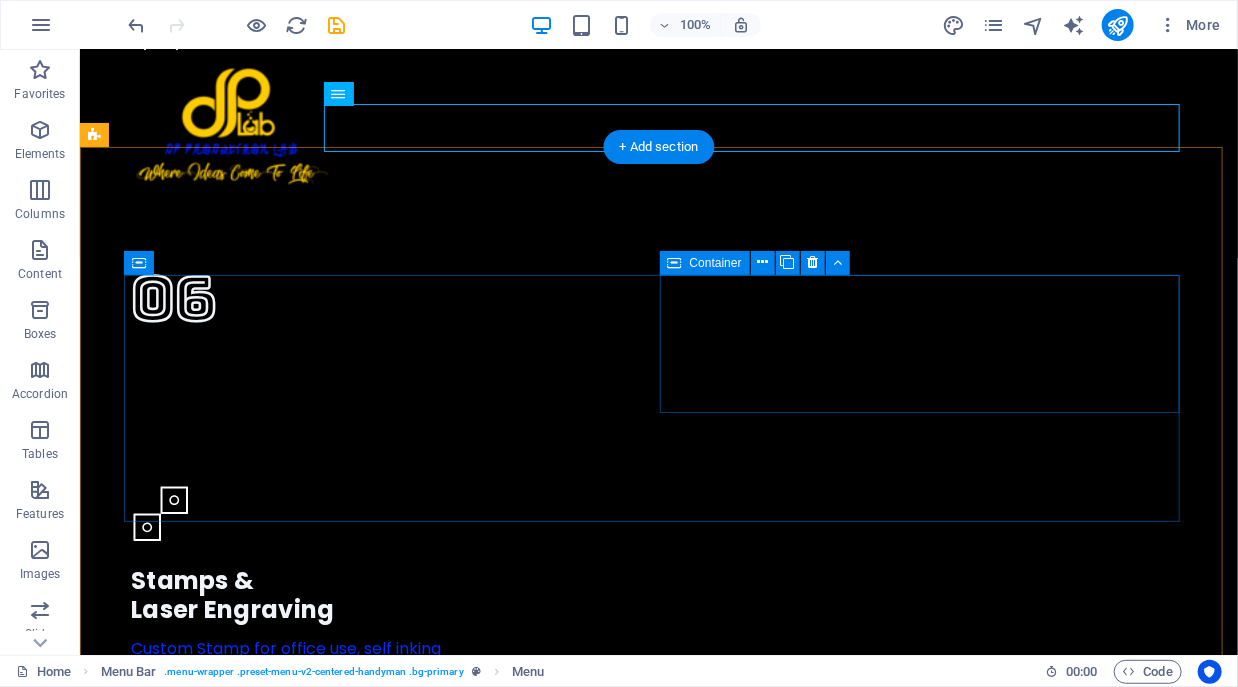 scroll, scrollTop: 7232, scrollLeft: 0, axis: vertical 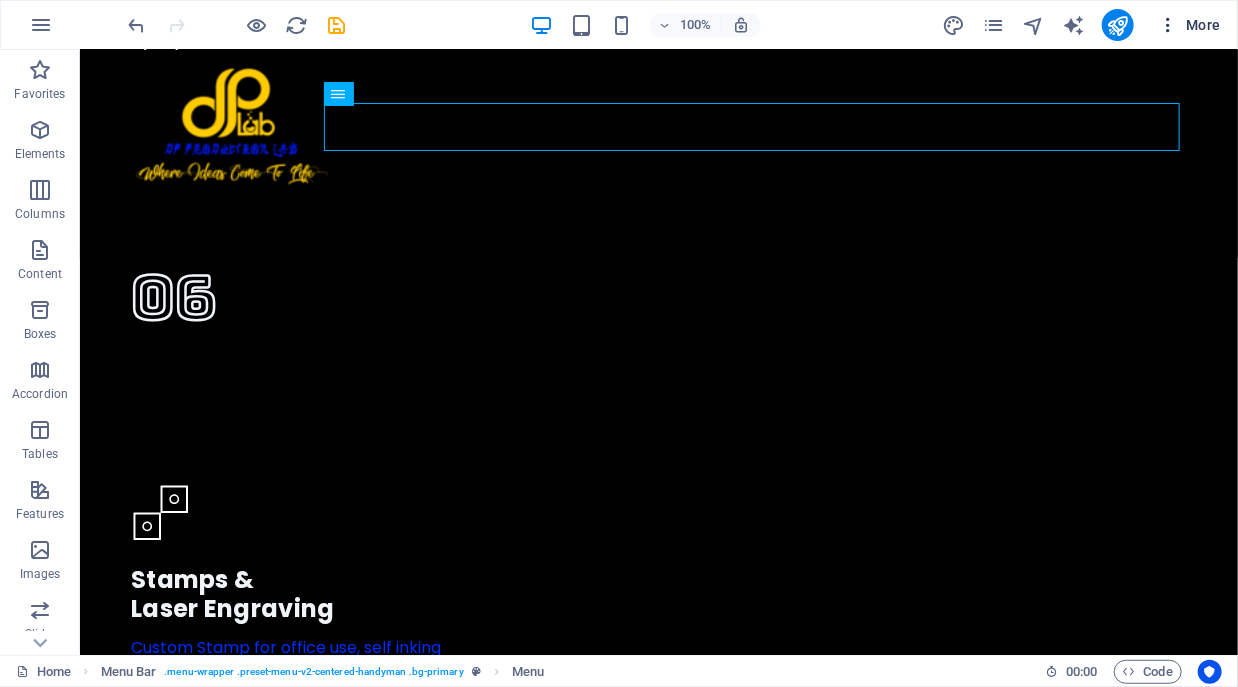 click on "More" at bounding box center (1189, 25) 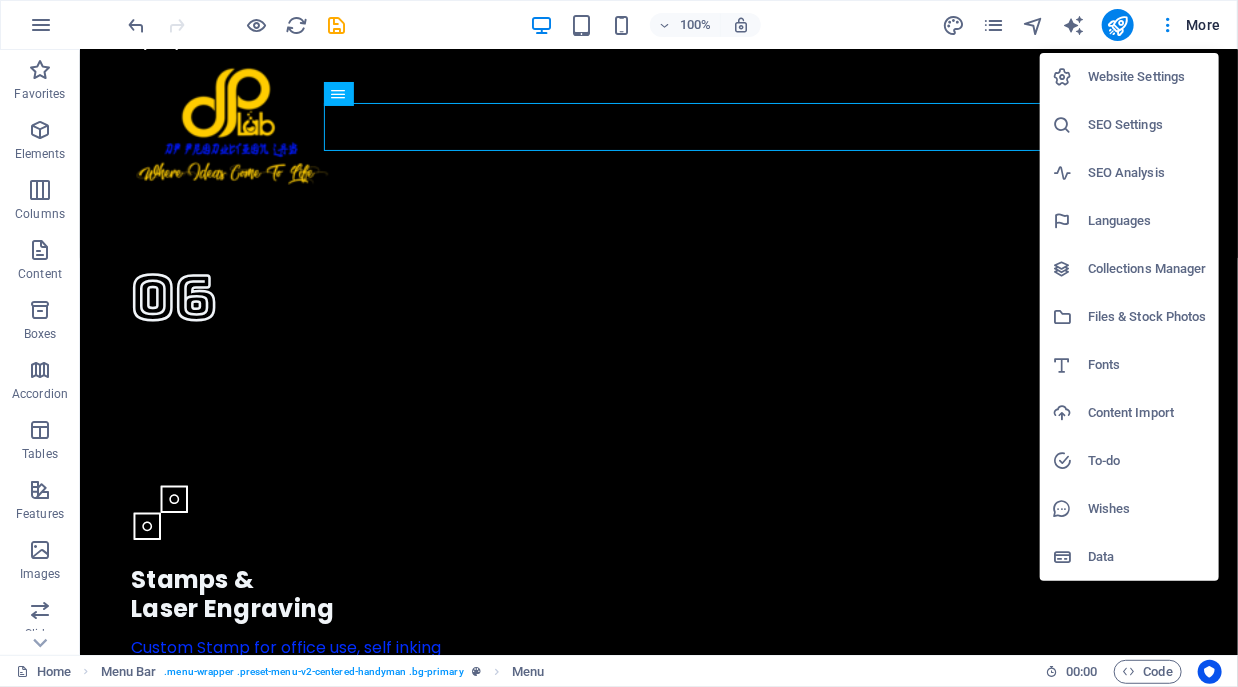 click on "SEO Settings" at bounding box center (1147, 125) 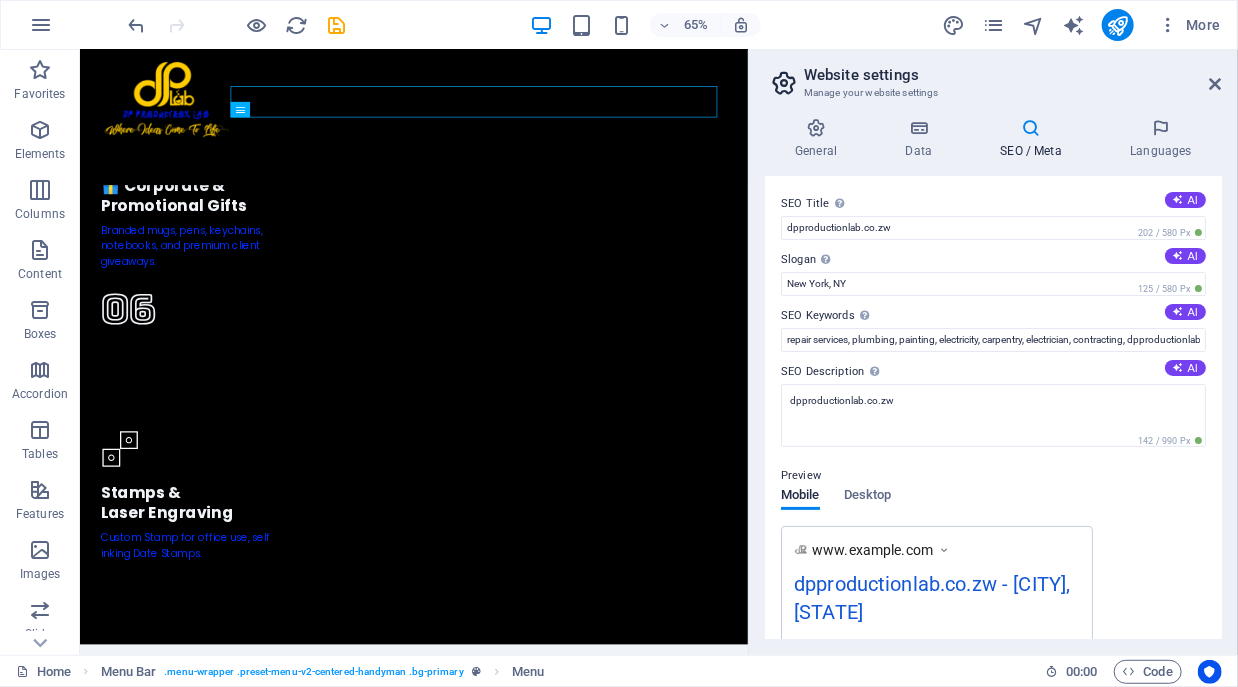 scroll, scrollTop: 7070, scrollLeft: 0, axis: vertical 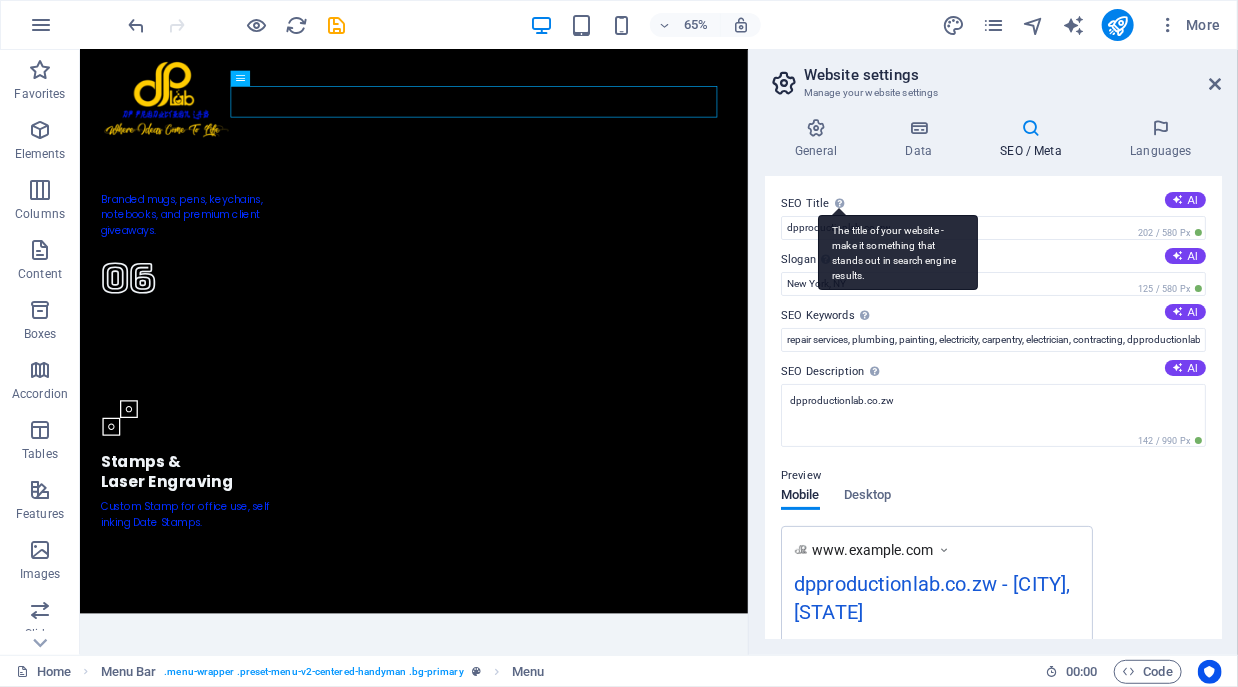 click on "The title of your website - make it something that stands out in search engine results." at bounding box center (898, 252) 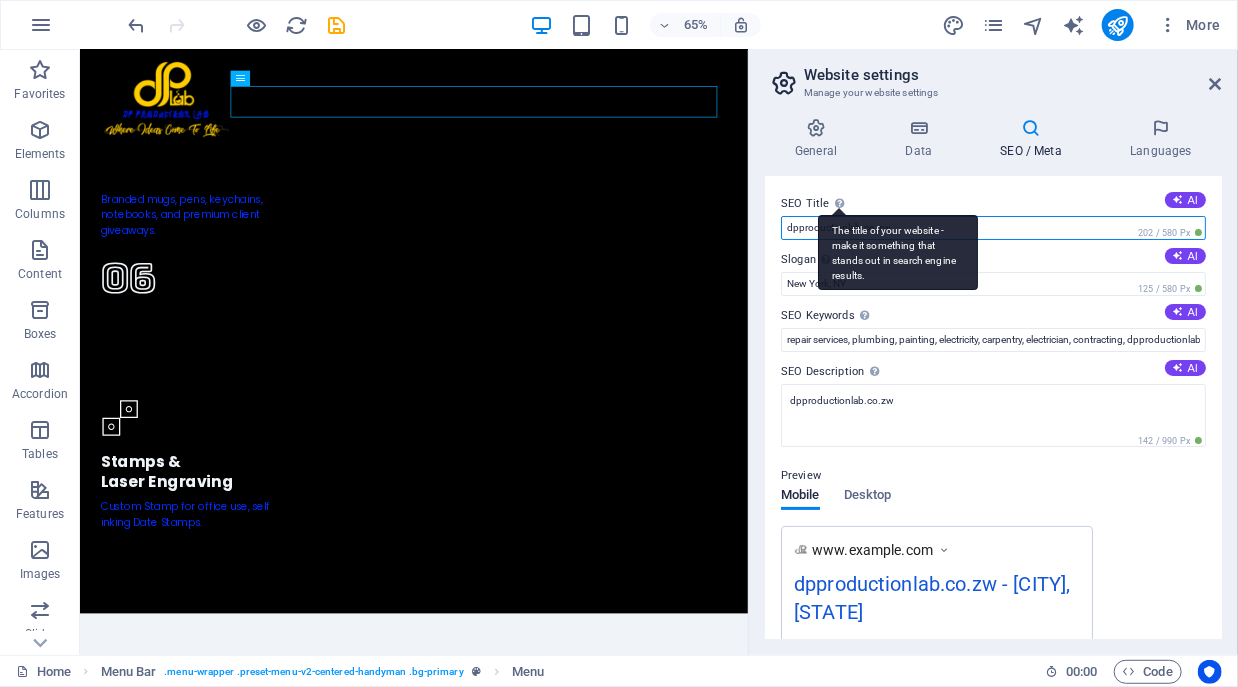 click on "dpproductionlab.co.zw" at bounding box center (993, 228) 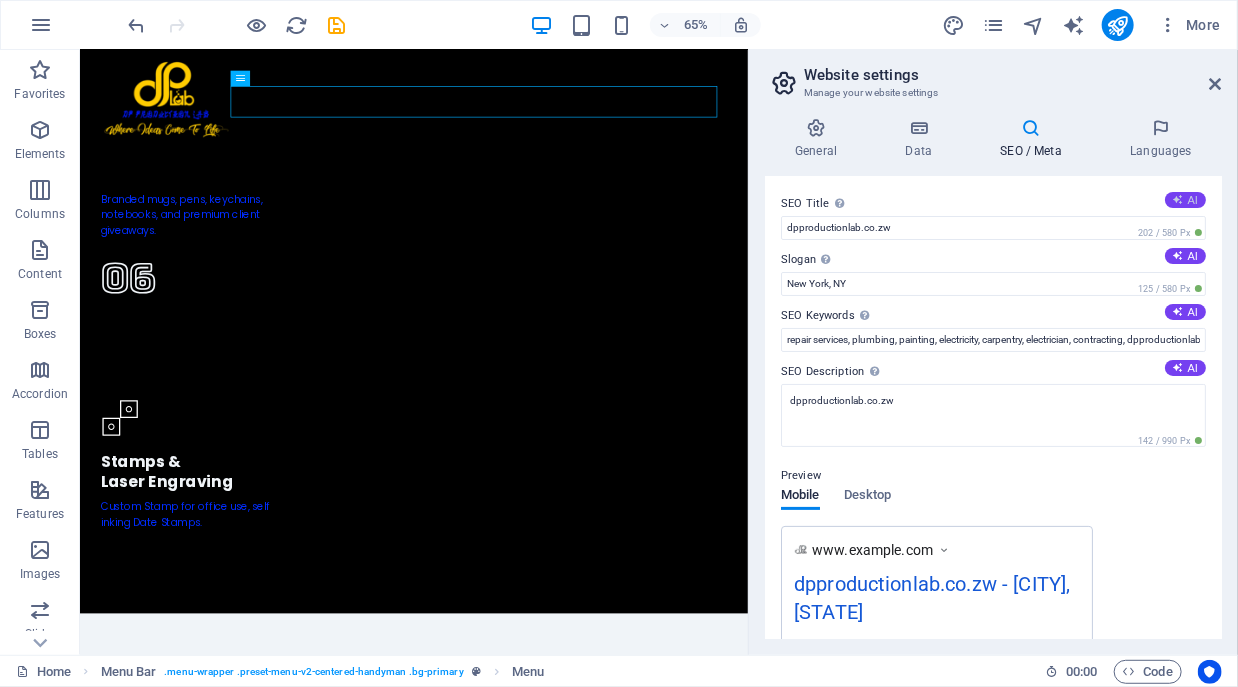 click on "AI" at bounding box center [1185, 200] 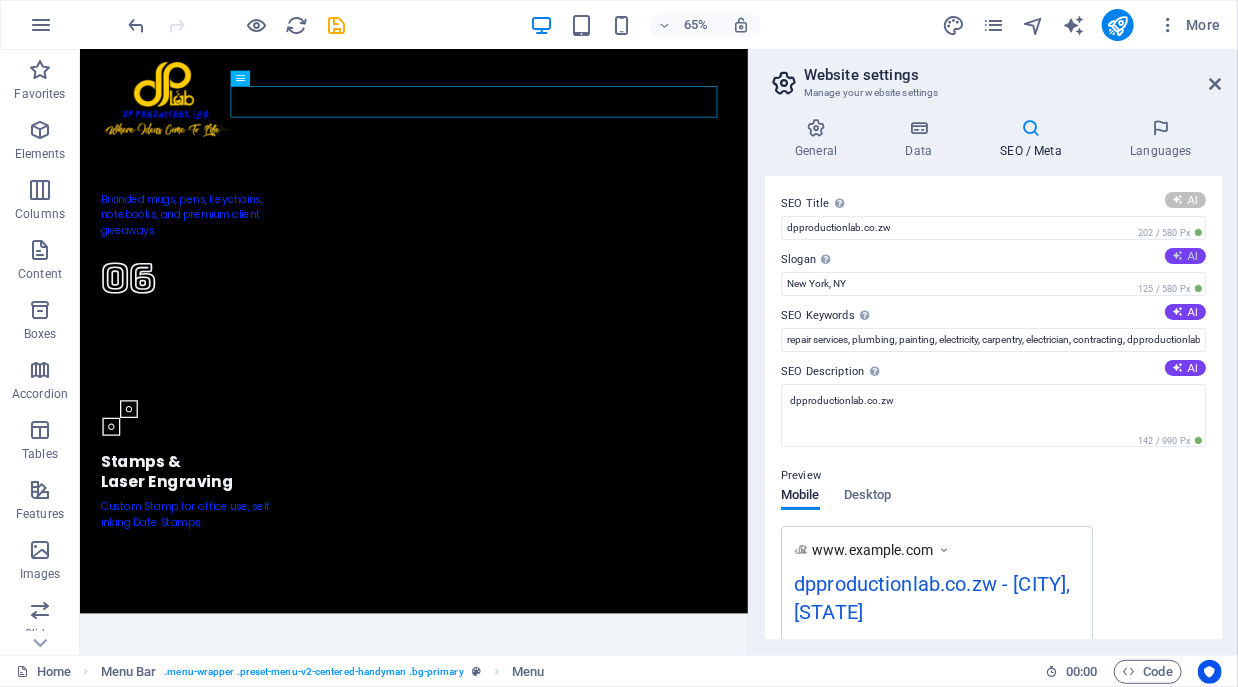 click on "AI" at bounding box center (1185, 256) 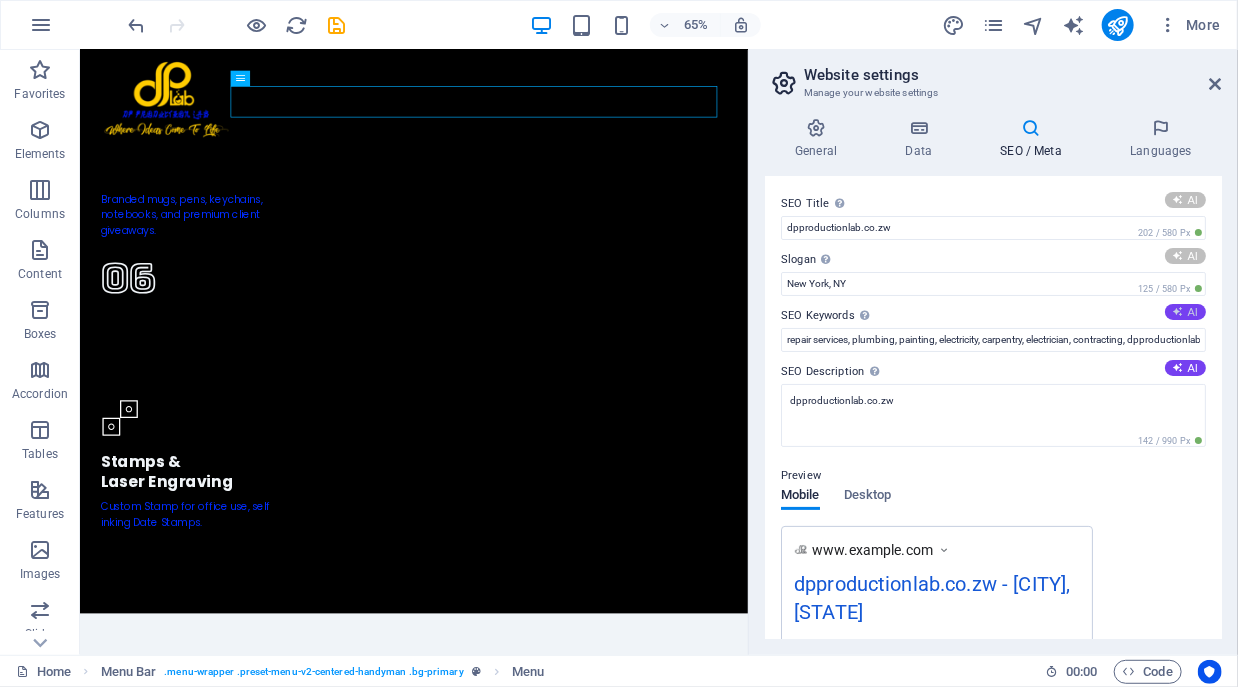 click on "AI" at bounding box center [1185, 312] 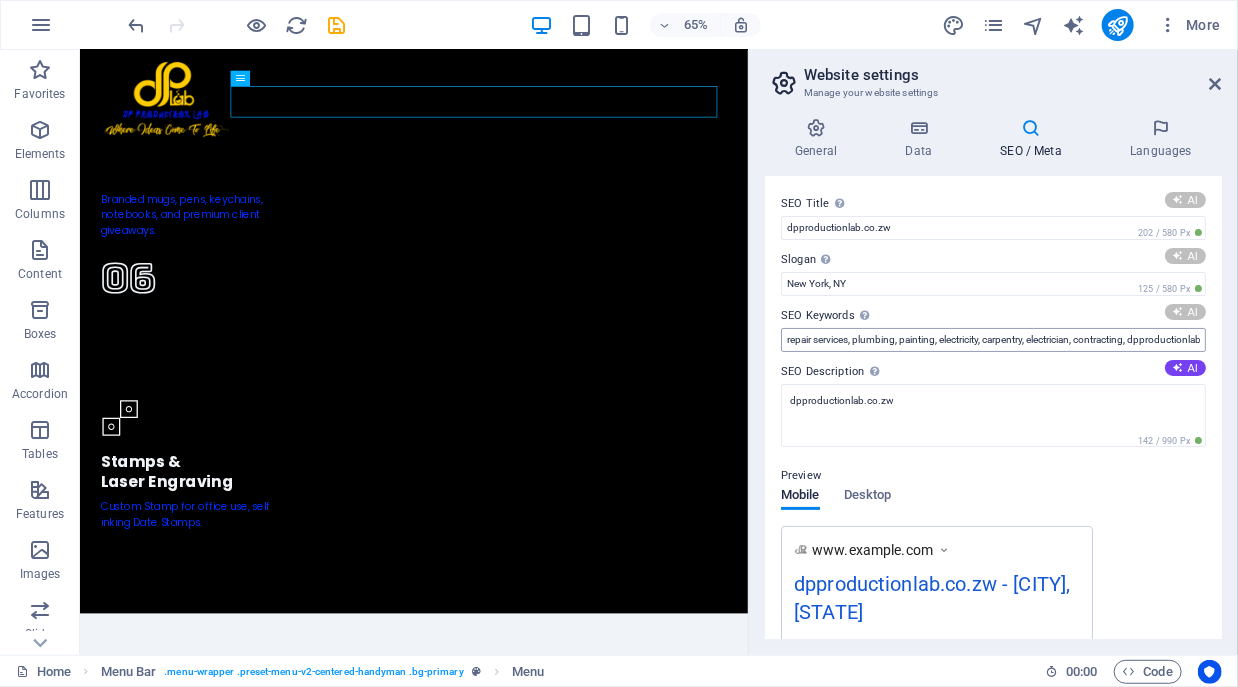 type on "Custom Printing & Design Hub" 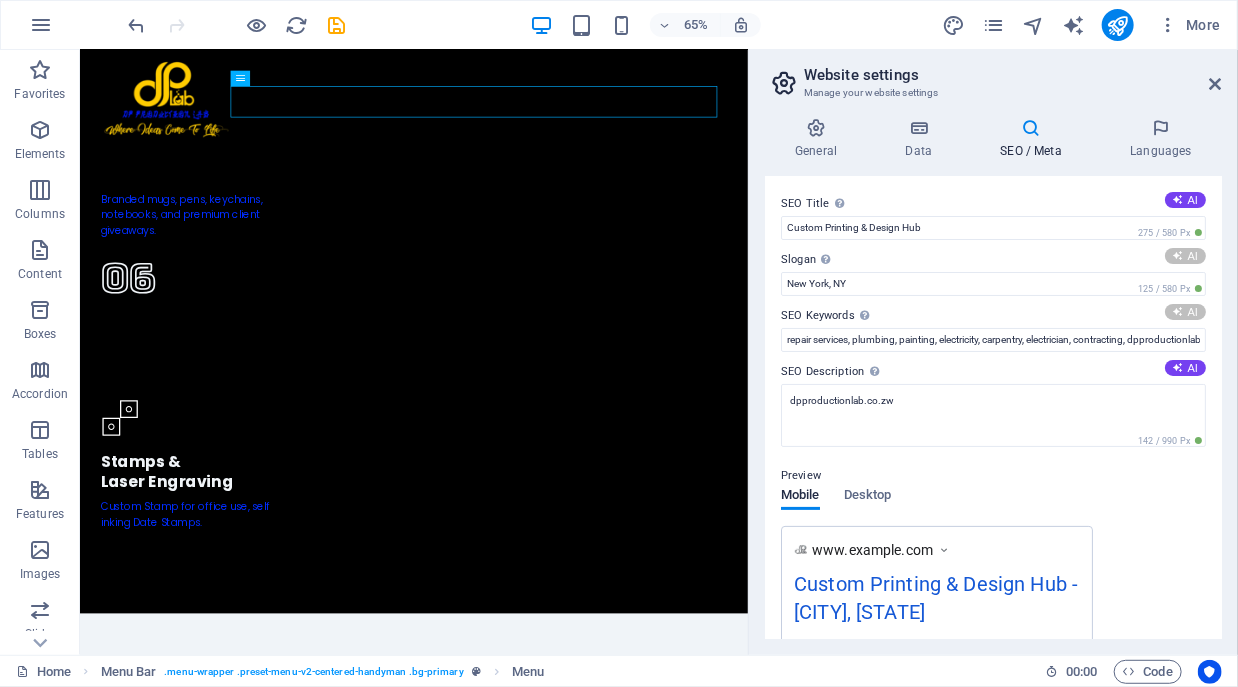 type on "Bring Your Vision to Life with Bold Designs!" 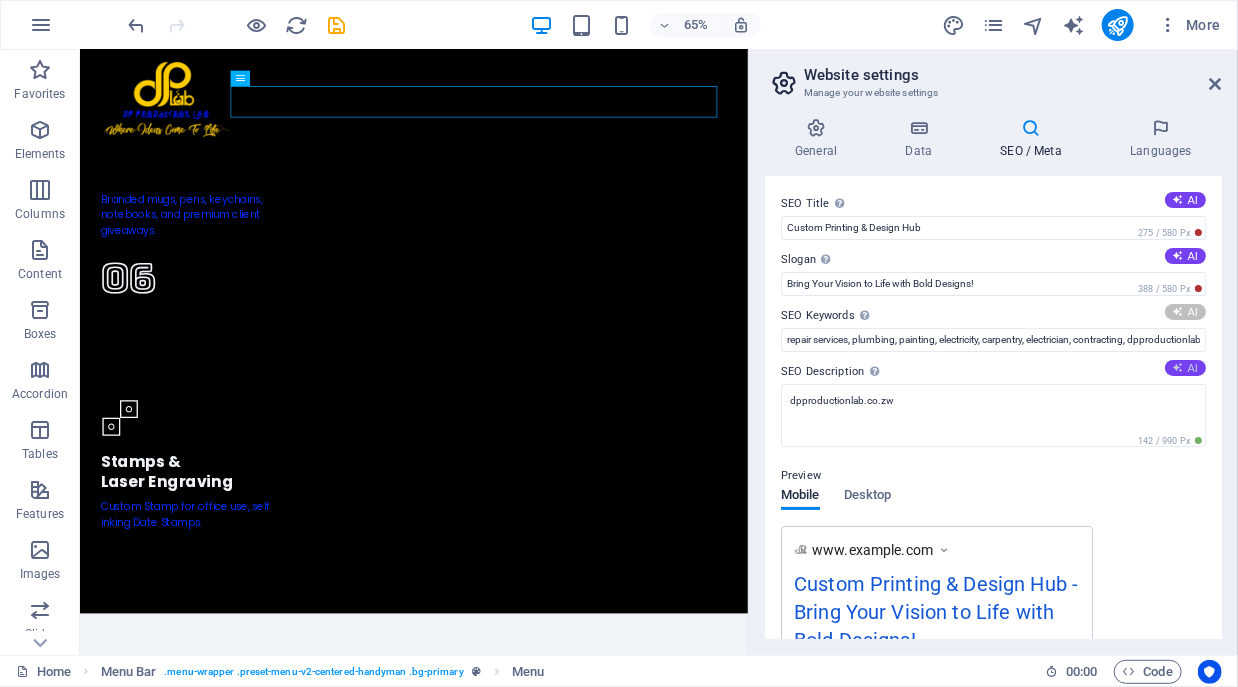 click on "AI" at bounding box center [1185, 368] 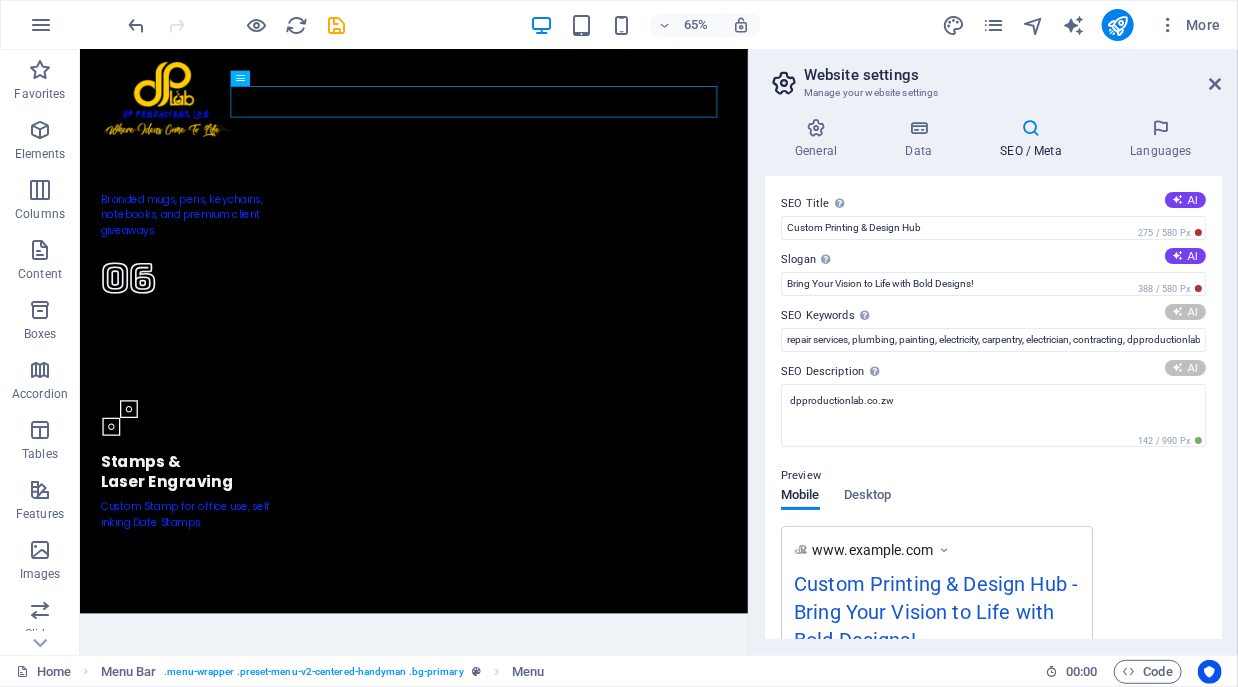 type on "Custom Printing, Graphic Design Services, T-Shirt Printing, Branded Merchandise, Corporate Branding Solutions, Professional Embroidery" 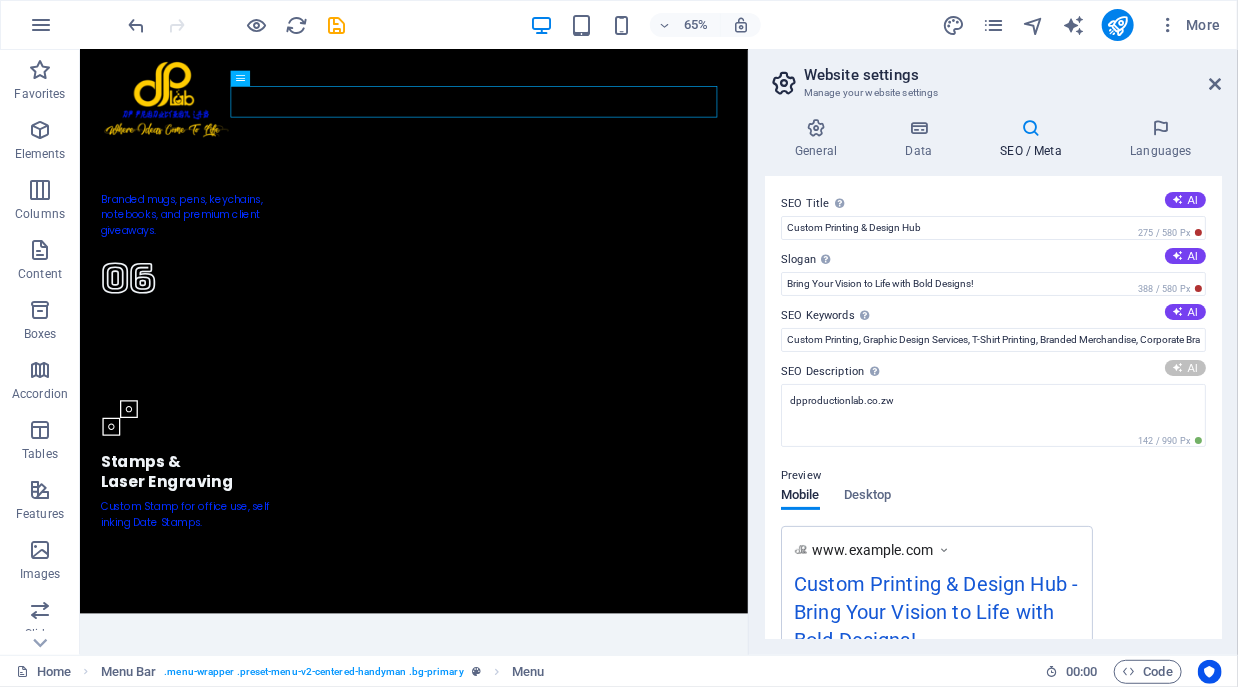 type on "Transform your brand with [COMPANY]! We offer custom printing, graphic design, and premium merchandise solutions." 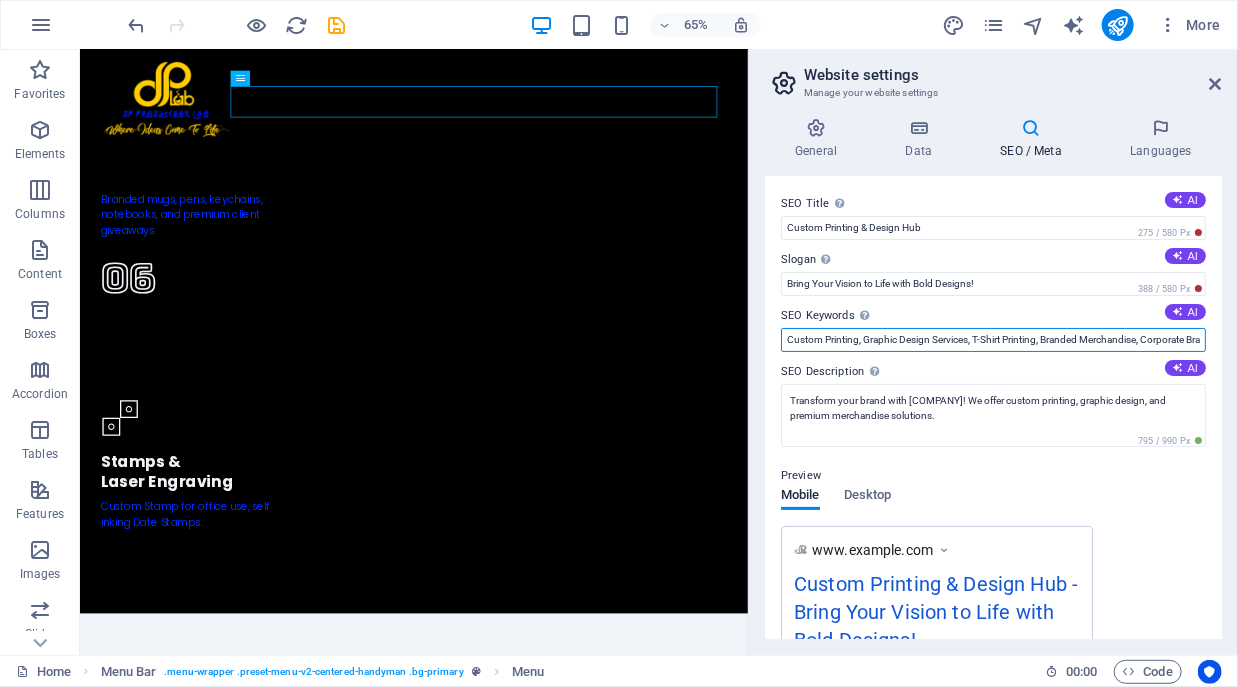 click on "Custom Printing, Graphic Design Services, T-Shirt Printing, Branded Merchandise, Corporate Branding Solutions, Professional Embroidery" at bounding box center (993, 340) 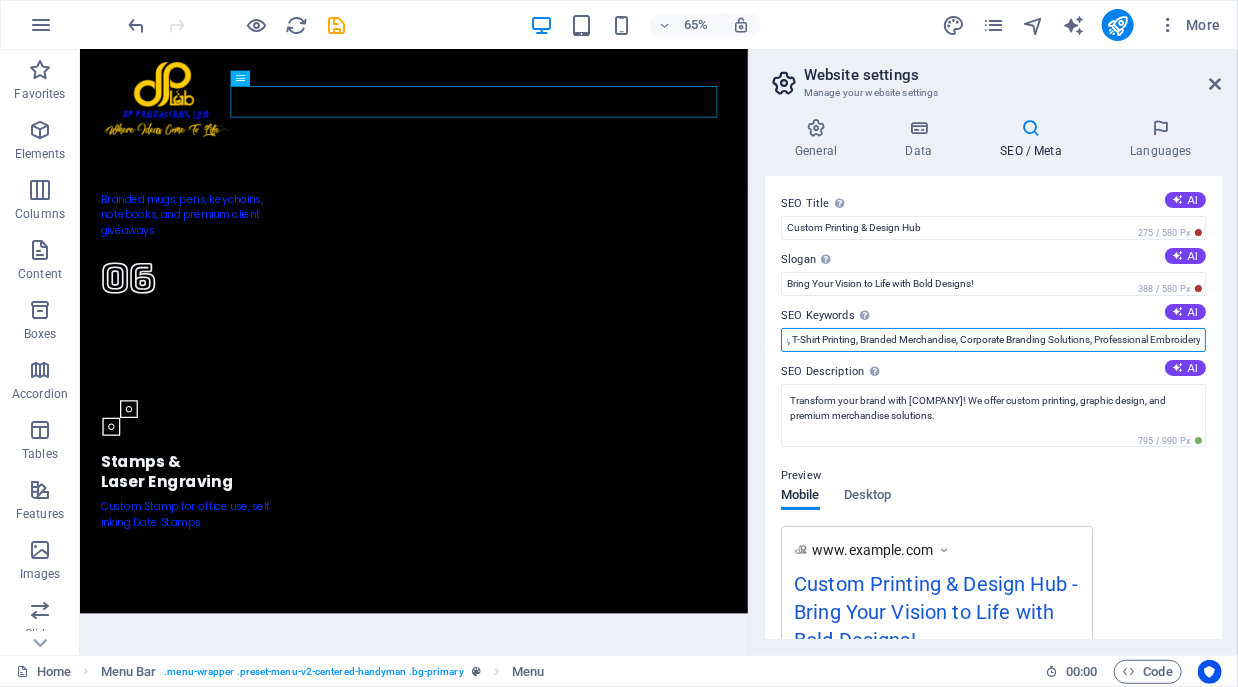 scroll, scrollTop: 0, scrollLeft: 192, axis: horizontal 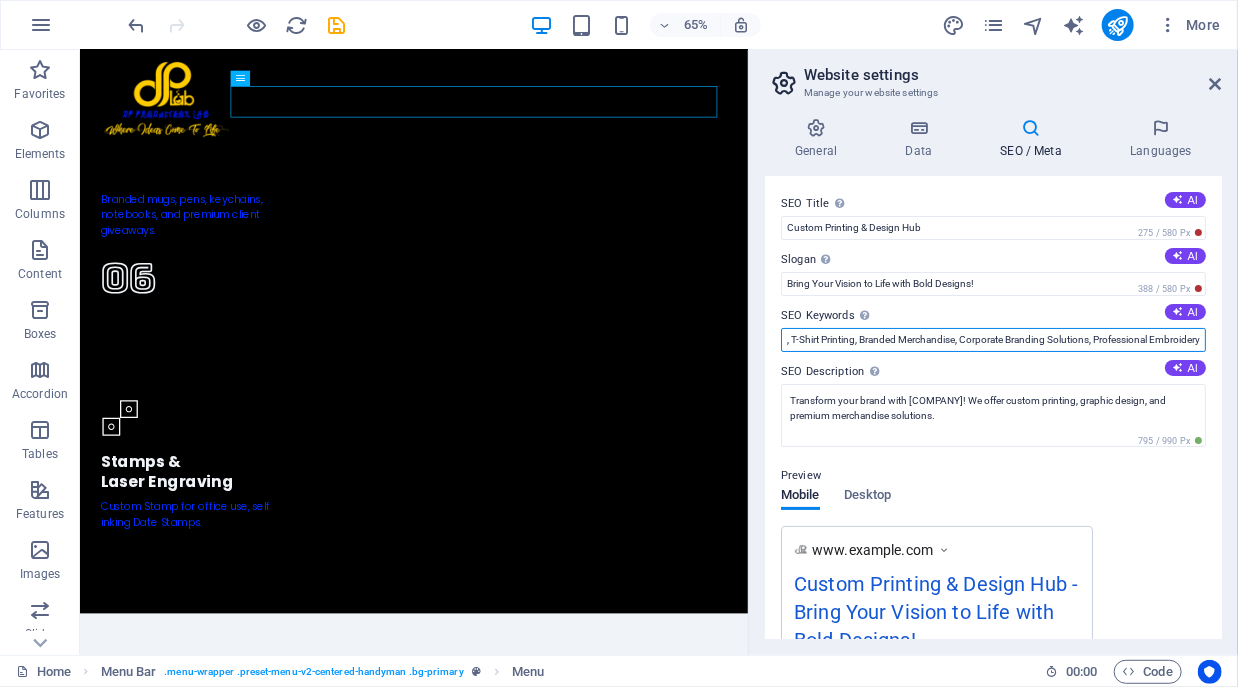 paste on "printing company [CITY]  T-shirt printing and branding  Embroidery and merchandise printing  Graphic design services near me  Personalized corporate gifts  Banner printing services" 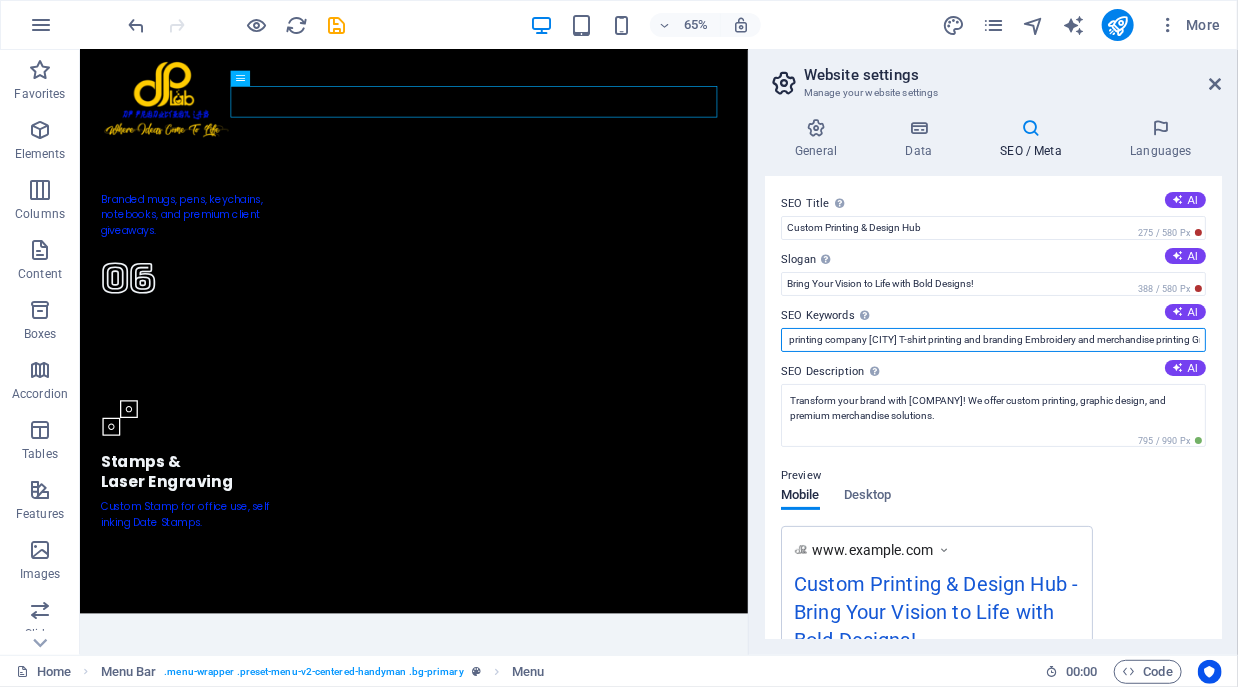 scroll, scrollTop: 0, scrollLeft: 0, axis: both 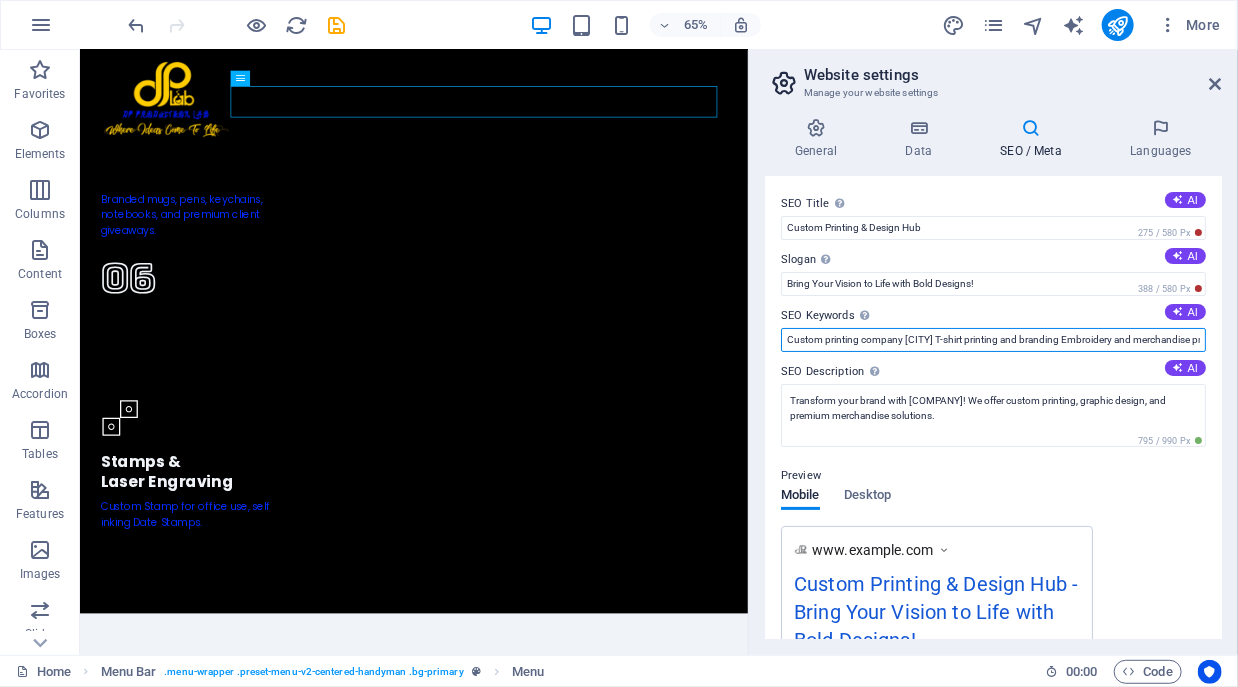 drag, startPoint x: 900, startPoint y: 339, endPoint x: 950, endPoint y: 346, distance: 50.48762 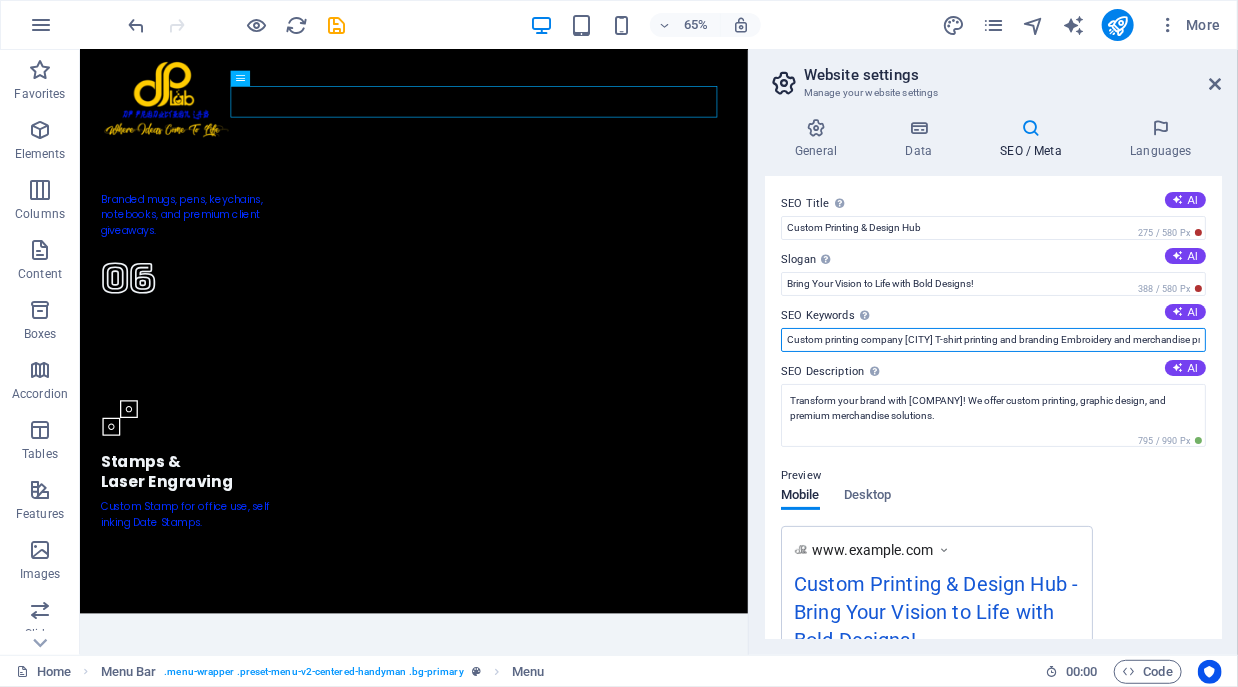 click on "Custom printing company [CITY] T-shirt printing and branding Embroidery and merchandise printing Graphic design services near me Personalized corporate gifts Banner printing services" at bounding box center [993, 340] 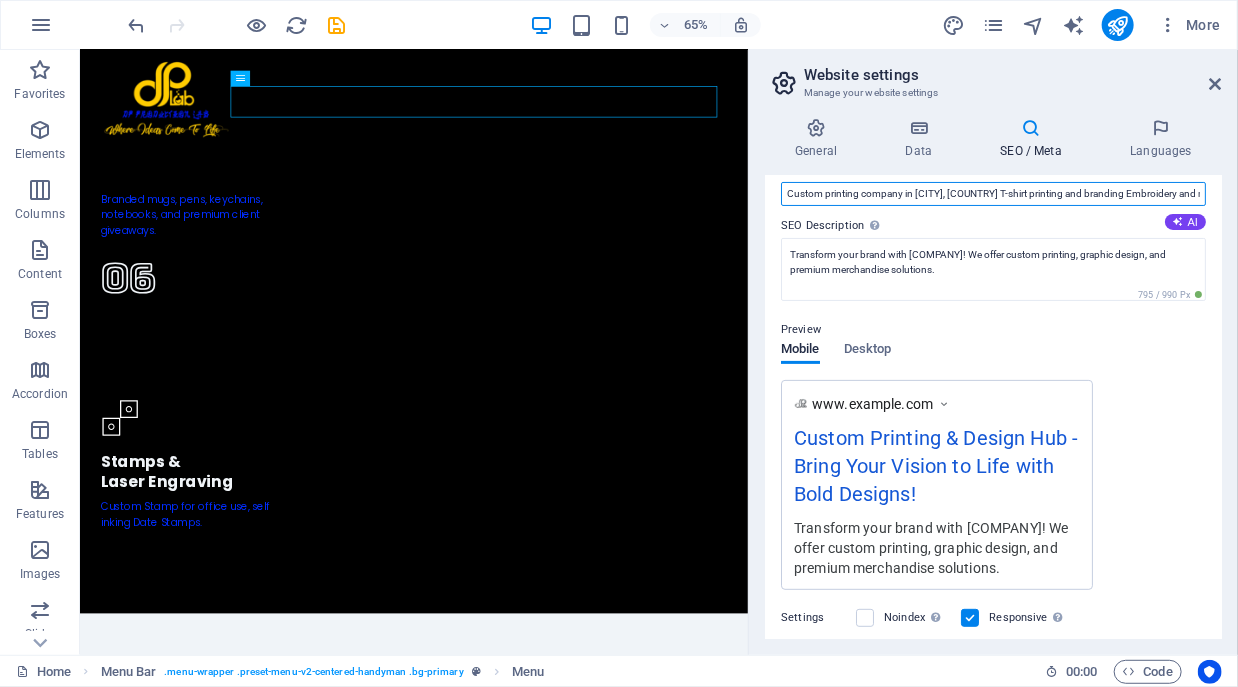 scroll, scrollTop: 147, scrollLeft: 0, axis: vertical 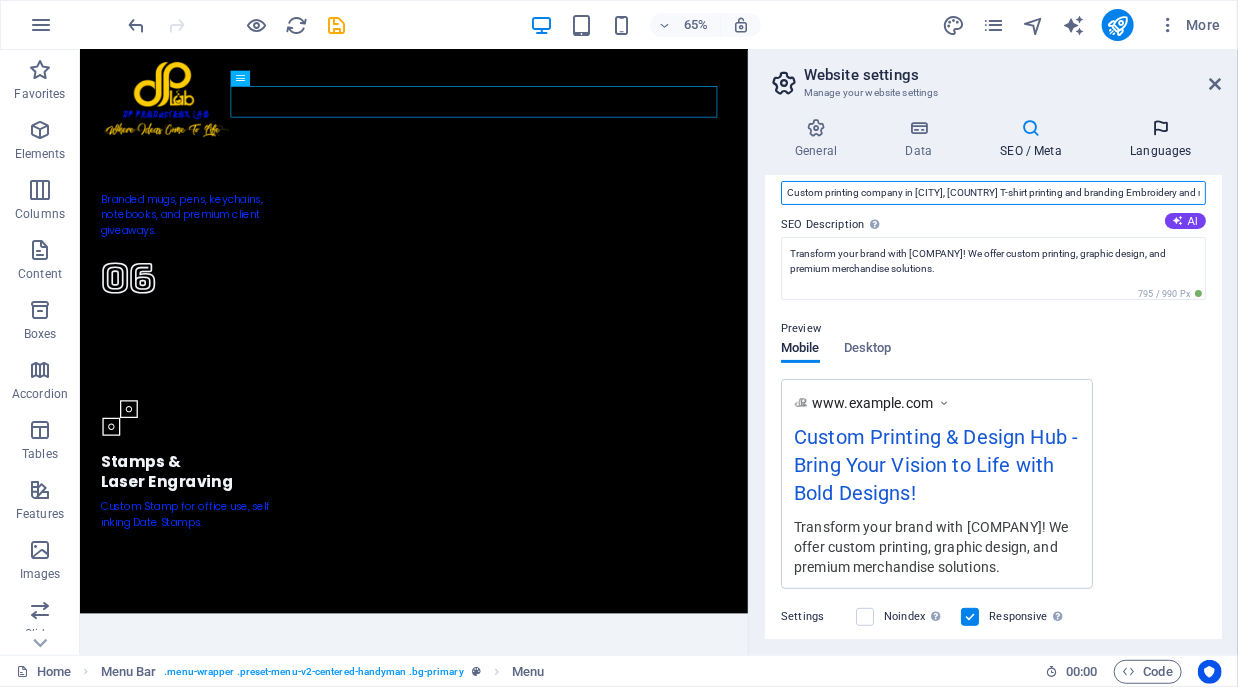 type on "Custom printing company in [CITY], [COUNTRY] T-shirt printing and branding Embroidery and merchandise printing Graphic design services near me Personalized corporate gifts Banner printing services" 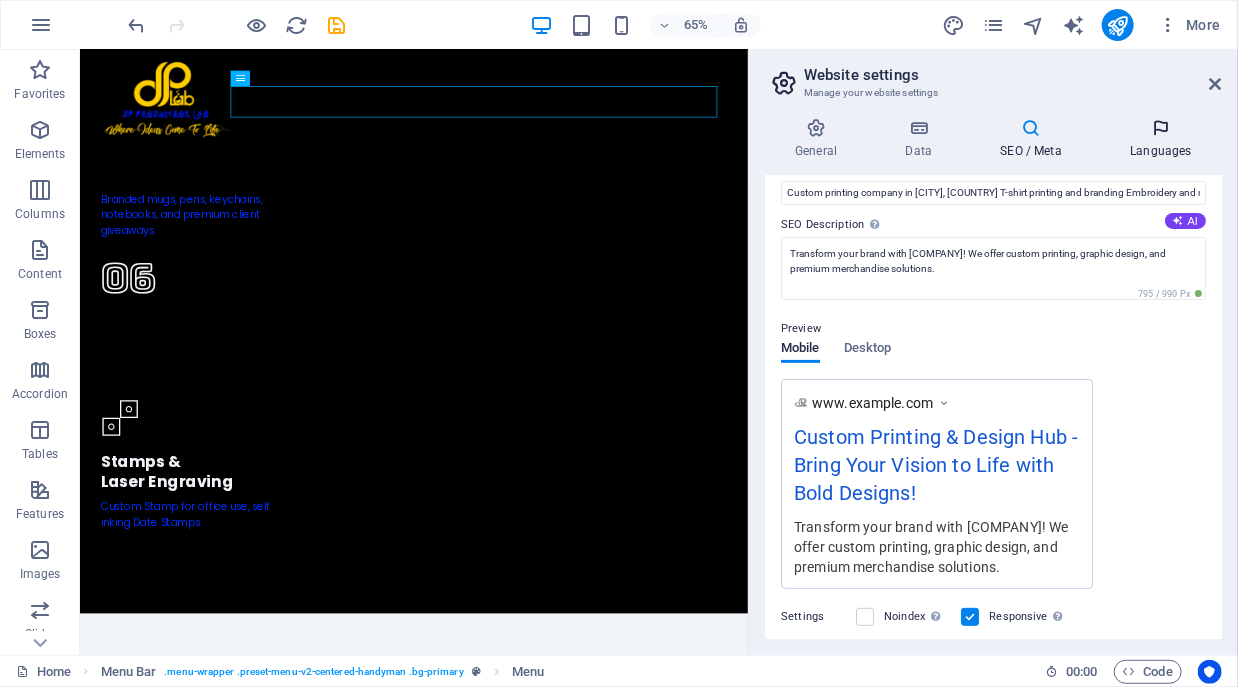 click on "Languages" at bounding box center (1161, 139) 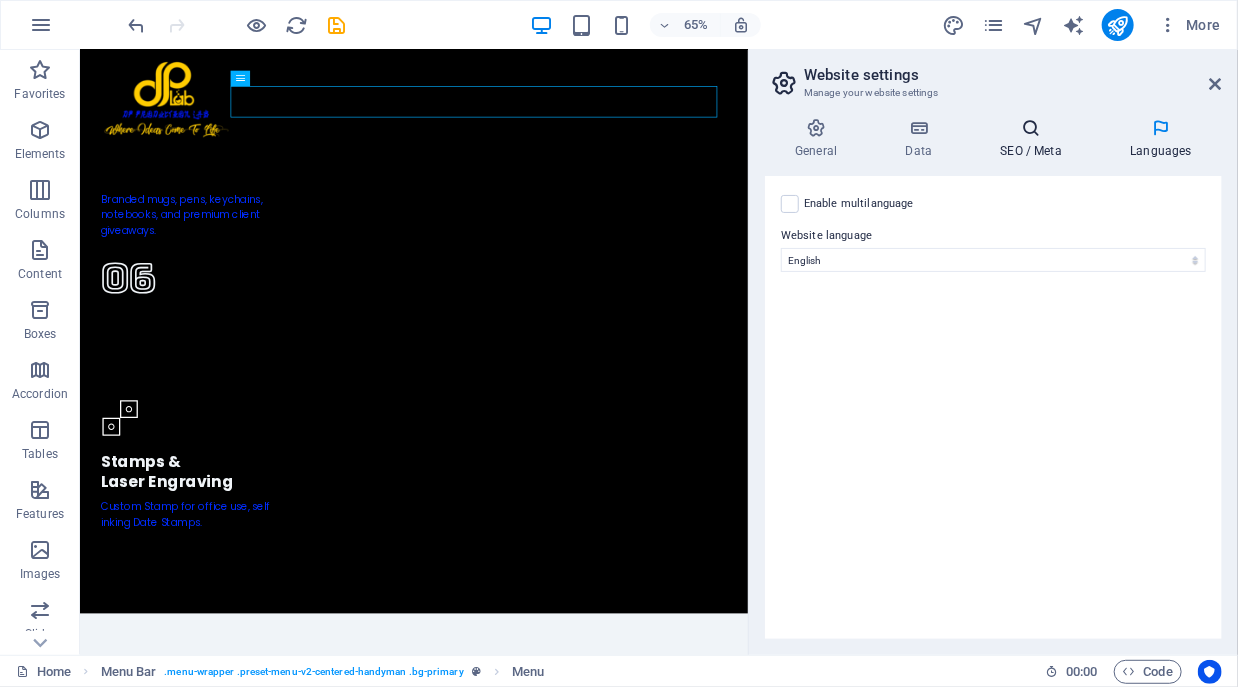 click at bounding box center [1031, 128] 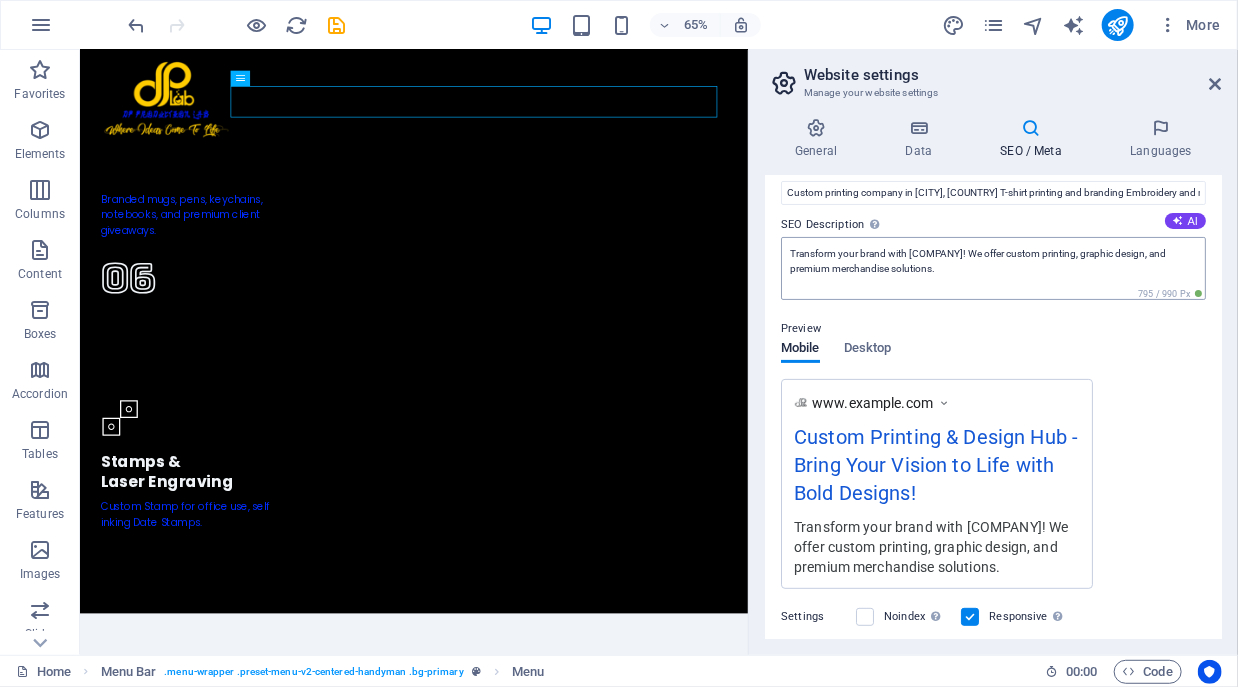 scroll, scrollTop: 0, scrollLeft: 0, axis: both 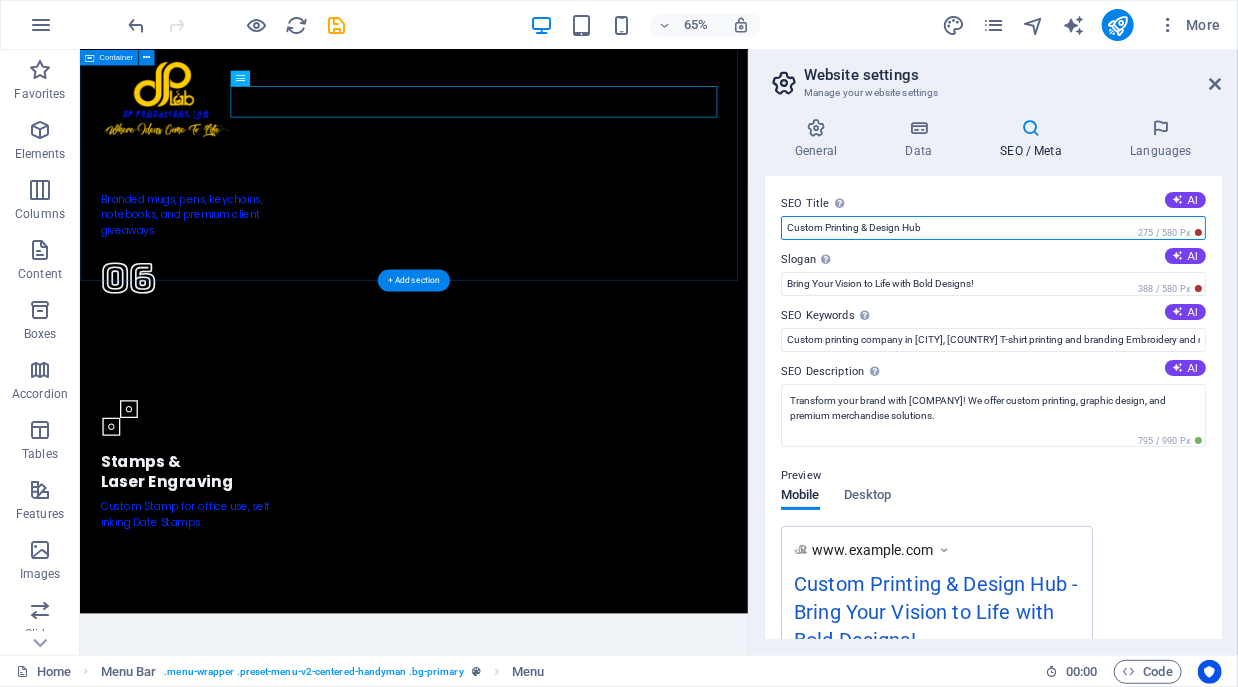 drag, startPoint x: 1016, startPoint y: 280, endPoint x: 1082, endPoint y: 349, distance: 95.48299 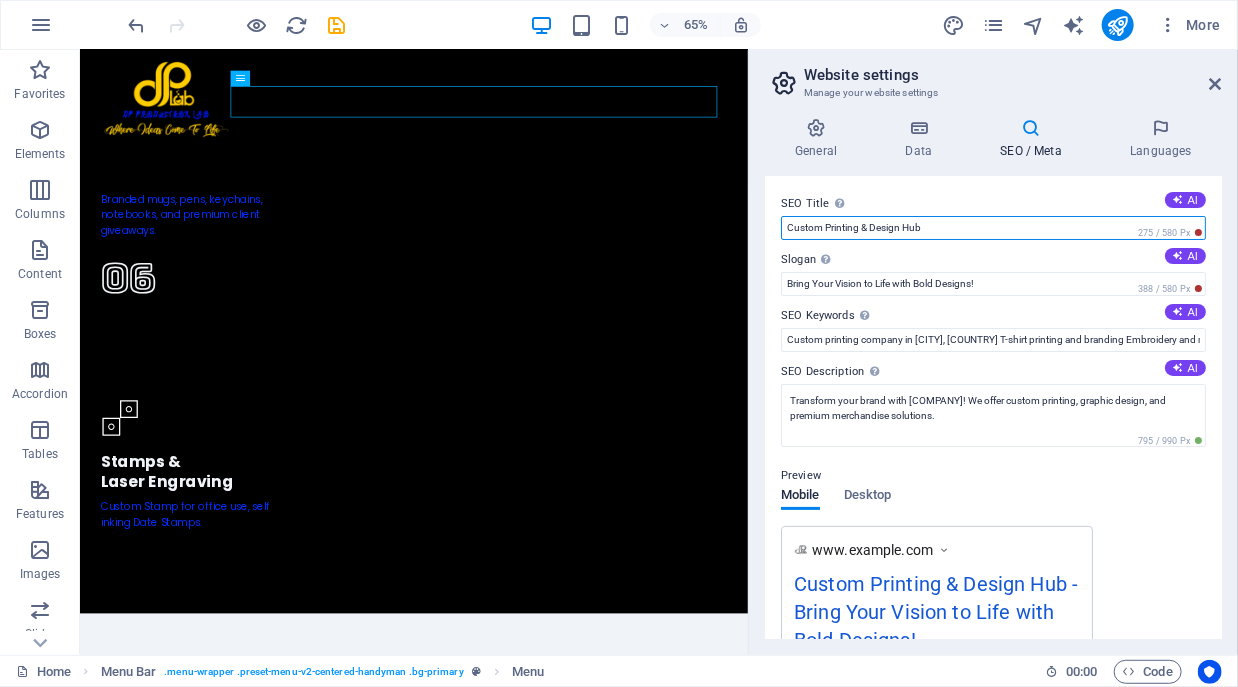 drag, startPoint x: 929, startPoint y: 226, endPoint x: 775, endPoint y: 228, distance: 154.01299 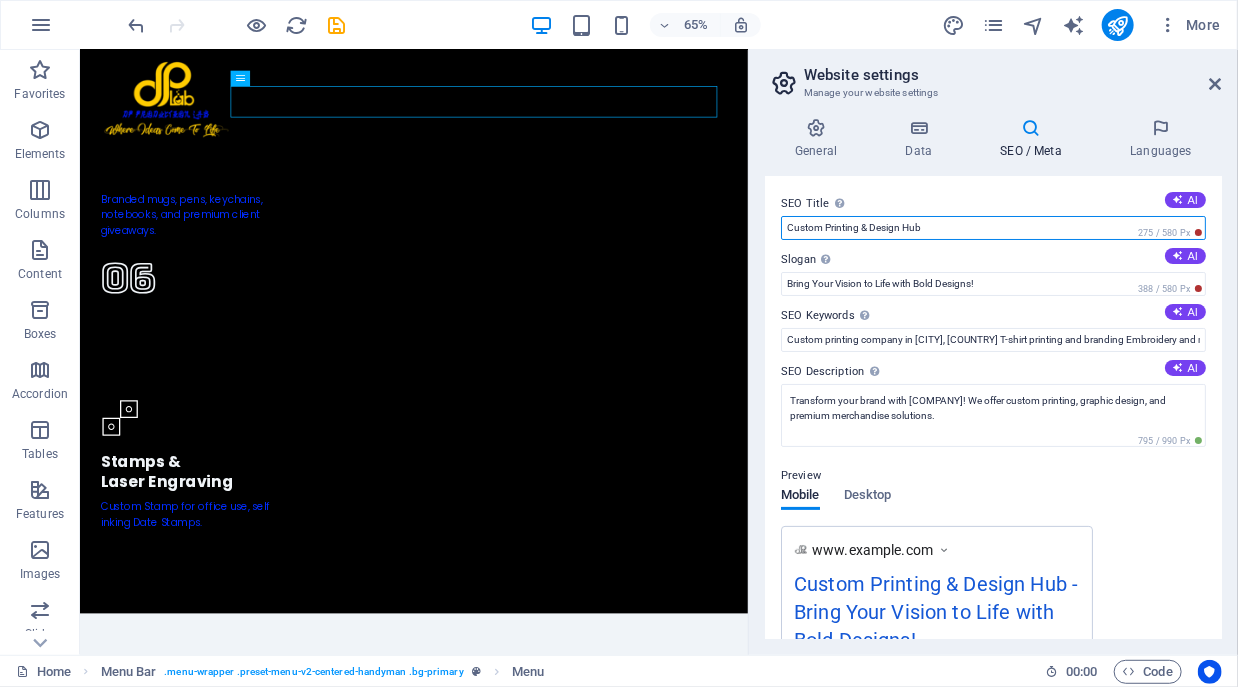 click on "SEO Title The title of your website - make it something that stands out in search engine results. AI Custom Printing & Design Hub 275 / 580 Px Slogan The slogan of your website. AI Bring Your Vision to Life with Bold Designs! 388 / 580 Px SEO Keywords Comma-separated list of keywords representing your website. AI Custom printing company in Chegutu, Zimbabwe T-shirt printing and branding  Embroidery and merchandise printing  Graphic design services near me  Personalized corporate gifts  Banner printing services SEO Description Describe the contents of your website - this is crucial for search engines and SEO! AI Transform your brand with [COMPANY]! We offer custom printing, graphic design, and premium merchandise solutions. 795 / 990 Px Preview Mobile Desktop www.example.com Custom Printing & Design Hub - Bring Your Vision to Life with Bold Designs! Transform your brand with [COMPANY]! We offer custom printing, graphic design, and premium merchandise solutions. Settings Noindex Responsive" at bounding box center (993, 407) 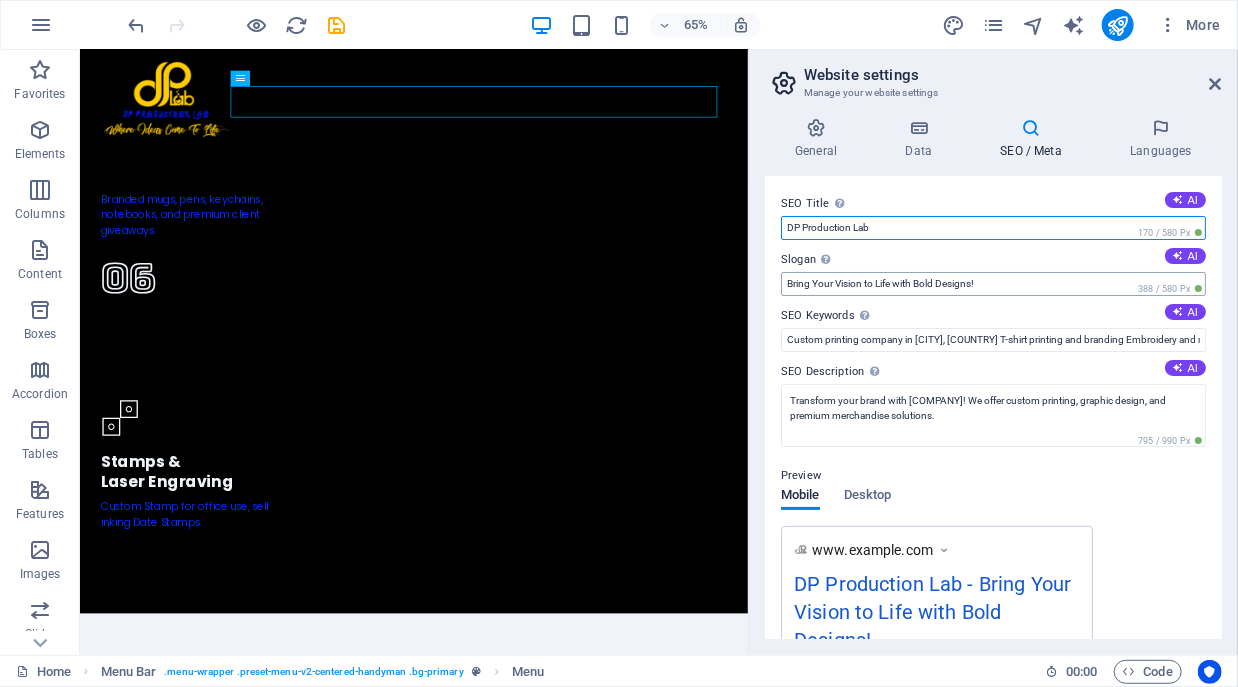 type on "DP Production Lab" 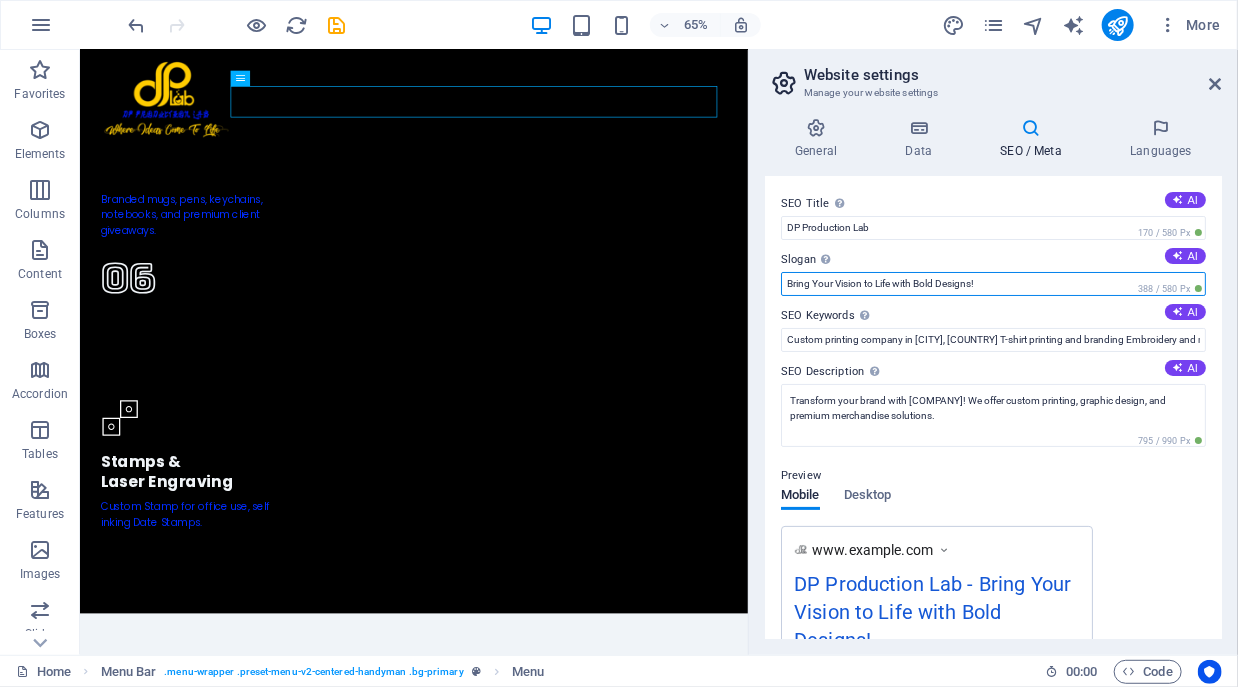 drag, startPoint x: 1010, startPoint y: 285, endPoint x: 752, endPoint y: 274, distance: 258.23438 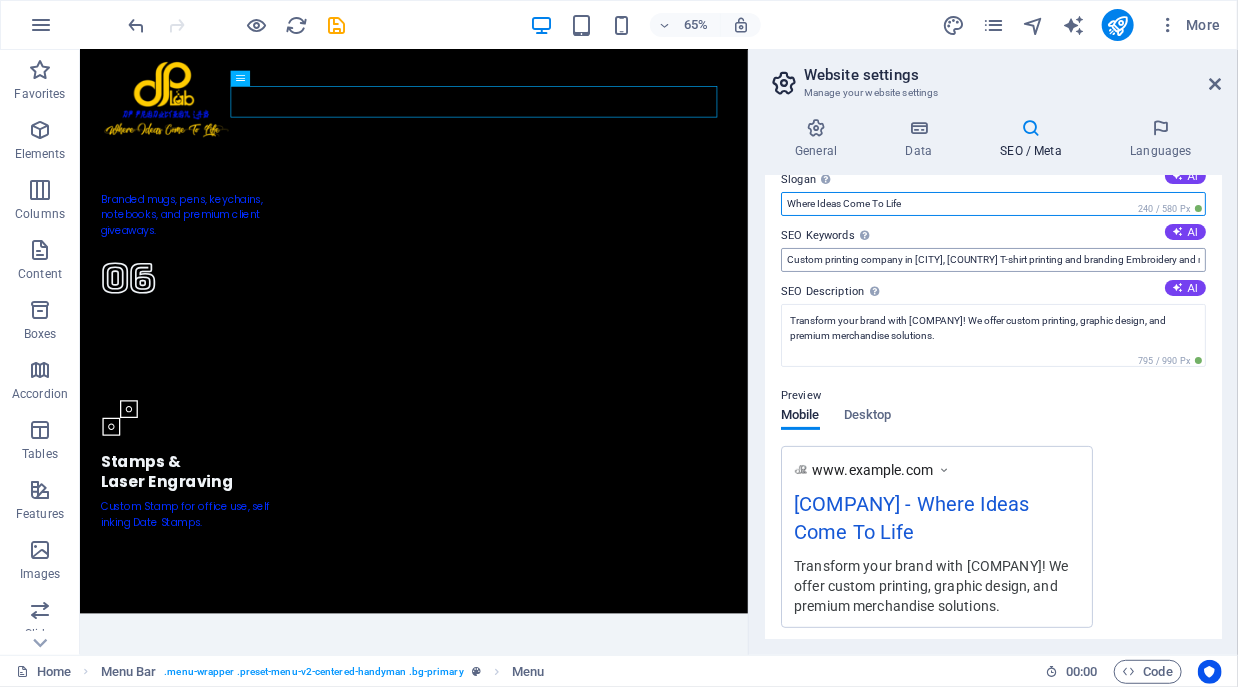 scroll, scrollTop: 80, scrollLeft: 0, axis: vertical 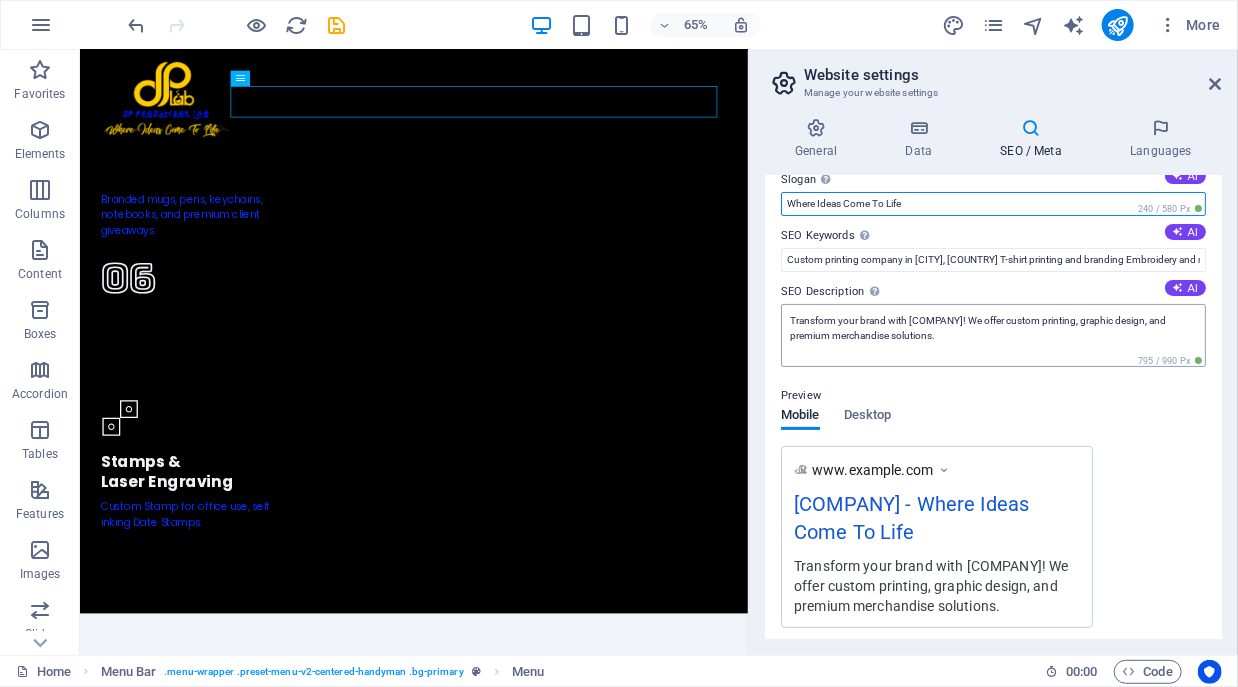 type on "Where Ideas Come To Life" 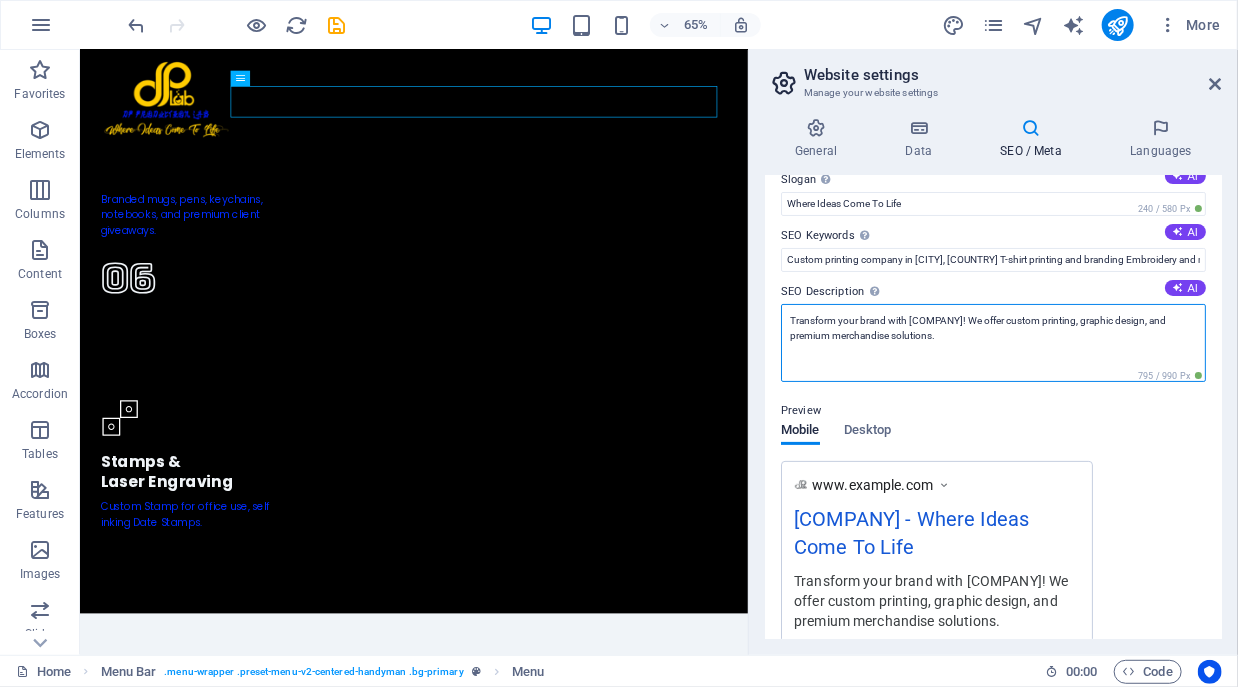 click on "Transform your brand with [COMPANY]! We offer custom printing, graphic design, and premium merchandise solutions." at bounding box center (993, 343) 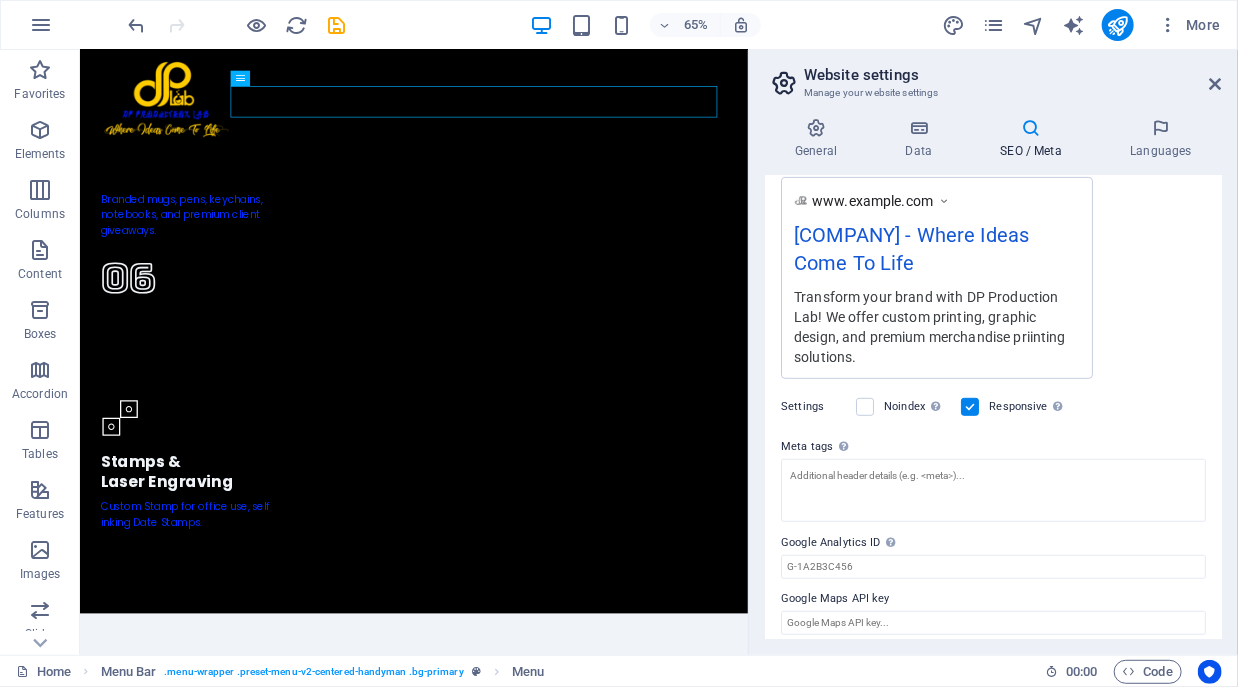 scroll, scrollTop: 373, scrollLeft: 0, axis: vertical 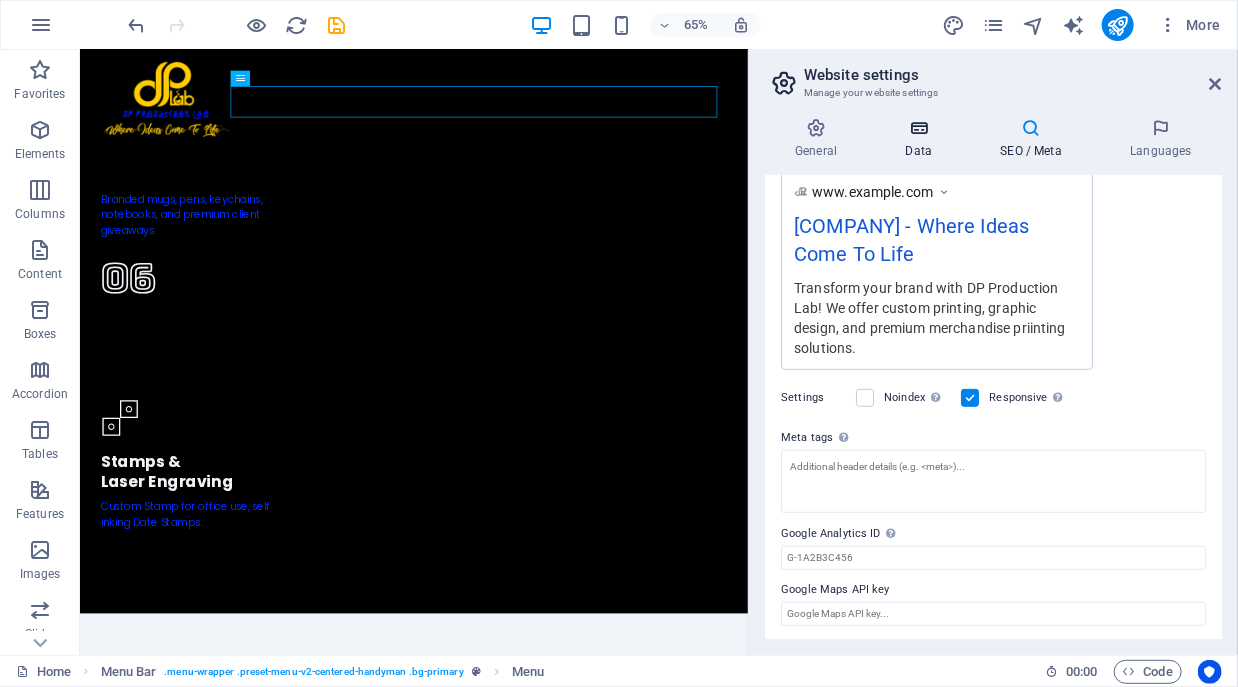 type on "Transform your brand with [COMPANY]! We offer custom printing, graphic design, and premium merchandise printing solutions." 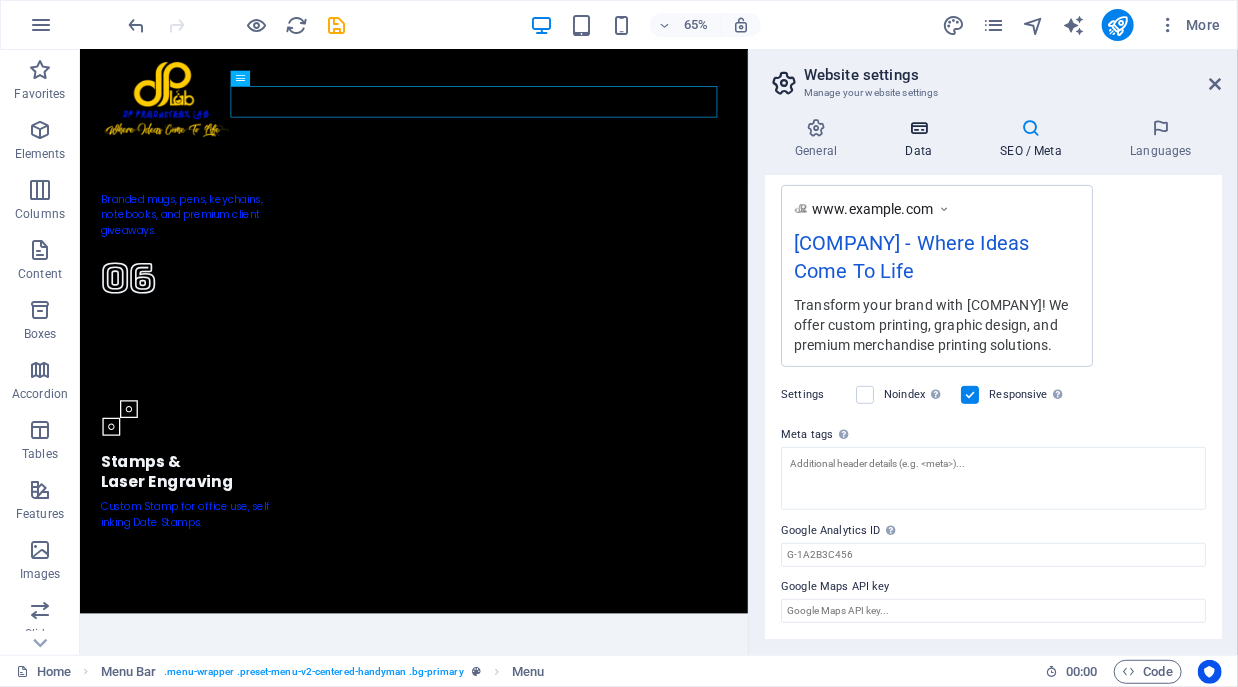 scroll, scrollTop: 358, scrollLeft: 0, axis: vertical 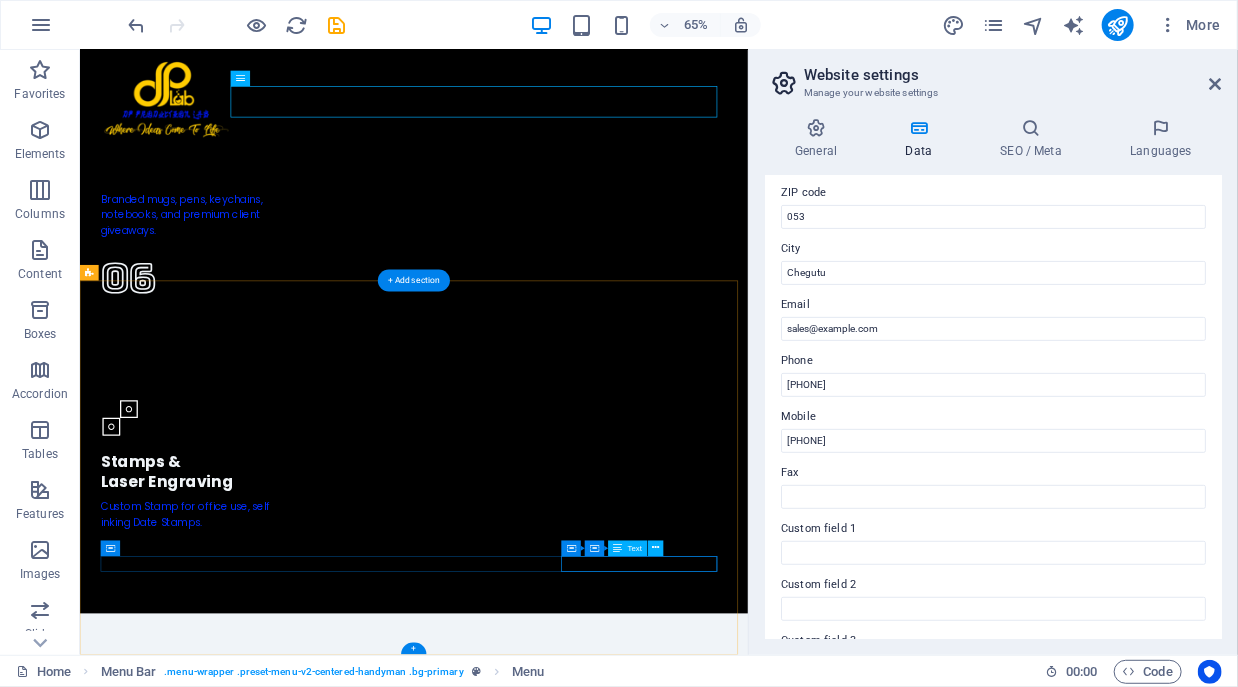 click on "Legal Notice          Privacy Policy" at bounding box center [593, 17055] 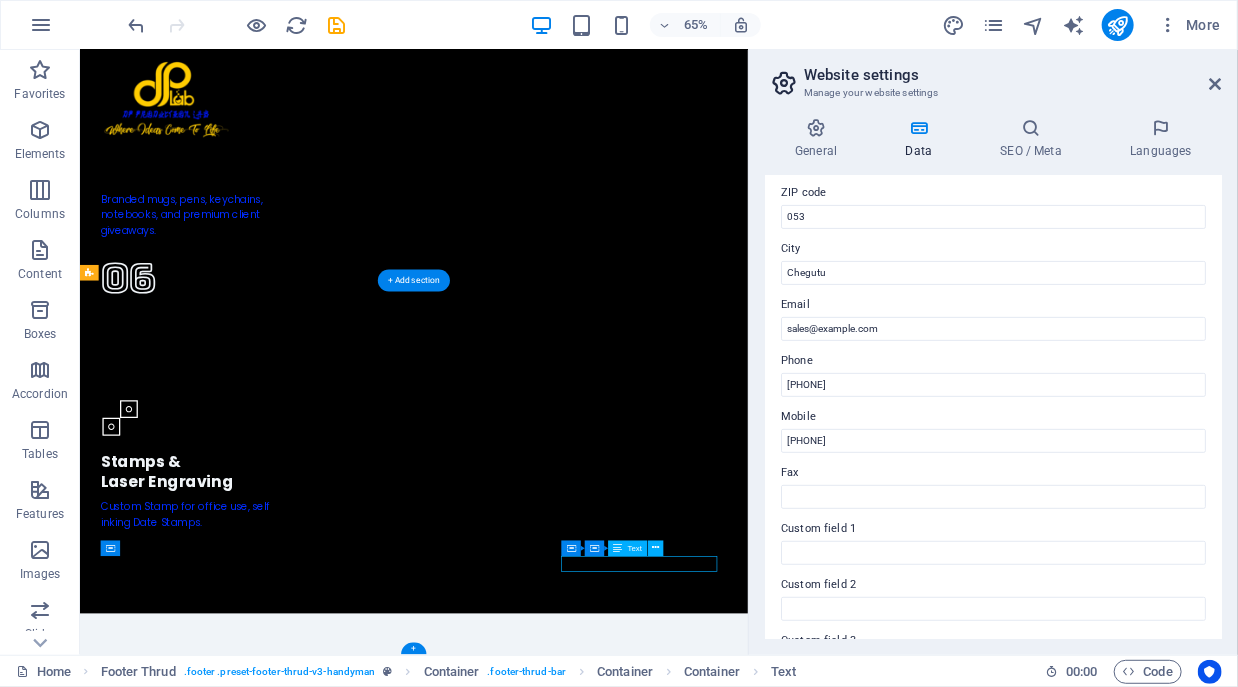 click on "Legal Notice          Privacy Policy" at bounding box center (593, 17055) 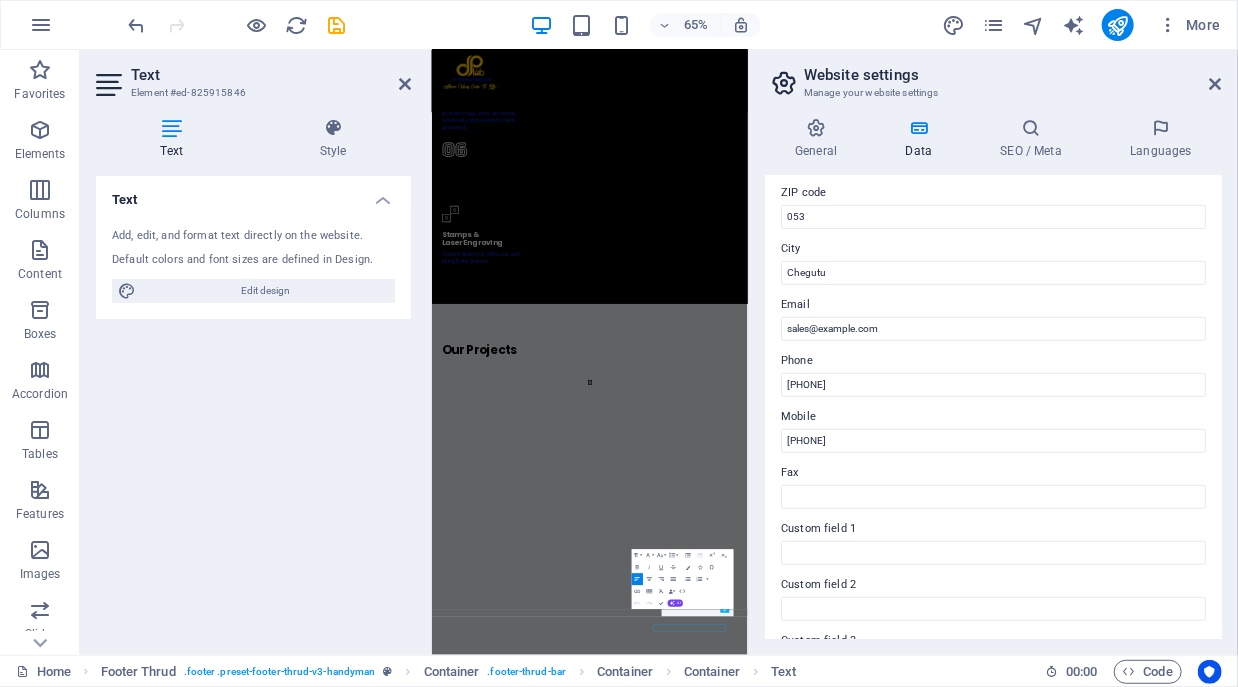 scroll, scrollTop: 5886, scrollLeft: 0, axis: vertical 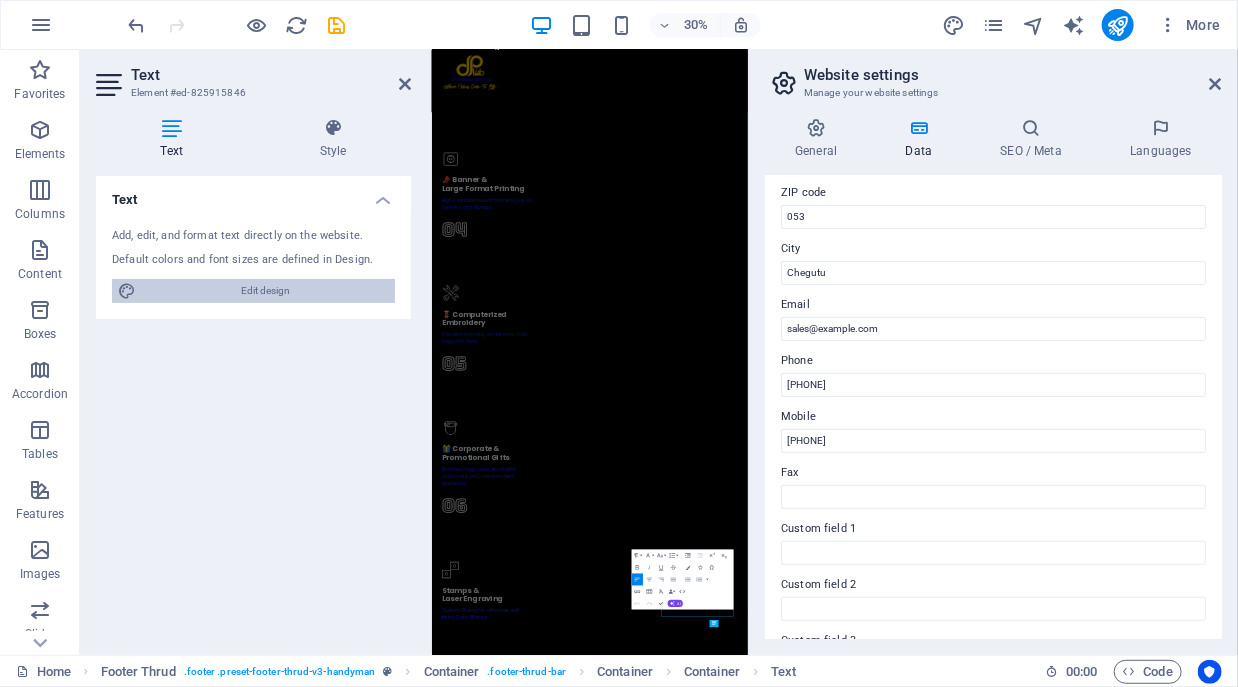 click on "Edit design" at bounding box center [265, 291] 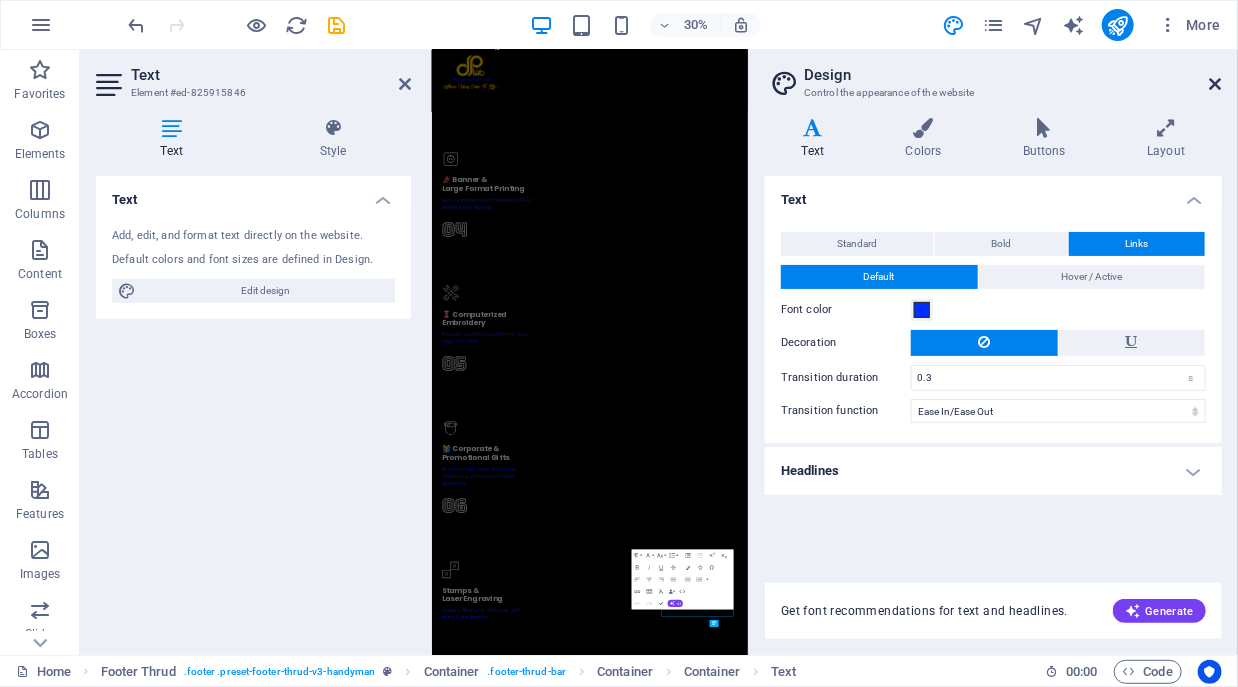 click at bounding box center (1216, 84) 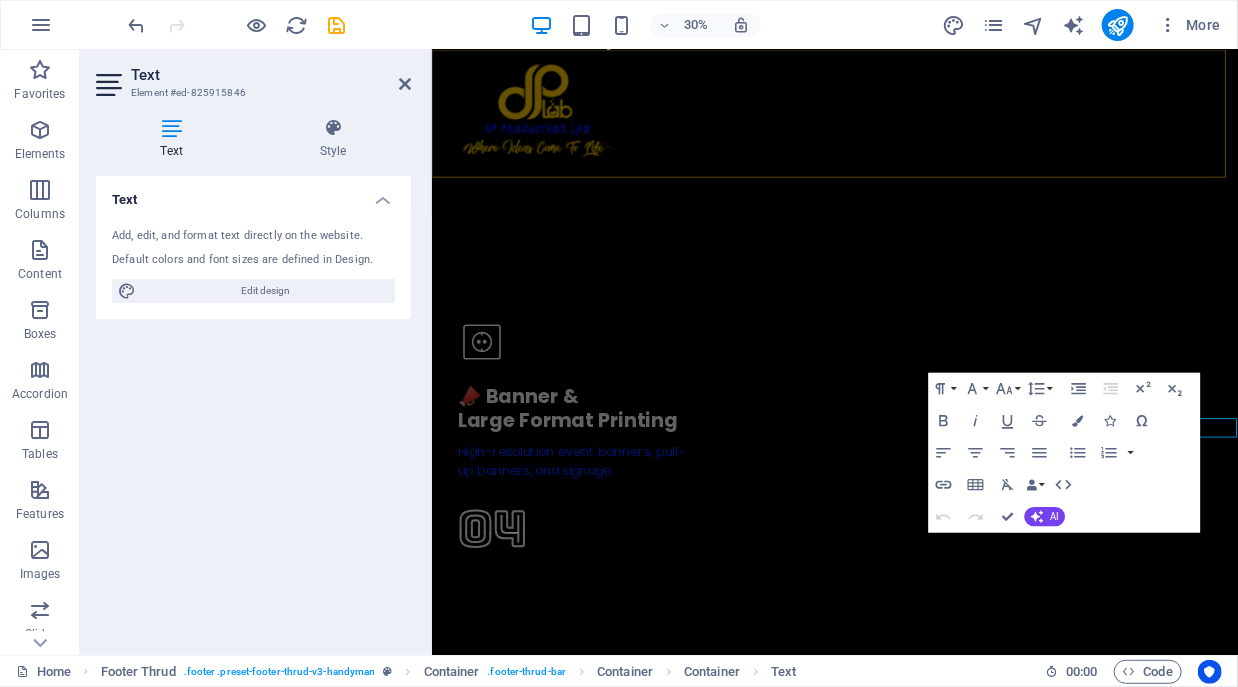 scroll, scrollTop: 7338, scrollLeft: 0, axis: vertical 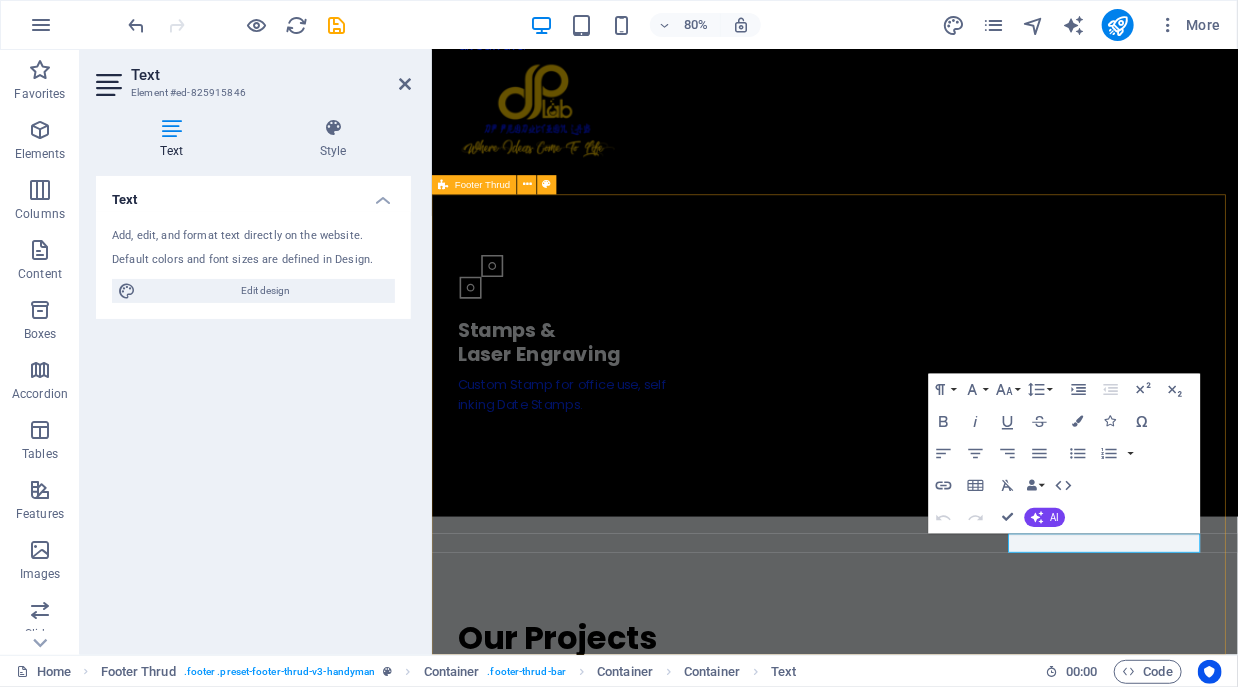 click on "DP PRODUCTION LAB F13 [BUSINESS_NAME] Mall [CITY] [PHONE] Navigation About Services Projects Contact
2025 DP PRODUCTION LAB. All rights reserved  Legal Notice          Privacy Policy" at bounding box center [935, 16439] 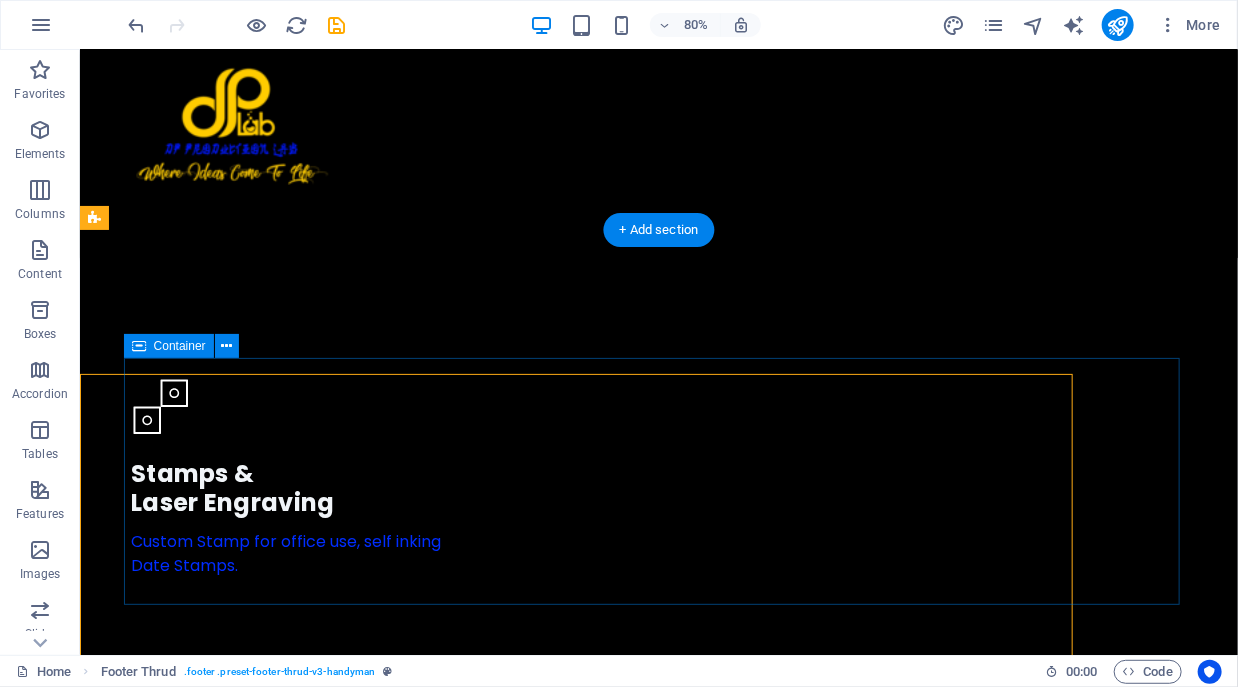 scroll, scrollTop: 7148, scrollLeft: 0, axis: vertical 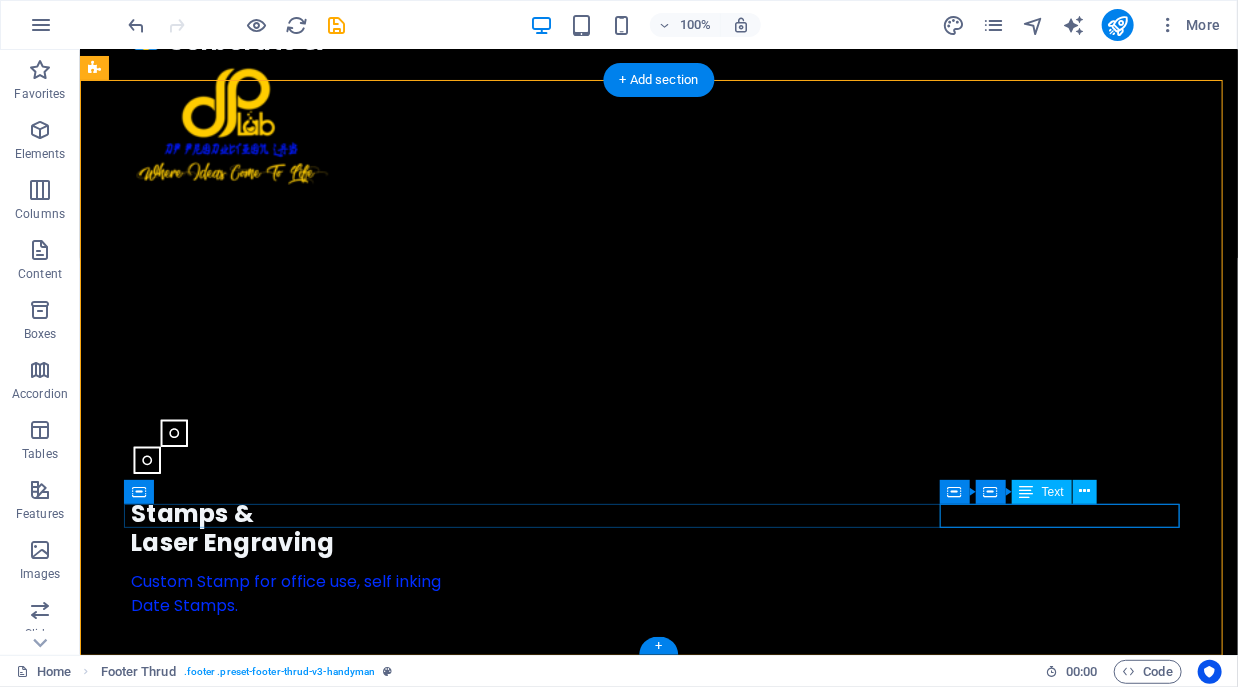click on "Legal Notice          Privacy Policy" at bounding box center [658, 16884] 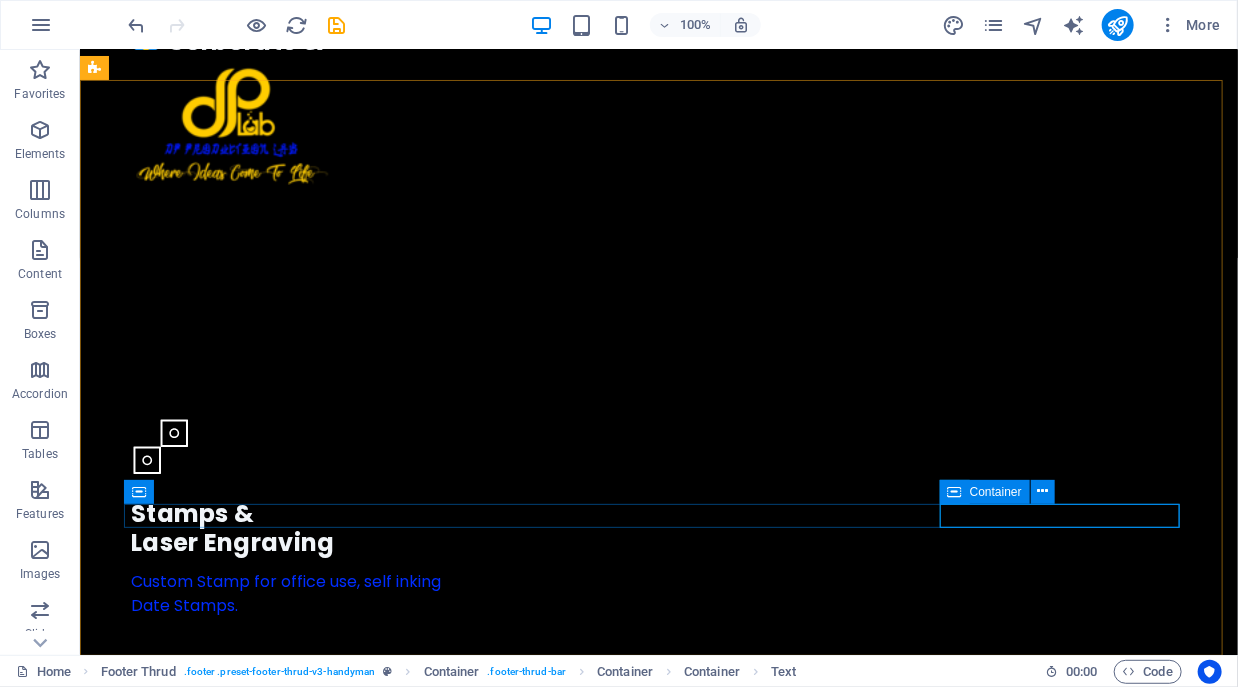 click at bounding box center [955, 492] 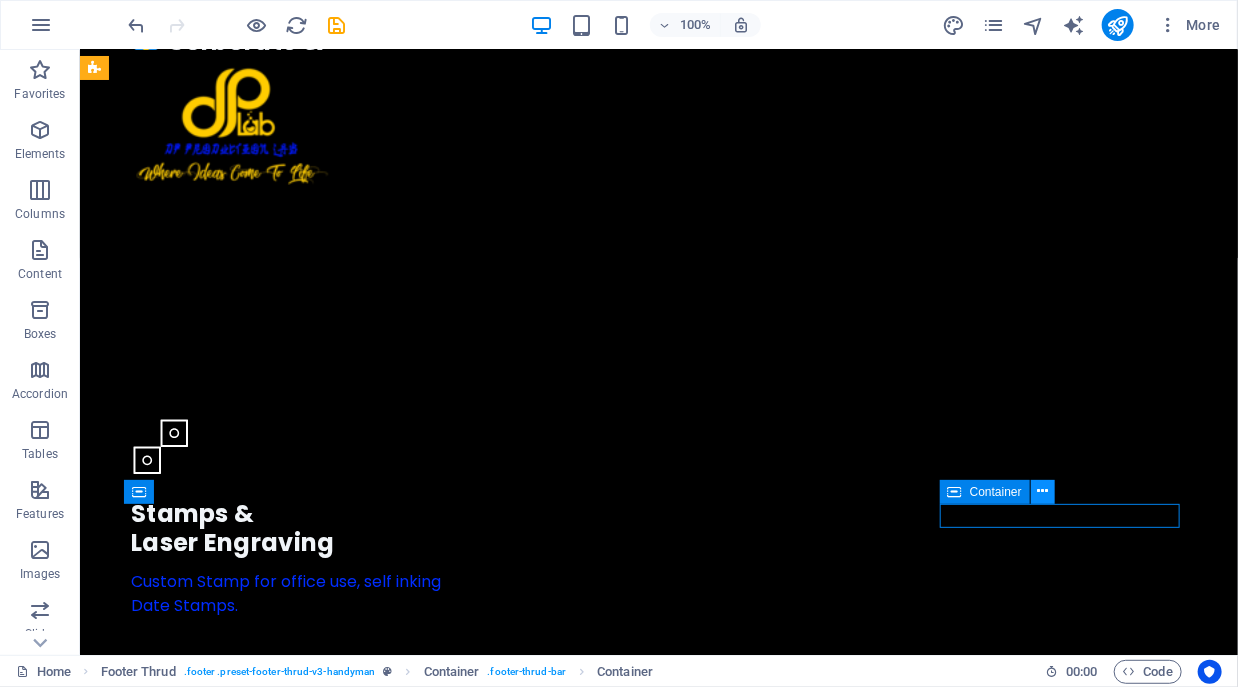 click at bounding box center (1042, 491) 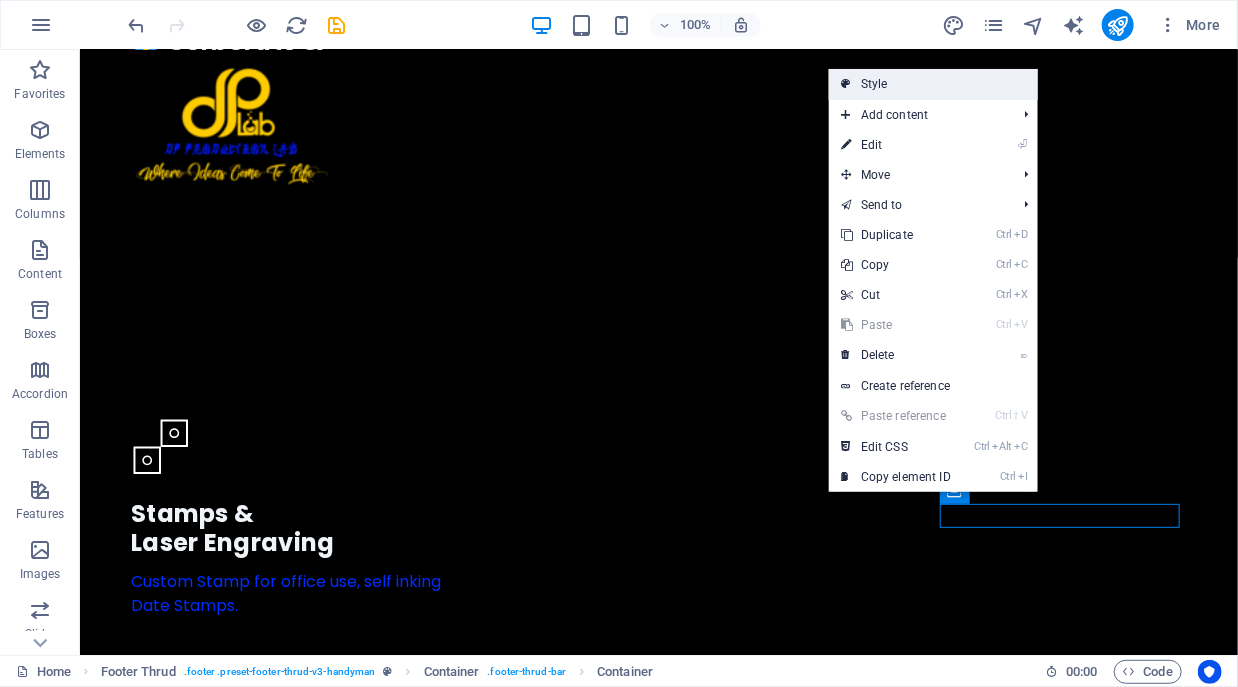 click on "Style" at bounding box center [933, 84] 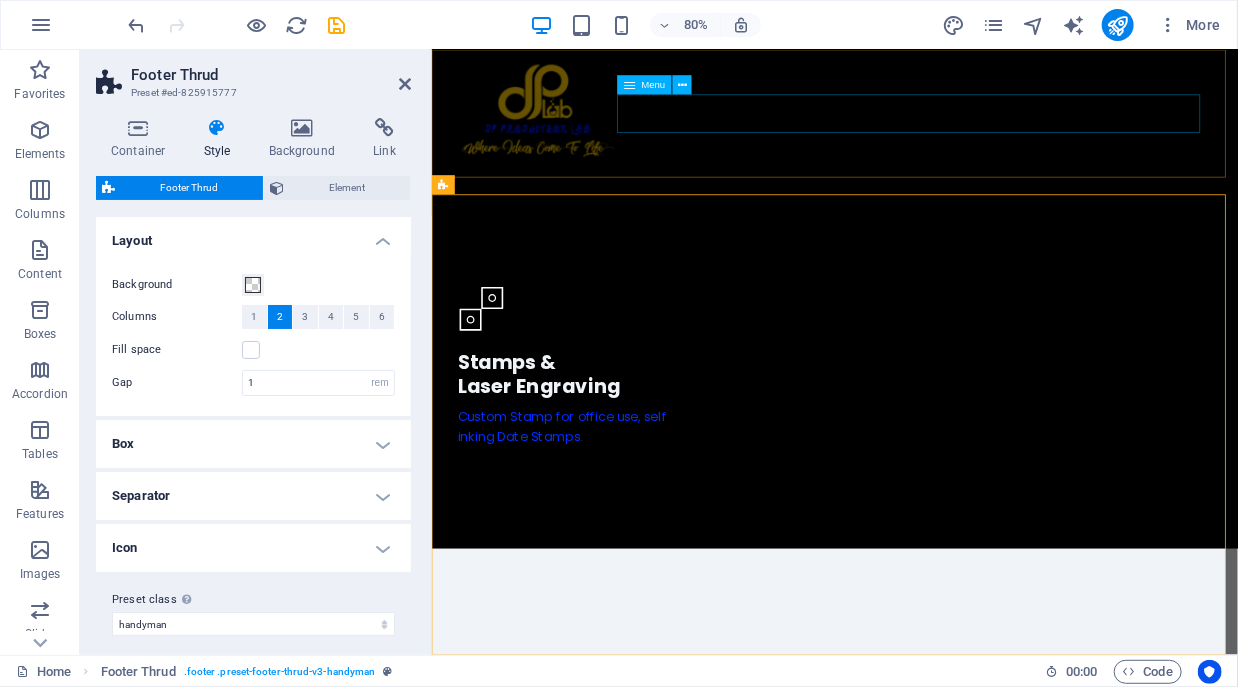 scroll, scrollTop: 7338, scrollLeft: 0, axis: vertical 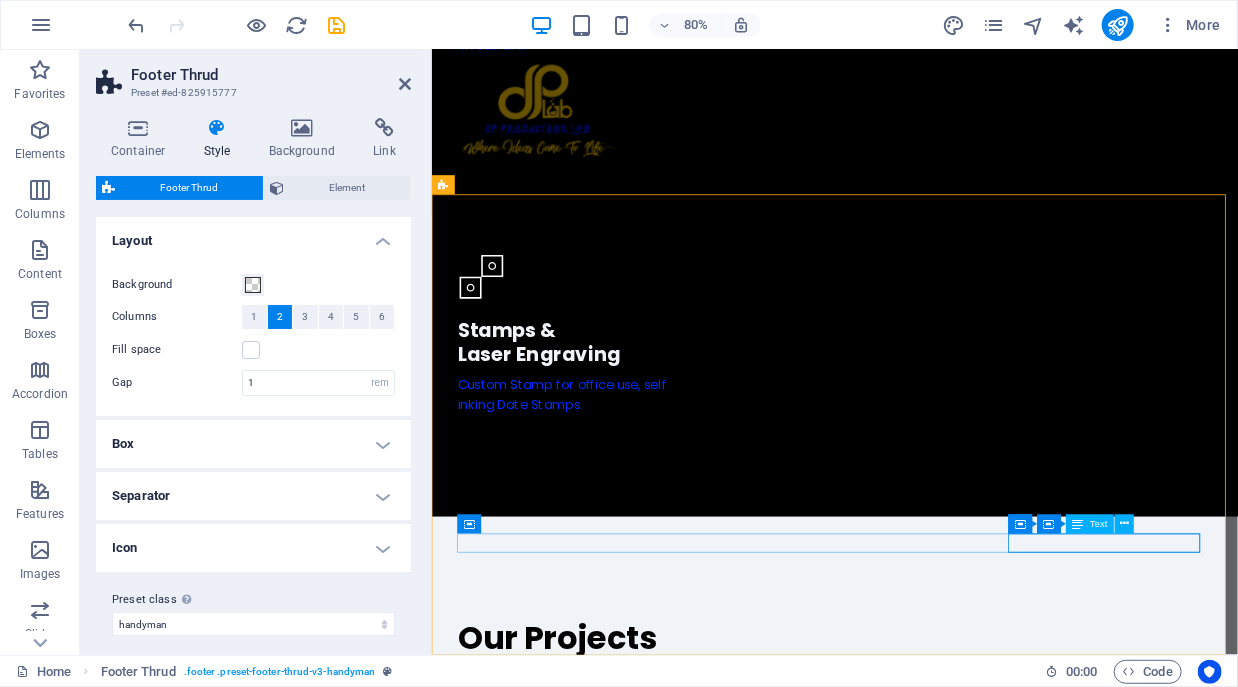 click on "Legal Notice          Privacy Policy" at bounding box center (935, 16772) 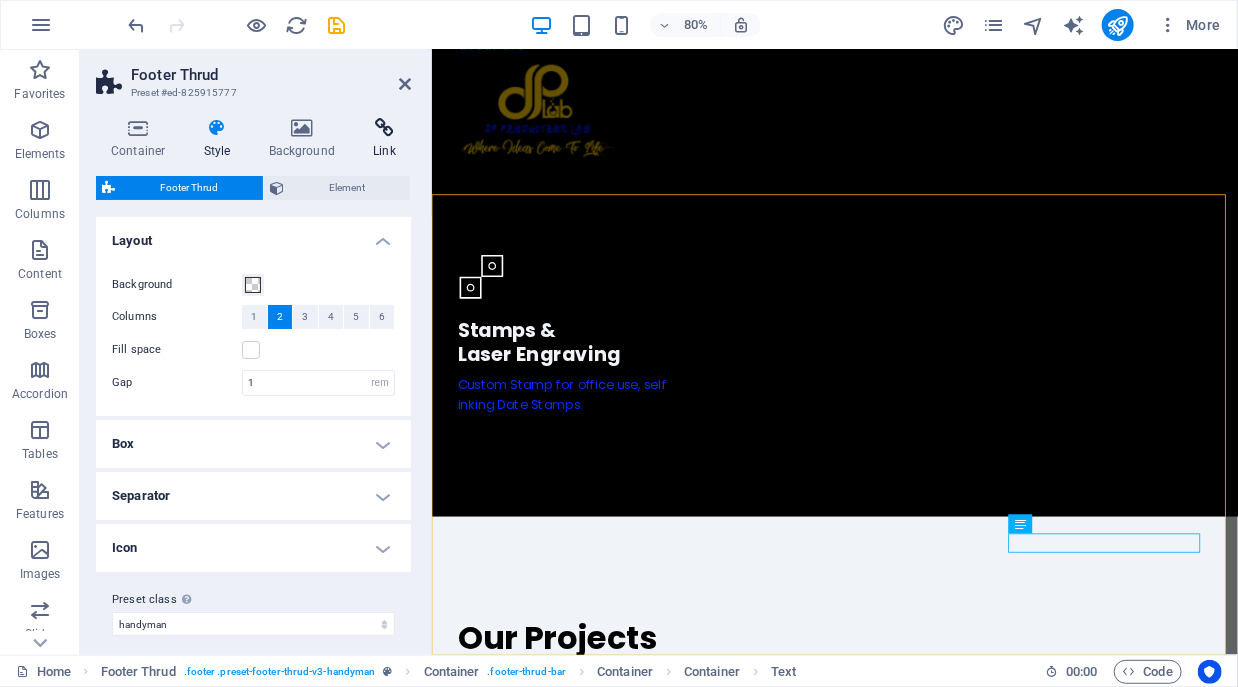 click at bounding box center [384, 128] 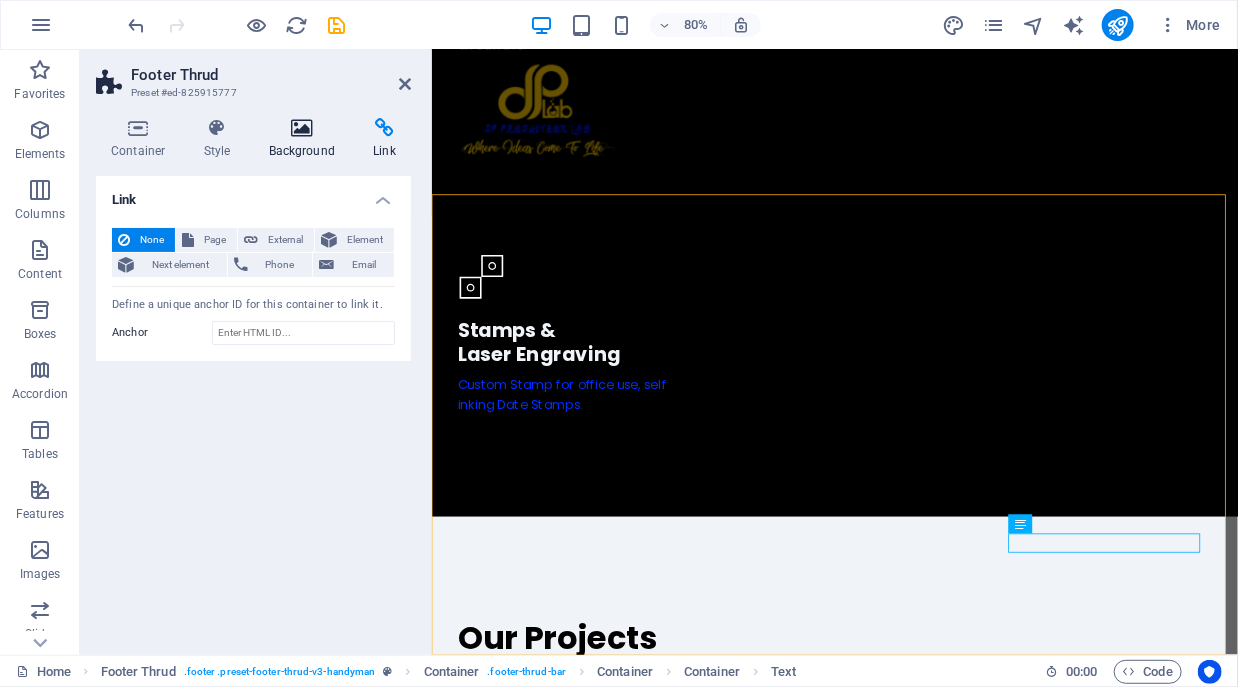 click at bounding box center [302, 128] 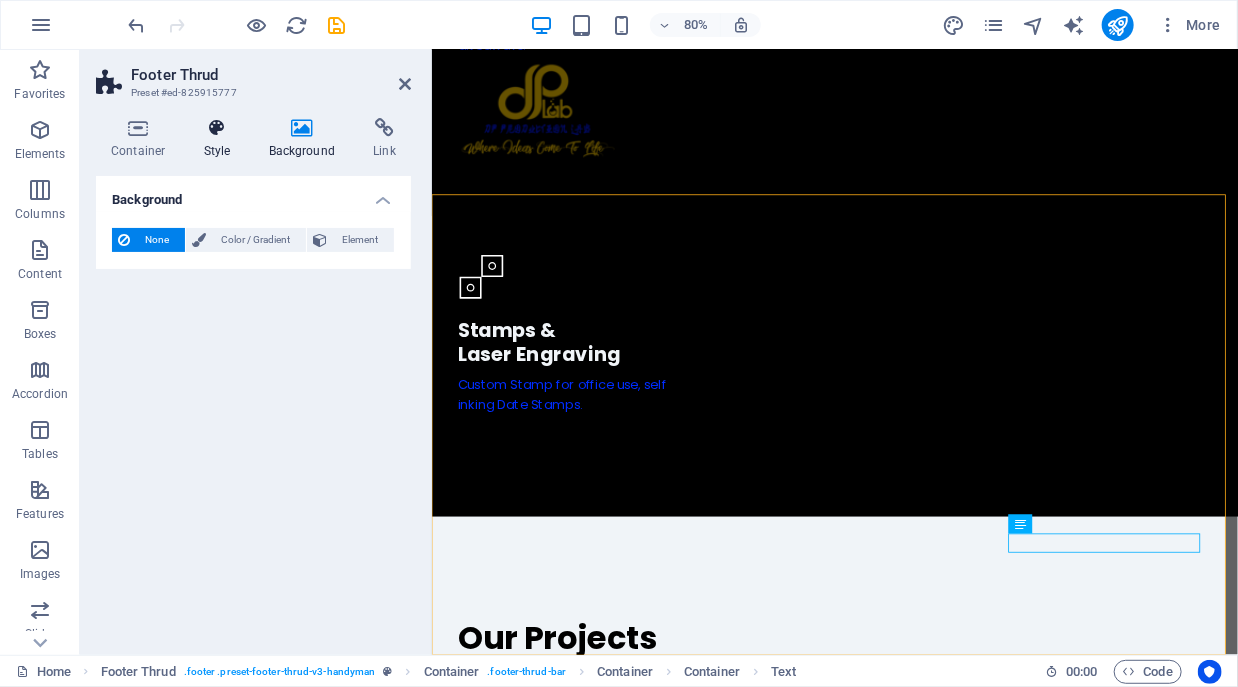 click on "Style" at bounding box center [221, 139] 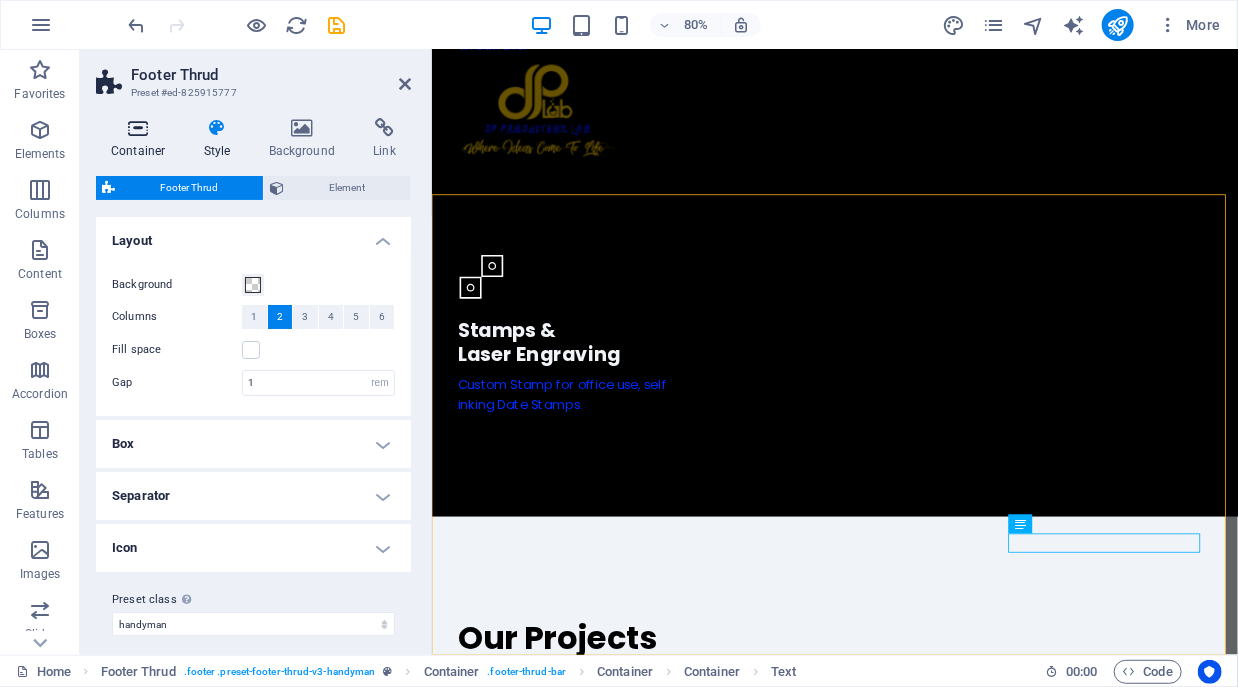 click at bounding box center (138, 128) 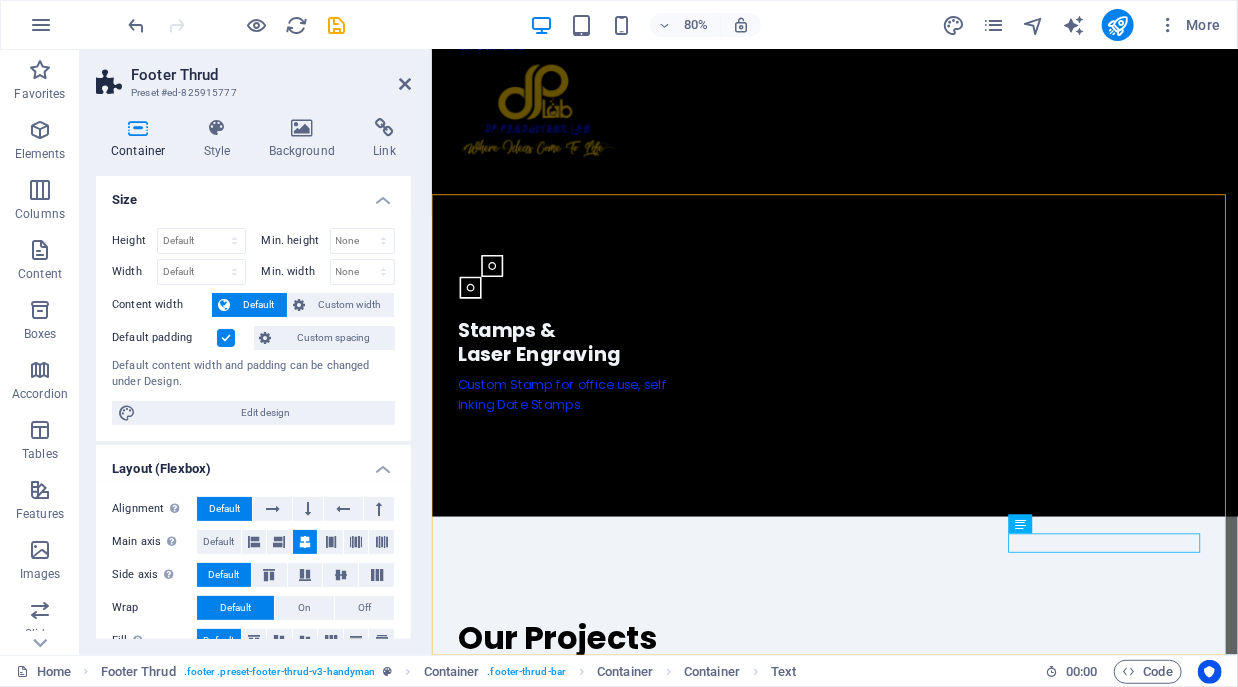 scroll, scrollTop: 310, scrollLeft: 0, axis: vertical 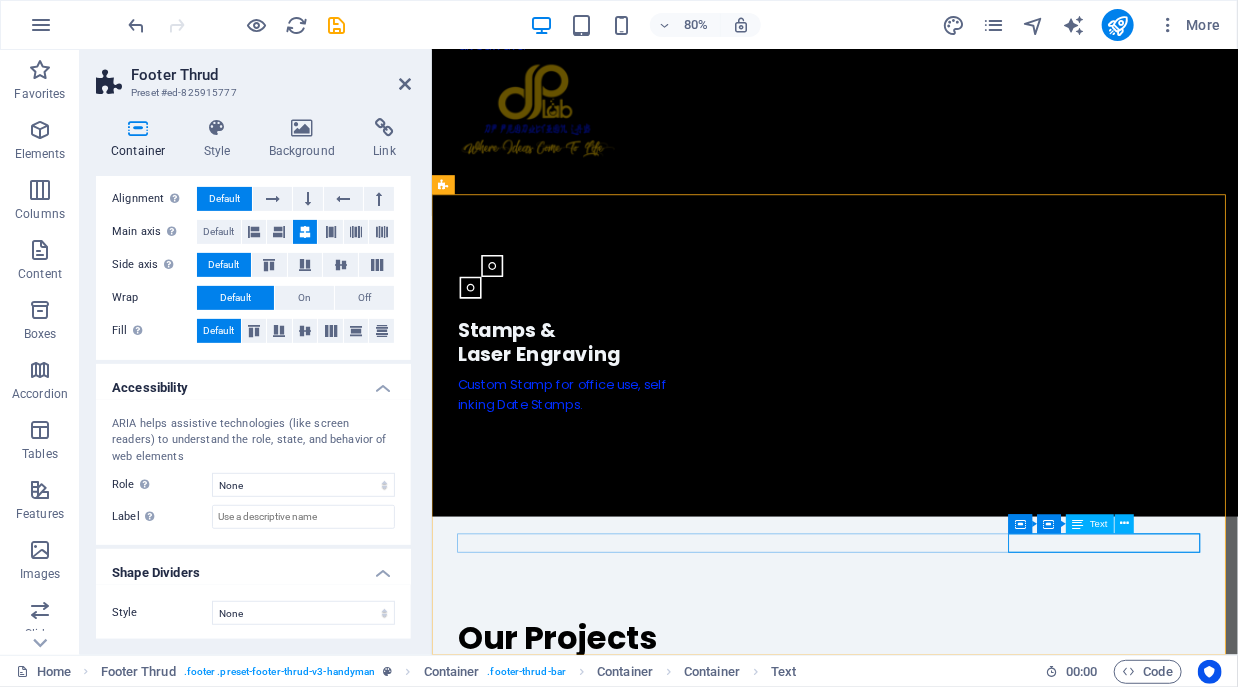 click on "Legal Notice          Privacy Policy" at bounding box center [935, 16772] 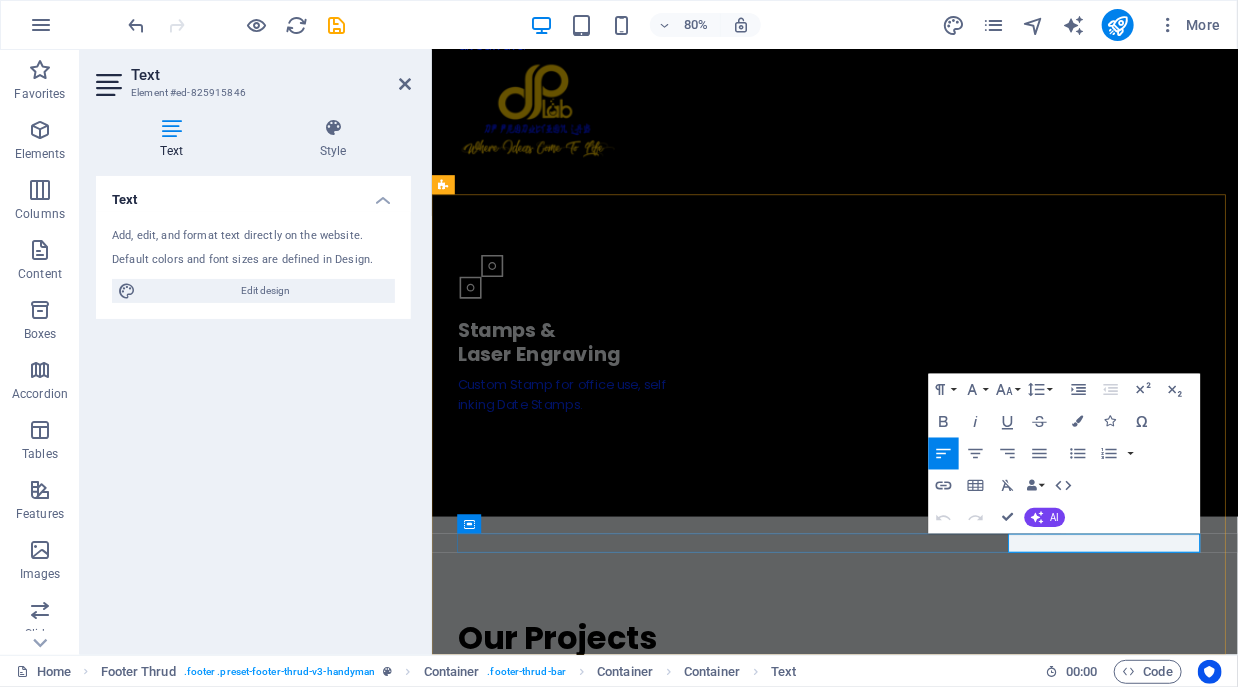 click on "Legal Notice" at bounding box center [511, 16771] 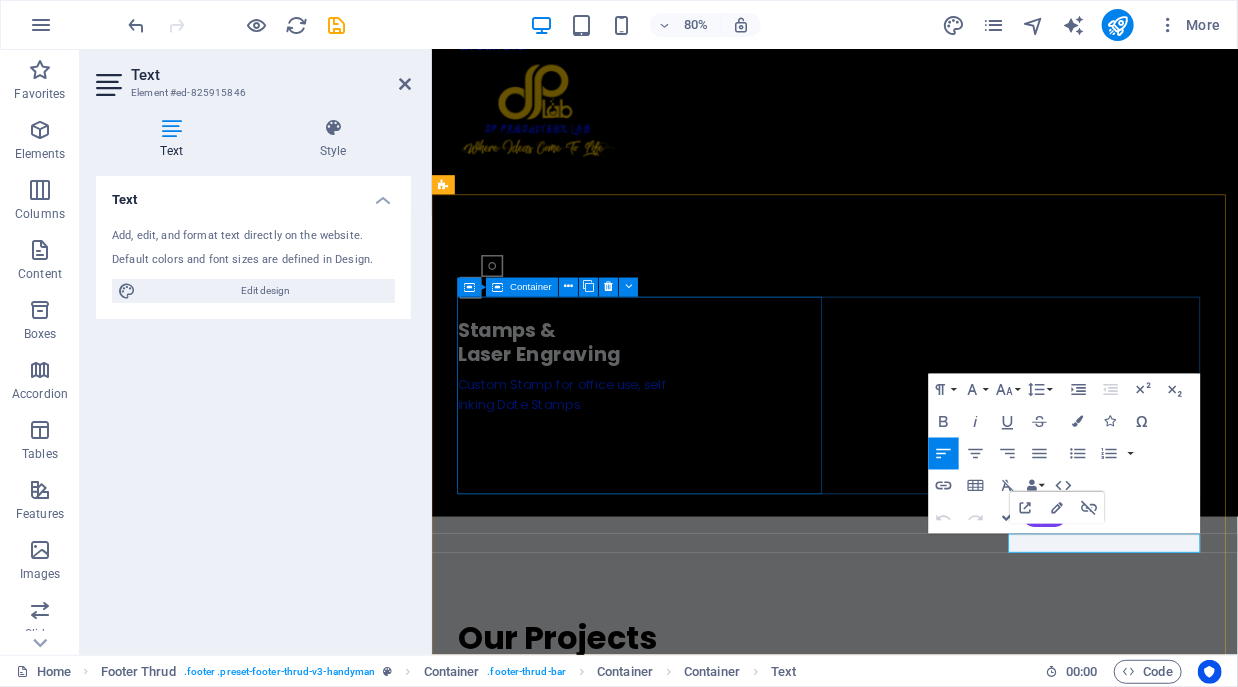 click on "[COMPANY] F13 Chegutu Mall CHEGUTU [PHONE]" at bounding box center [695, 16218] 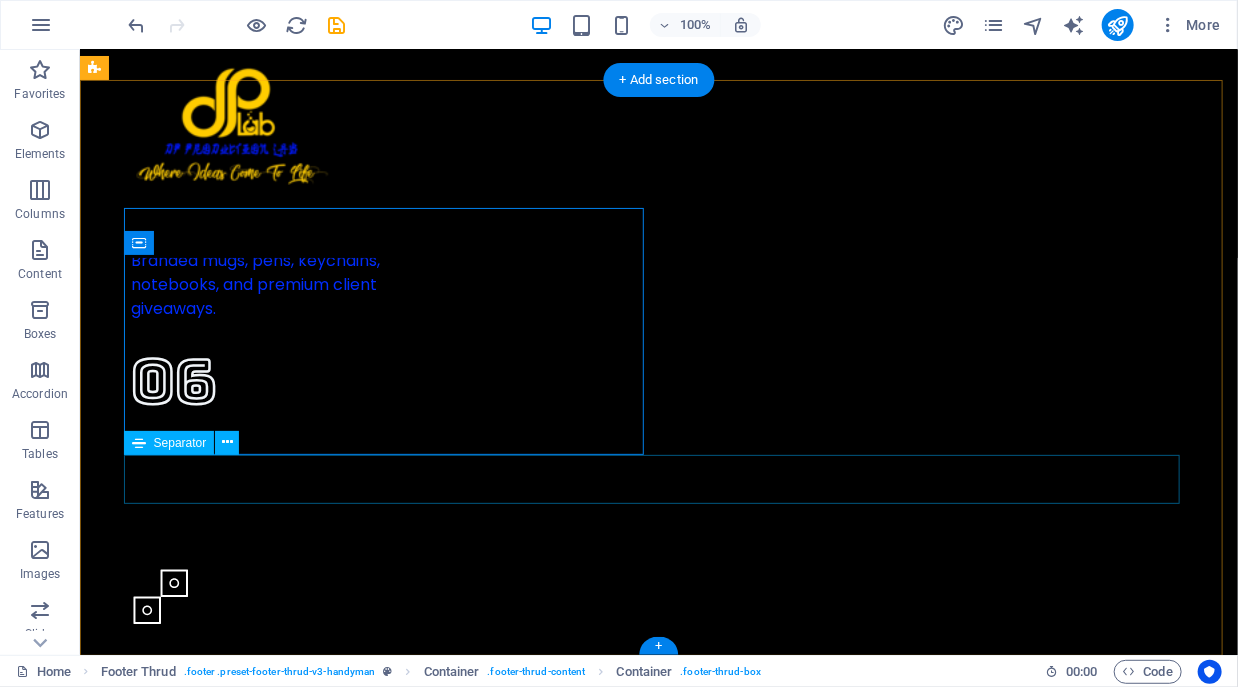 scroll, scrollTop: 7298, scrollLeft: 0, axis: vertical 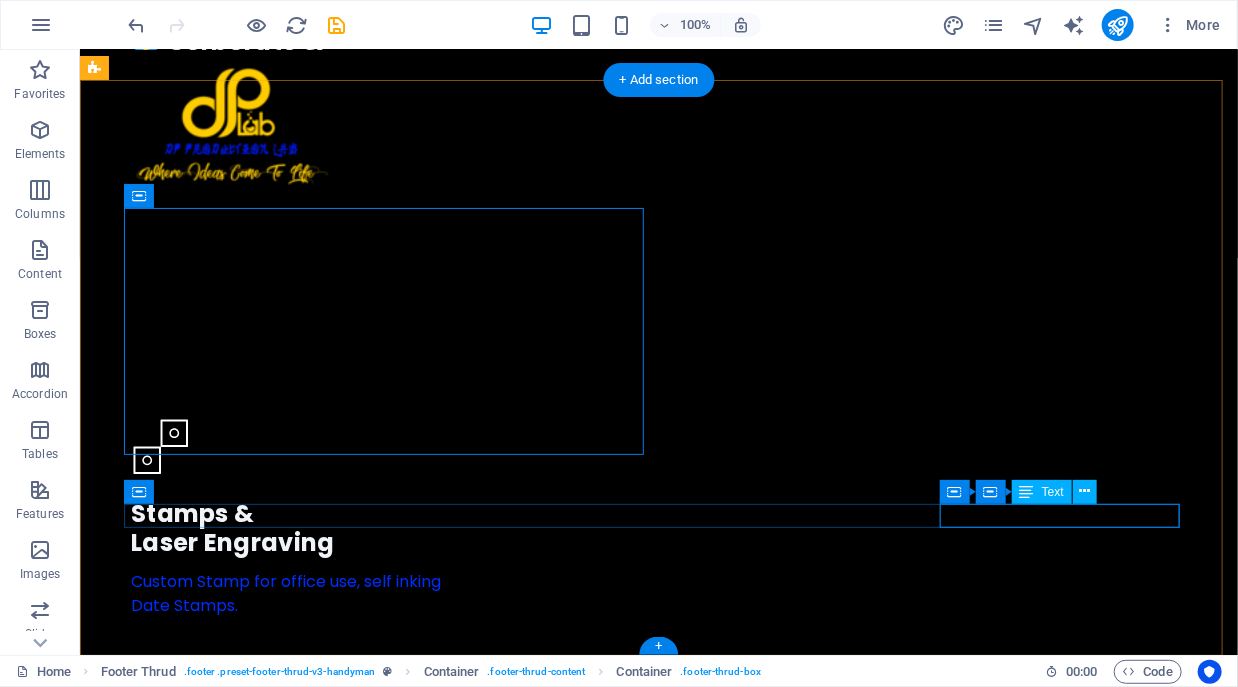 click on "Legal Notice          Privacy Policy" at bounding box center (658, 16884) 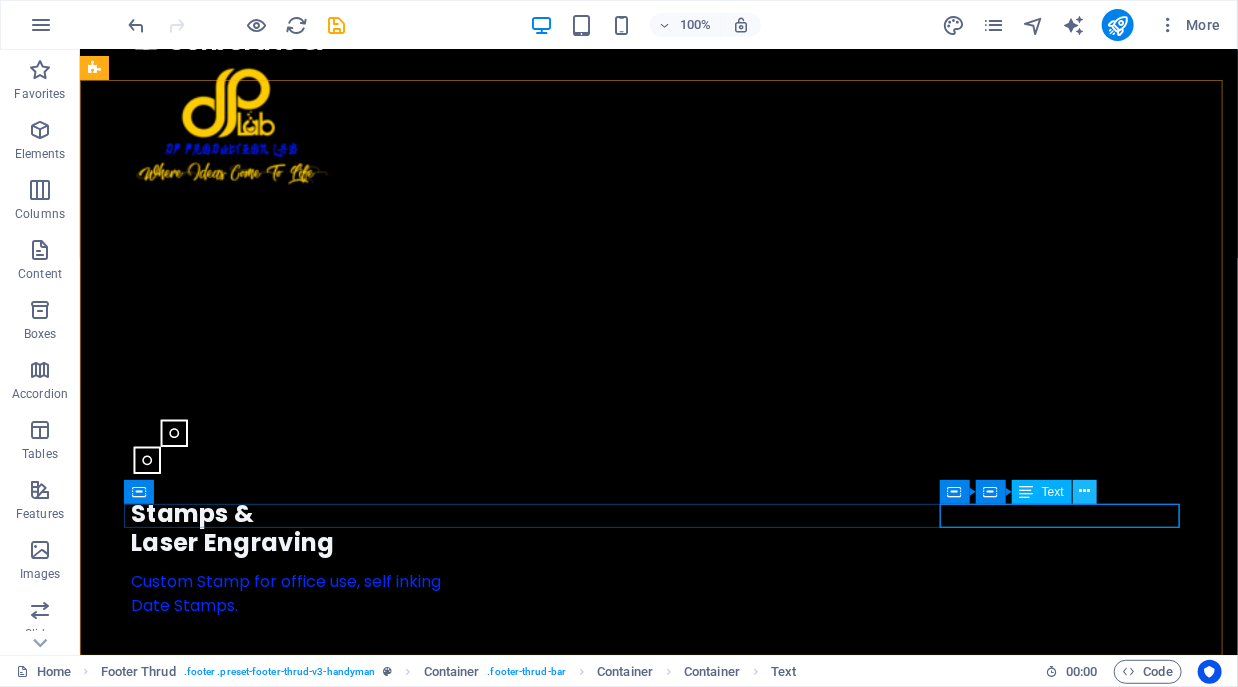 click at bounding box center (1084, 491) 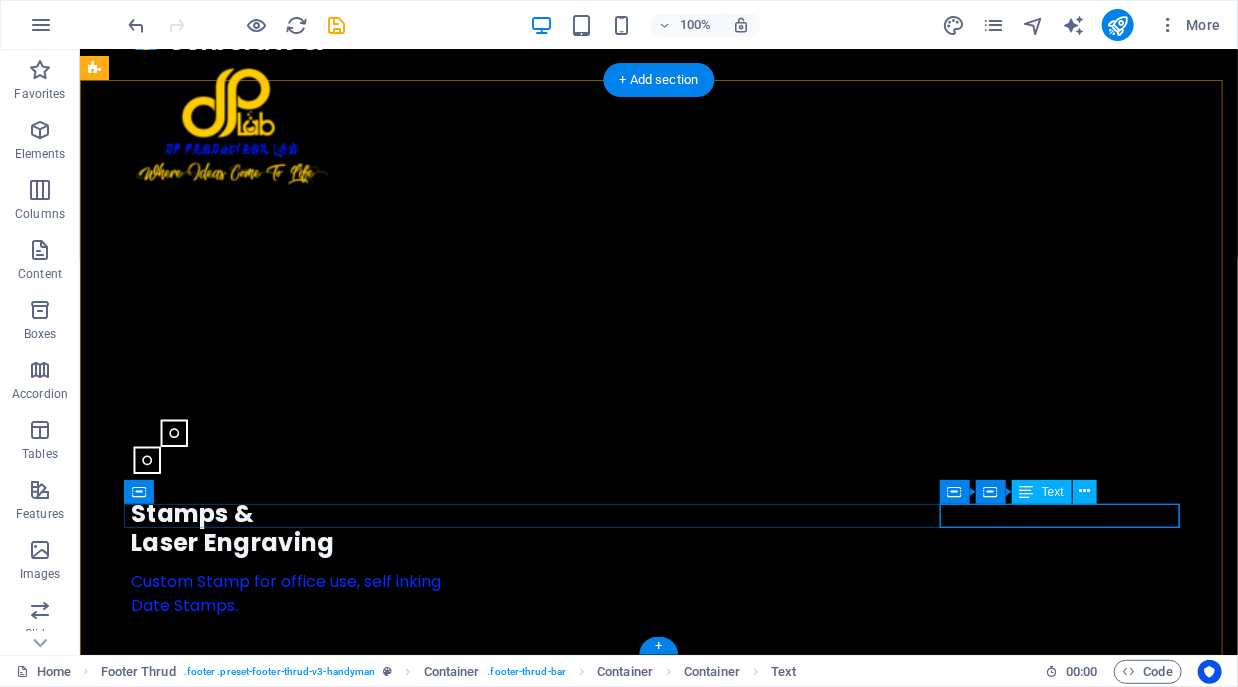 click on "Legal Notice          Privacy Policy" at bounding box center [658, 16884] 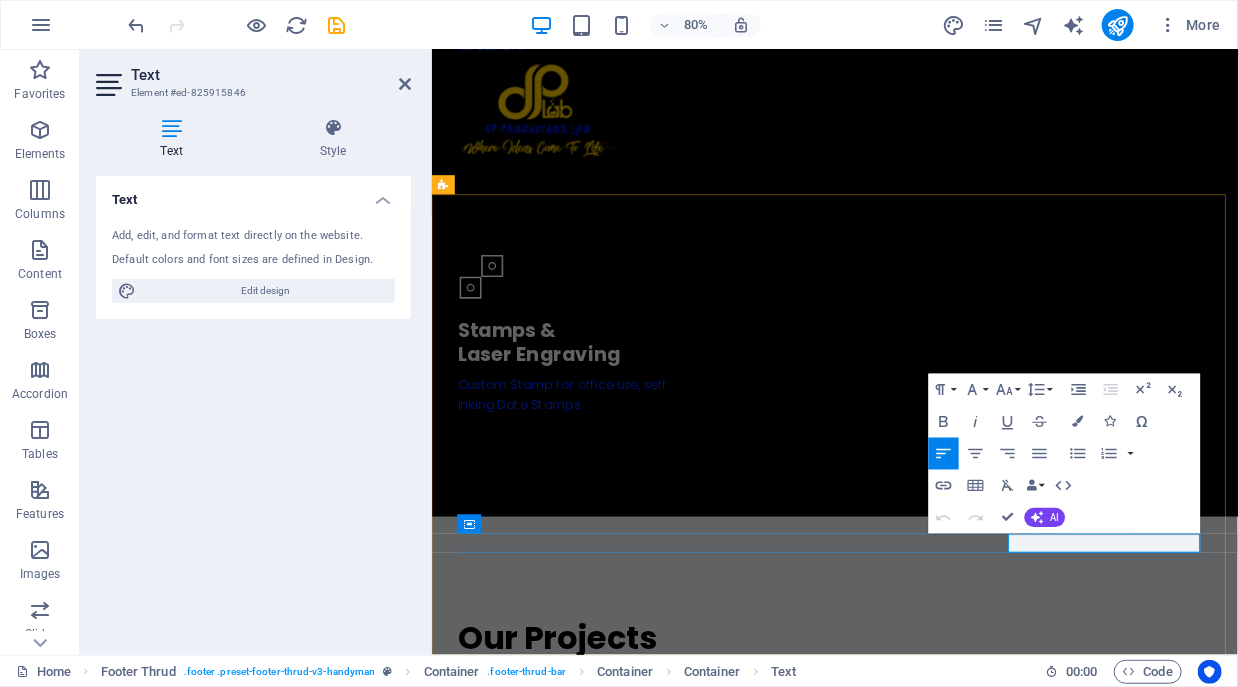 click on "Legal Notice" at bounding box center [511, 16771] 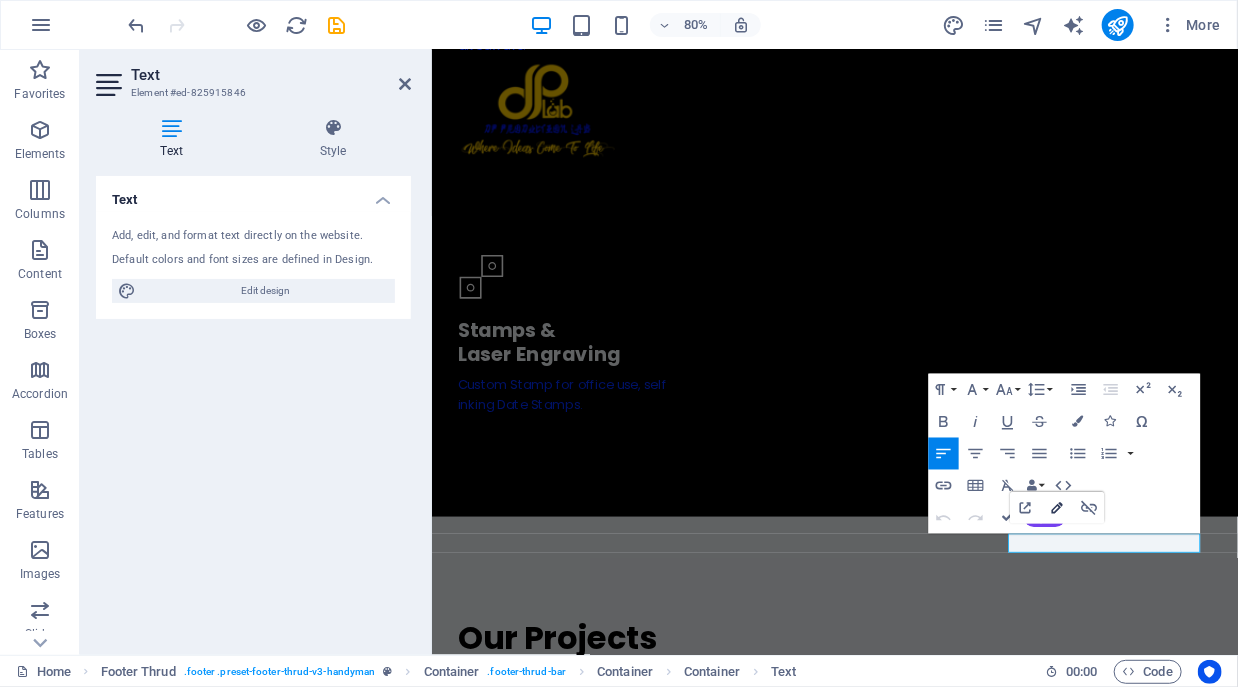 click 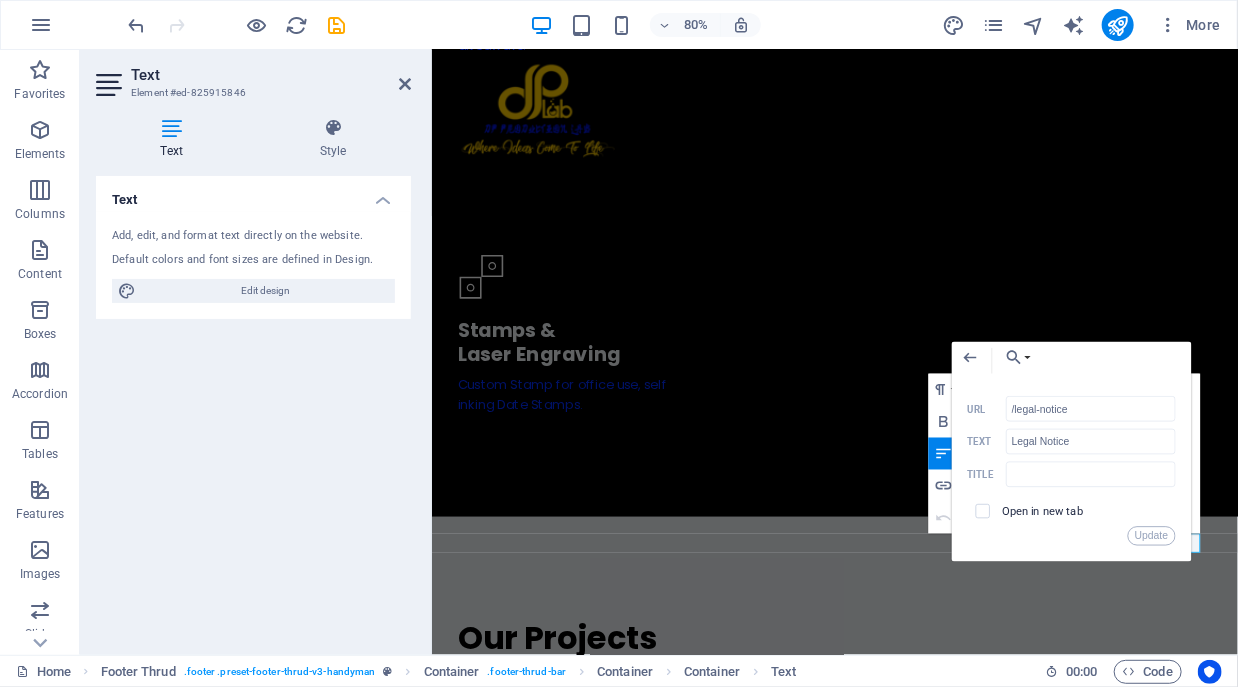click on "Open in new tab" at bounding box center (1043, 511) 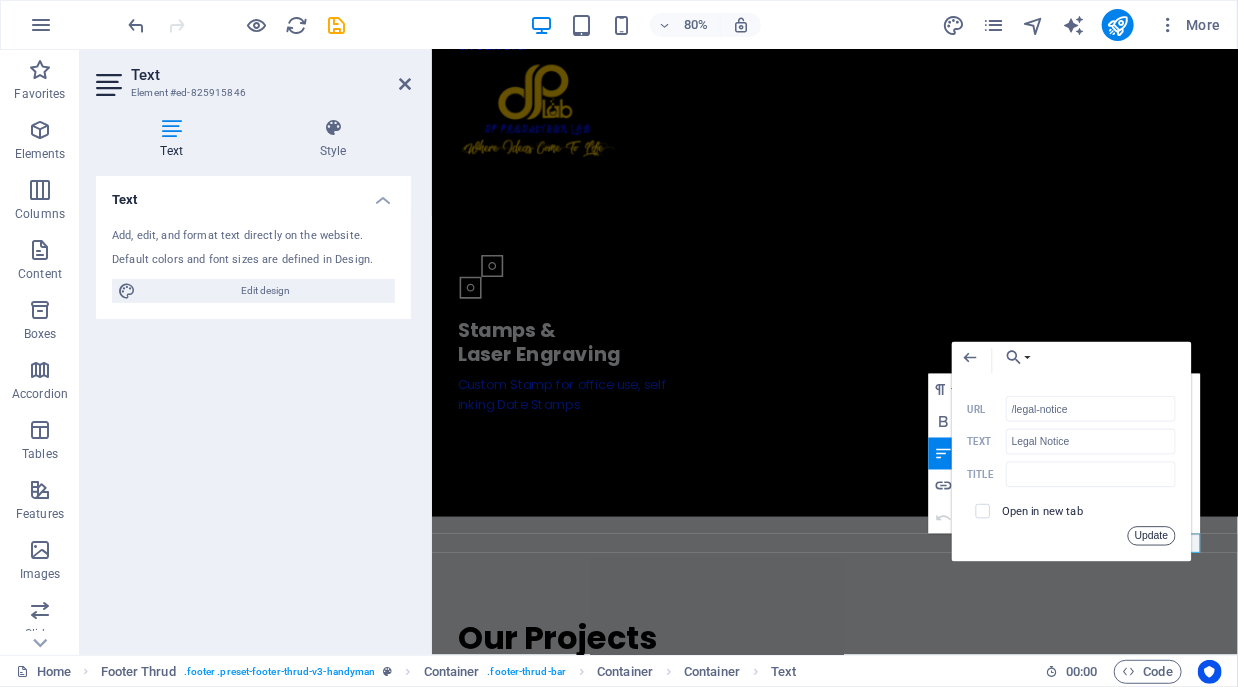 click on "Update" at bounding box center (1152, 536) 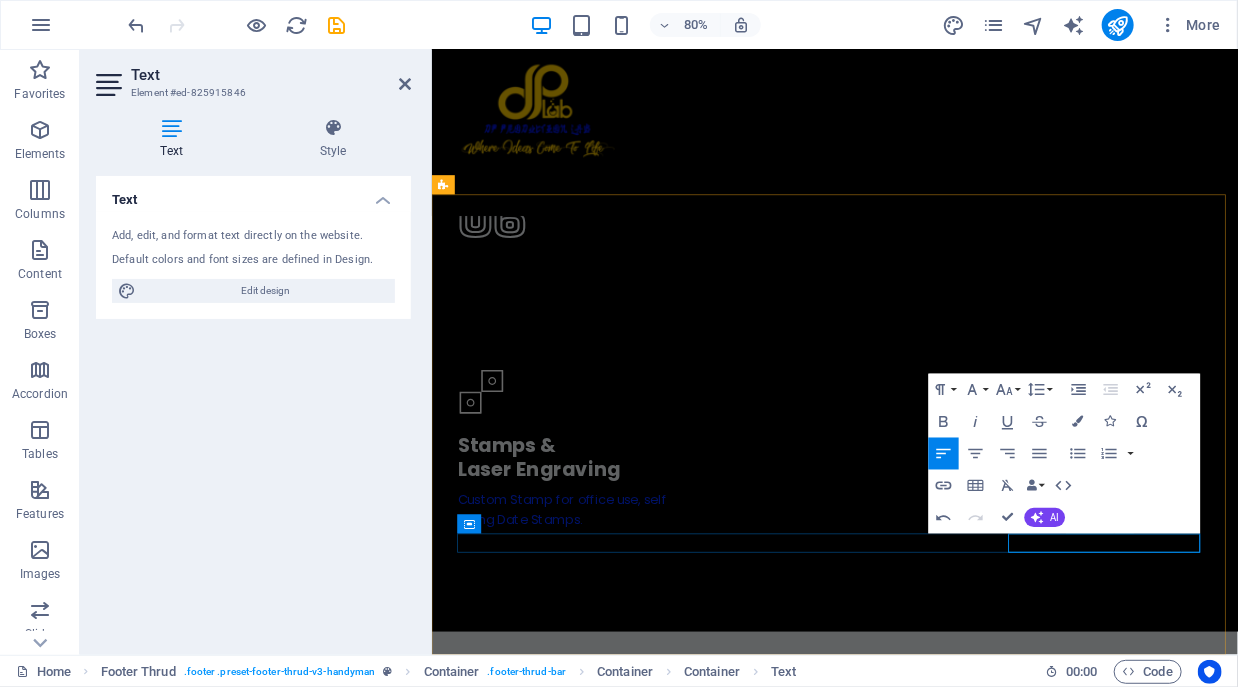 drag, startPoint x: 1217, startPoint y: 660, endPoint x: 1309, endPoint y: 690, distance: 96.76776 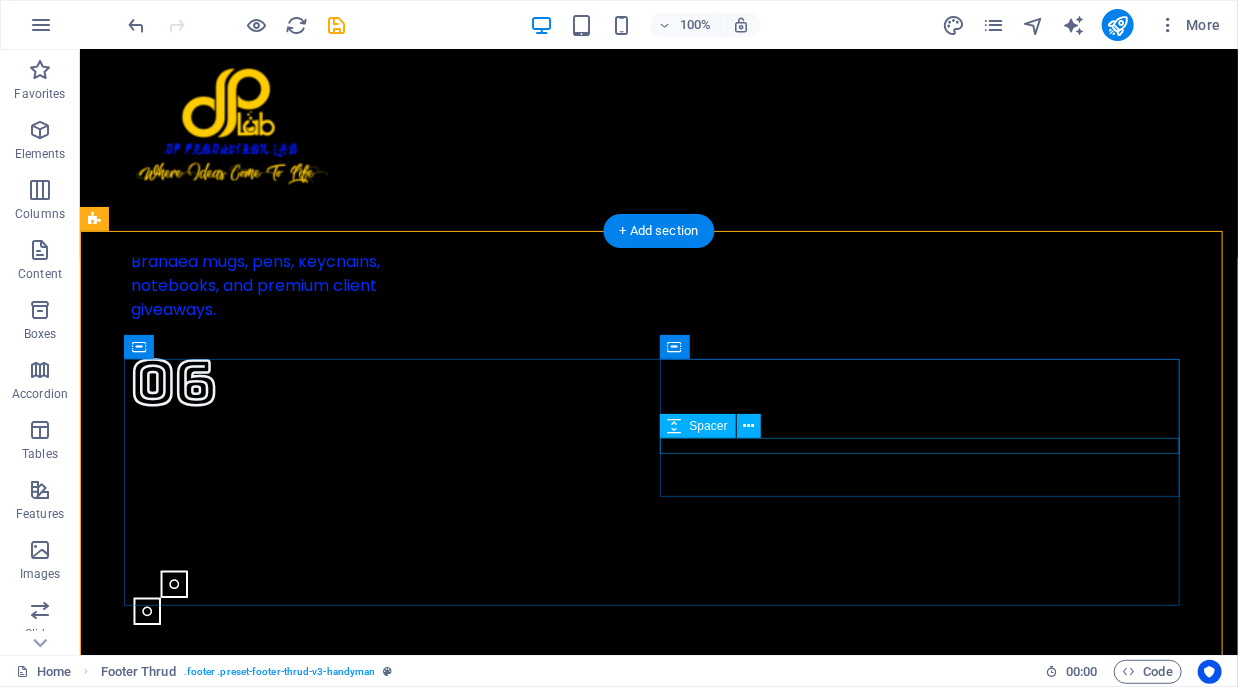 scroll, scrollTop: 7298, scrollLeft: 0, axis: vertical 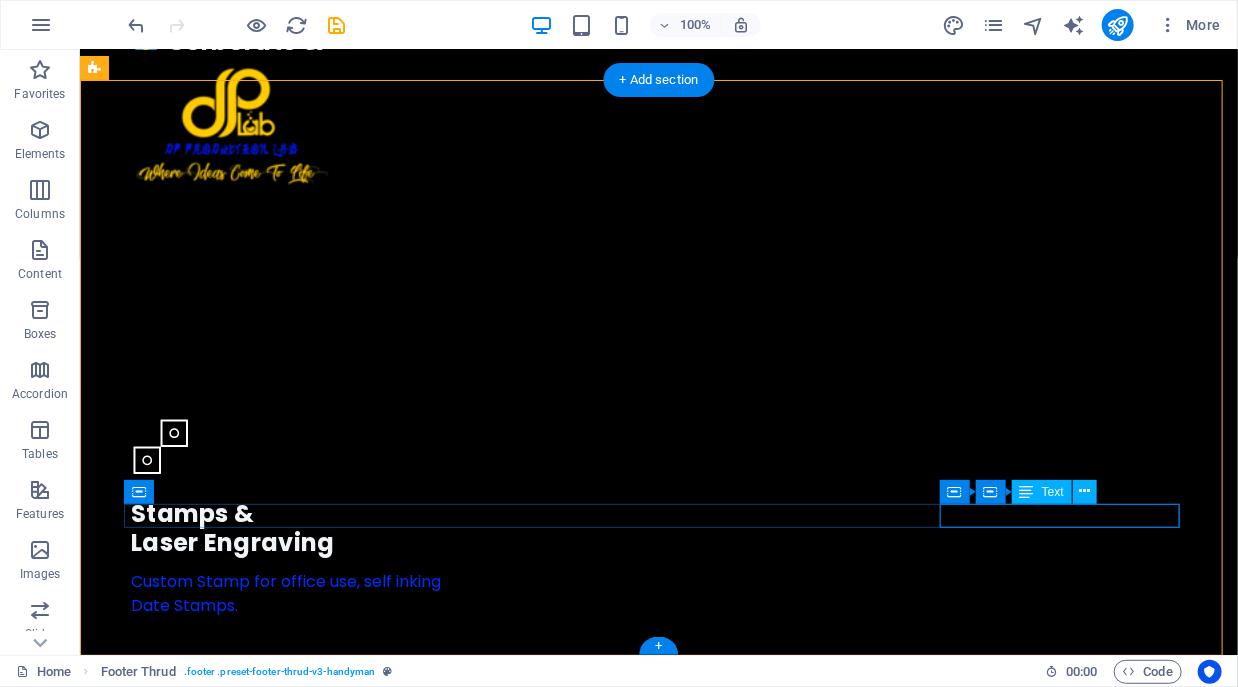 click on "Legal Notice          Privacy Policy" at bounding box center [658, 16884] 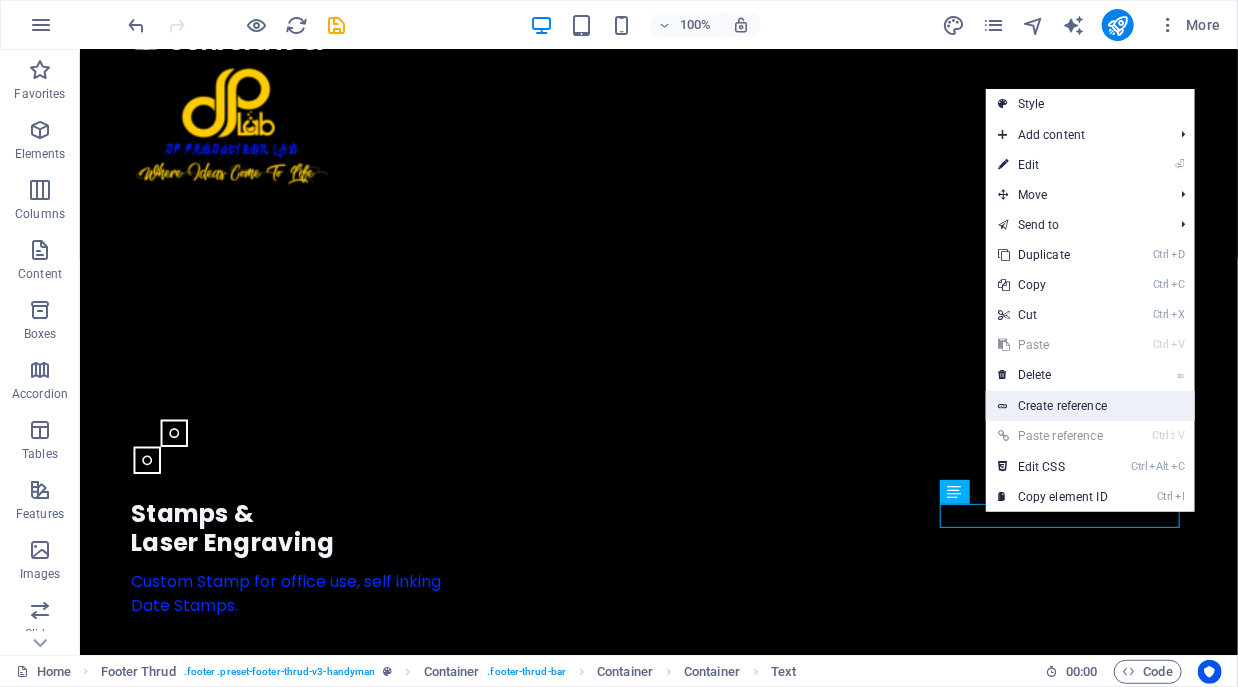 click on "Create reference" at bounding box center (1090, 406) 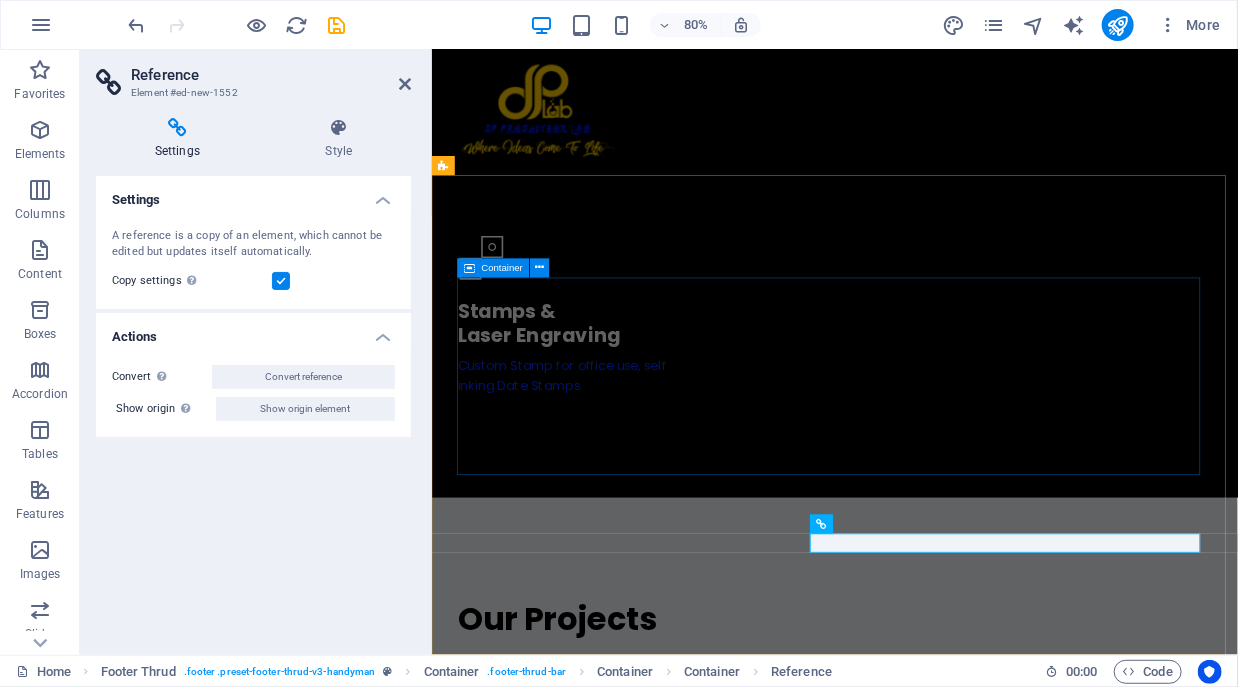 click on "DP PRODUCTION LAB F13 [BUSINESS_NAME] Mall [CITY] [PHONE] Navigation About Services Projects Contact" at bounding box center [935, 16367] 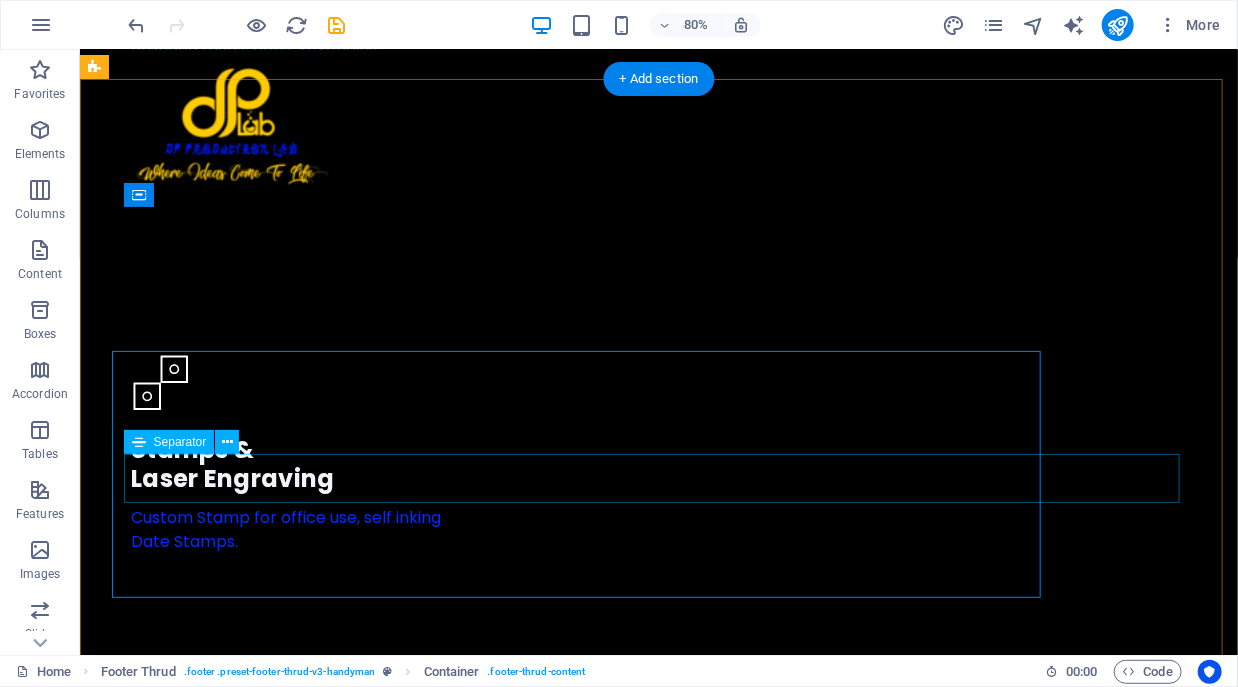 scroll, scrollTop: 7298, scrollLeft: 0, axis: vertical 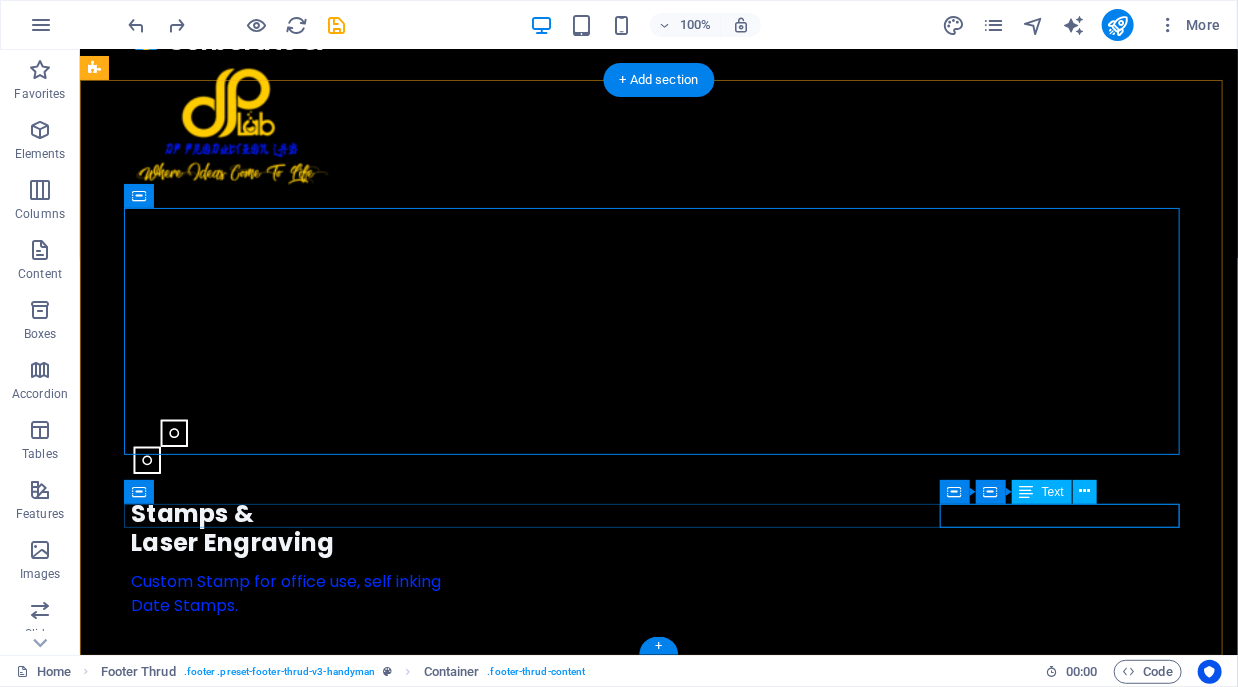 click on "Legal Notice          Privacy Policy" at bounding box center (658, 16884) 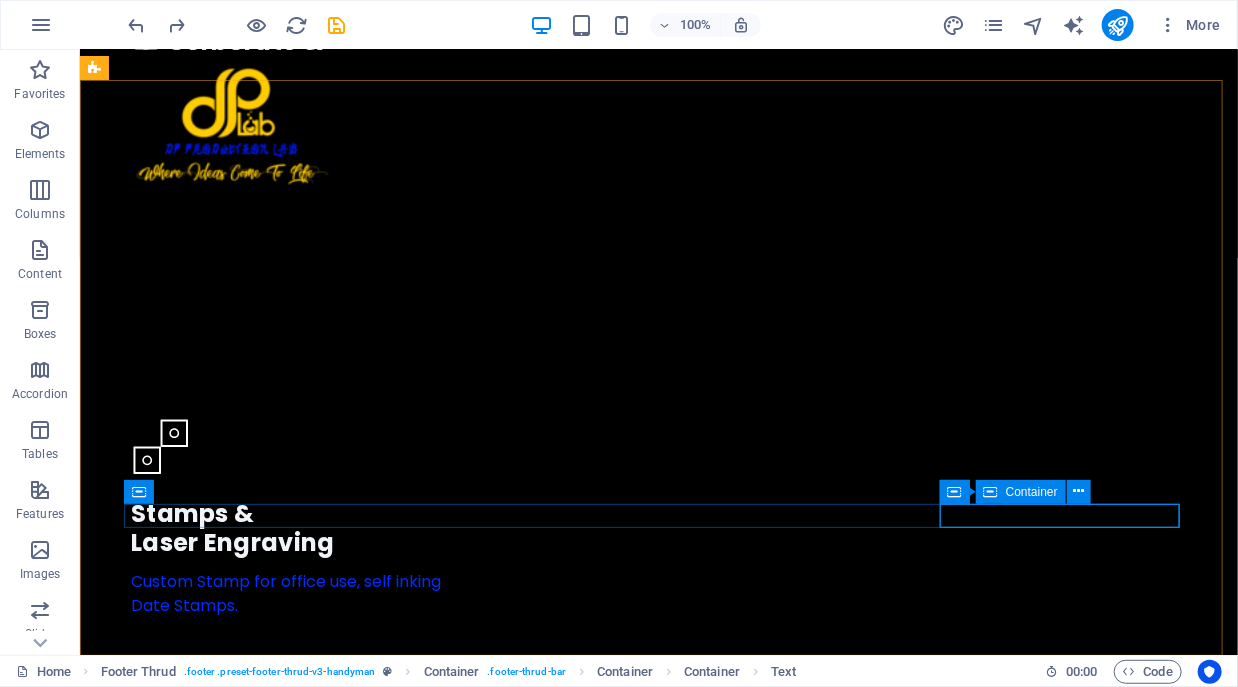 click at bounding box center (991, 492) 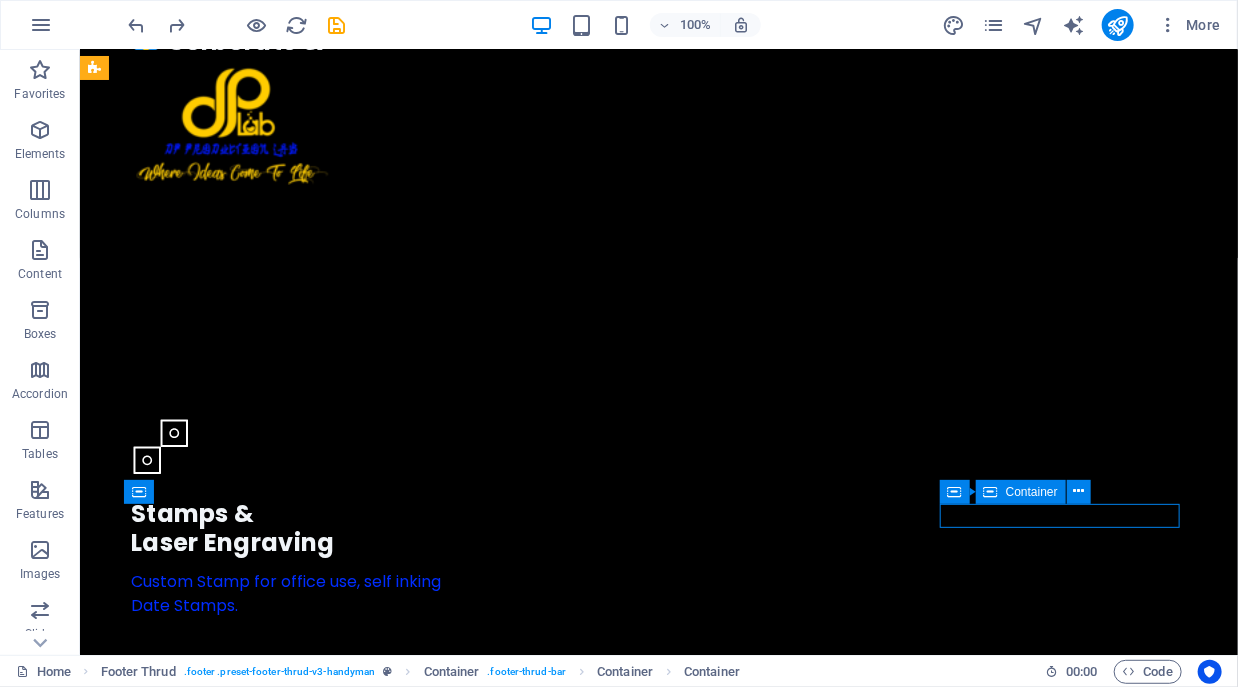 click at bounding box center (991, 492) 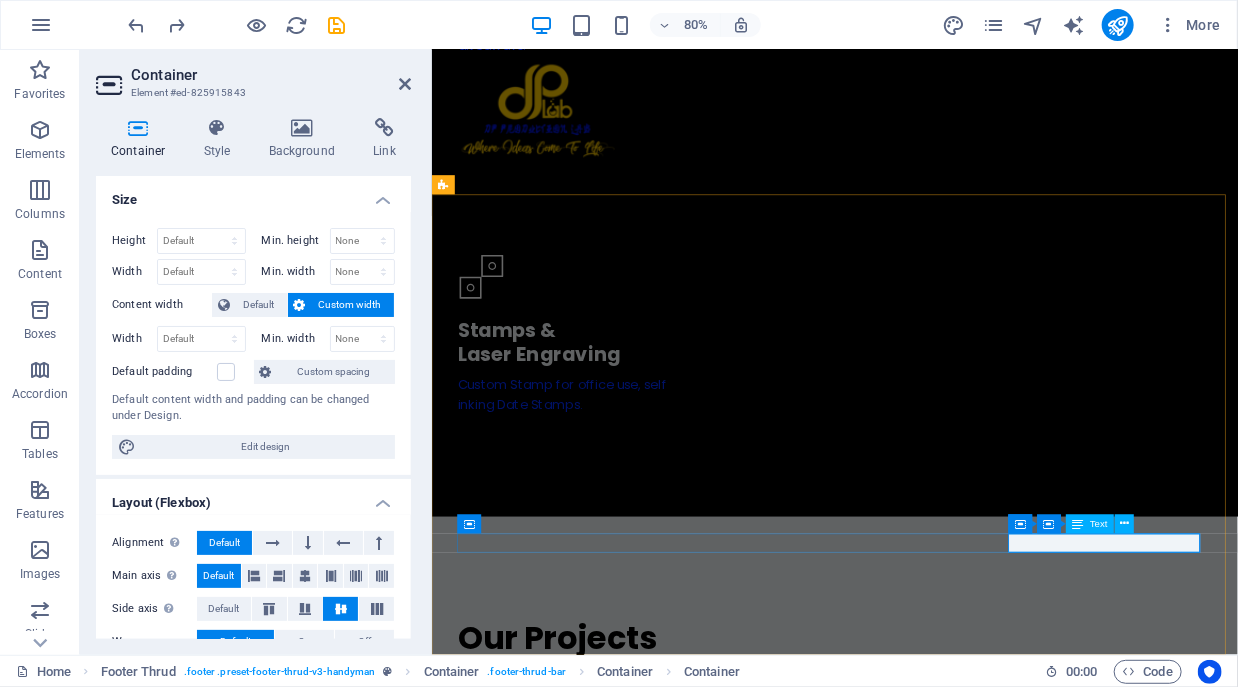 click on "Legal Notice          Privacy Policy" at bounding box center [935, 16772] 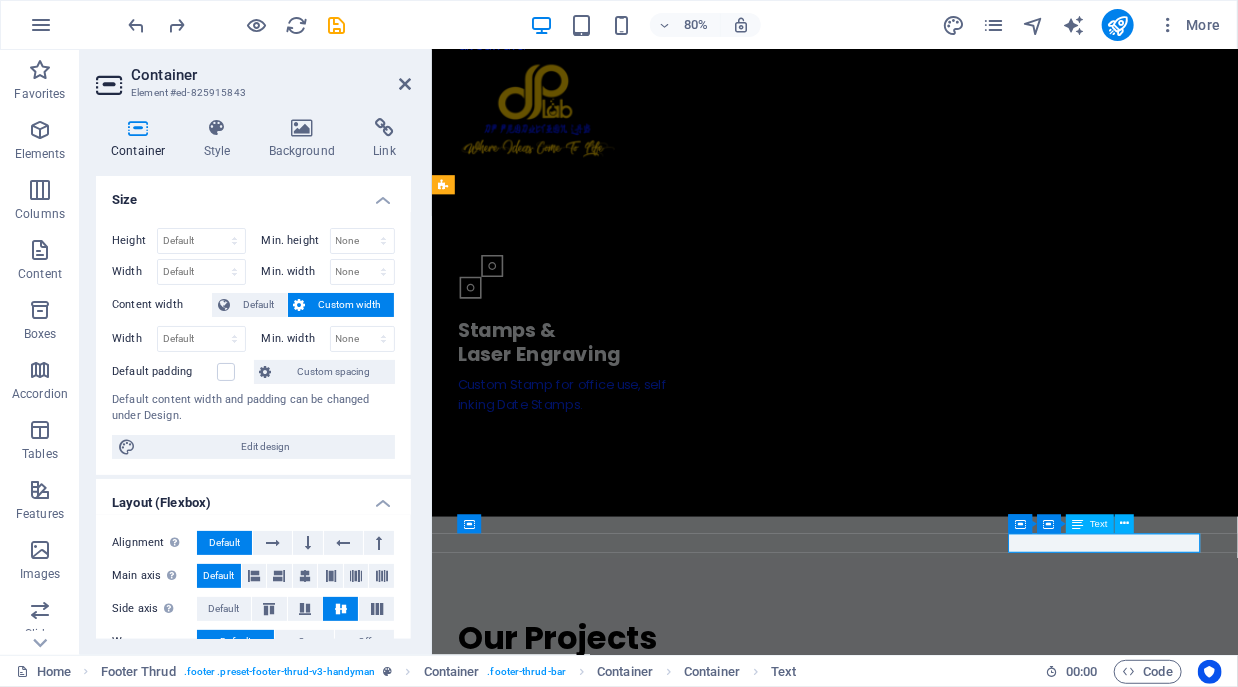 click on "Legal Notice          Privacy Policy" at bounding box center [935, 16772] 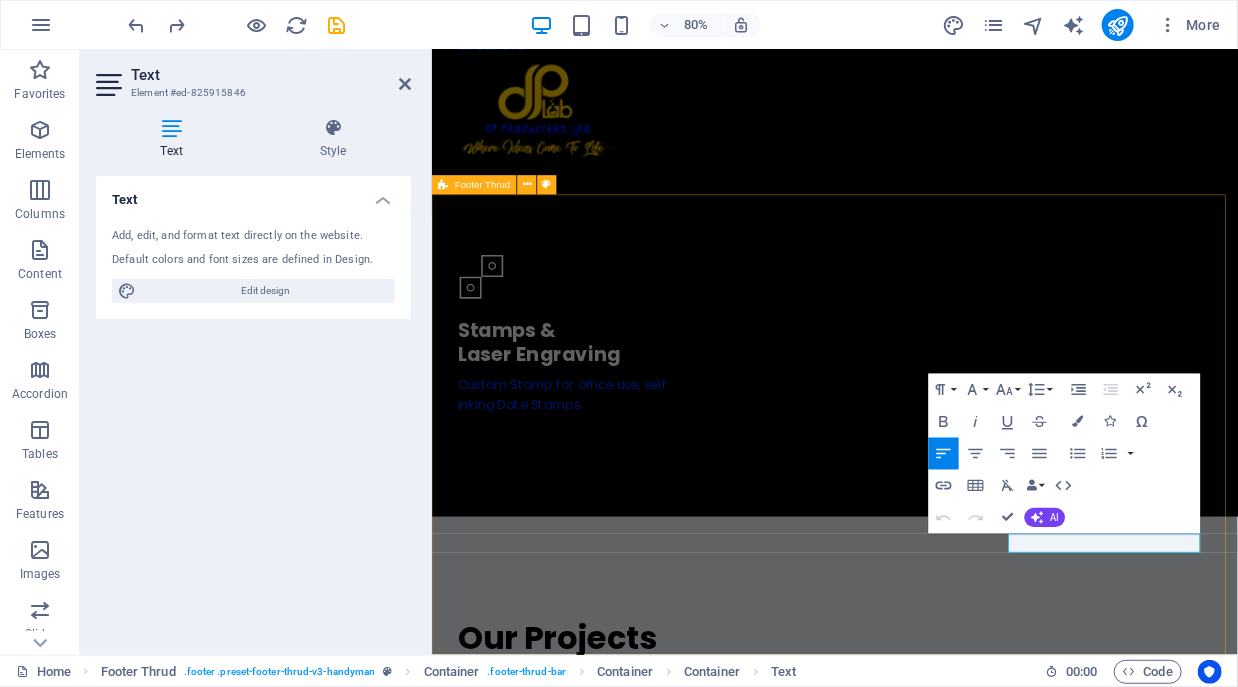 click on "DP PRODUCTION LAB F13 [BUSINESS_NAME] Mall [CITY] [PHONE] Navigation About Services Projects Contact
2025 DP PRODUCTION LAB. All rights reserved  Legal Notice          Privacy Policy" at bounding box center [935, 16439] 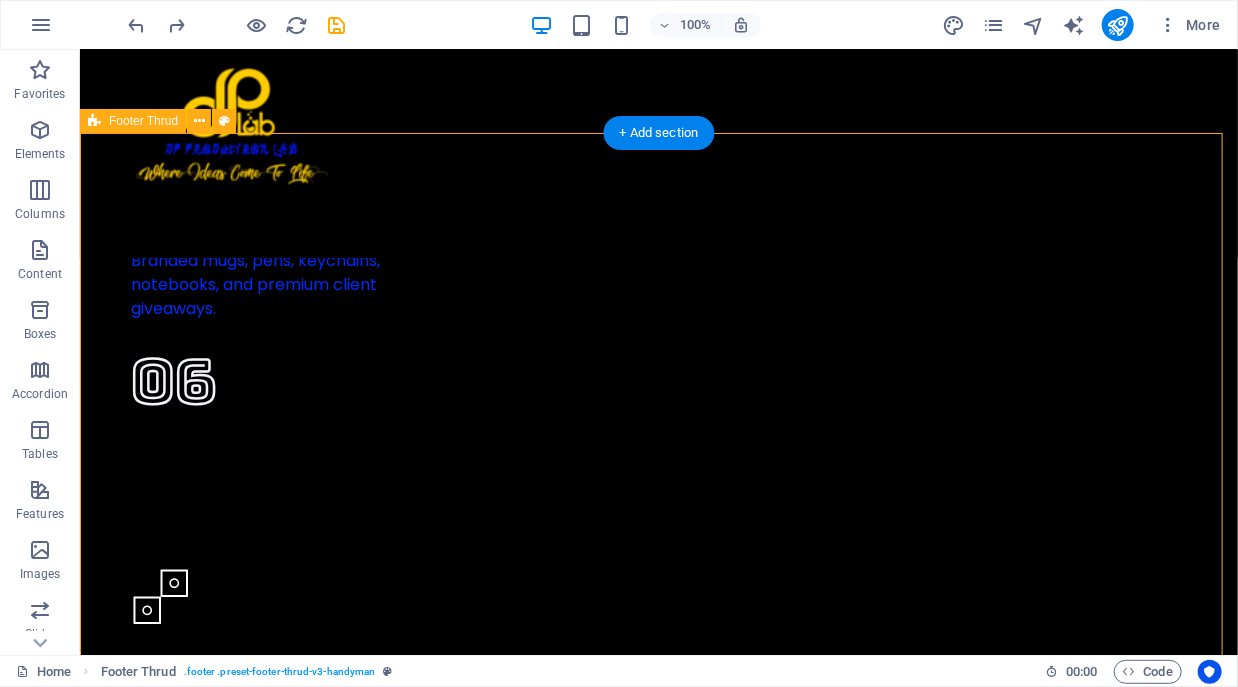 scroll, scrollTop: 7298, scrollLeft: 0, axis: vertical 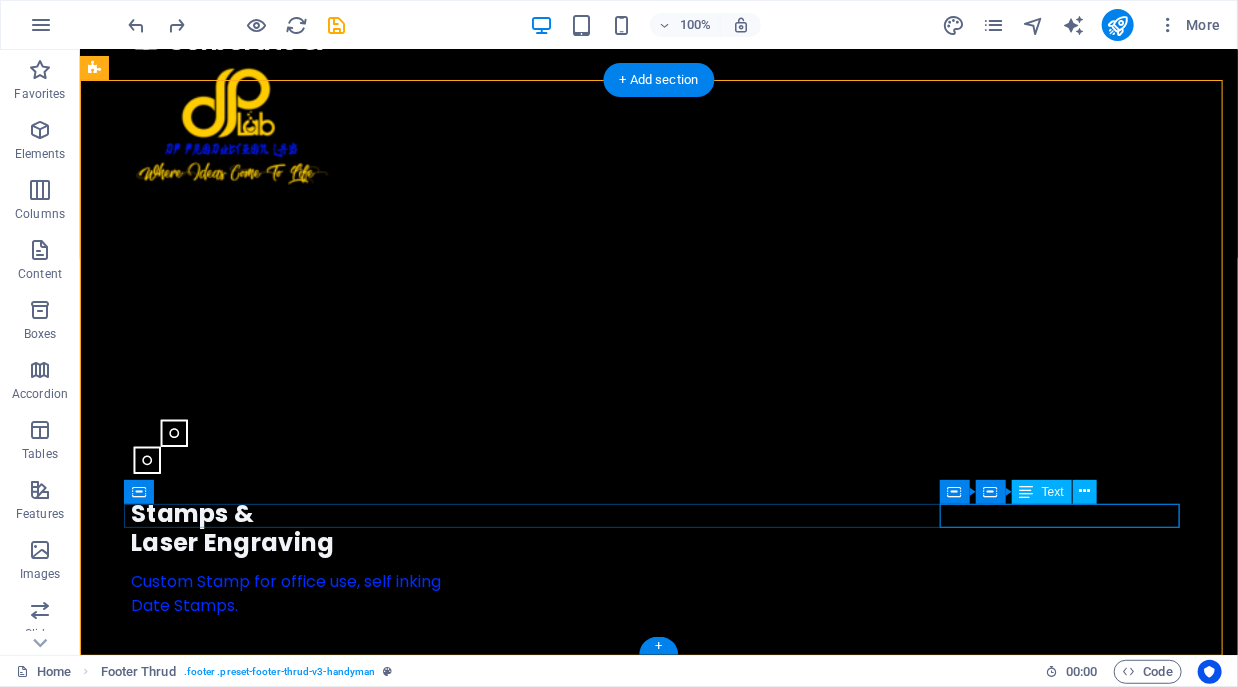 click on "Legal Notice          Privacy Policy" at bounding box center [658, 16884] 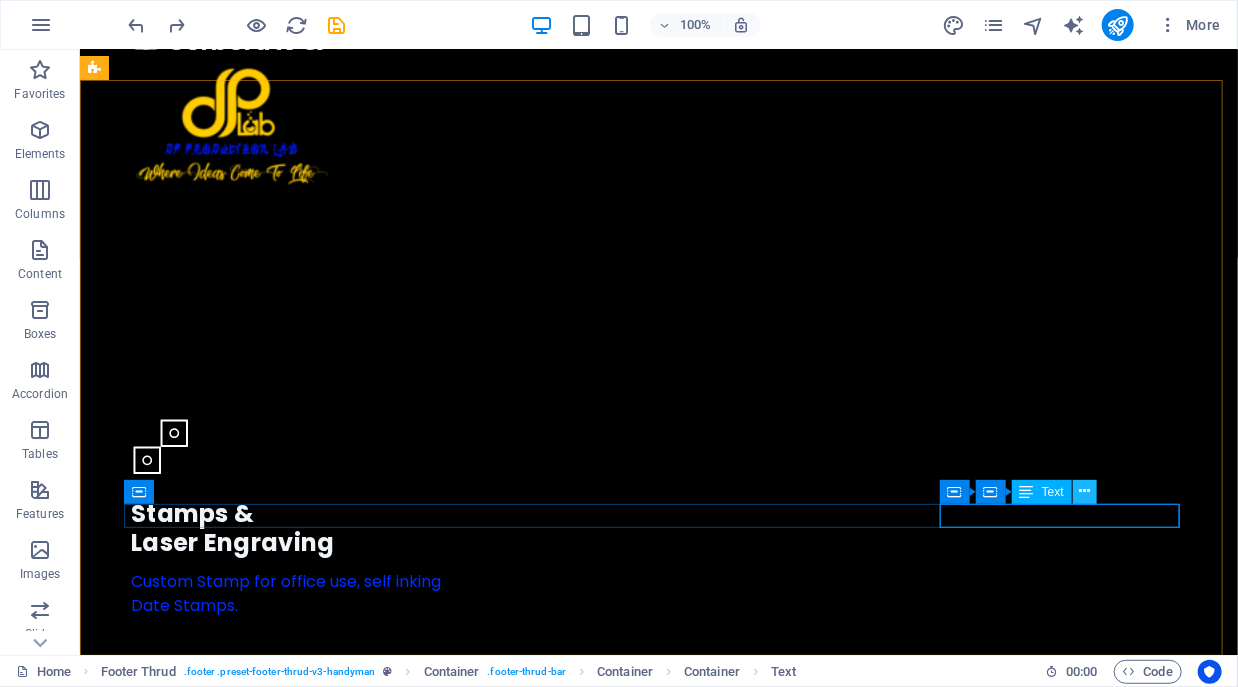 click at bounding box center (1084, 491) 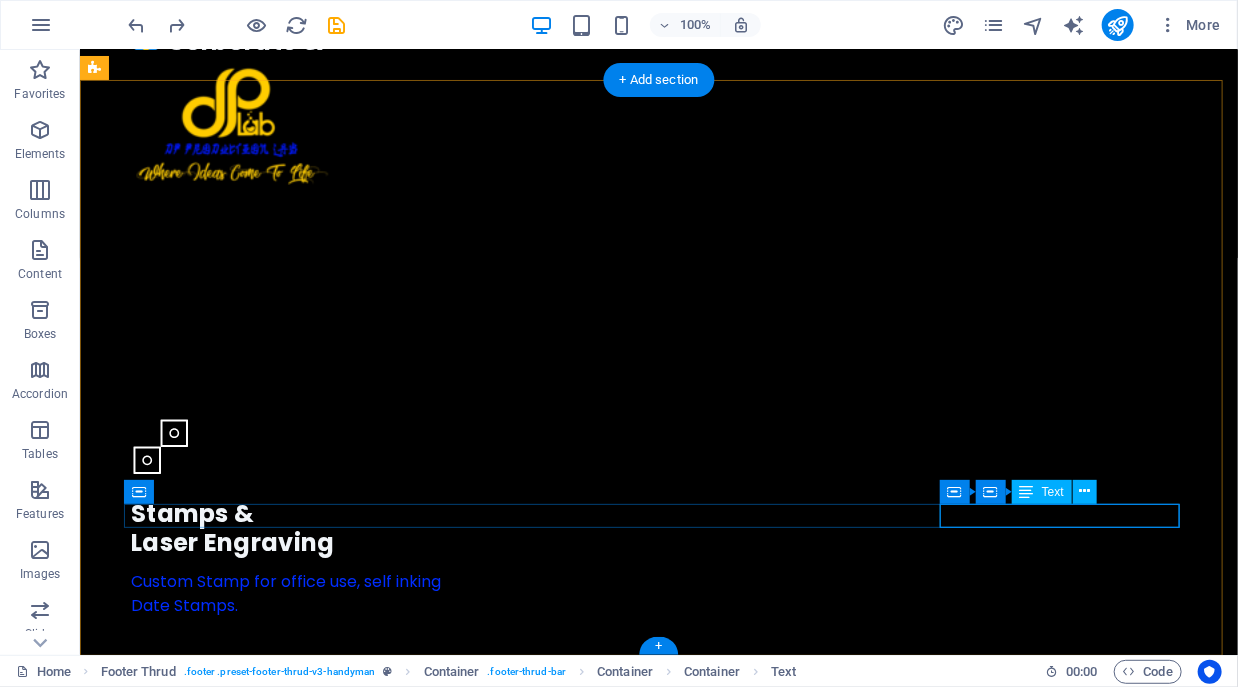 click on "Legal Notice          Privacy Policy" at bounding box center (658, 16884) 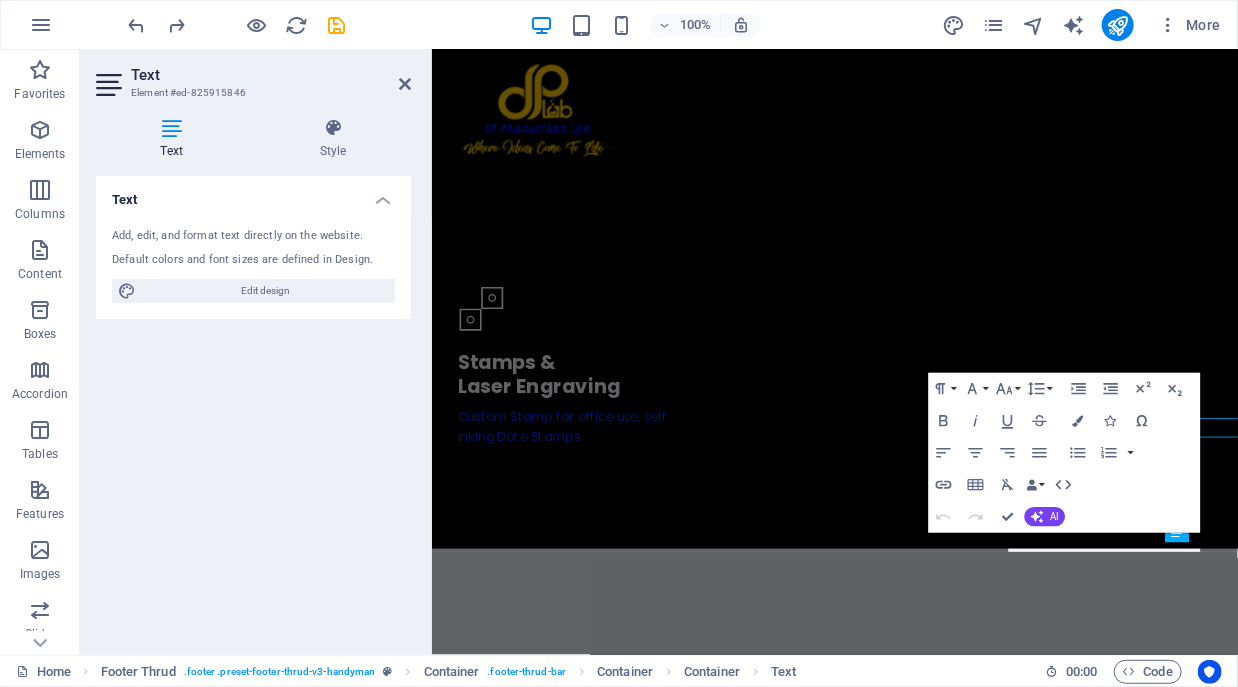 scroll, scrollTop: 7338, scrollLeft: 0, axis: vertical 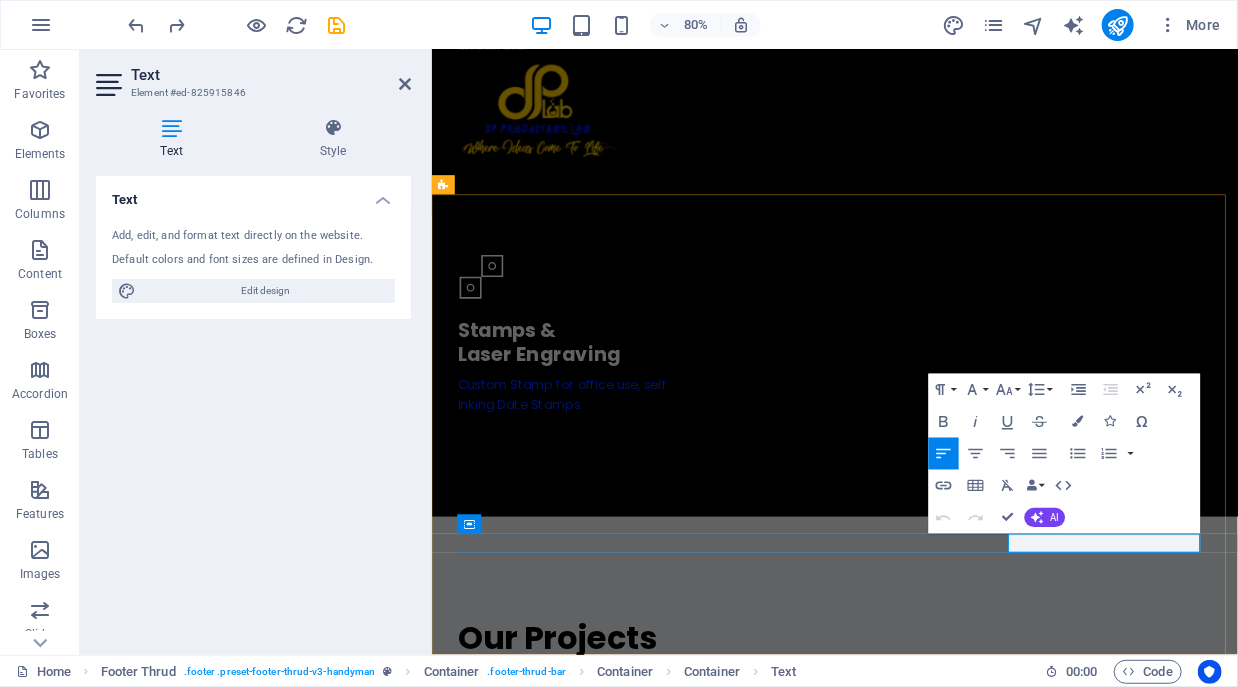 click on "Legal Notice" at bounding box center [511, 16771] 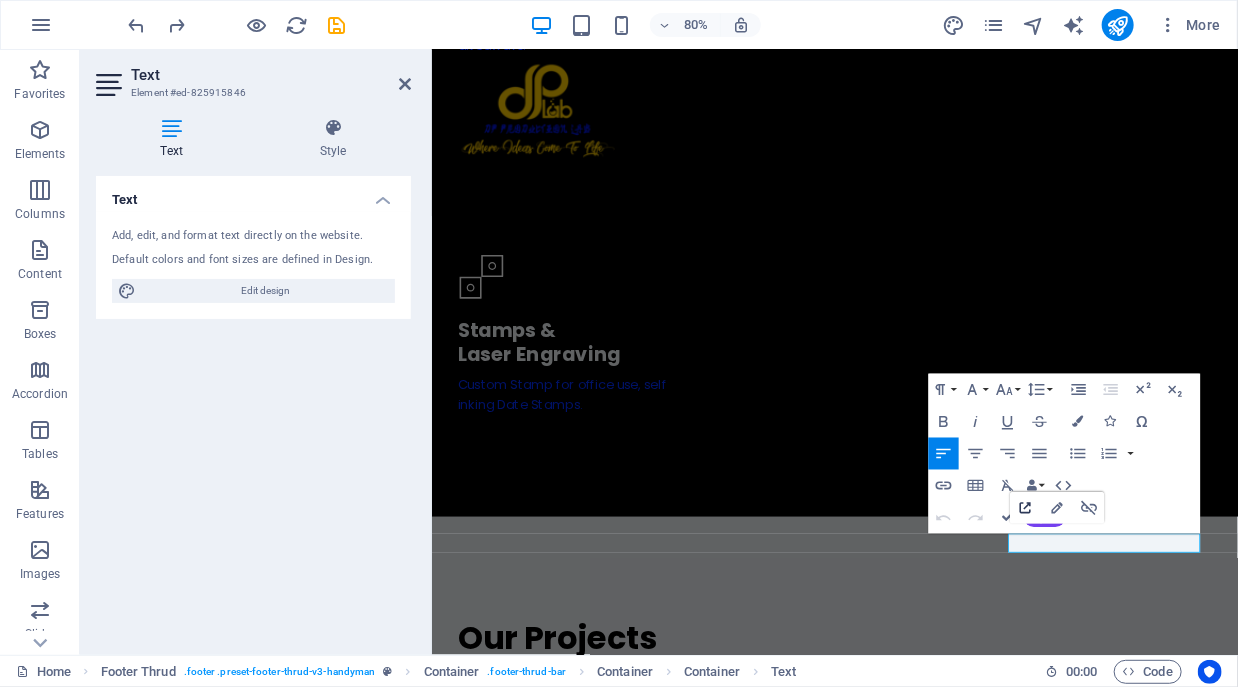 click 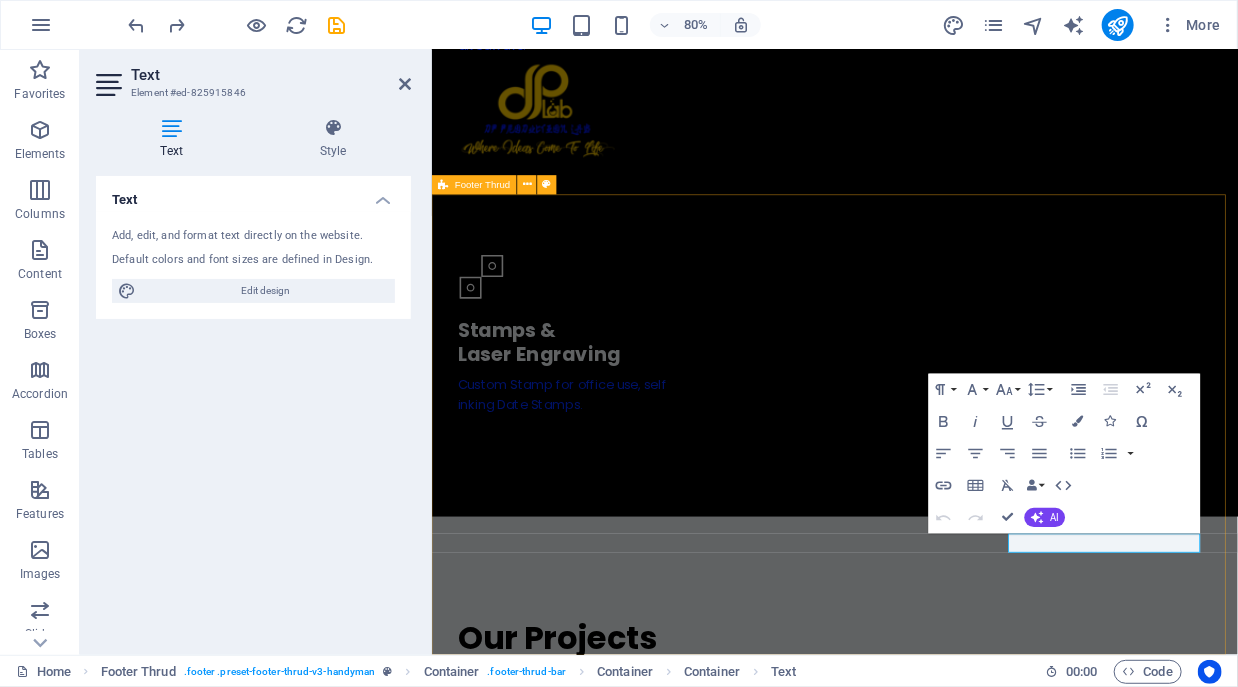 click on "DP PRODUCTION LAB F13 [BUSINESS_NAME] Mall [CITY] [PHONE] Navigation About Services Projects Contact
2025 DP PRODUCTION LAB. All rights reserved  Legal Notice          Privacy Policy" at bounding box center (935, 16439) 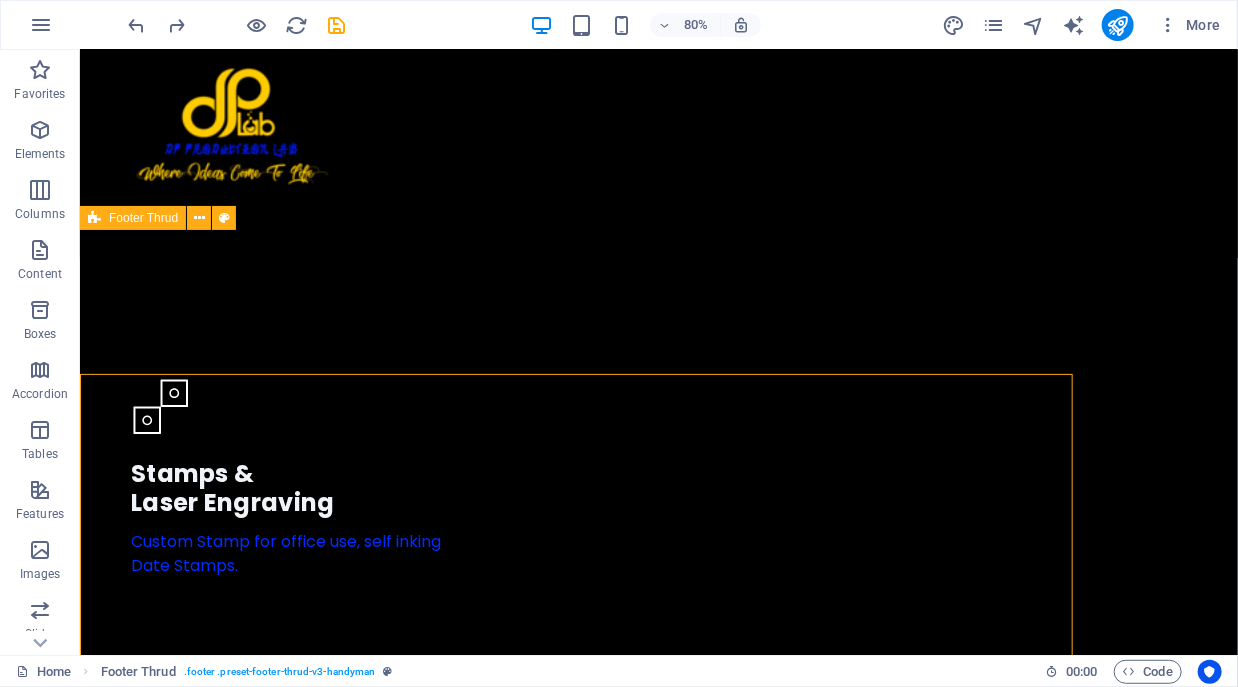 scroll, scrollTop: 7148, scrollLeft: 0, axis: vertical 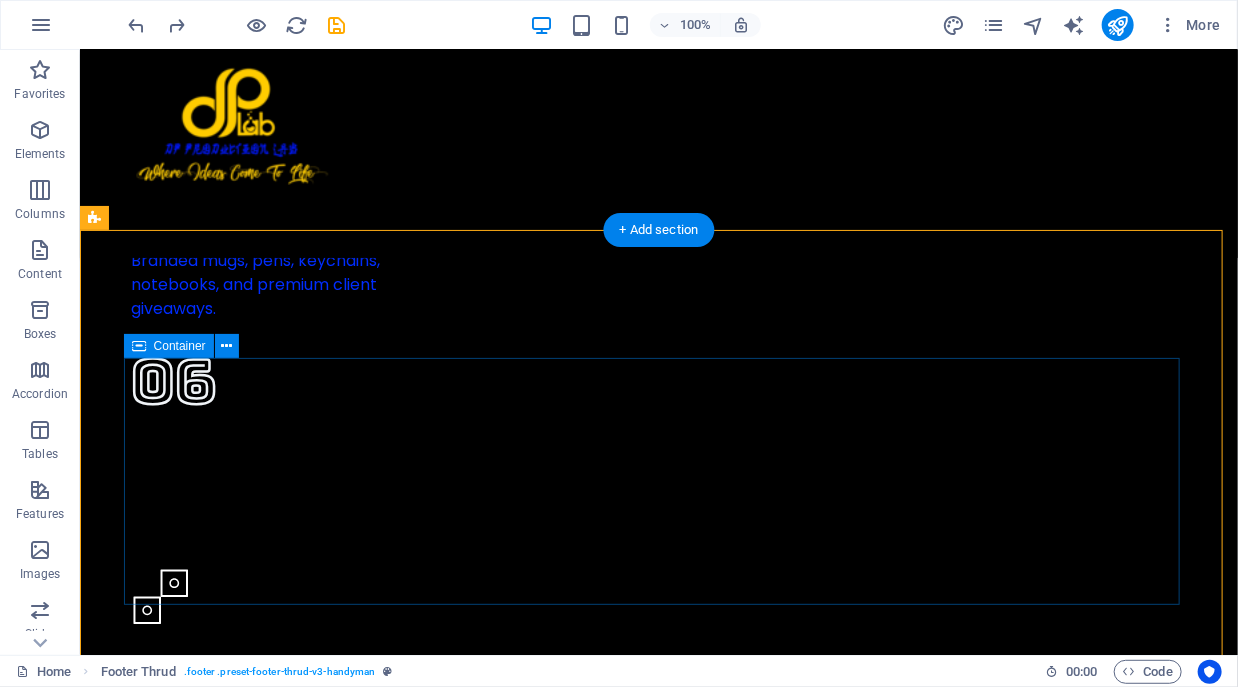 click on "DP PRODUCTION LAB F13 [BUSINESS_NAME] Mall [CITY] [PHONE] Navigation About Services Projects Contact" at bounding box center (658, 16653) 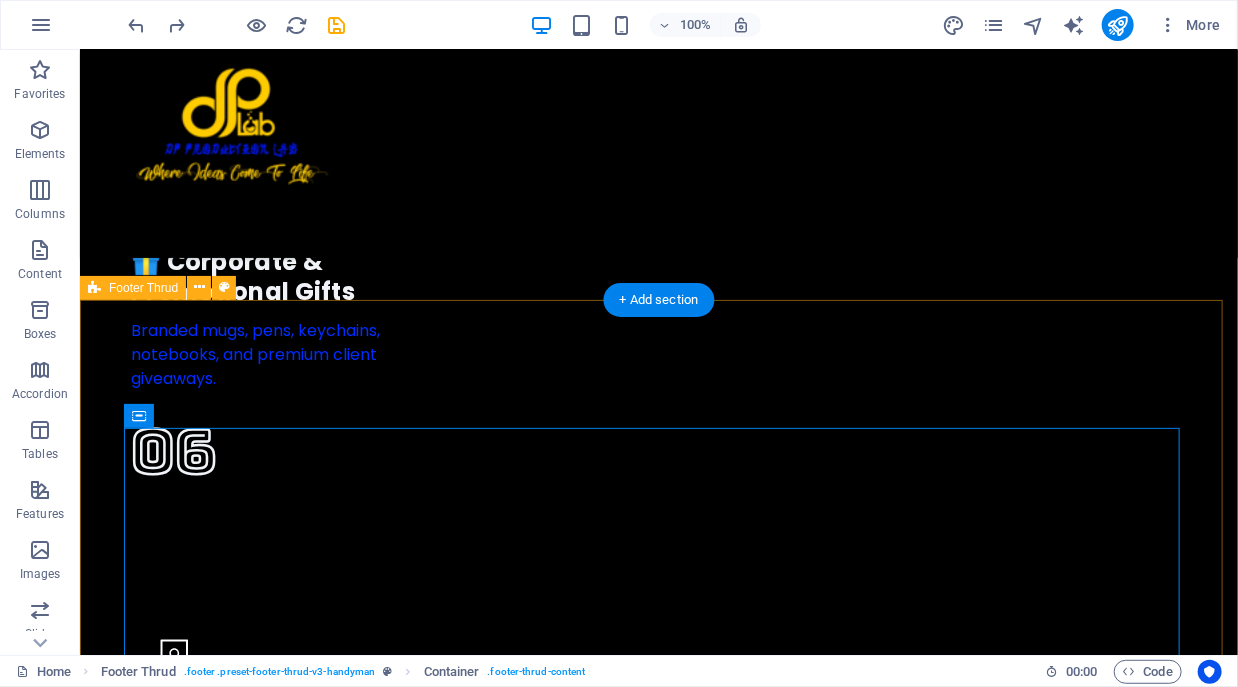 scroll, scrollTop: 7298, scrollLeft: 0, axis: vertical 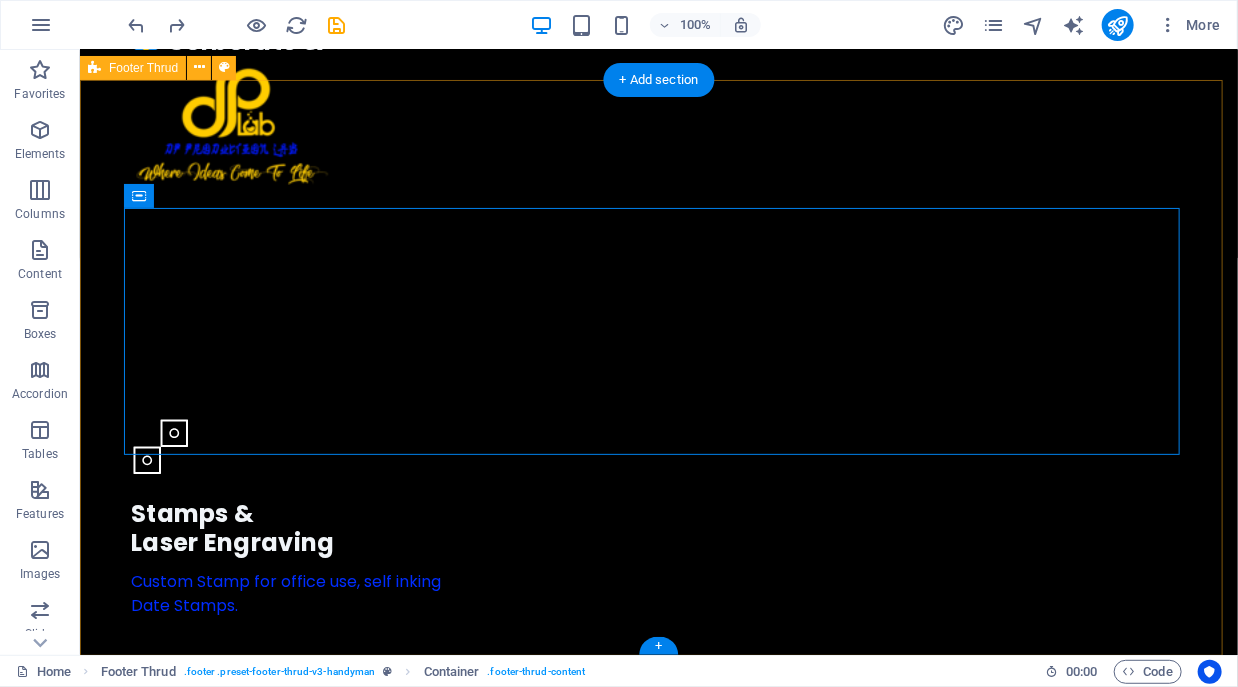 click on "DP PRODUCTION LAB F13 [BUSINESS_NAME] Mall [CITY] [PHONE] Navigation About Services Projects Contact
2025 DP PRODUCTION LAB. All rights reserved  Legal Notice          Privacy Policy" at bounding box center [658, 16551] 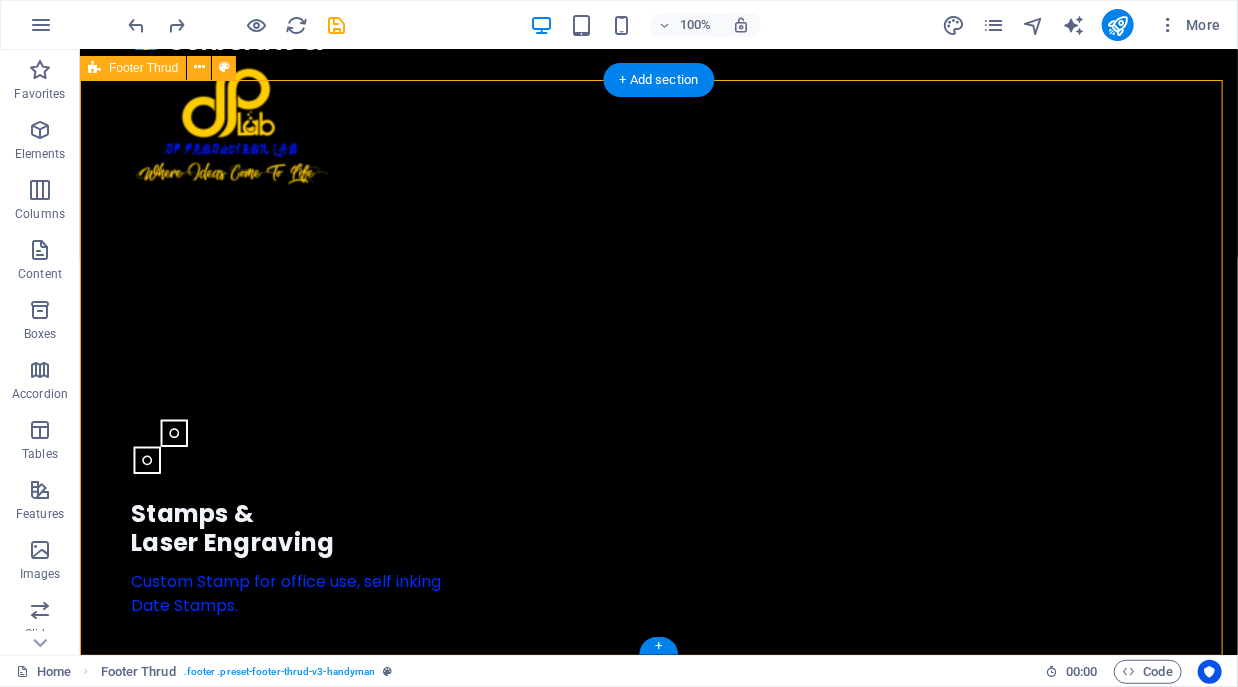 click on "DP PRODUCTION LAB F13 [BUSINESS_NAME] Mall [CITY] [PHONE] Navigation About Services Projects Contact
2025 DP PRODUCTION LAB. All rights reserved  Legal Notice          Privacy Policy" at bounding box center [658, 16551] 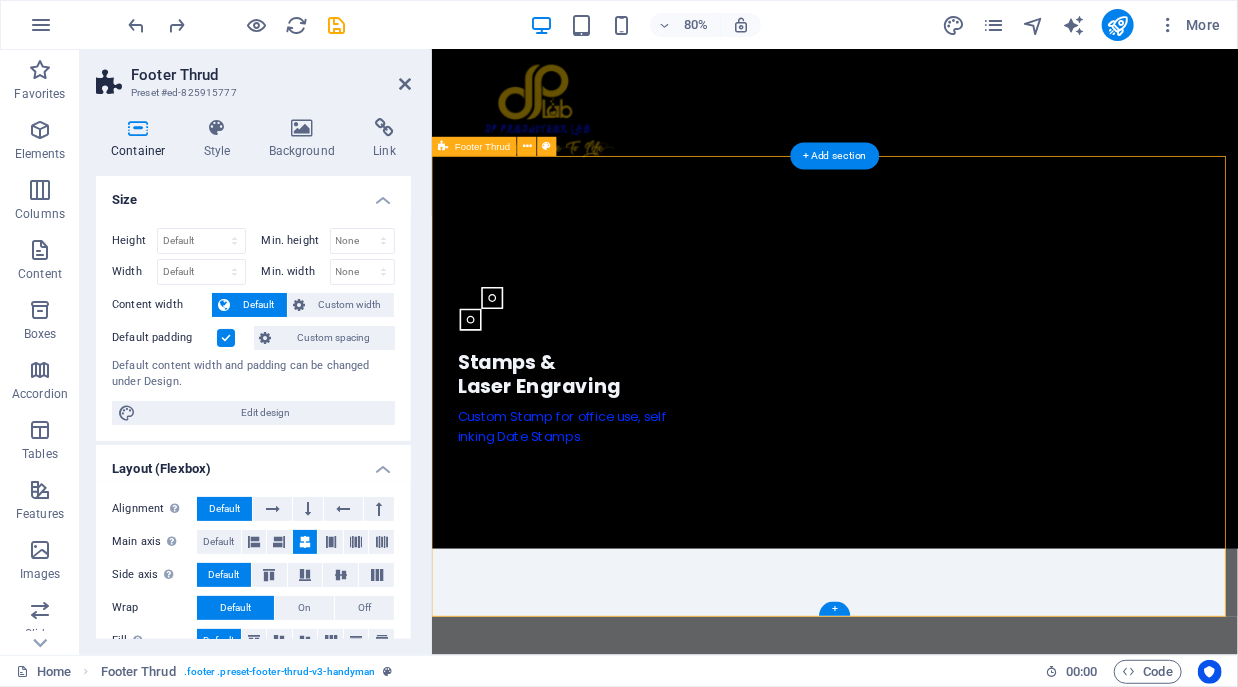 scroll, scrollTop: 7338, scrollLeft: 0, axis: vertical 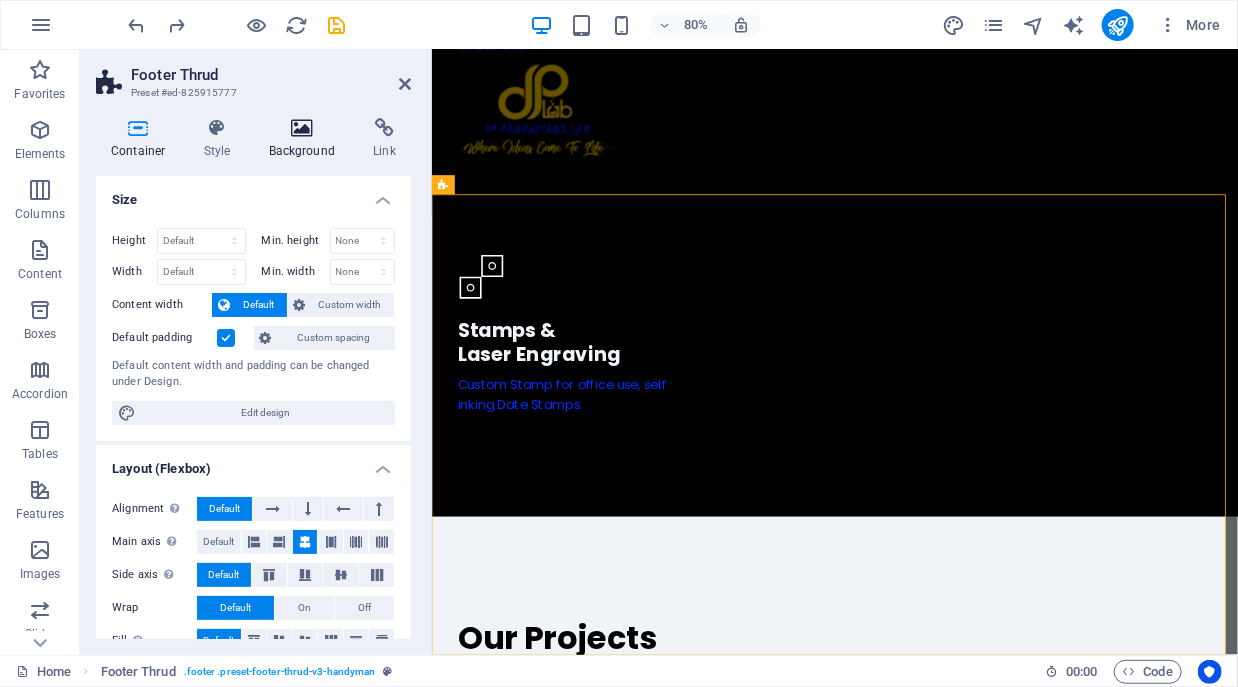 click on "Background" at bounding box center [306, 139] 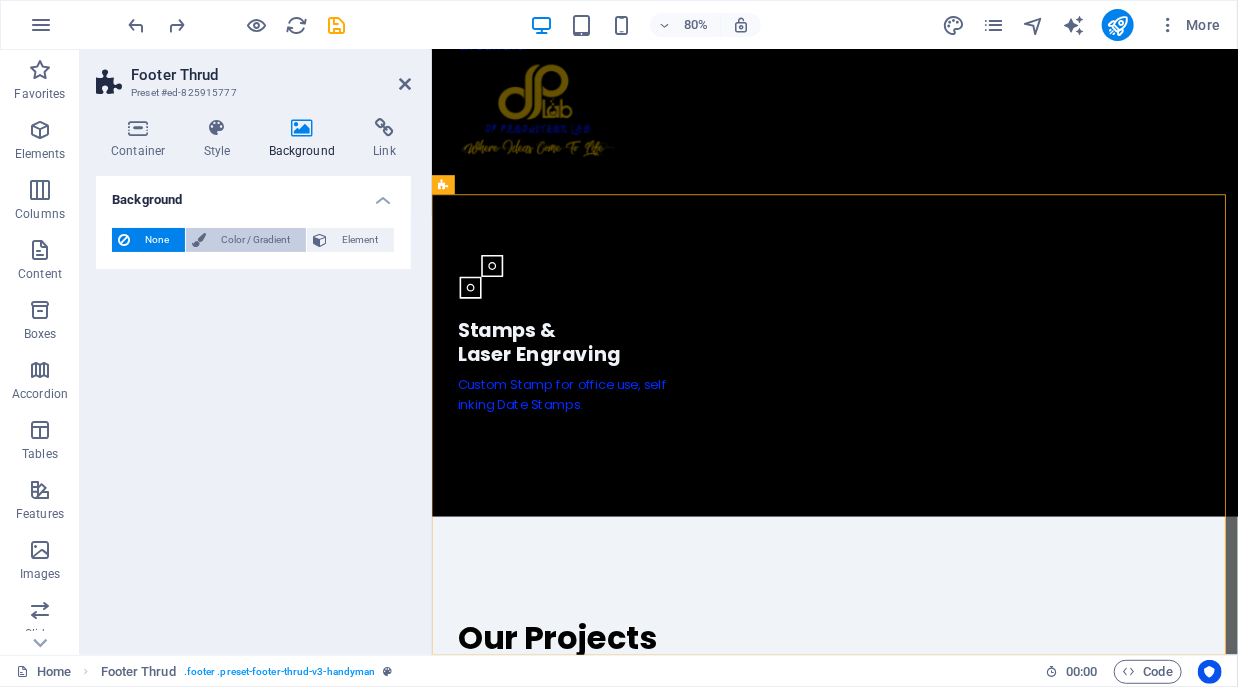 click on "Color / Gradient" at bounding box center [256, 240] 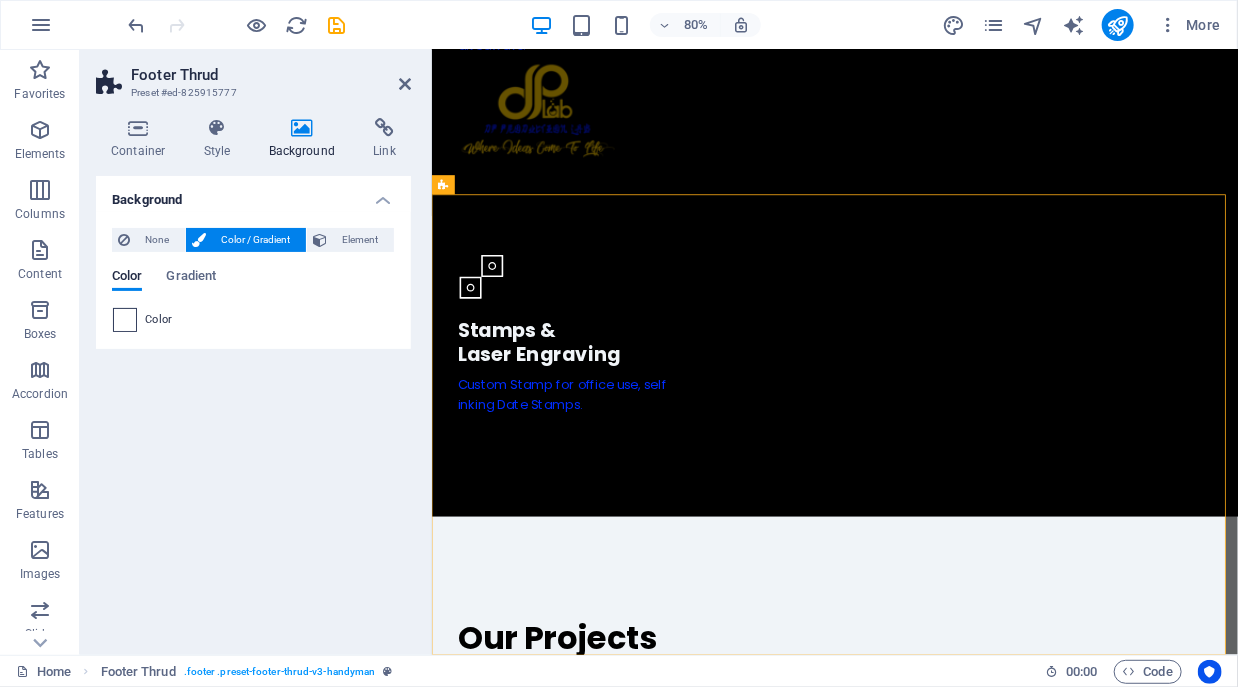 click at bounding box center [125, 320] 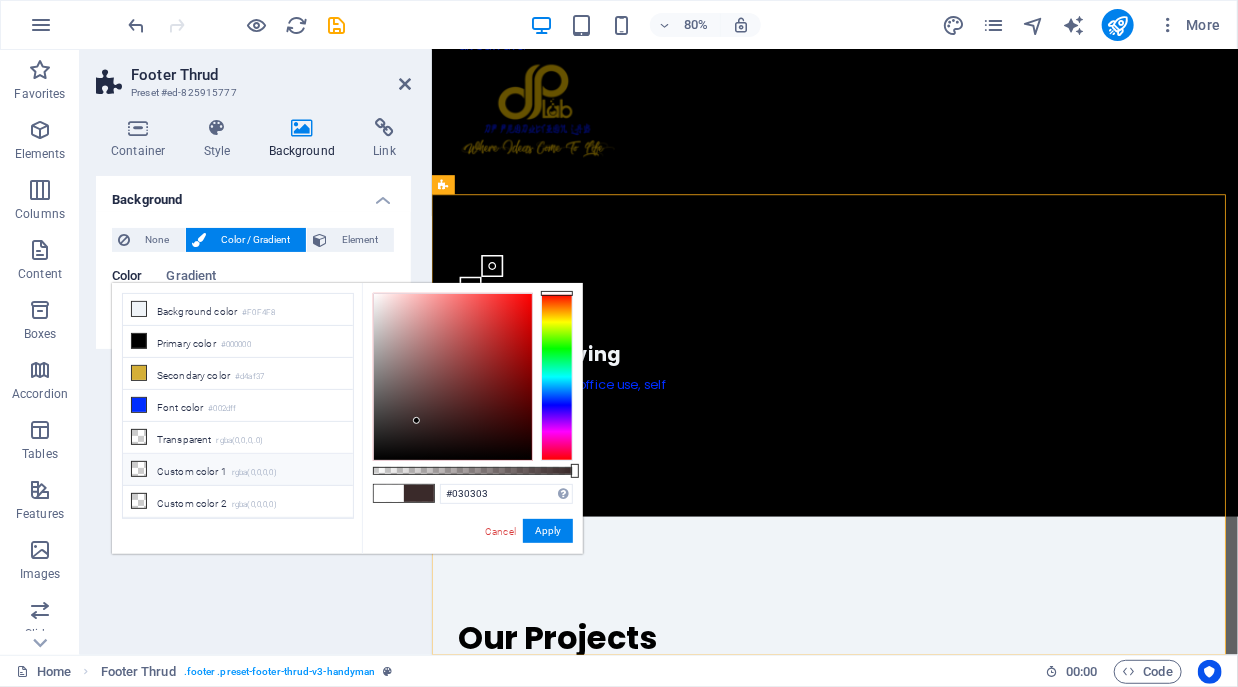 type on "#000000" 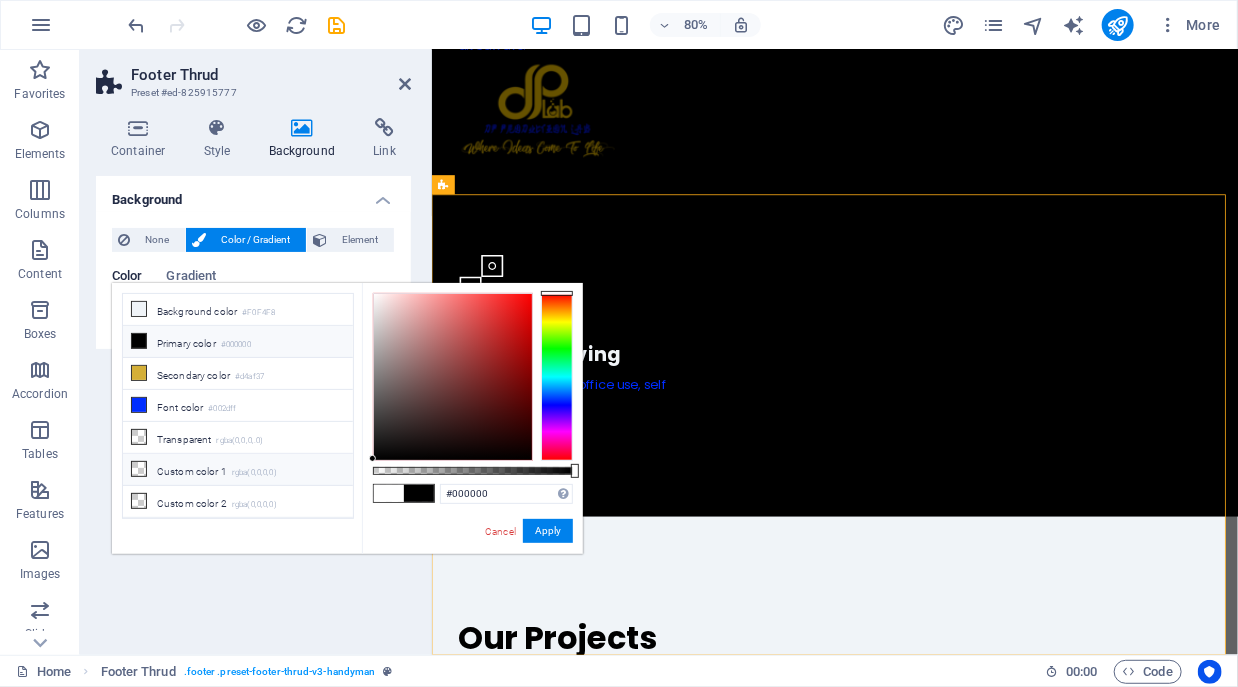 drag, startPoint x: 417, startPoint y: 421, endPoint x: 330, endPoint y: 477, distance: 103.46497 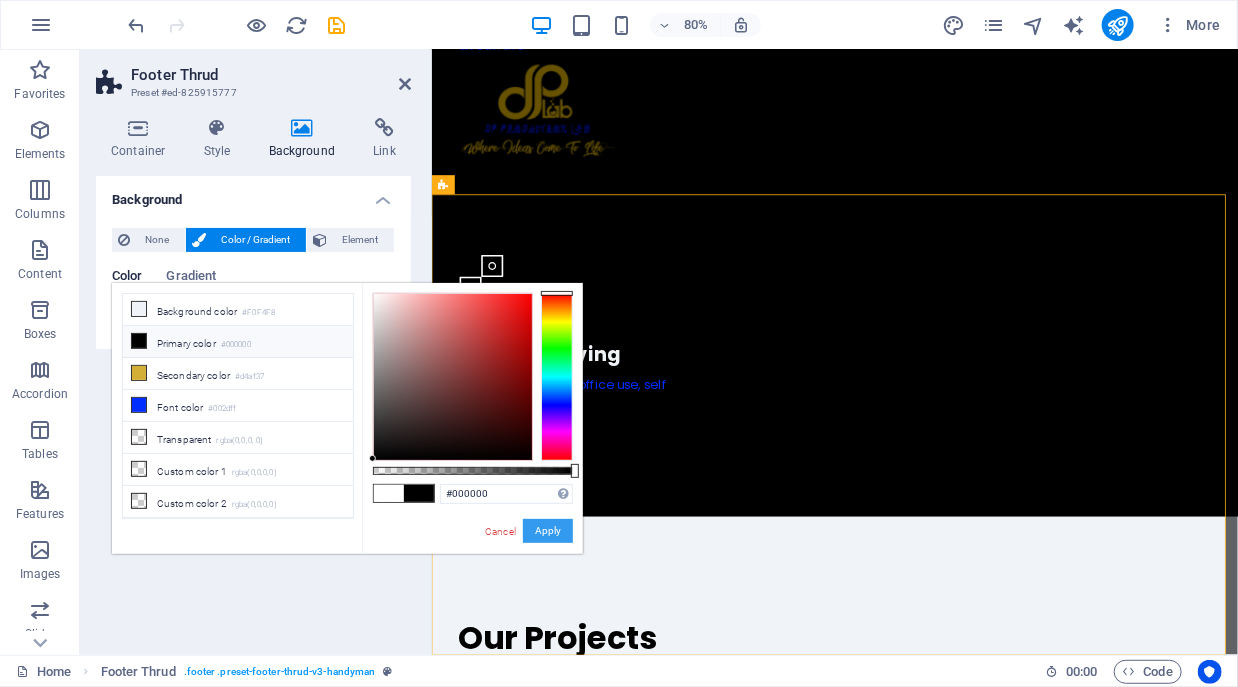 click on "Apply" at bounding box center (548, 531) 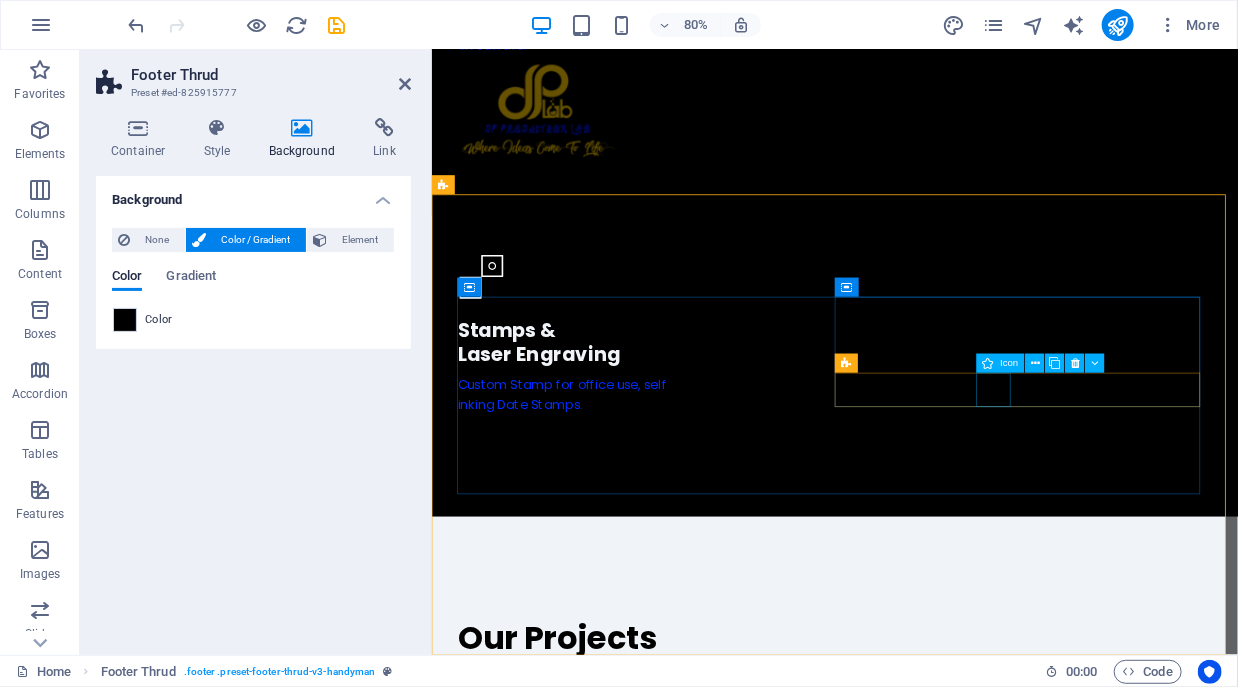 click at bounding box center (695, 16467) 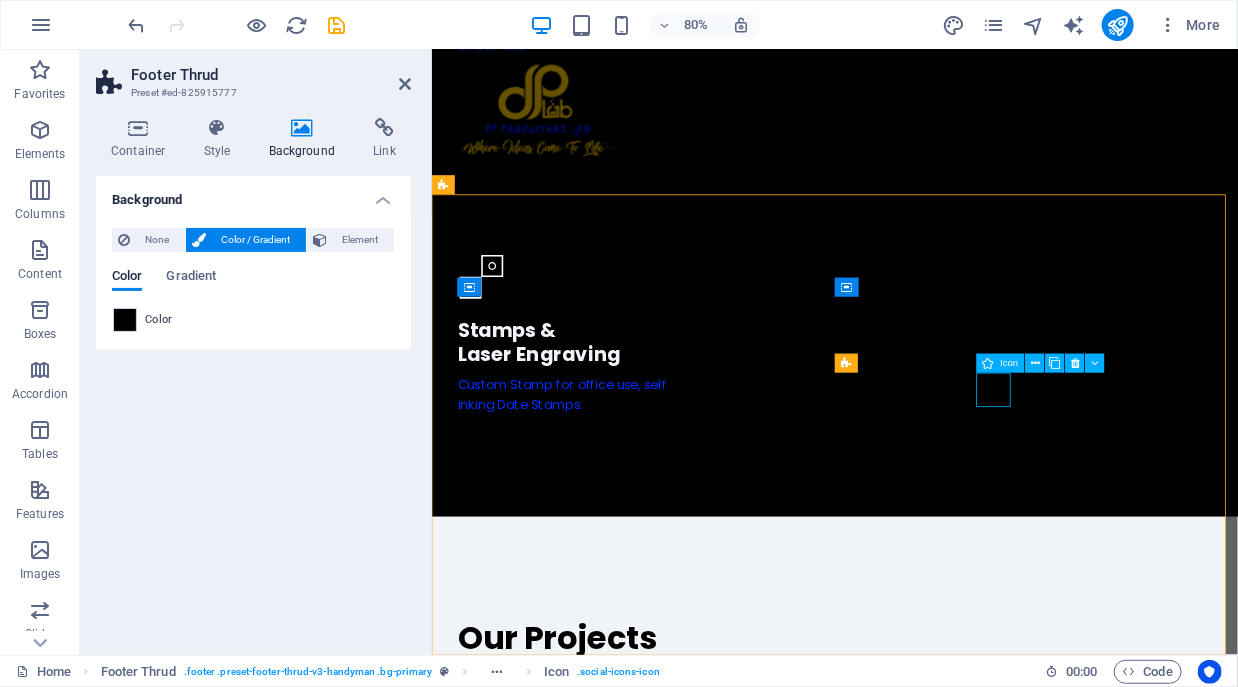 click at bounding box center [695, 16467] 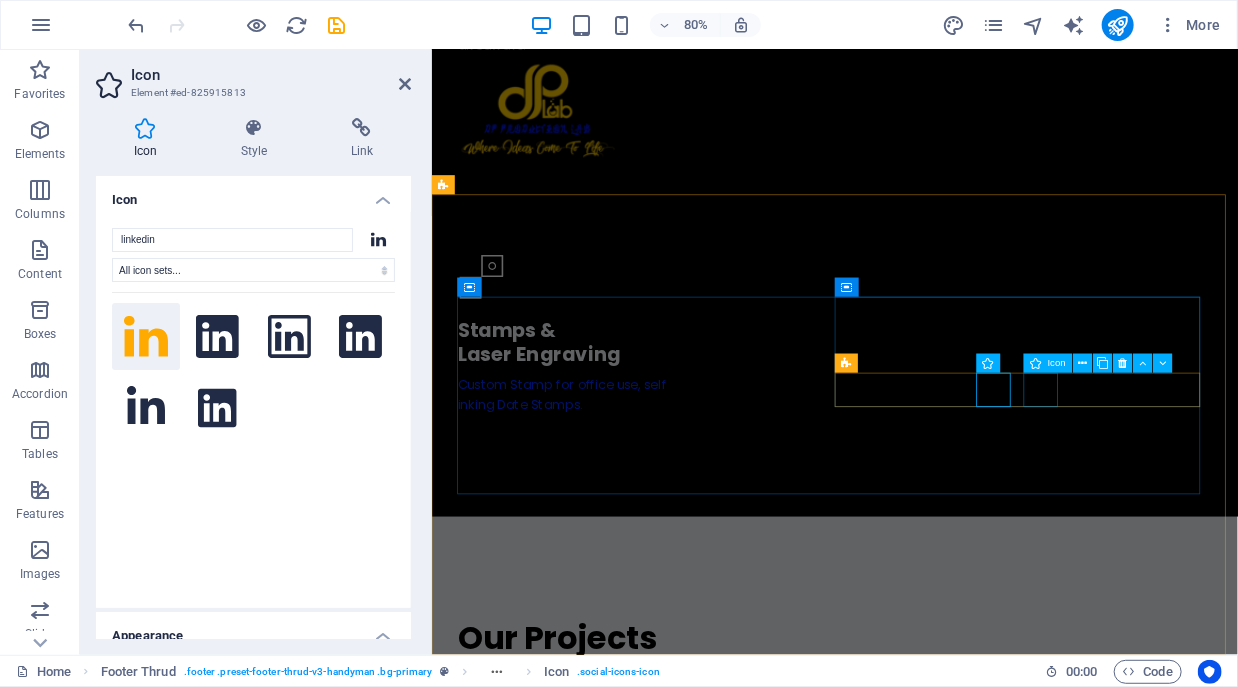 click at bounding box center (695, 16518) 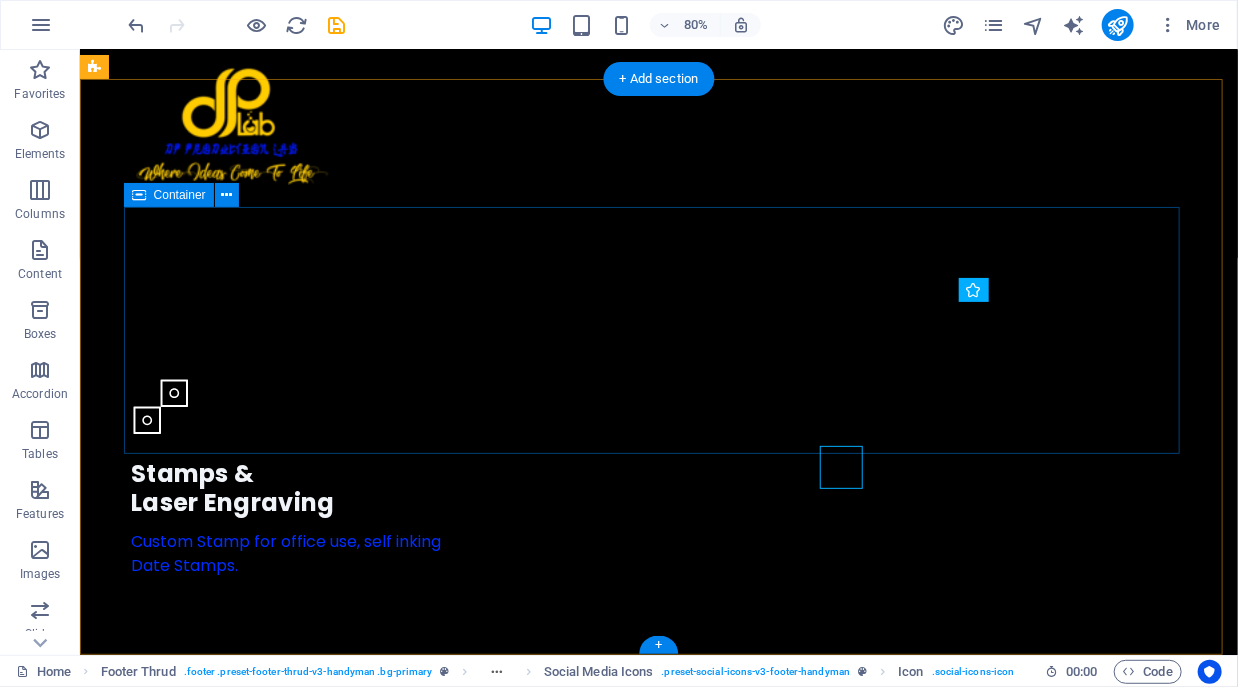 scroll, scrollTop: 7298, scrollLeft: 0, axis: vertical 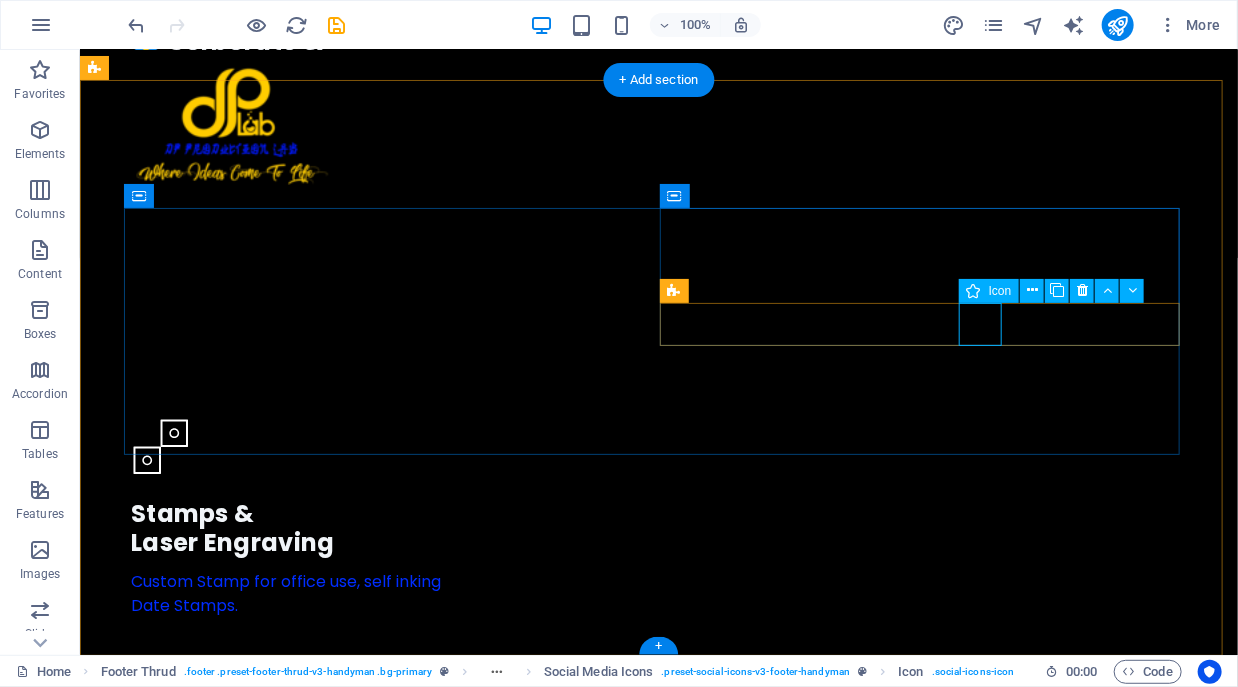 click at bounding box center (390, 16631) 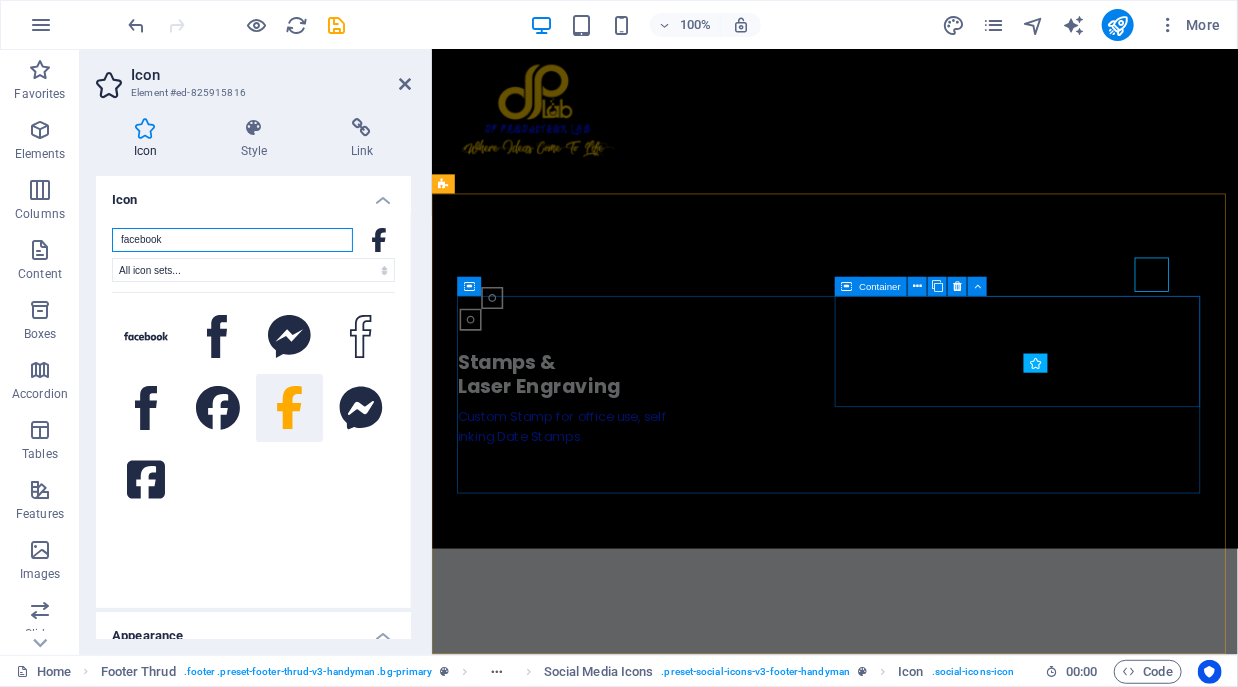 scroll, scrollTop: 7338, scrollLeft: 0, axis: vertical 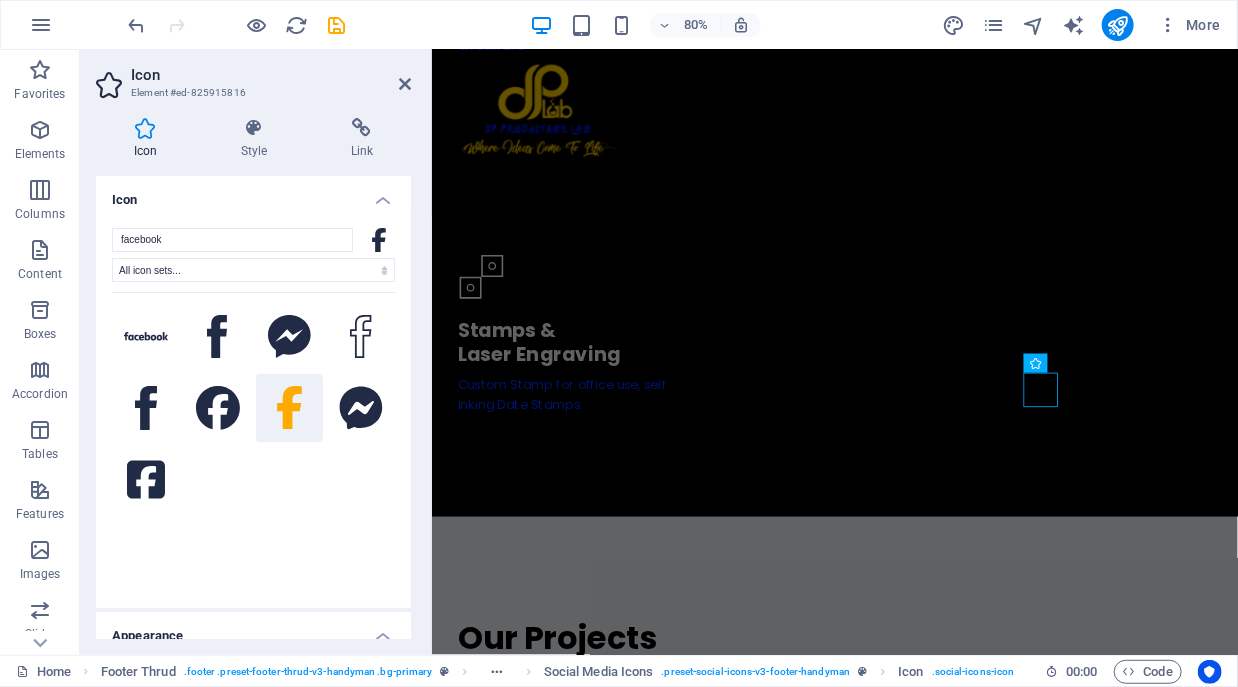 click at bounding box center (290, 408) 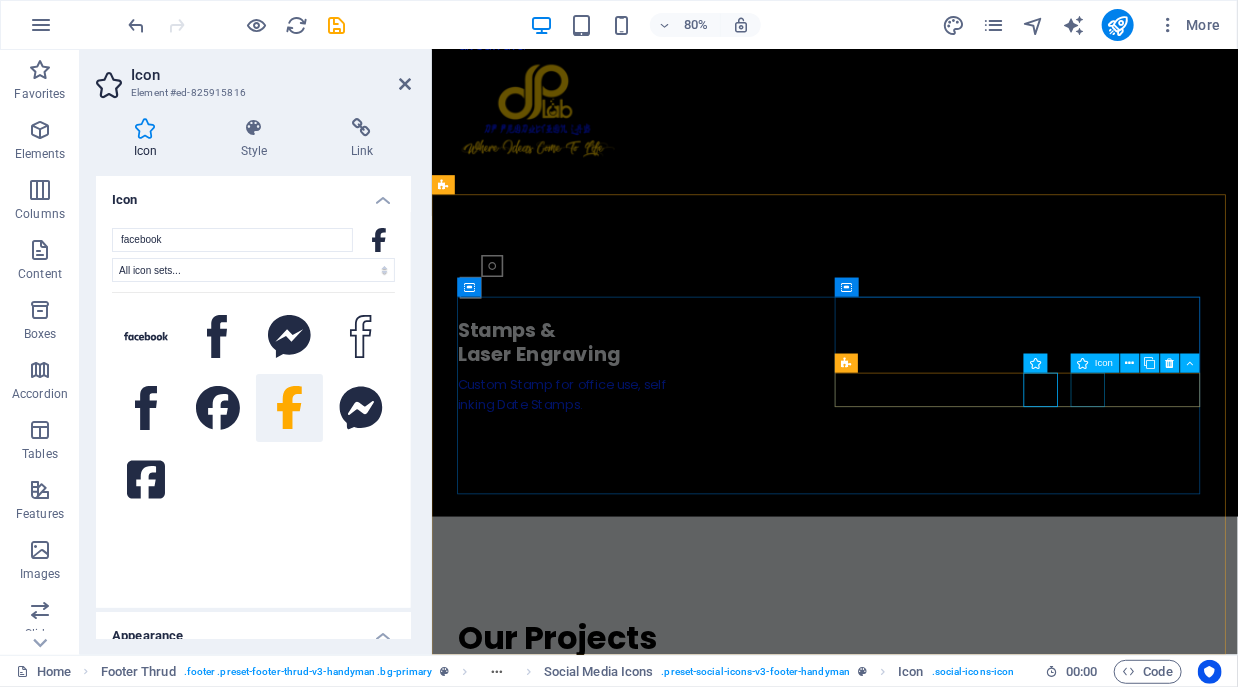 click at bounding box center (695, 16570) 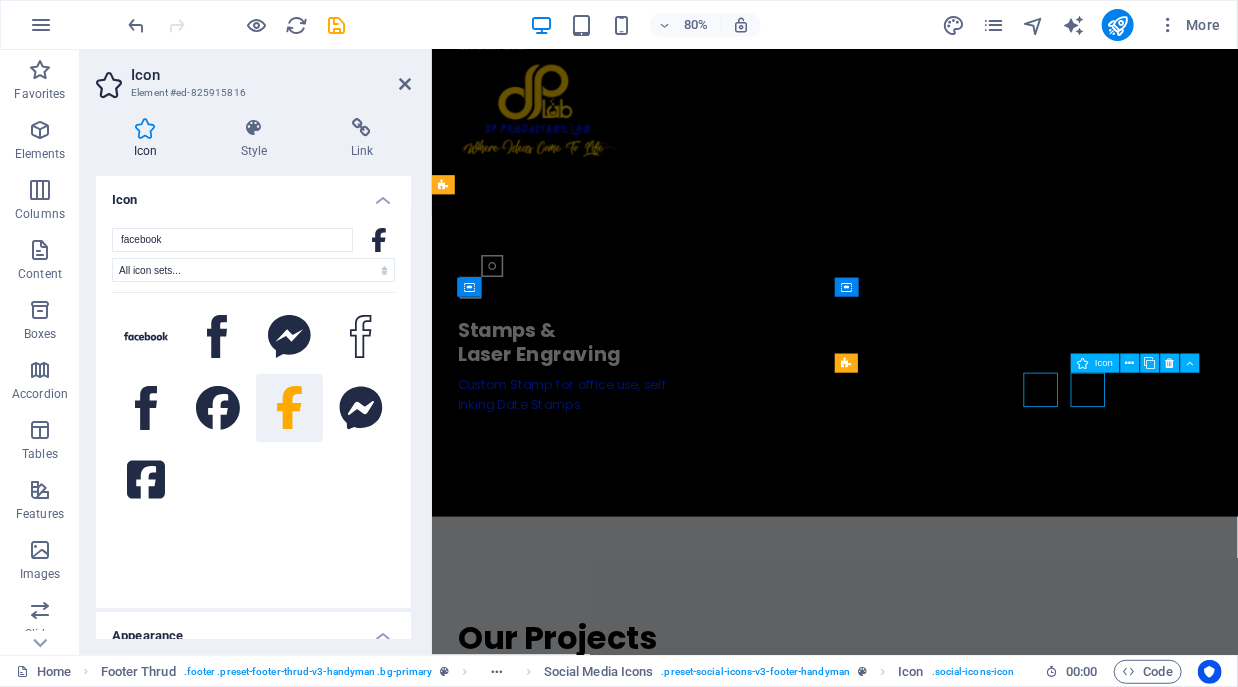 scroll, scrollTop: 7298, scrollLeft: 0, axis: vertical 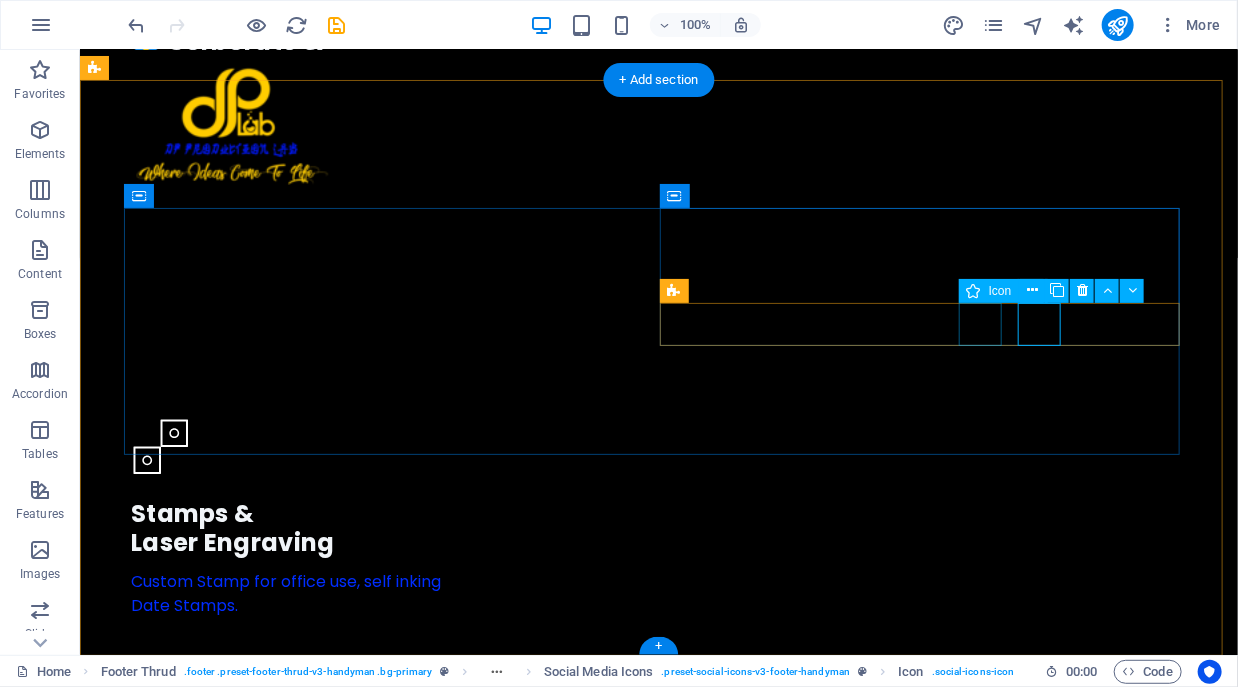 click at bounding box center [390, 16631] 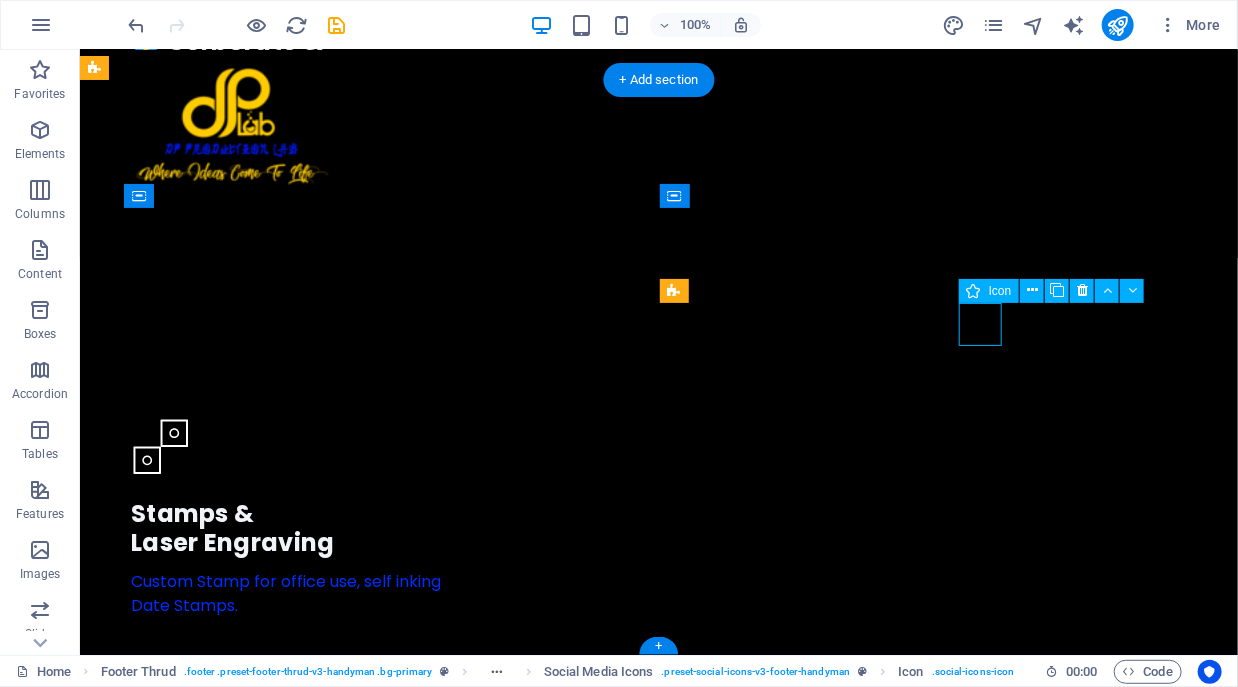 click at bounding box center [390, 16631] 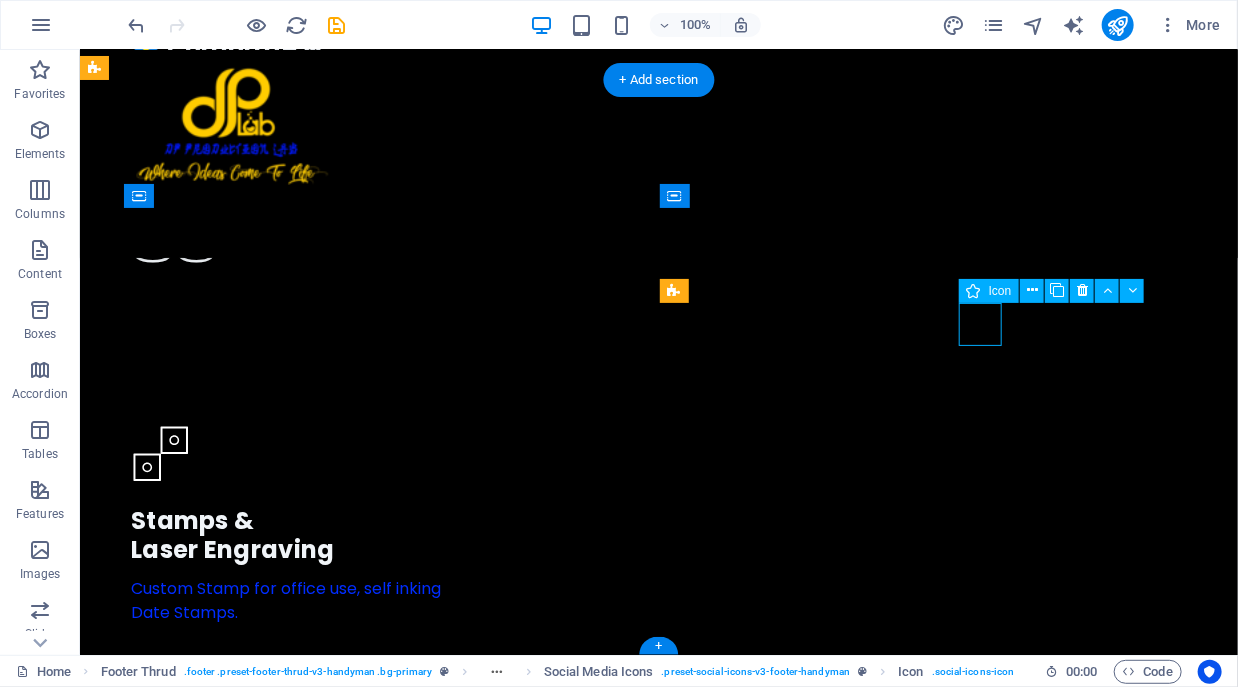 select on "xMidYMid" 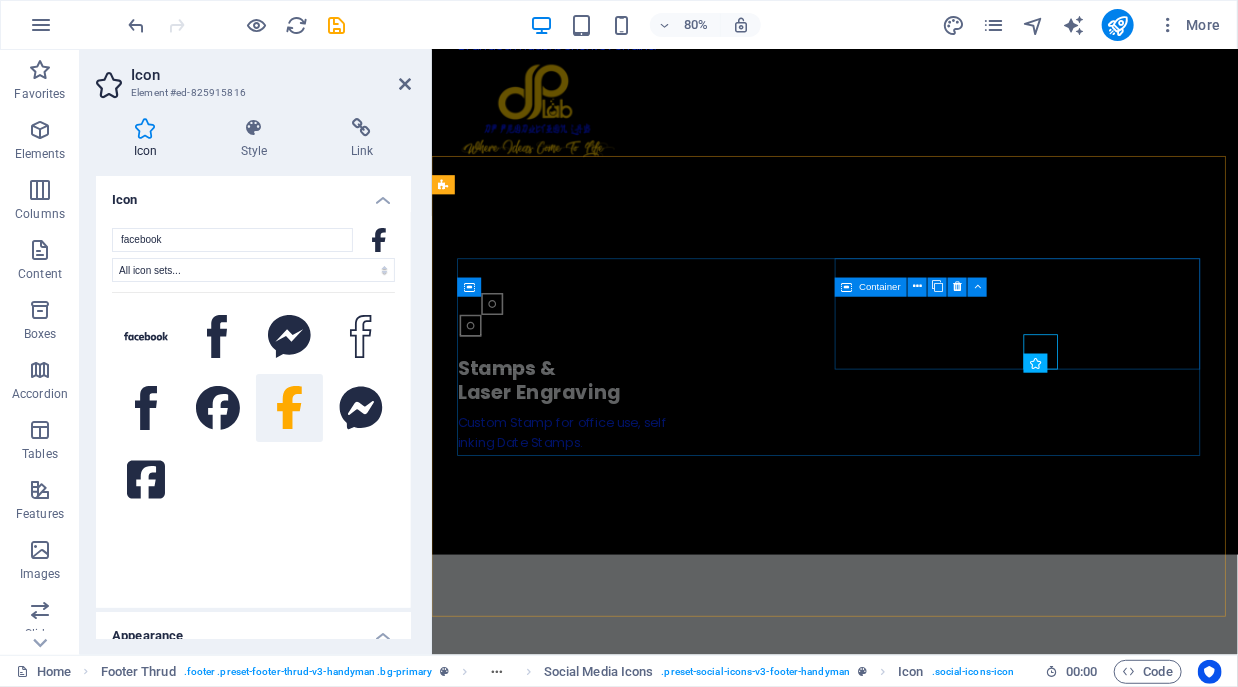 drag, startPoint x: 1331, startPoint y: 321, endPoint x: 1116, endPoint y: 389, distance: 225.49722 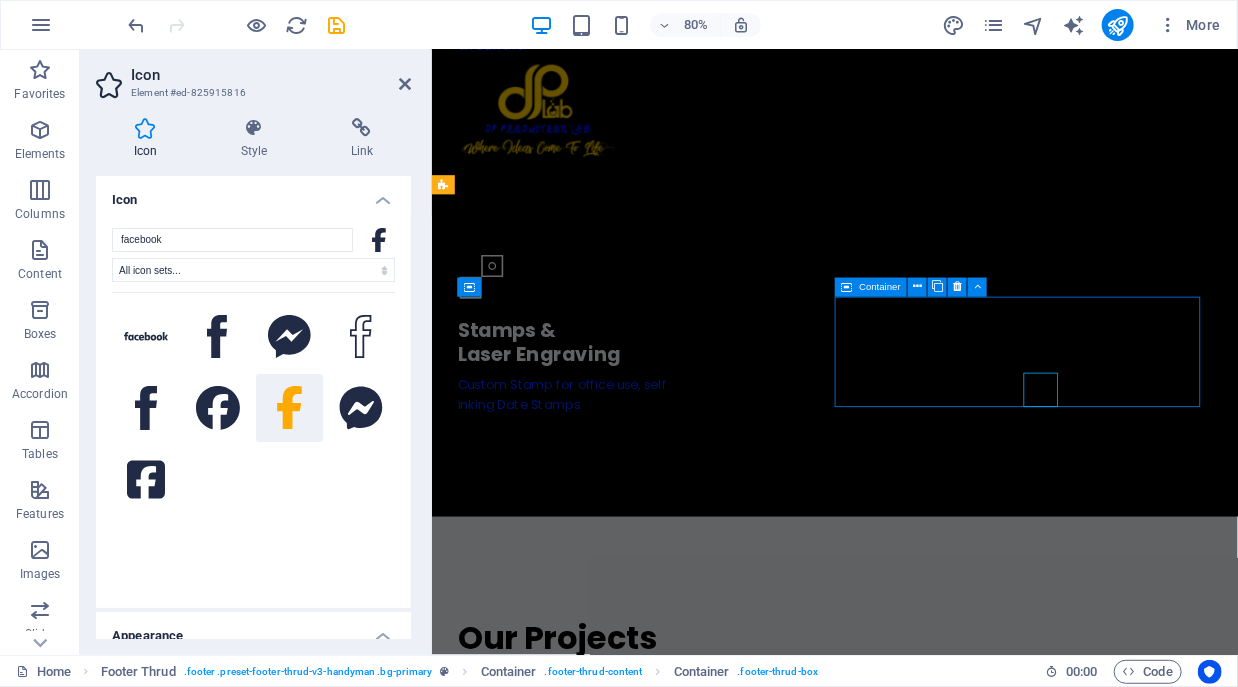 scroll, scrollTop: 7298, scrollLeft: 0, axis: vertical 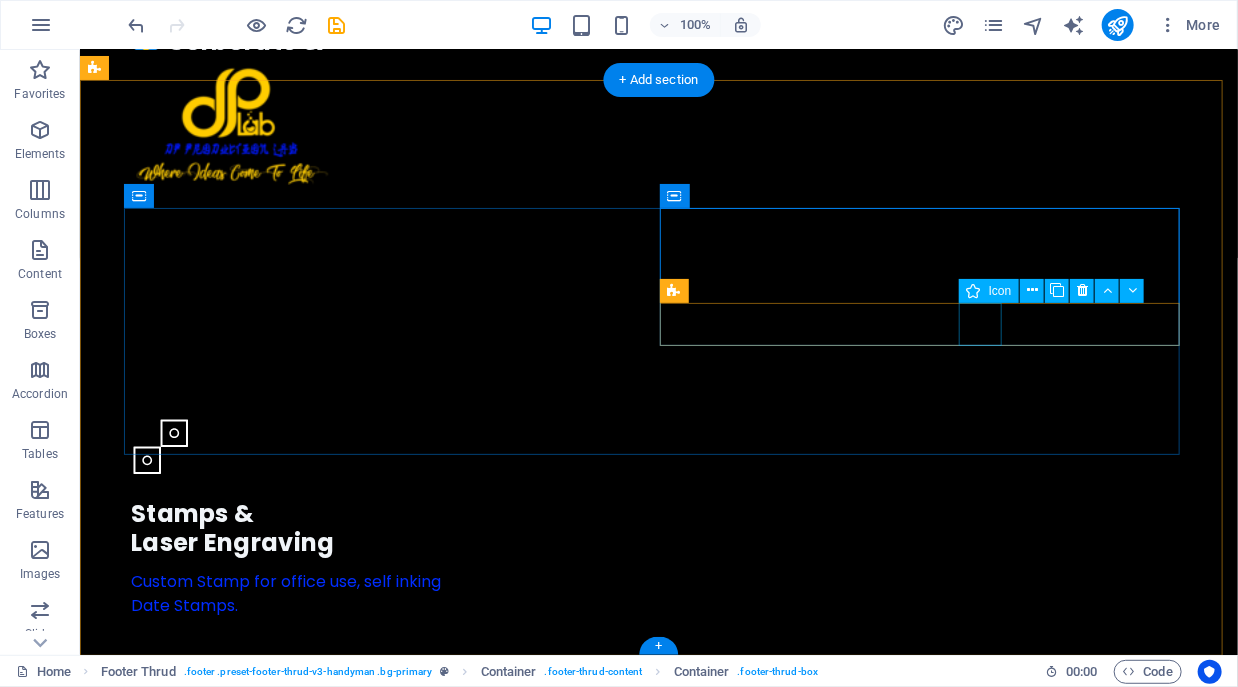 click at bounding box center [390, 16631] 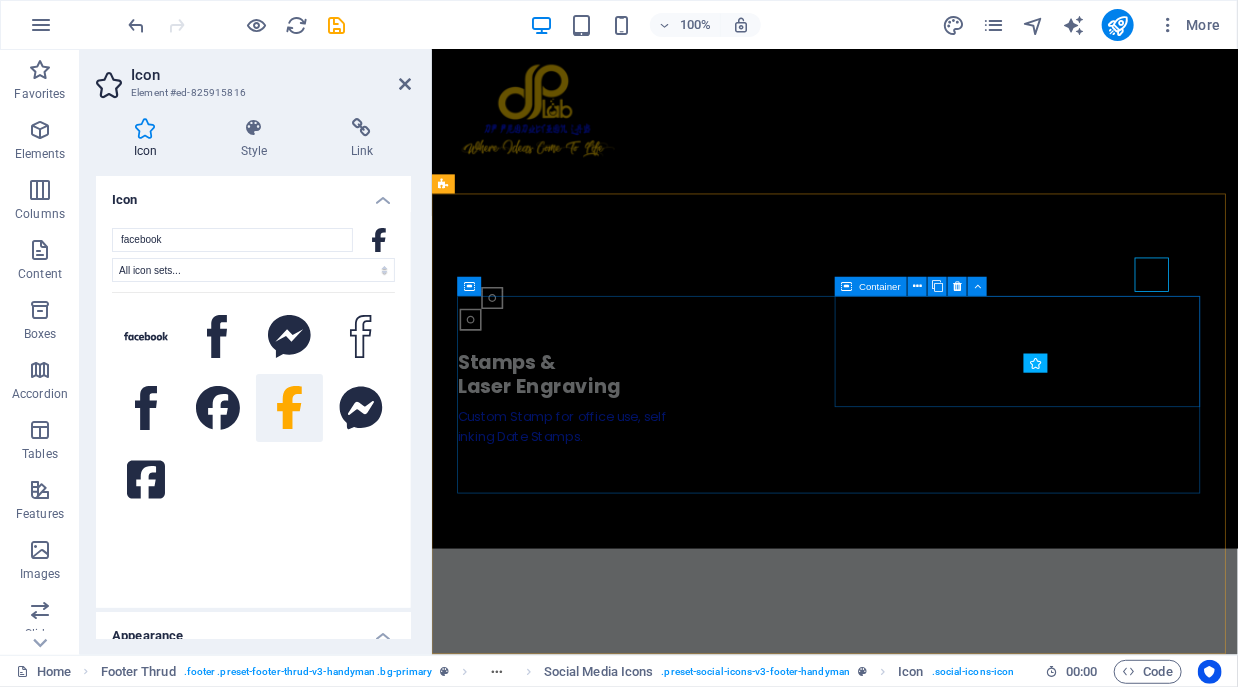 scroll, scrollTop: 7338, scrollLeft: 0, axis: vertical 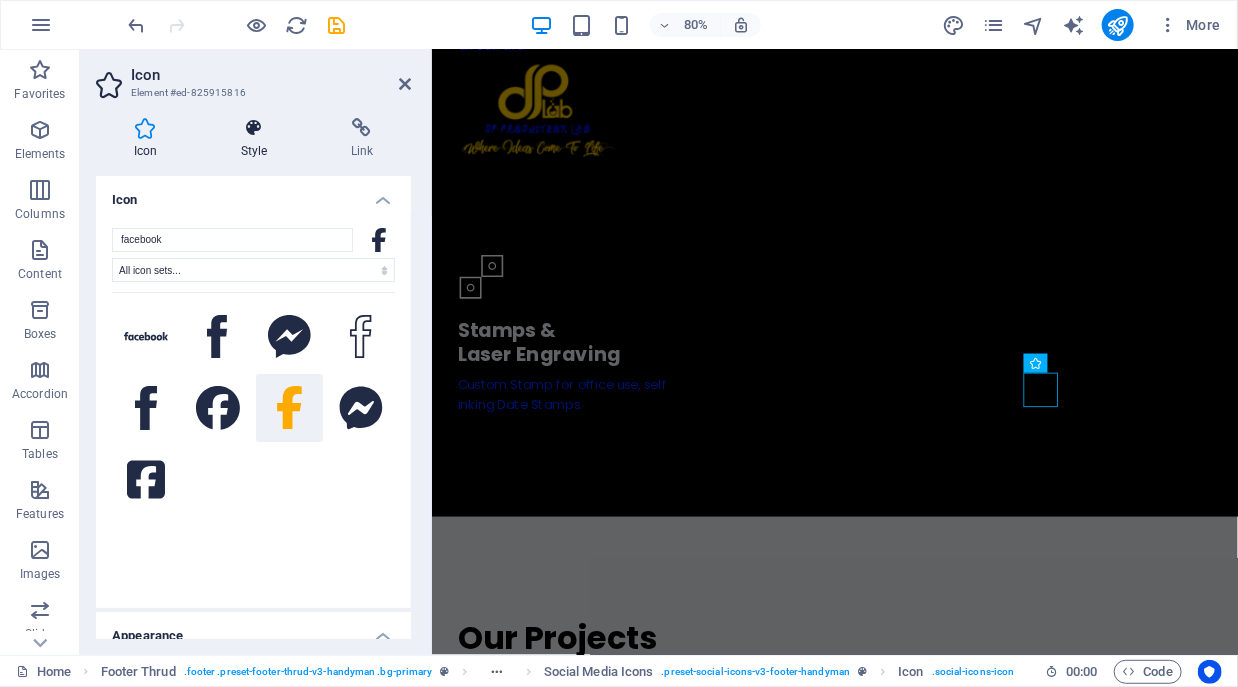 click at bounding box center [254, 128] 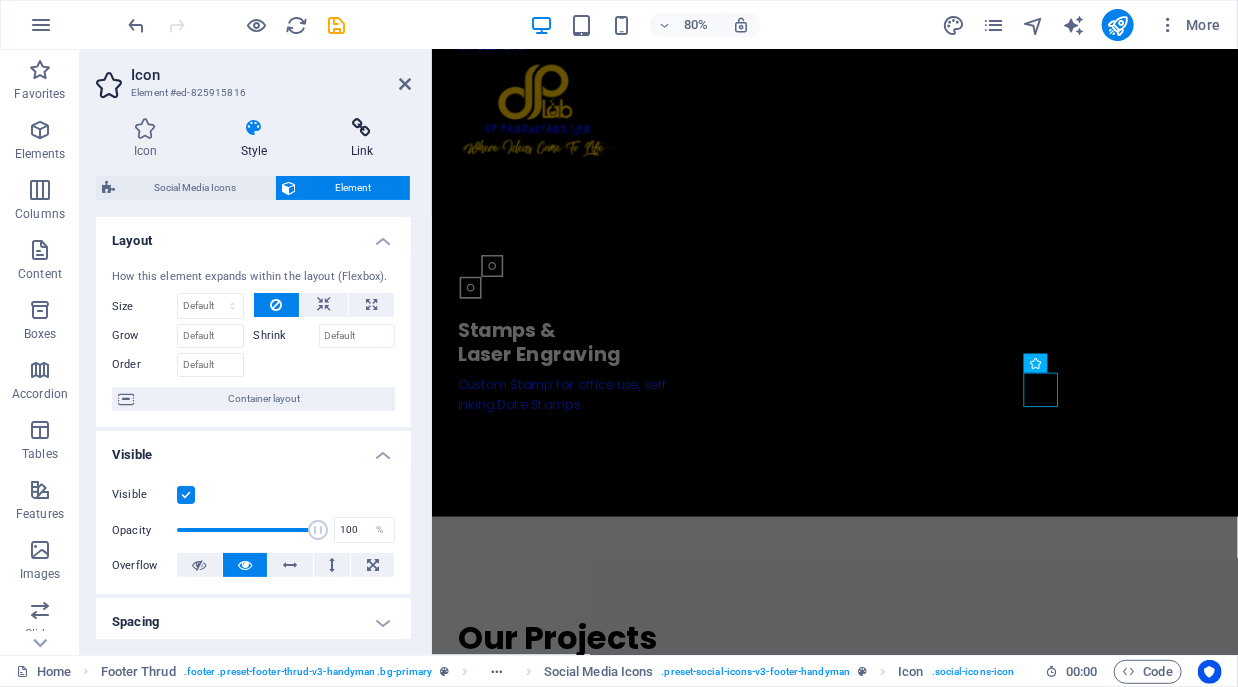 click at bounding box center [362, 128] 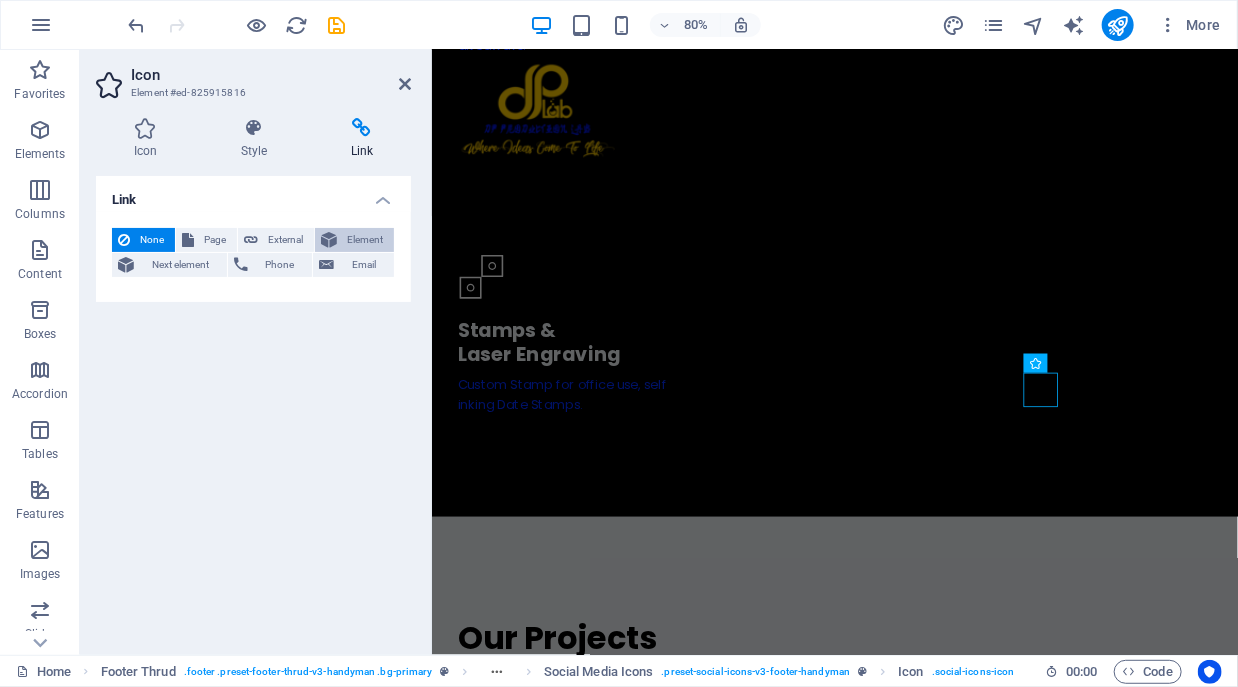 click at bounding box center (329, 240) 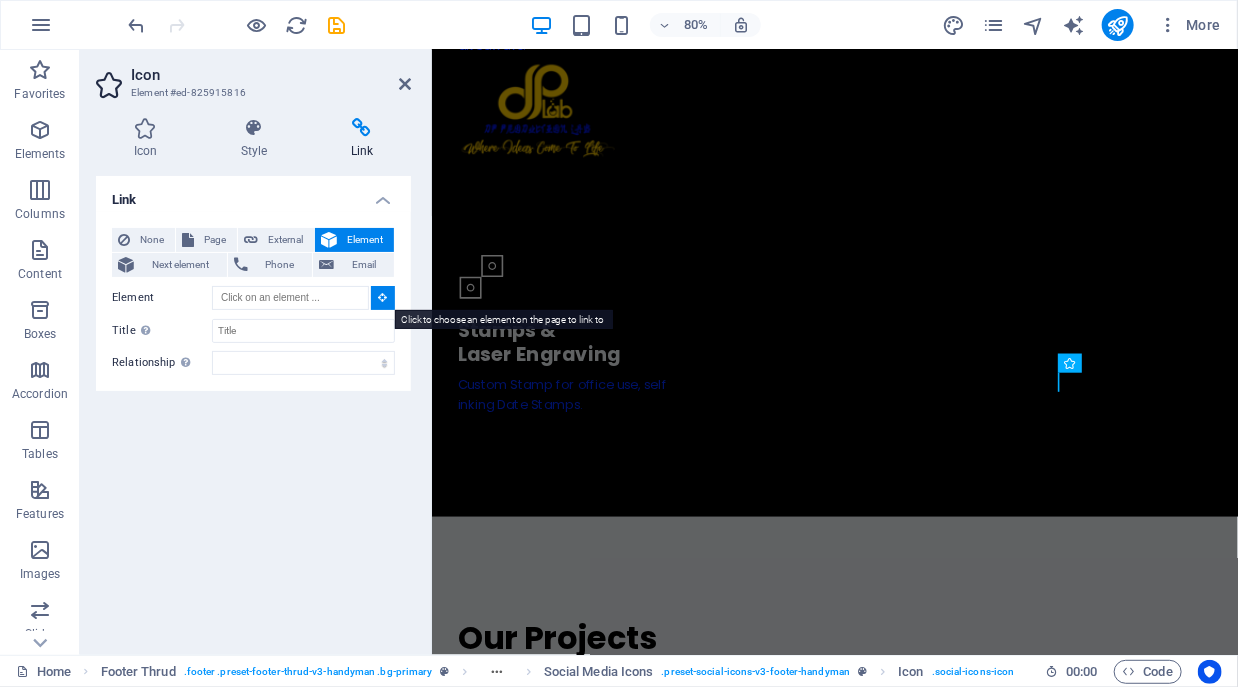 click at bounding box center (383, 298) 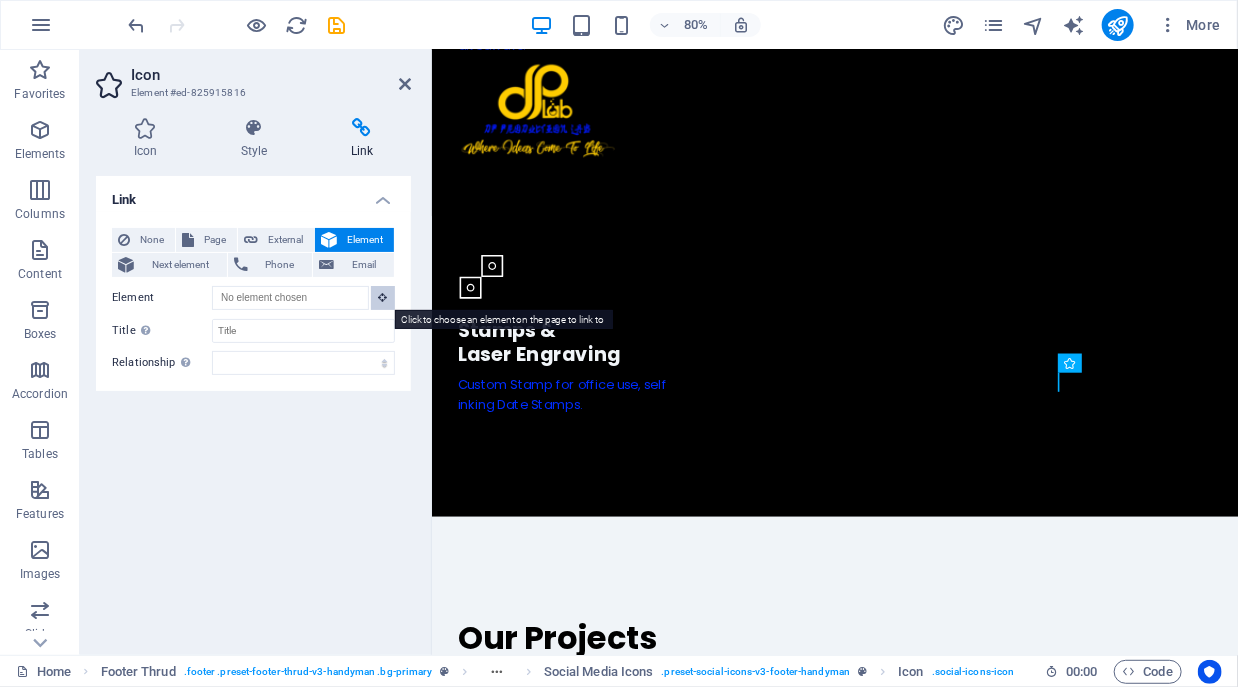 click at bounding box center [383, 298] 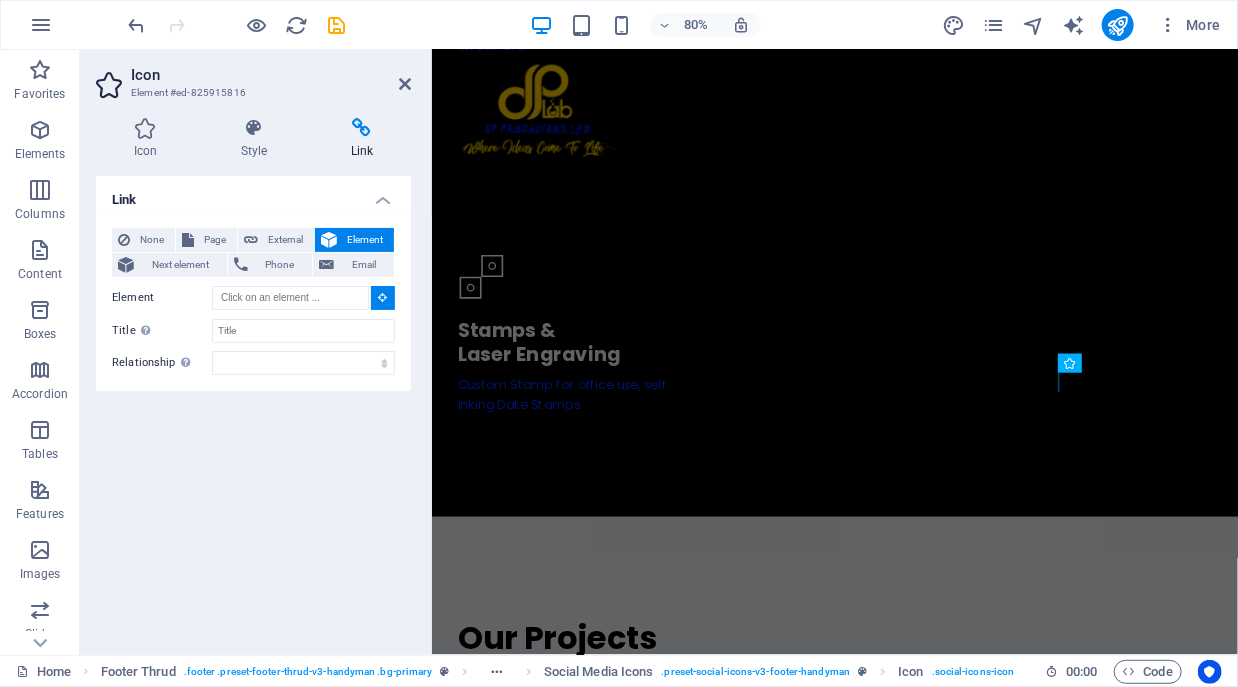 click at bounding box center (383, 297) 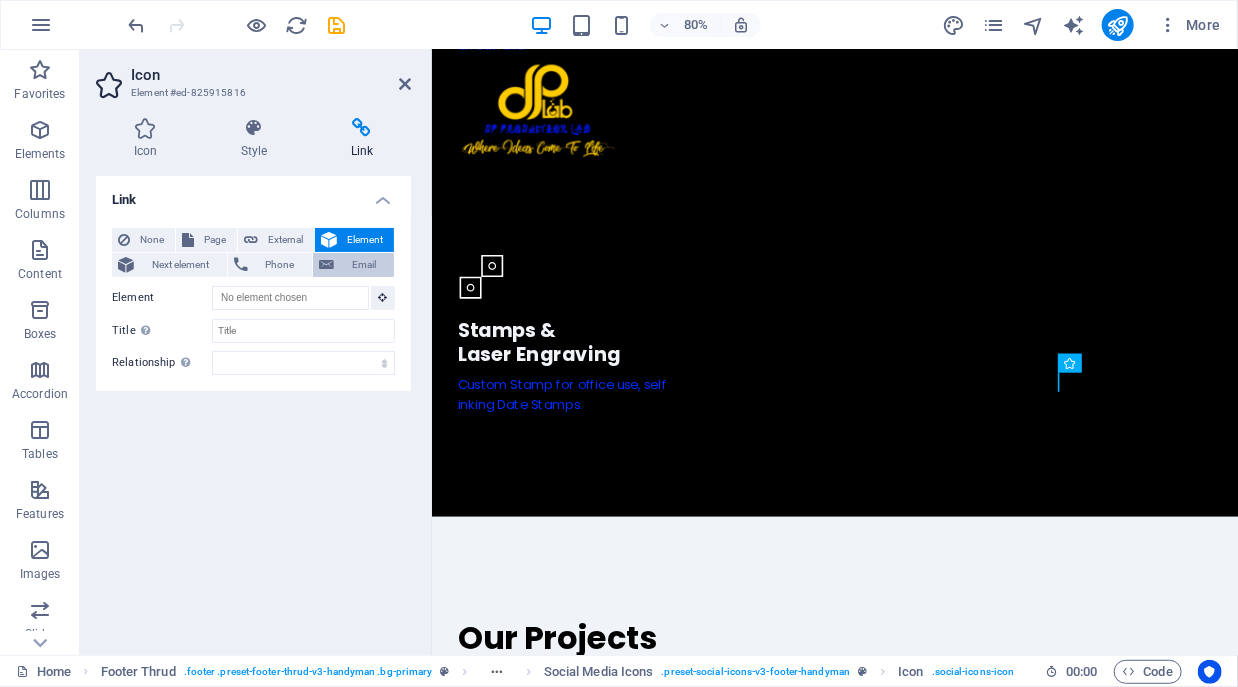click on "Email" at bounding box center [364, 265] 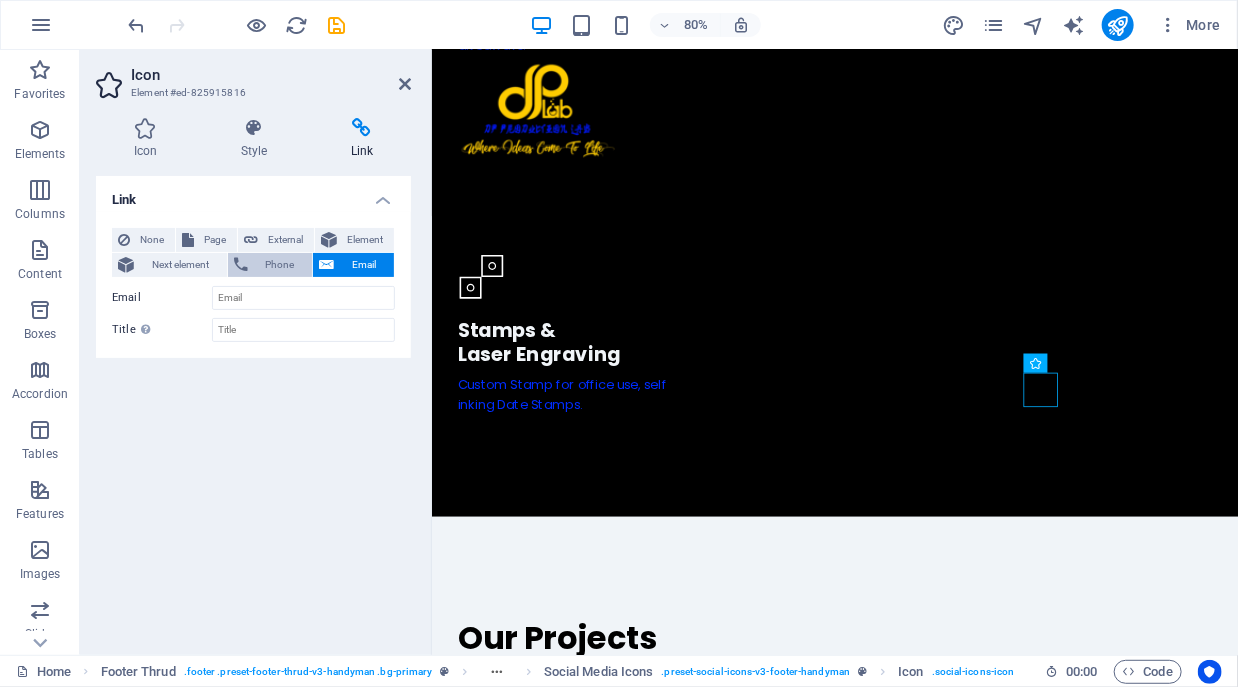 click on "Phone" at bounding box center [280, 265] 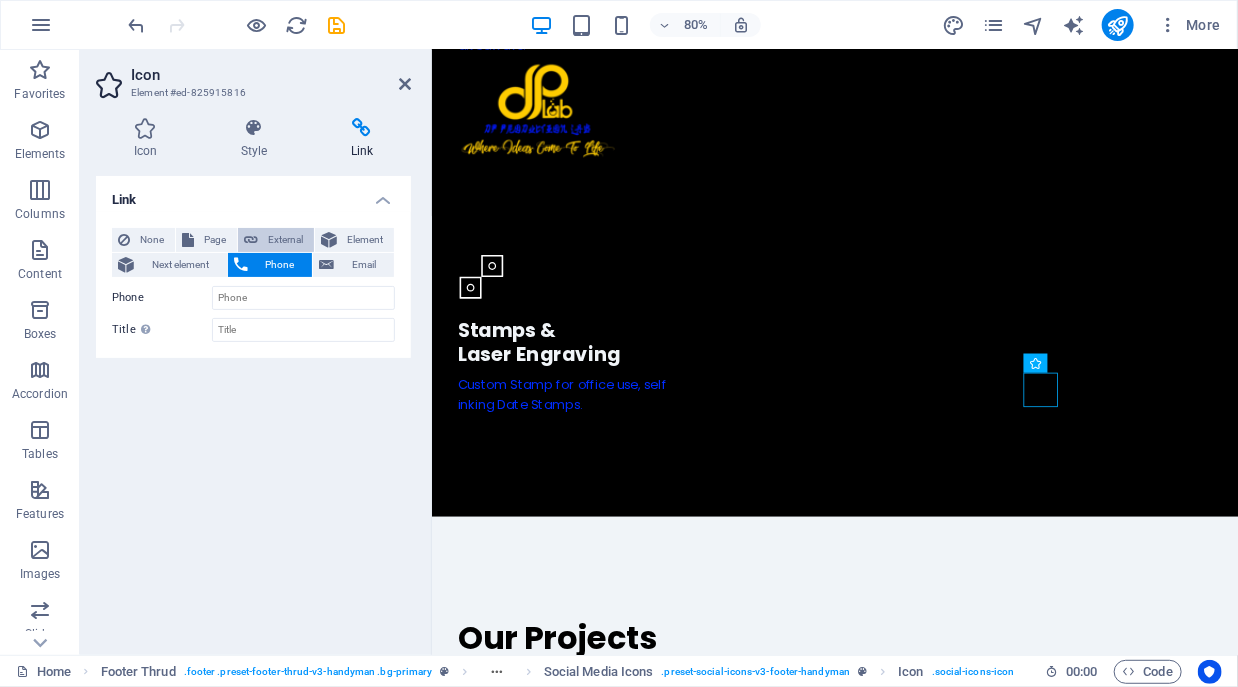 click on "External" at bounding box center (286, 240) 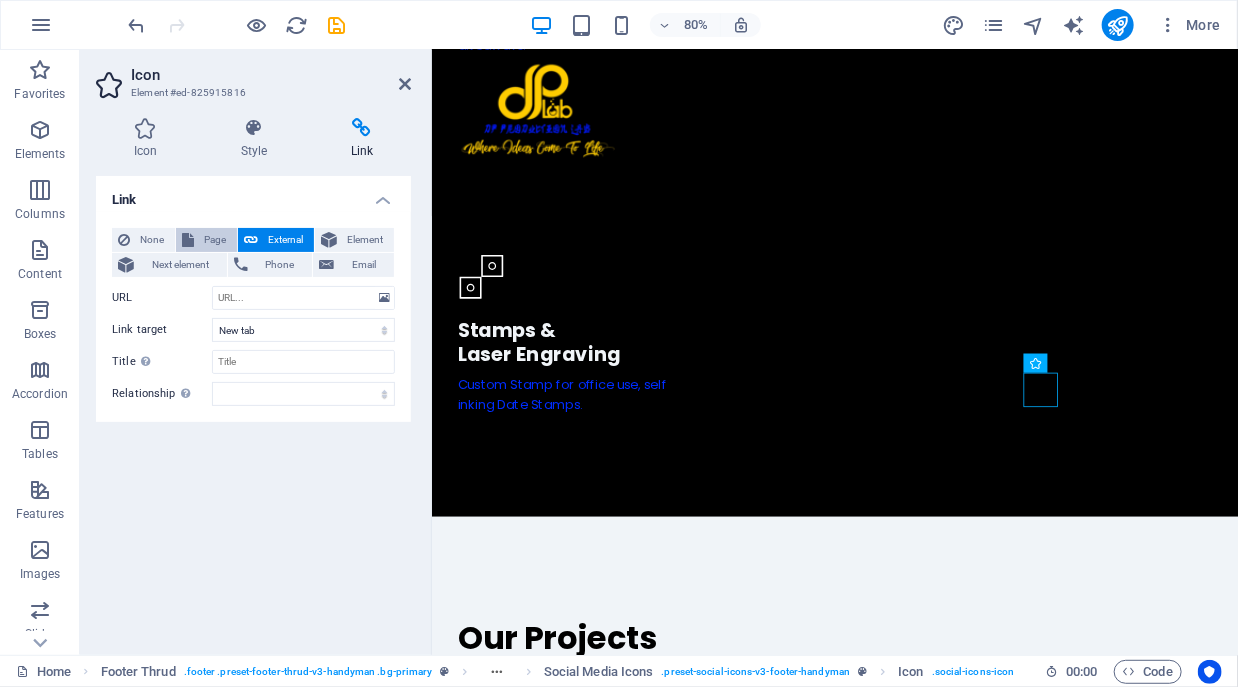 click on "Page" at bounding box center [215, 240] 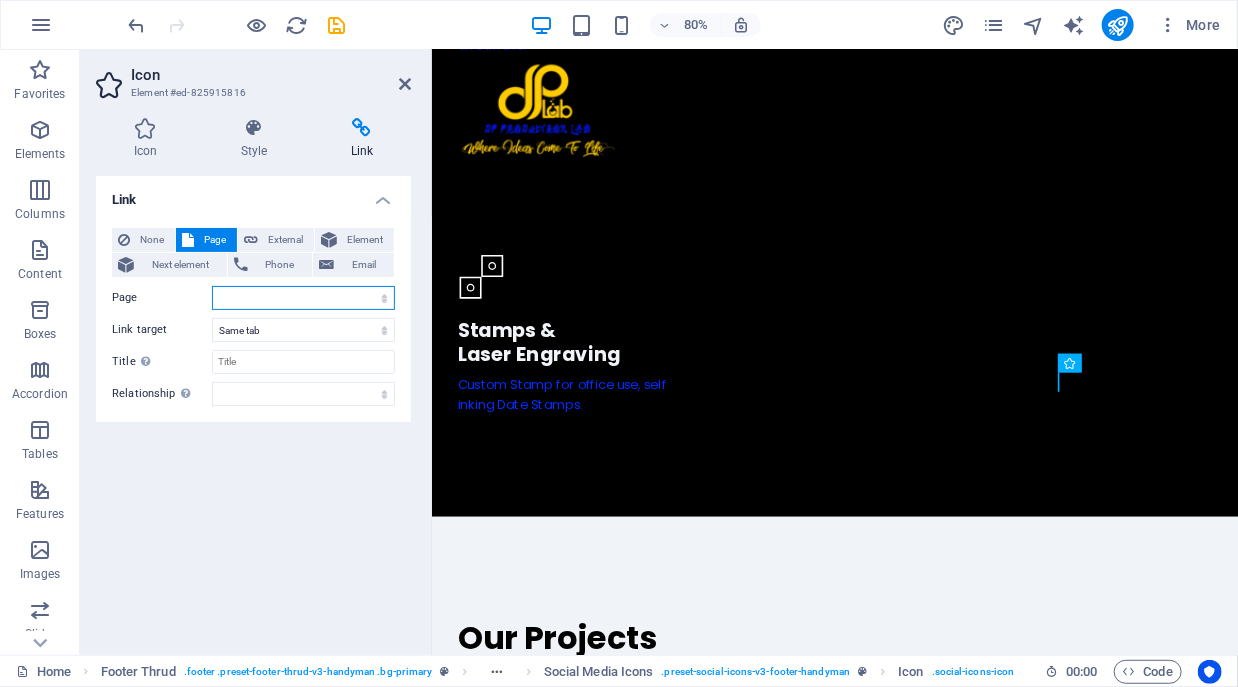 click on "Home Subpage Legal Notice Privacy" at bounding box center [303, 298] 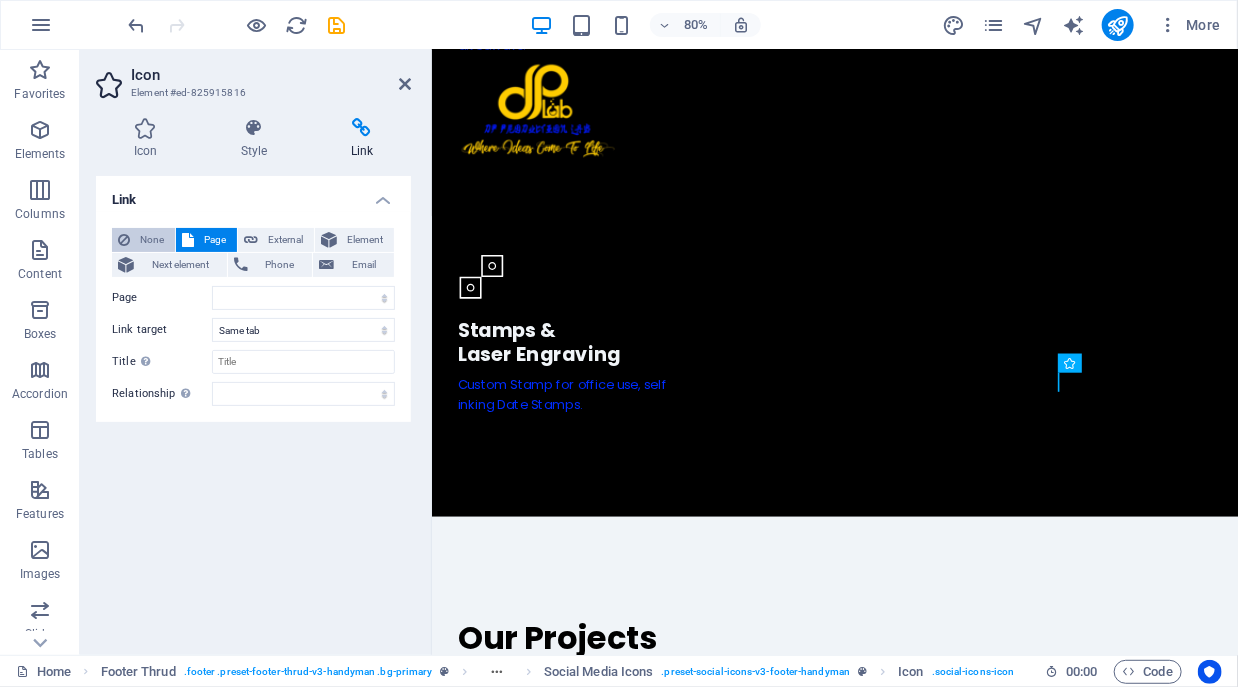 click at bounding box center [124, 240] 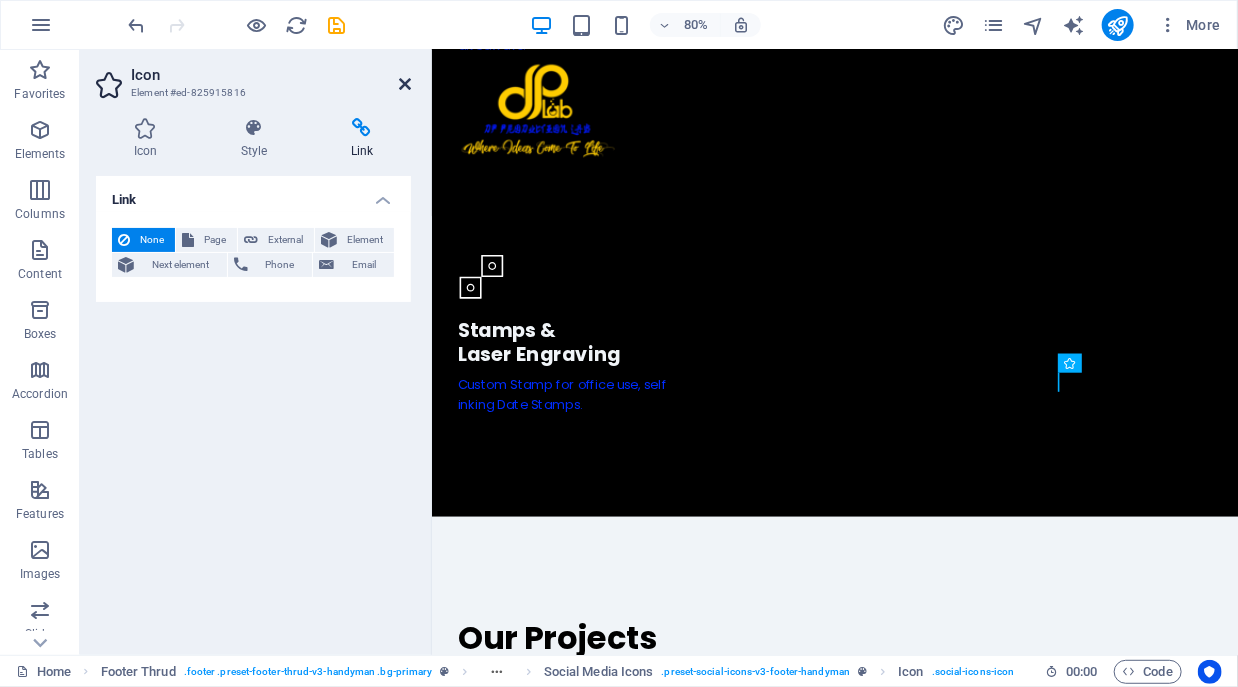 click at bounding box center (405, 84) 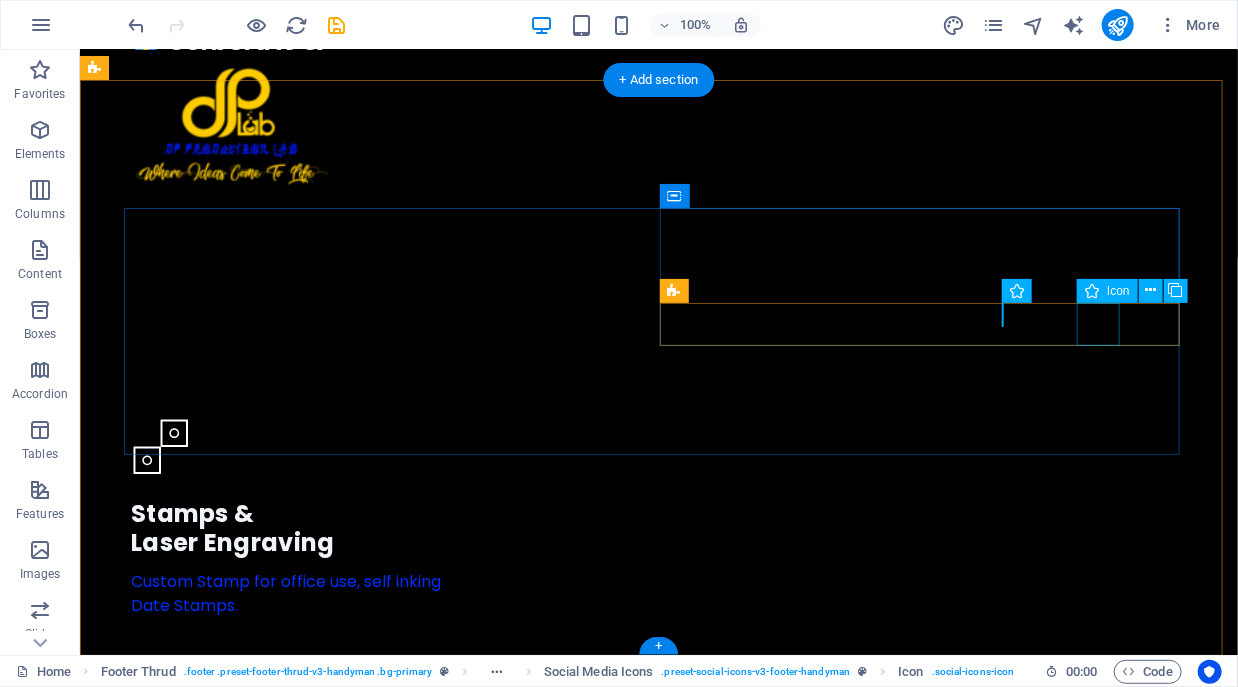 click at bounding box center [390, 17706] 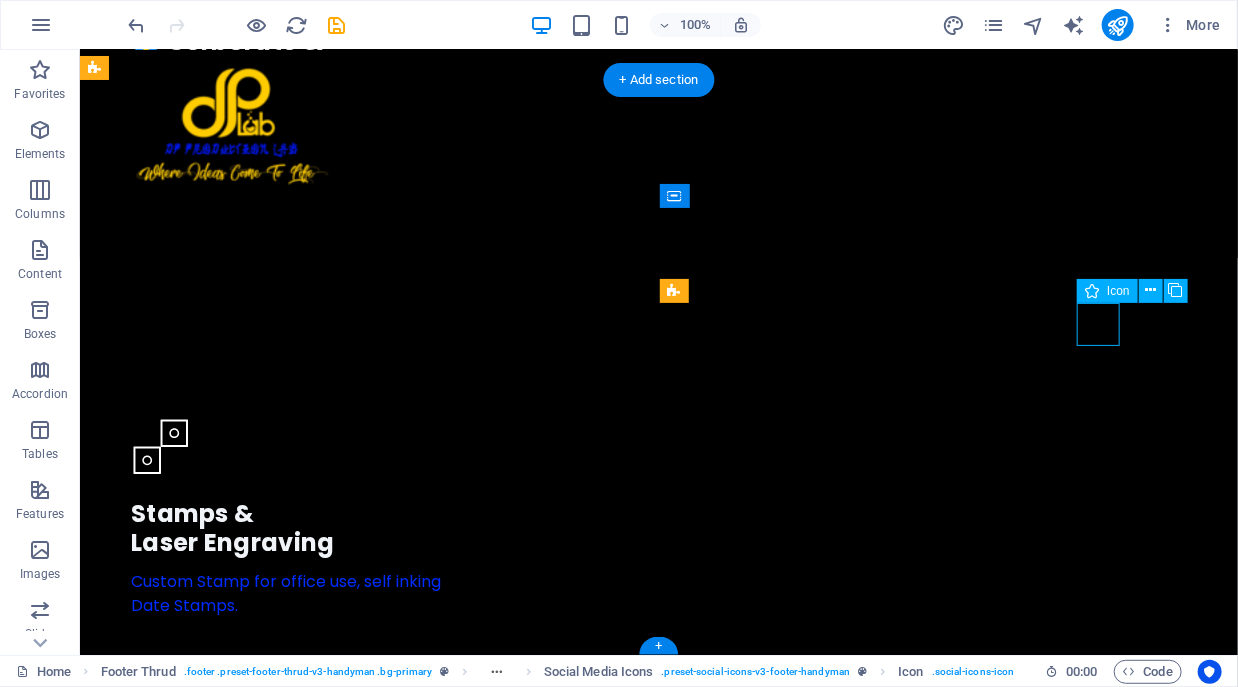 click at bounding box center (390, 17706) 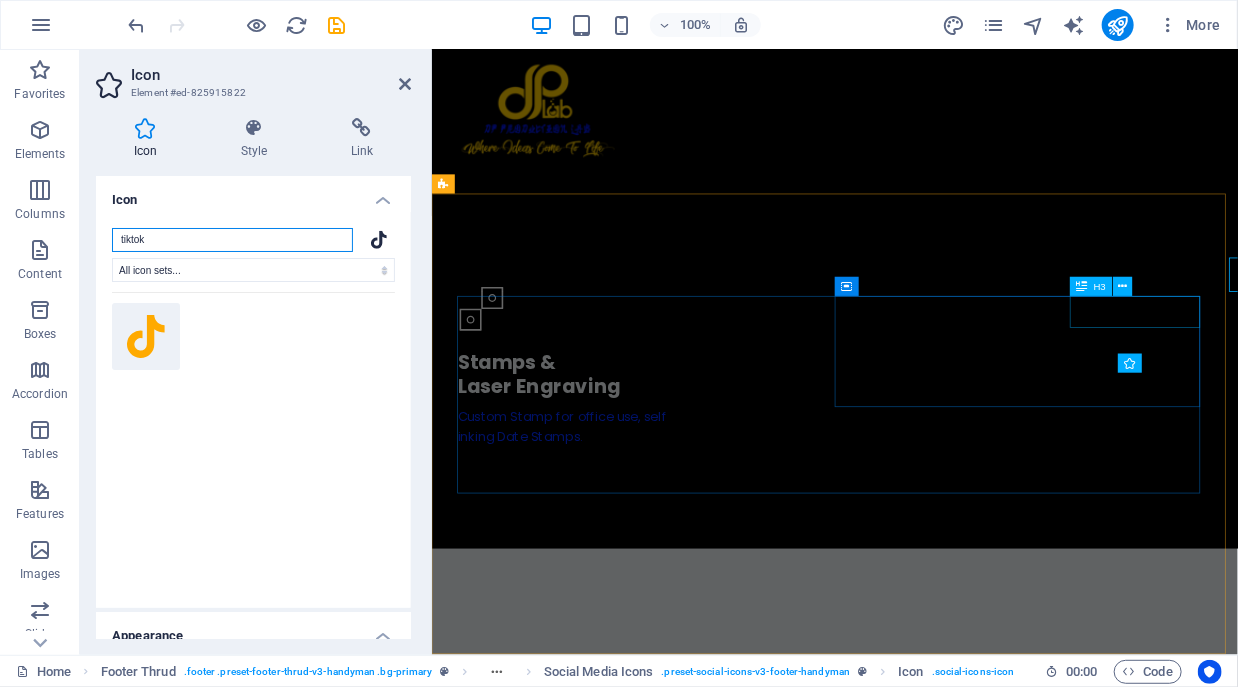 scroll, scrollTop: 7338, scrollLeft: 0, axis: vertical 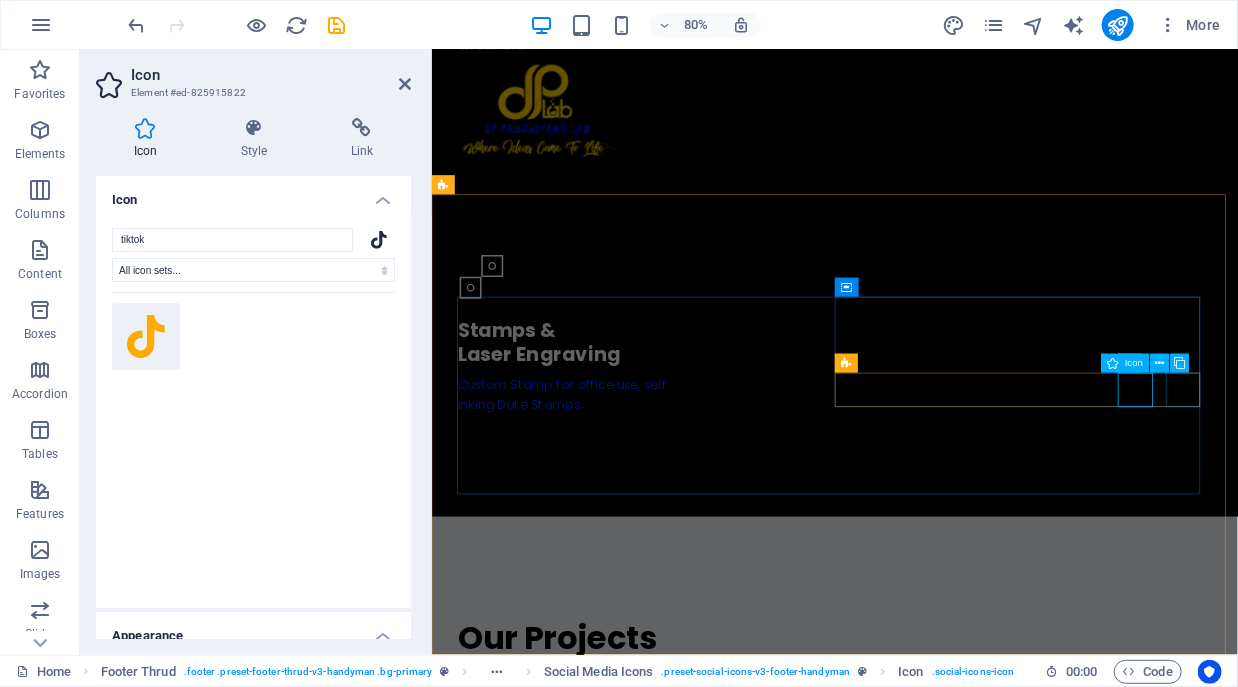 click at bounding box center [695, 17536] 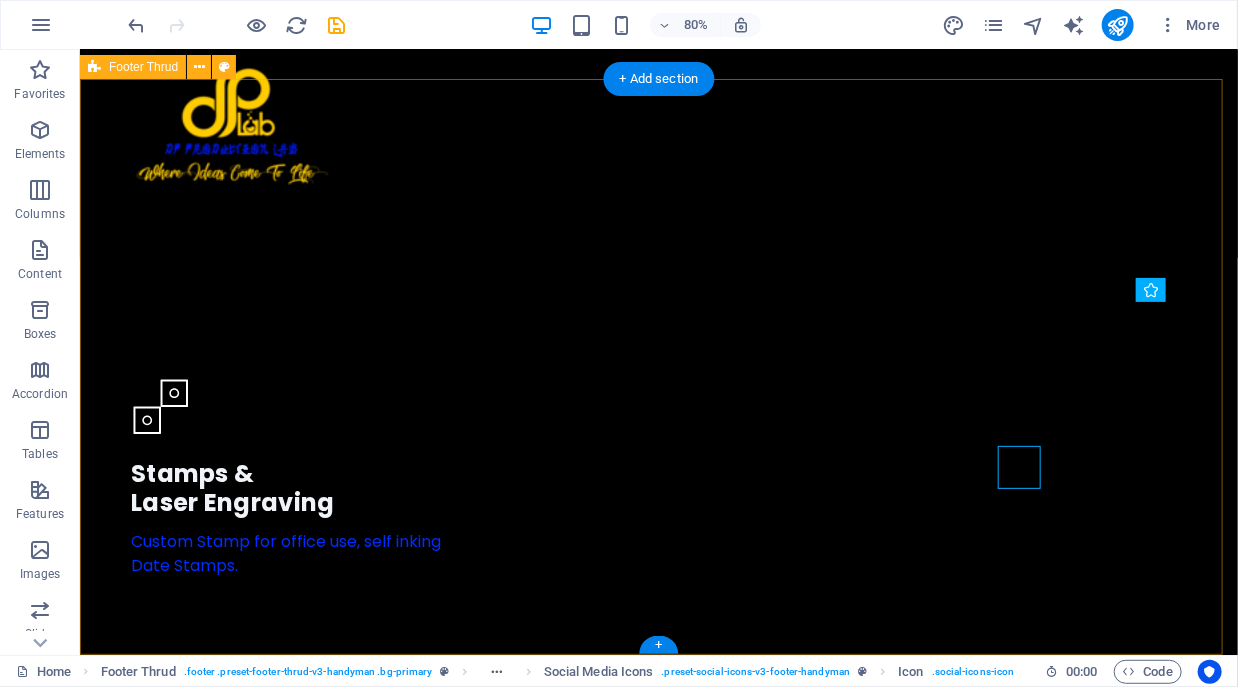 scroll, scrollTop: 7298, scrollLeft: 0, axis: vertical 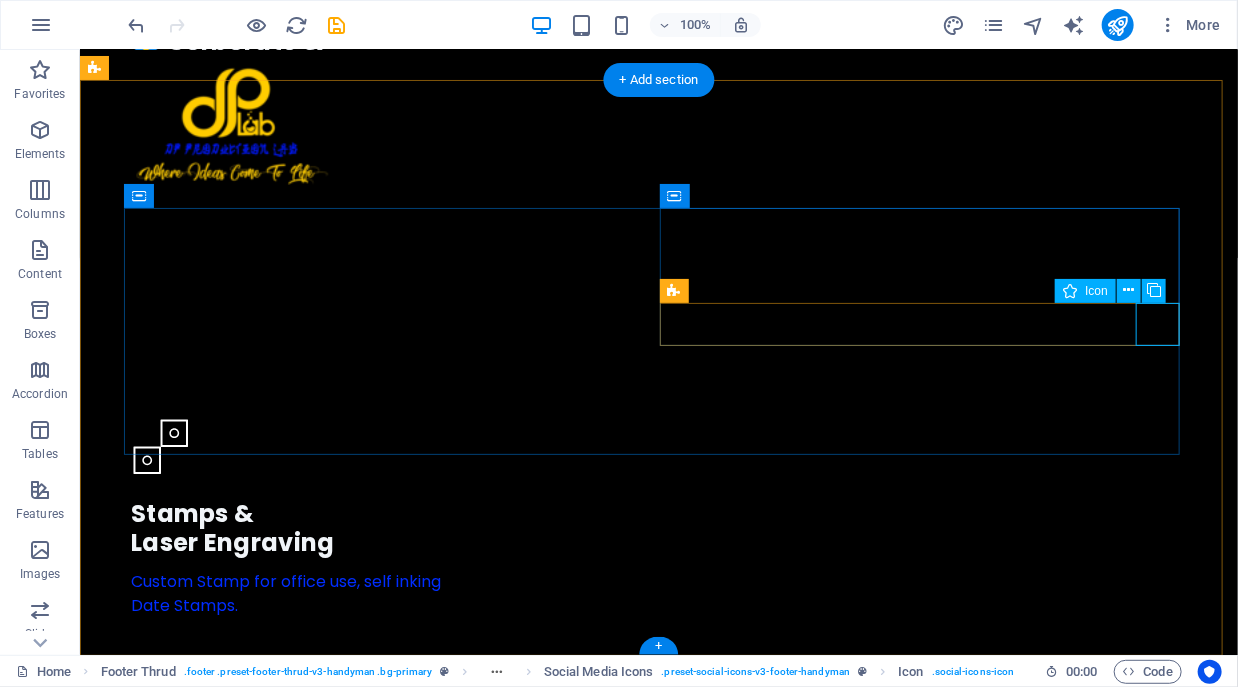 click at bounding box center (390, 17758) 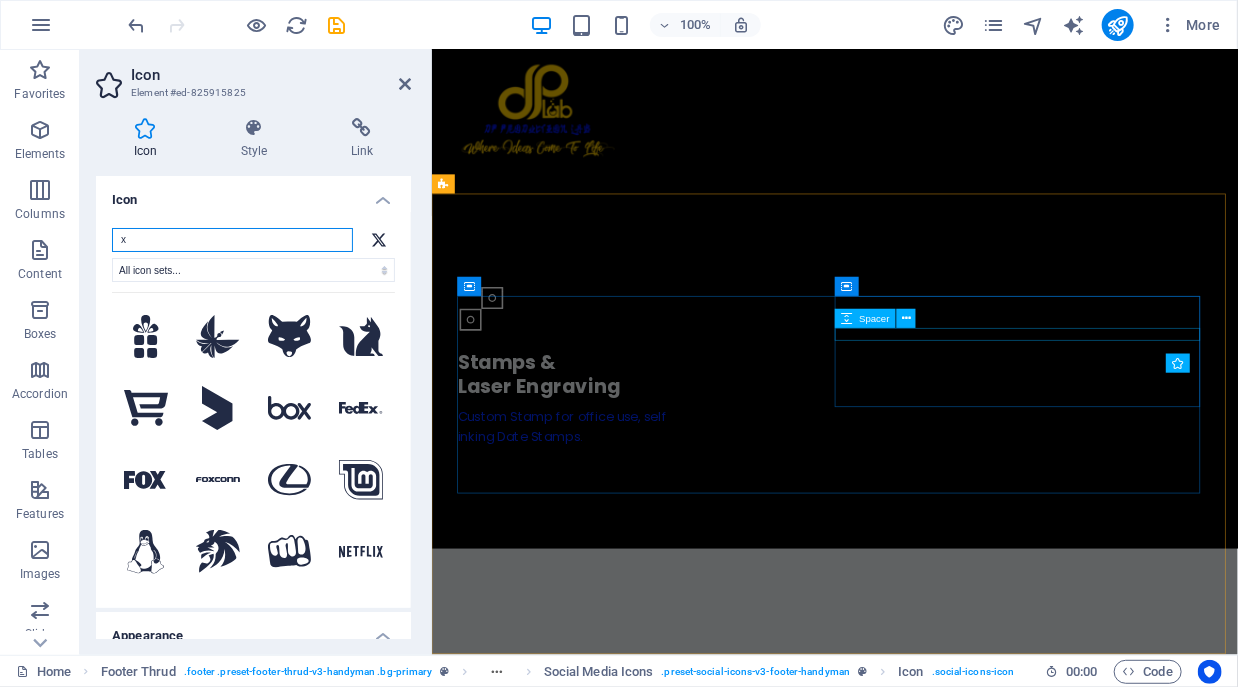 scroll, scrollTop: 7338, scrollLeft: 0, axis: vertical 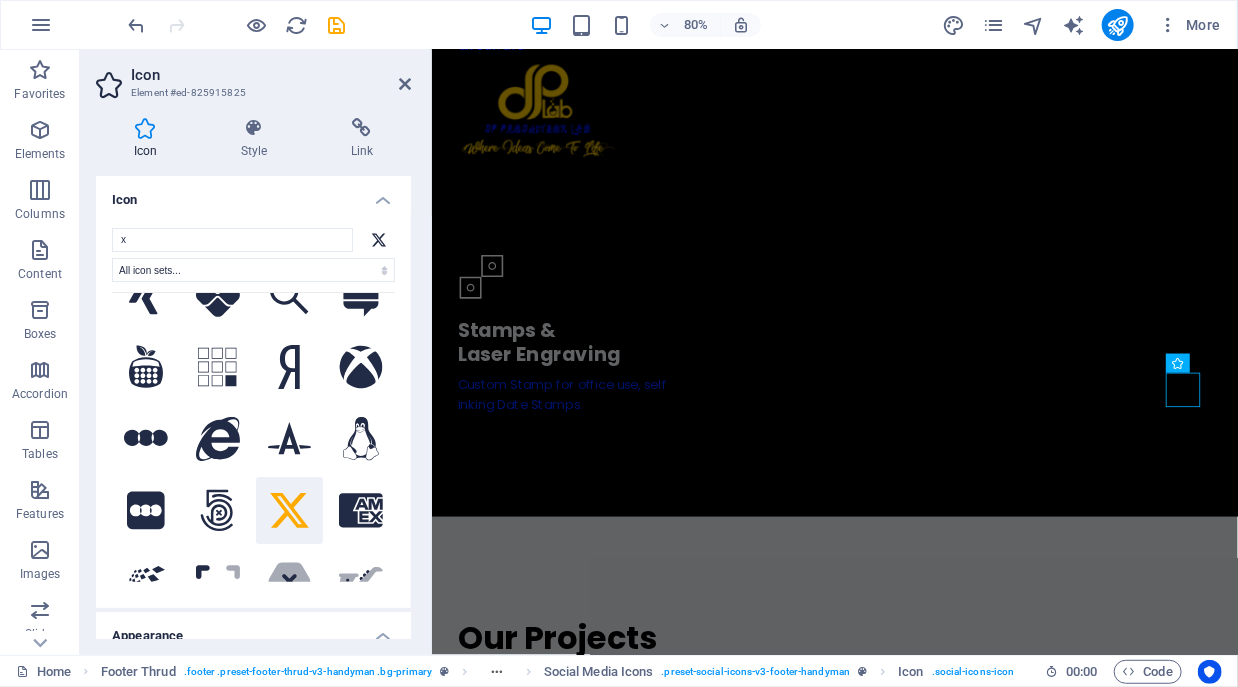 click 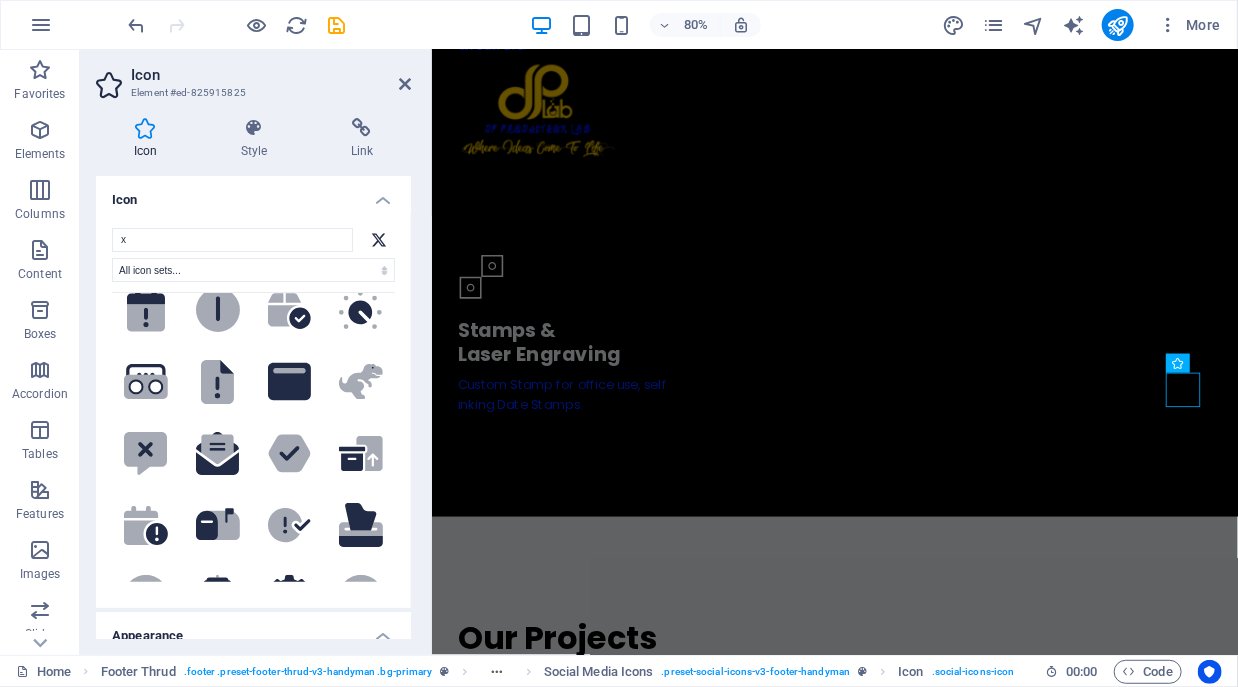 scroll, scrollTop: 3632, scrollLeft: 0, axis: vertical 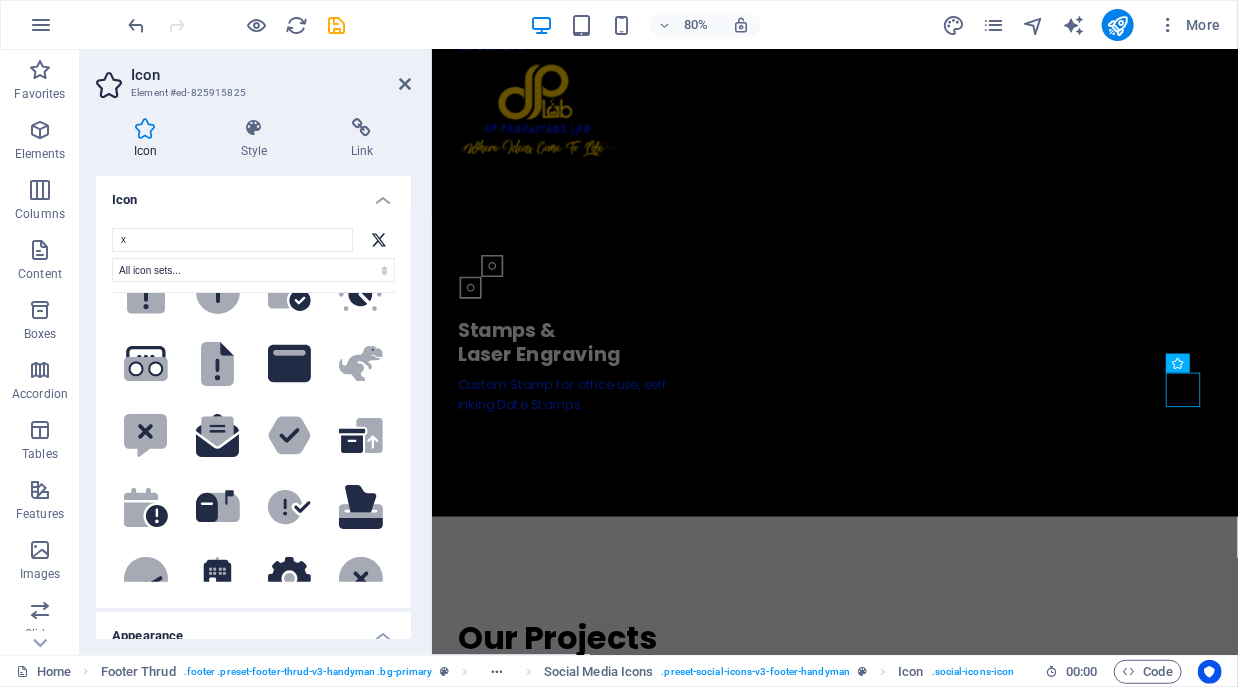 click on "x All icon sets... IcoFont Ionicons FontAwesome Brands FontAwesome Duotone FontAwesome Solid FontAwesome Regular FontAwesome Light FontAwesome Thin FontAwesome Sharp Solid FontAwesome Sharp Regular FontAwesome Sharp Light FontAwesome Sharp Thin .fa-secondary{opacity:.4} .fa-secondary{opacity:.4} .fa-secondary{opacity:.4} .fa-secondary{opacity:.4} .fa-secondary{opacity:.4} .fa-secondary{opacity:.4} .fa-secondary{opacity:.4} .fa-secondary{opacity:.4} .fa-secondary{opacity:.4} .fa-secondary{opacity:.4} .fa-secondary{opacity:.4} .fa-secondary{opacity:.4} .fa-secondary{opacity:.4} .fa-secondary{opacity:.4} .fa-secondary{opacity:.4} .fa-secondary{opacity:.4} .fa-secondary{opacity:.4} .fa-secondary{opacity:.4} .fa-secondary{opacity:.4} .fa-secondary{opacity:.4} .fa-secondary{opacity:.4} .fa-secondary{opacity:.4} .fa-secondary{opacity:.4} .fa-secondary{opacity:.4} .fa-secondary{opacity:.4} .fa-secondary{opacity:.4} .fa-secondary{opacity:.4} .fa-secondary{opacity:.4} .fa-secondary{opacity:.4} .fa-secondary{opacity:.4}" at bounding box center [253, 410] 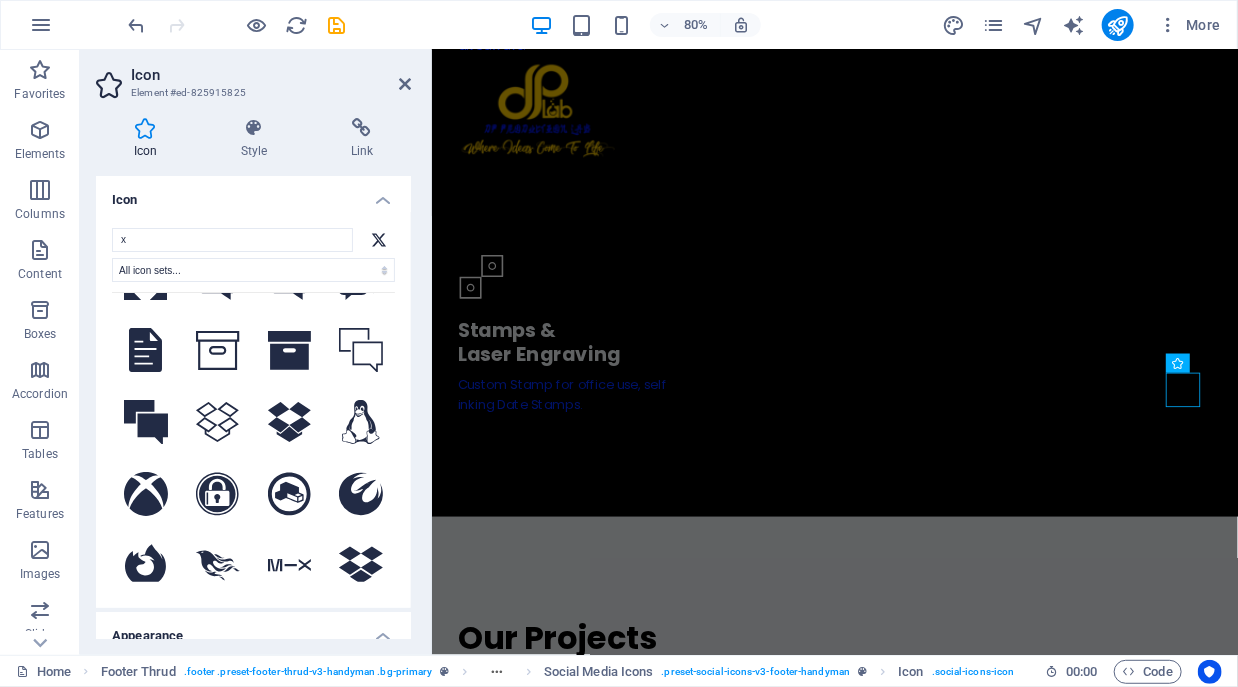 scroll, scrollTop: 0, scrollLeft: 0, axis: both 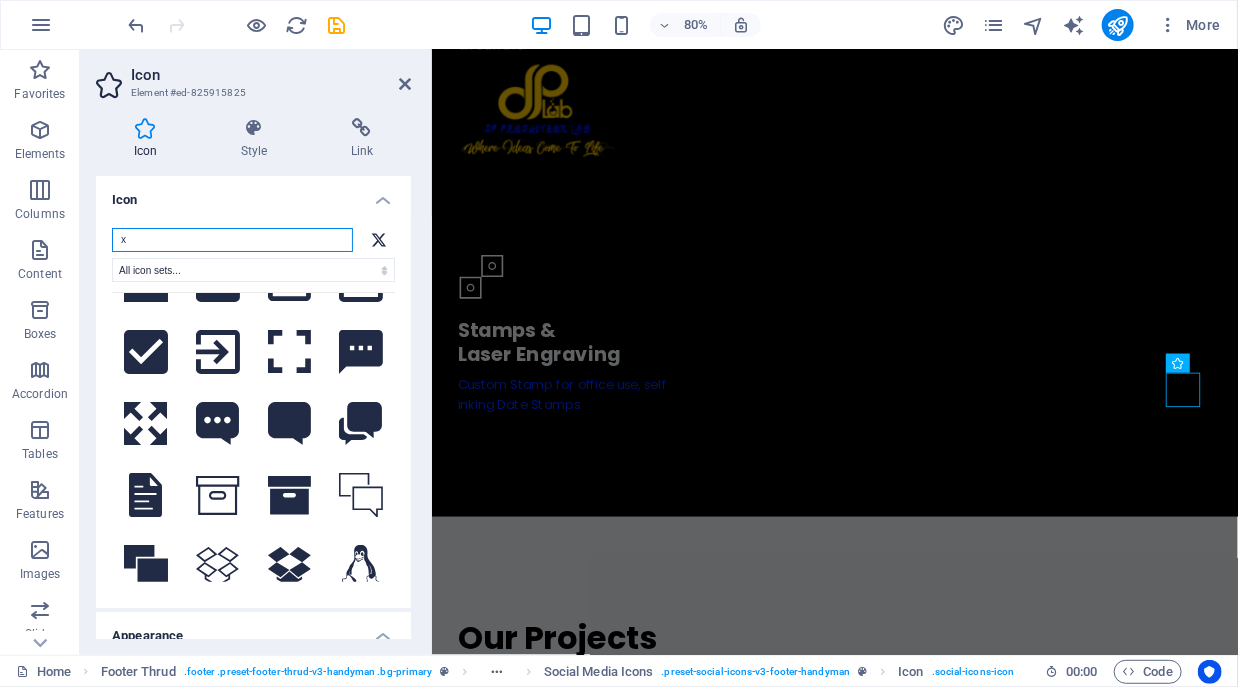 click on "x" at bounding box center (232, 240) 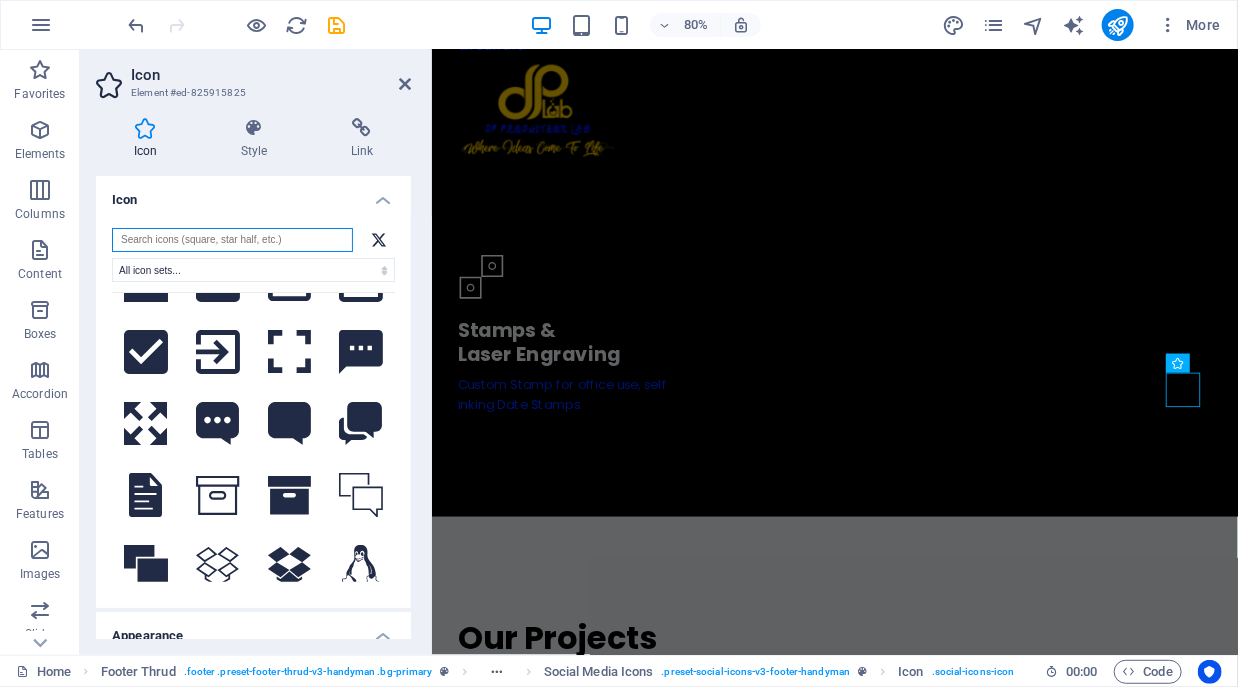 scroll, scrollTop: 0, scrollLeft: 0, axis: both 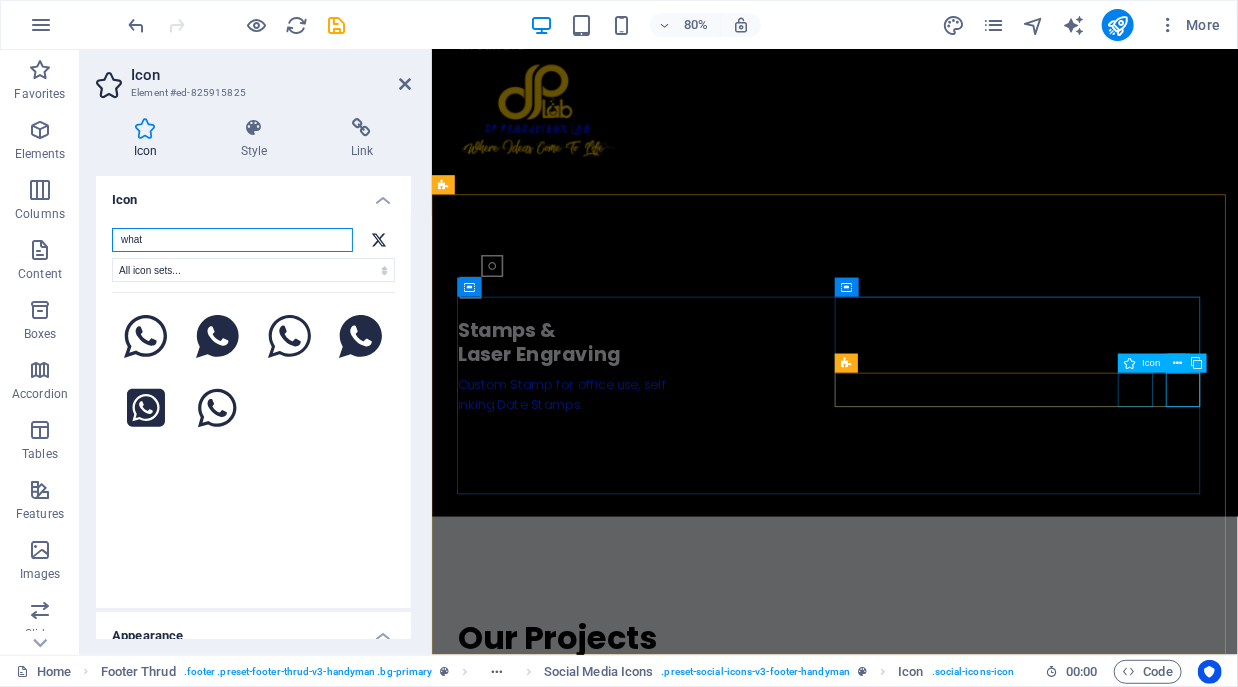 type on "what" 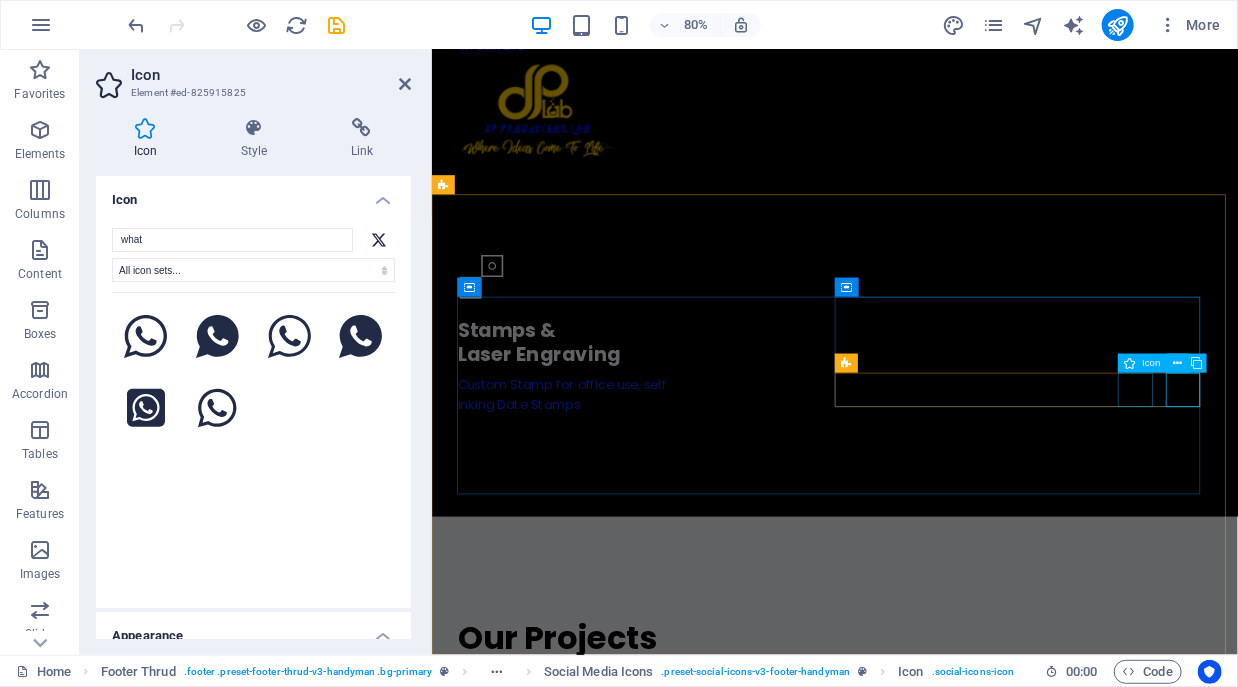 click at bounding box center (695, 17485) 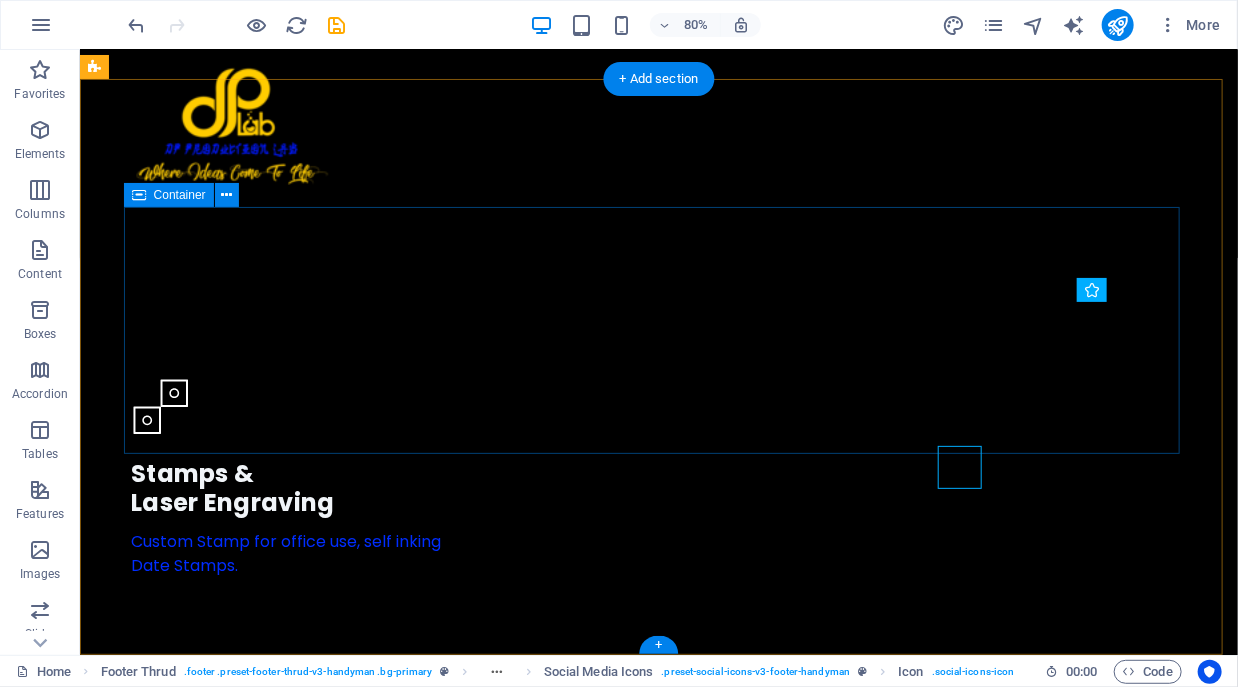 scroll, scrollTop: 7298, scrollLeft: 0, axis: vertical 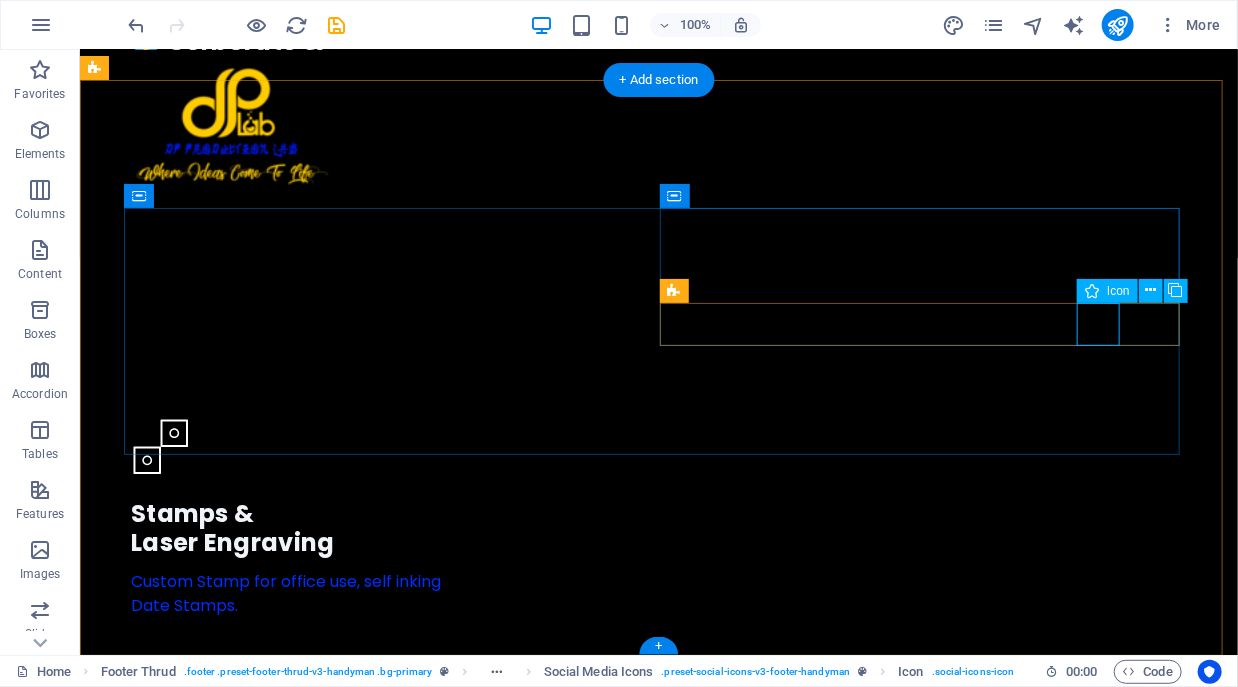 click at bounding box center (390, 17706) 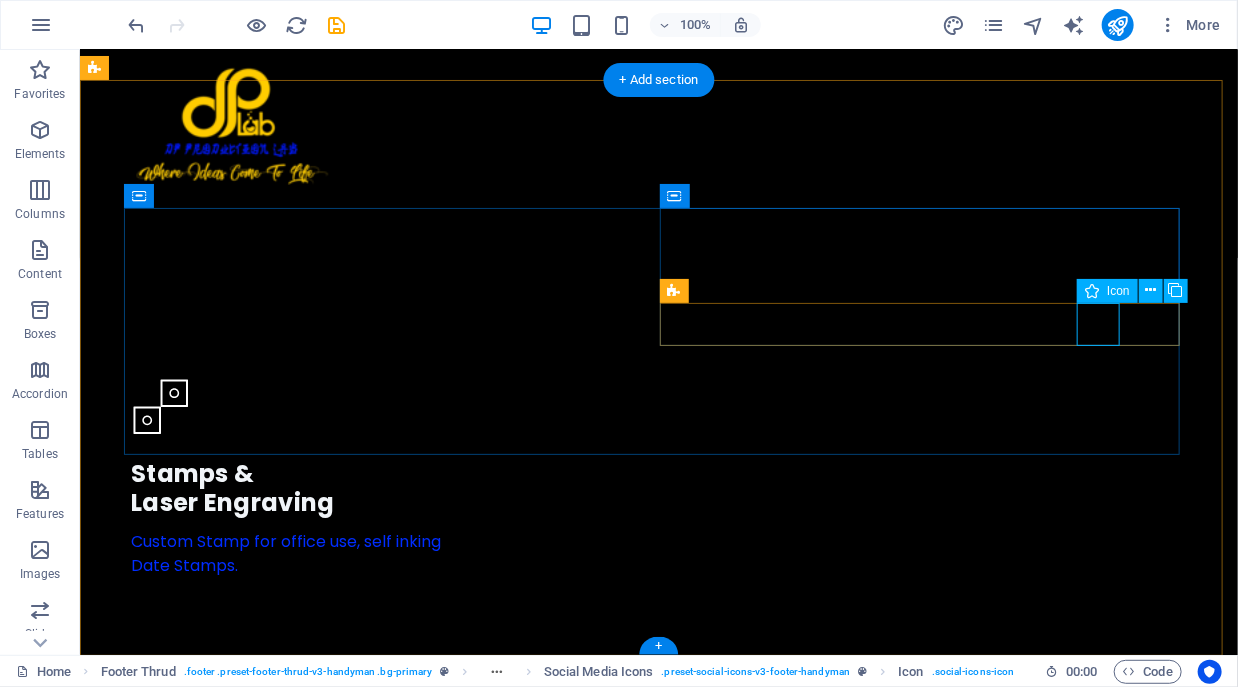 select on "xMidYMid" 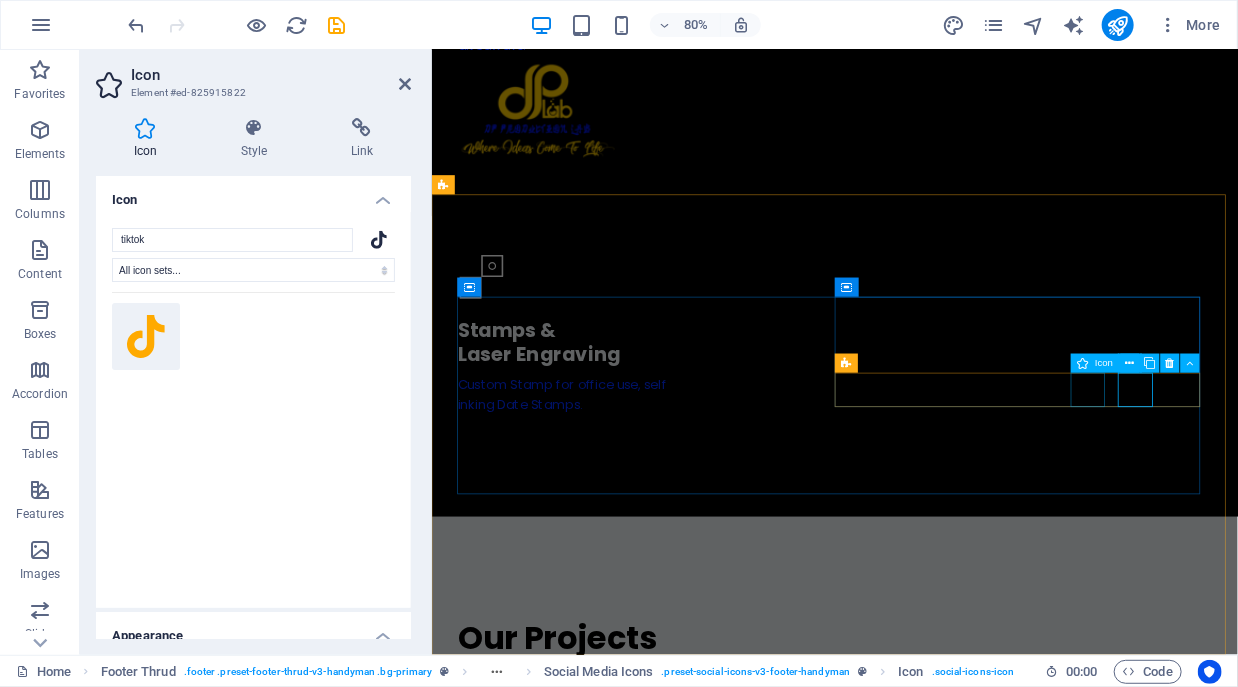 click at bounding box center (695, 17433) 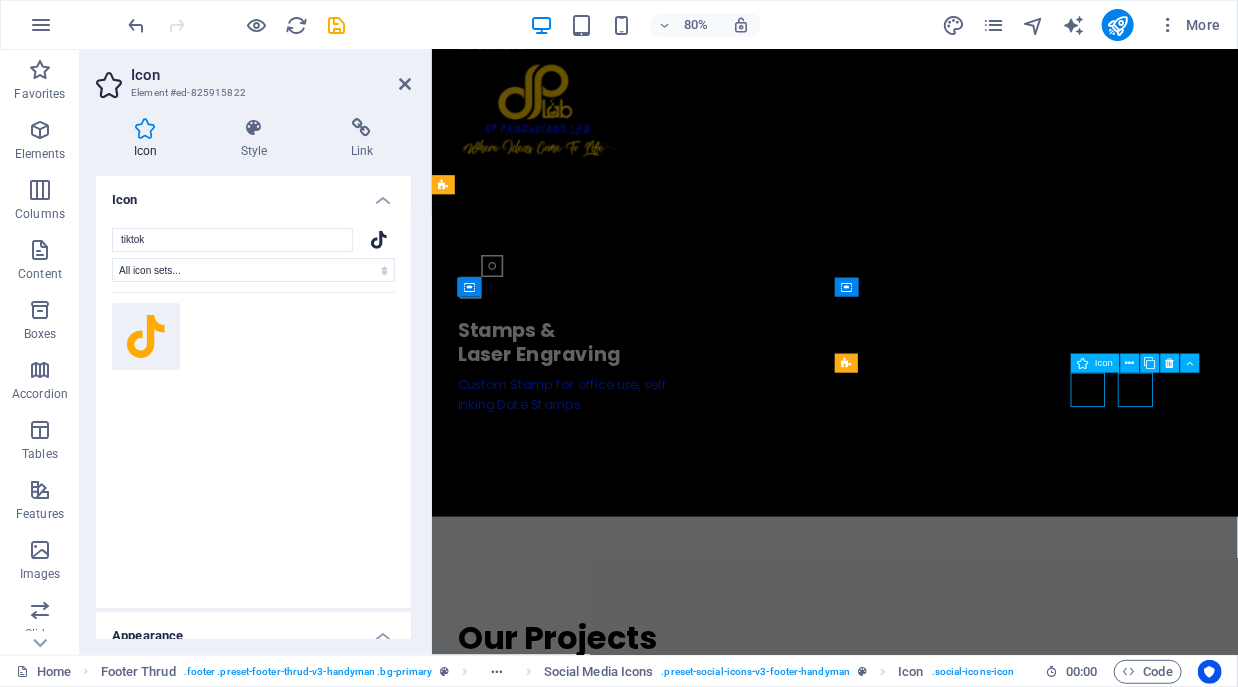scroll, scrollTop: 7298, scrollLeft: 0, axis: vertical 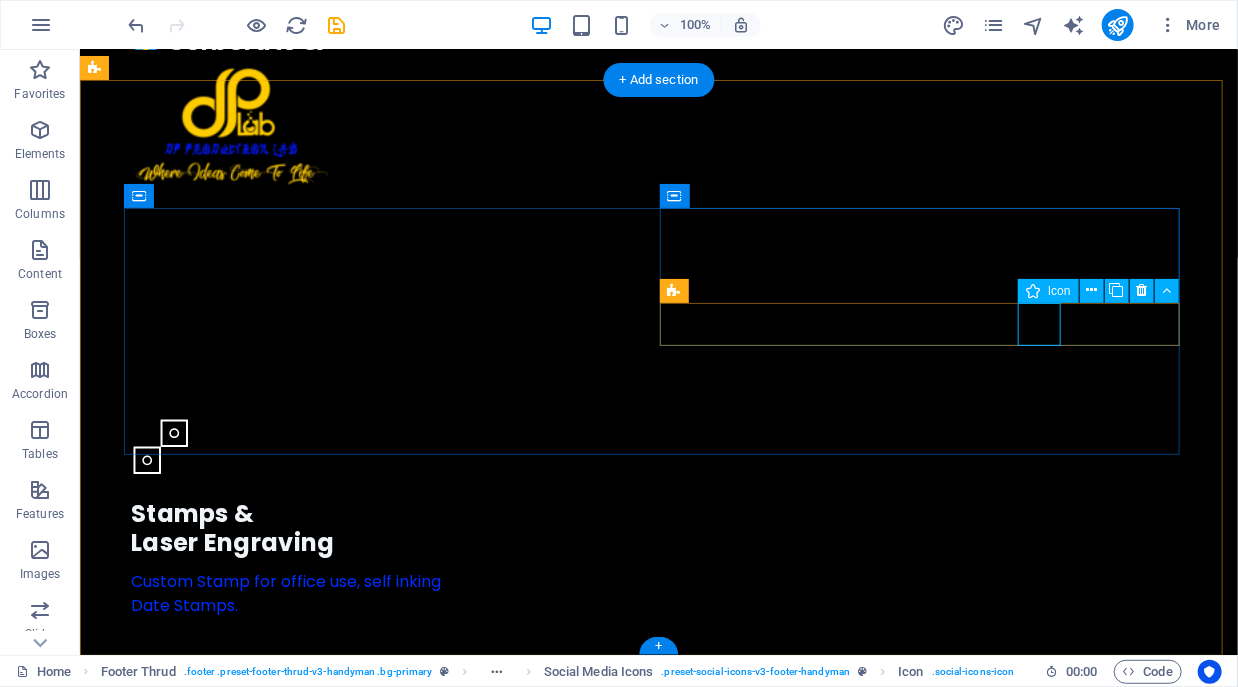 click at bounding box center [390, 17654] 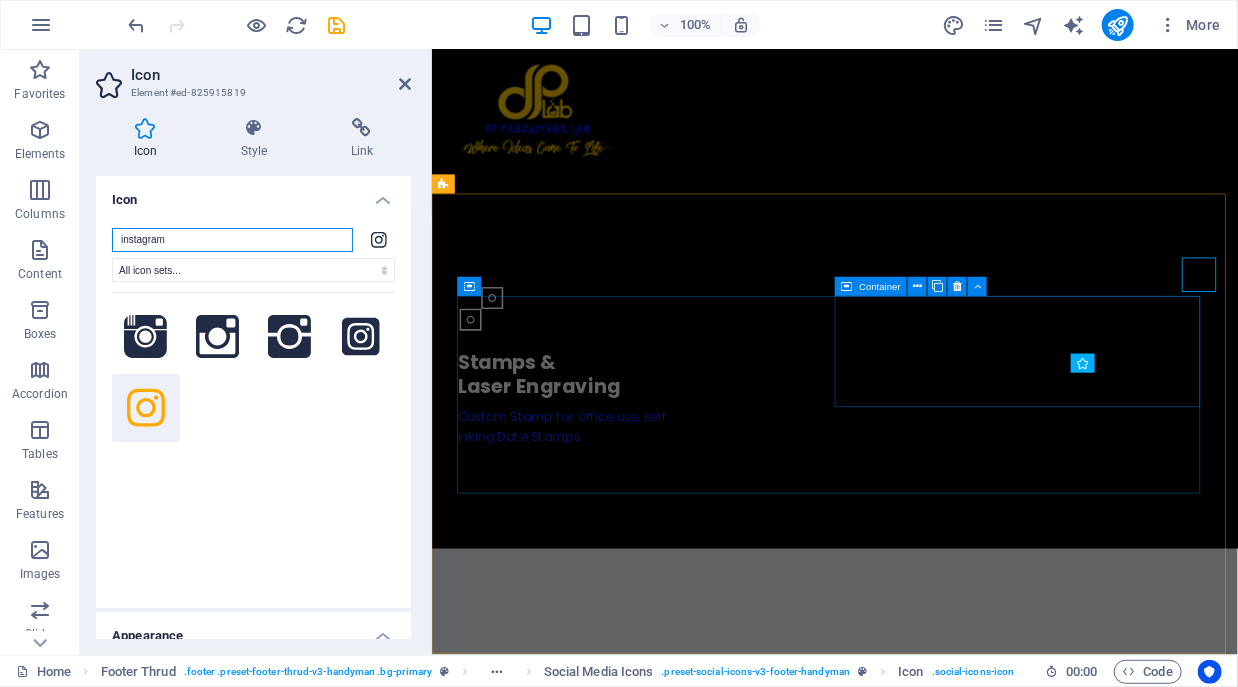 scroll, scrollTop: 7338, scrollLeft: 0, axis: vertical 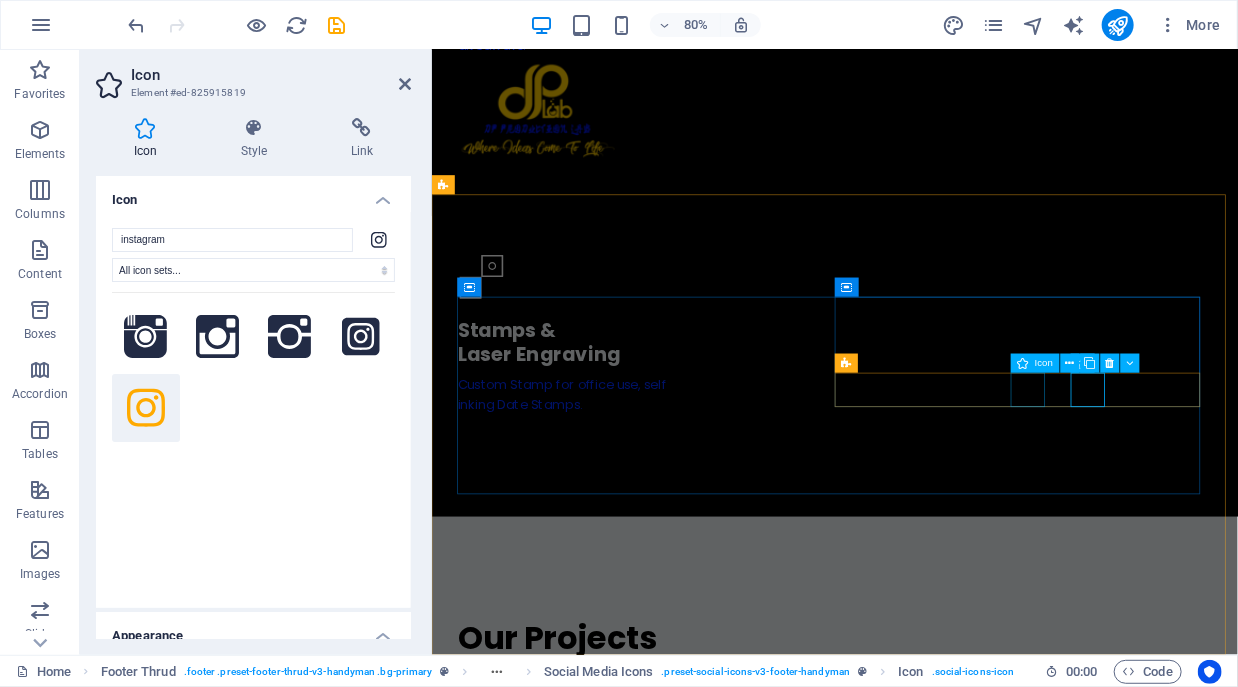 click at bounding box center [695, 16467] 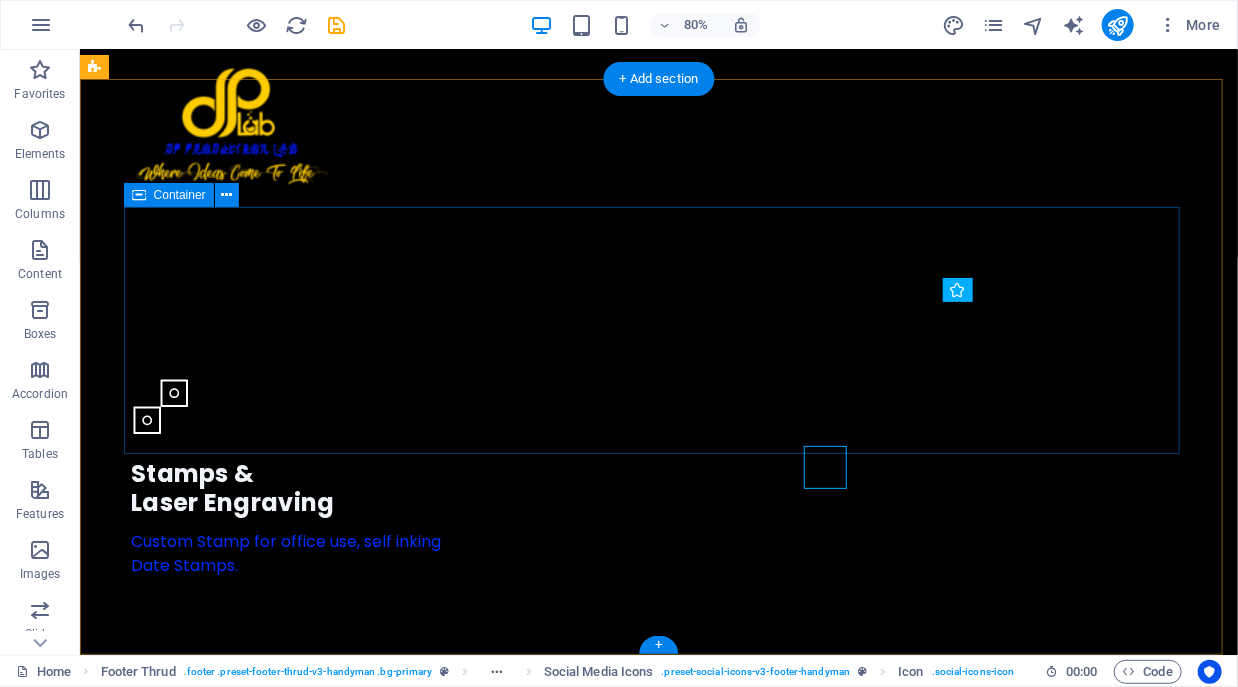 scroll, scrollTop: 7298, scrollLeft: 0, axis: vertical 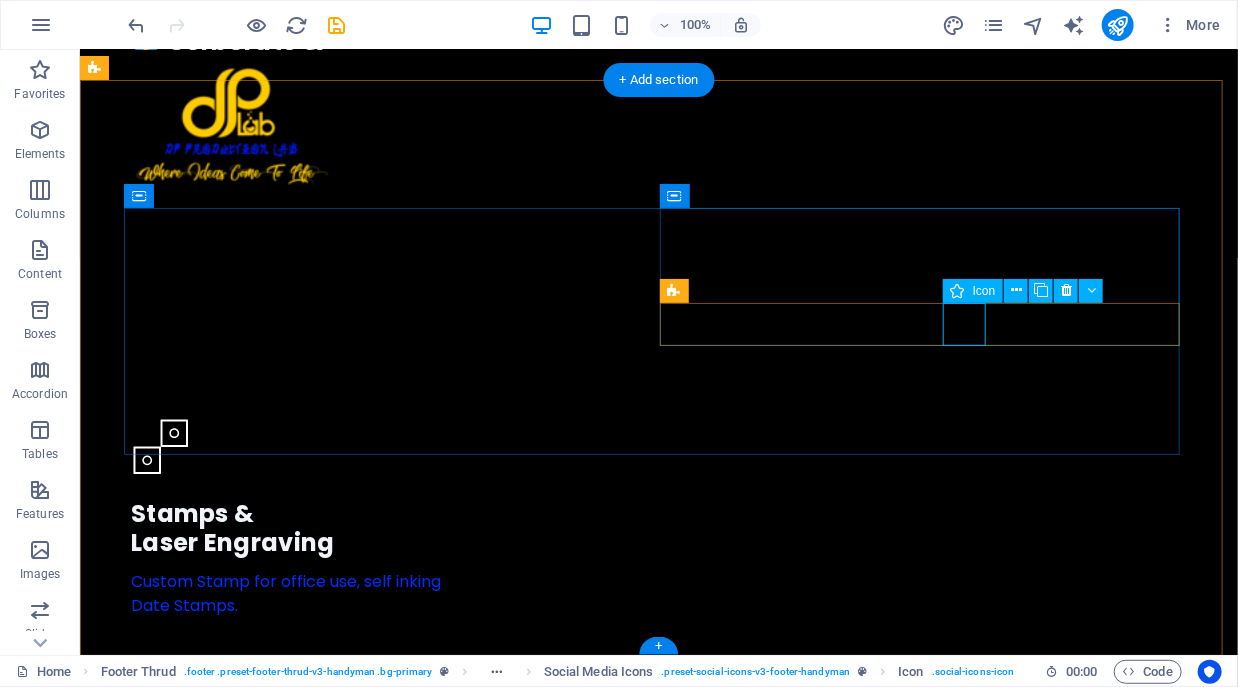 click at bounding box center [390, 16579] 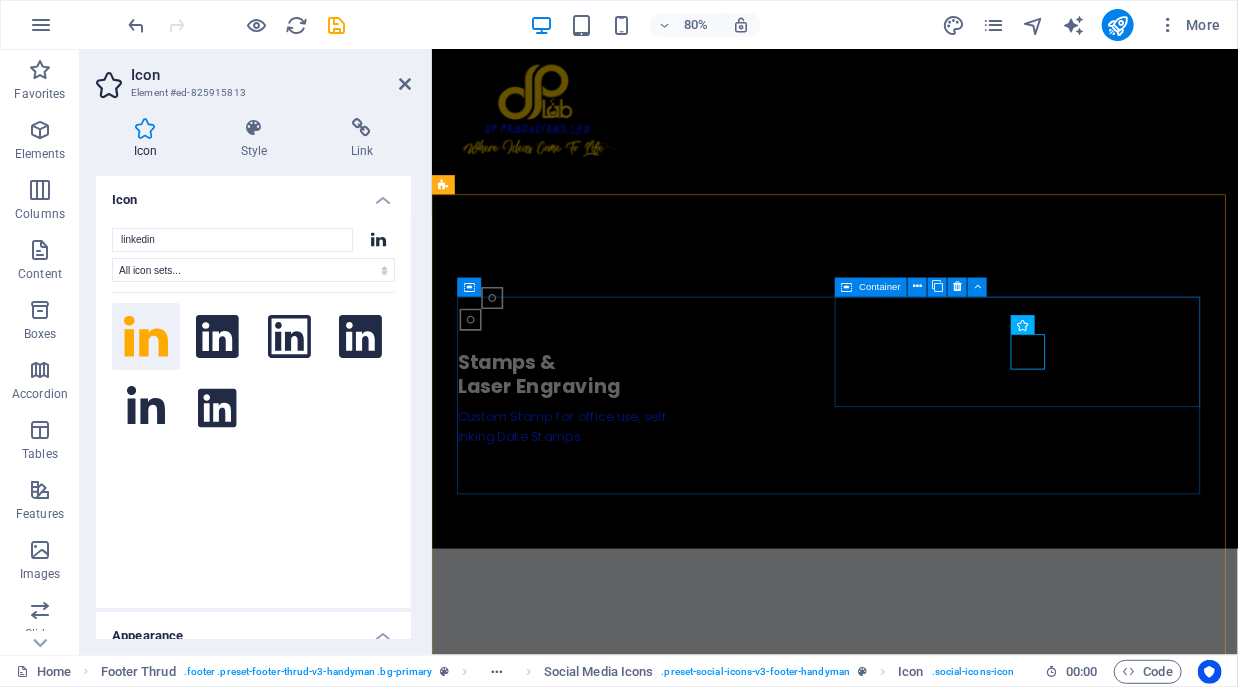 scroll, scrollTop: 7338, scrollLeft: 0, axis: vertical 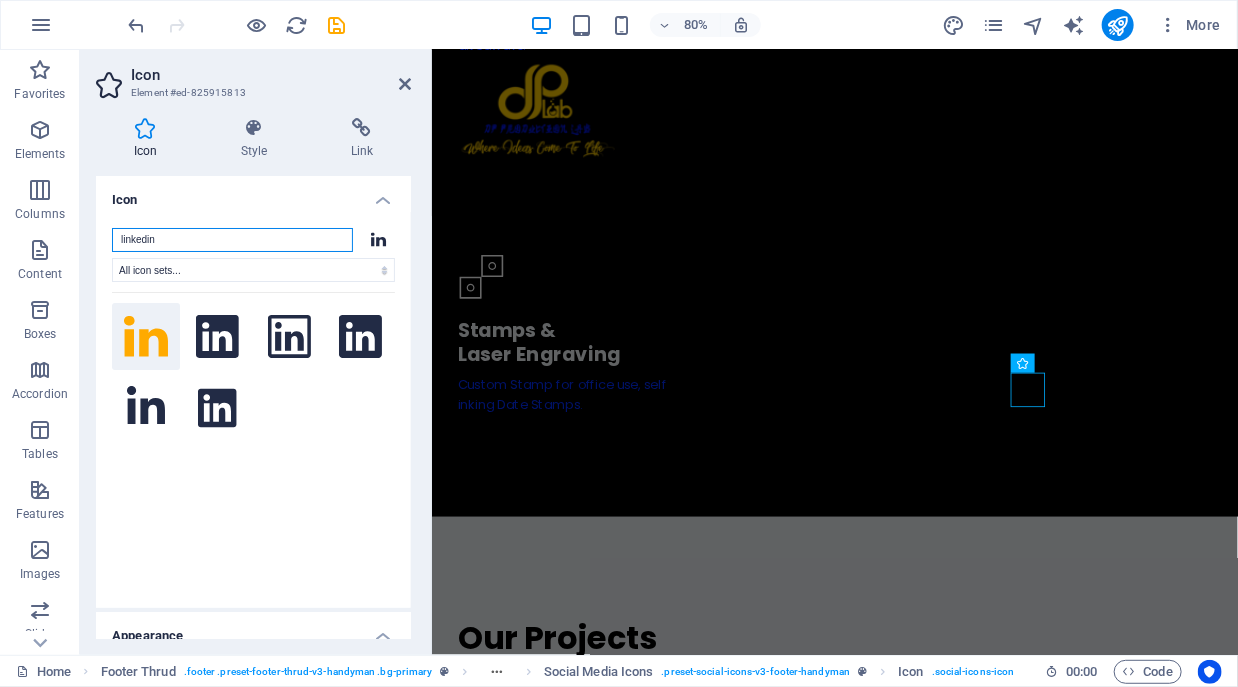click on "linkedin" at bounding box center [232, 240] 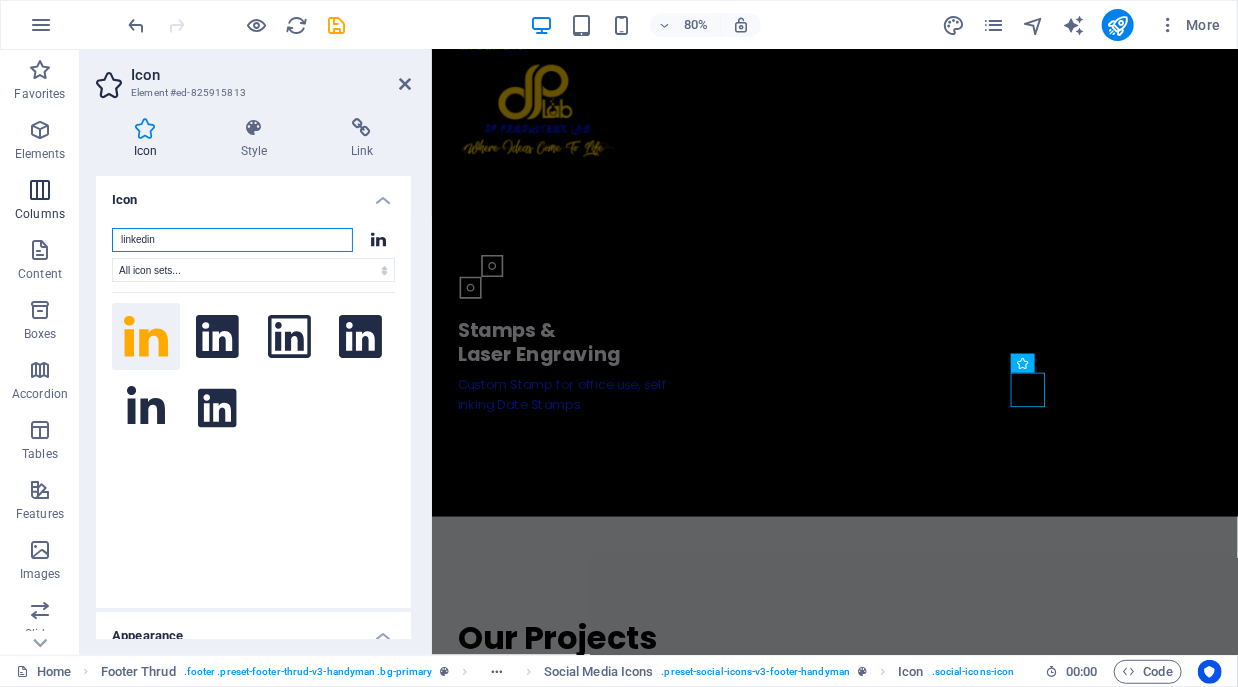 drag, startPoint x: 249, startPoint y: 243, endPoint x: 47, endPoint y: 217, distance: 203.6664 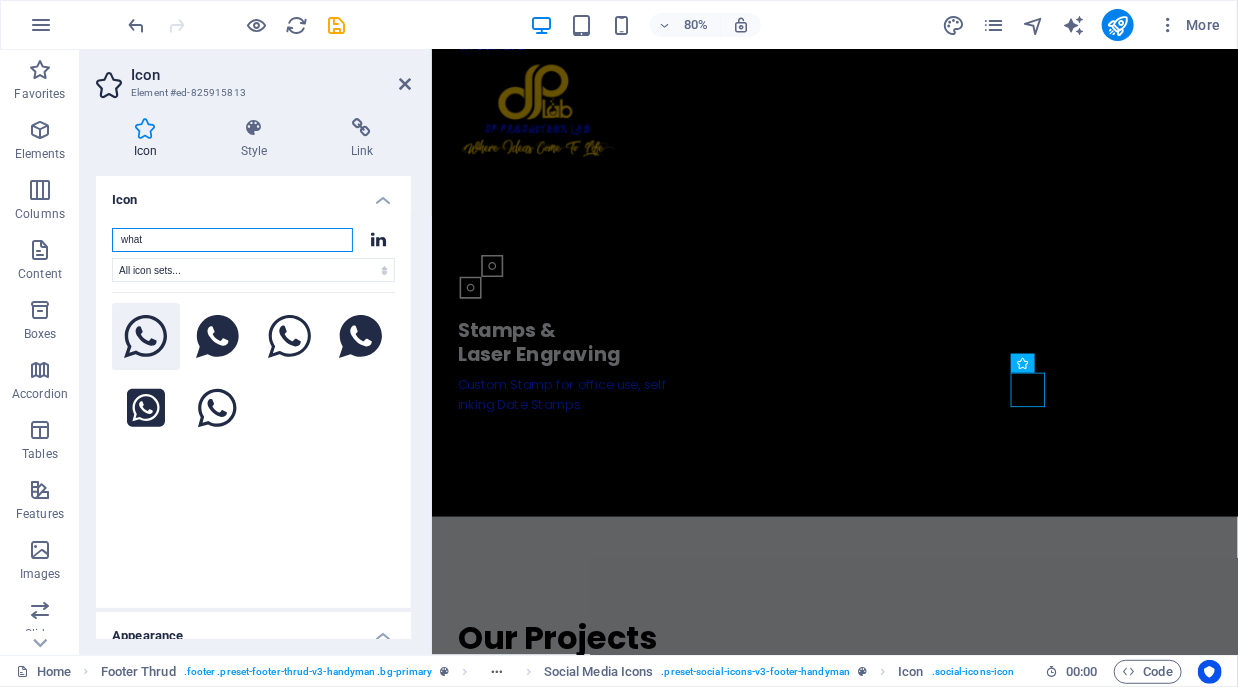 type on "what" 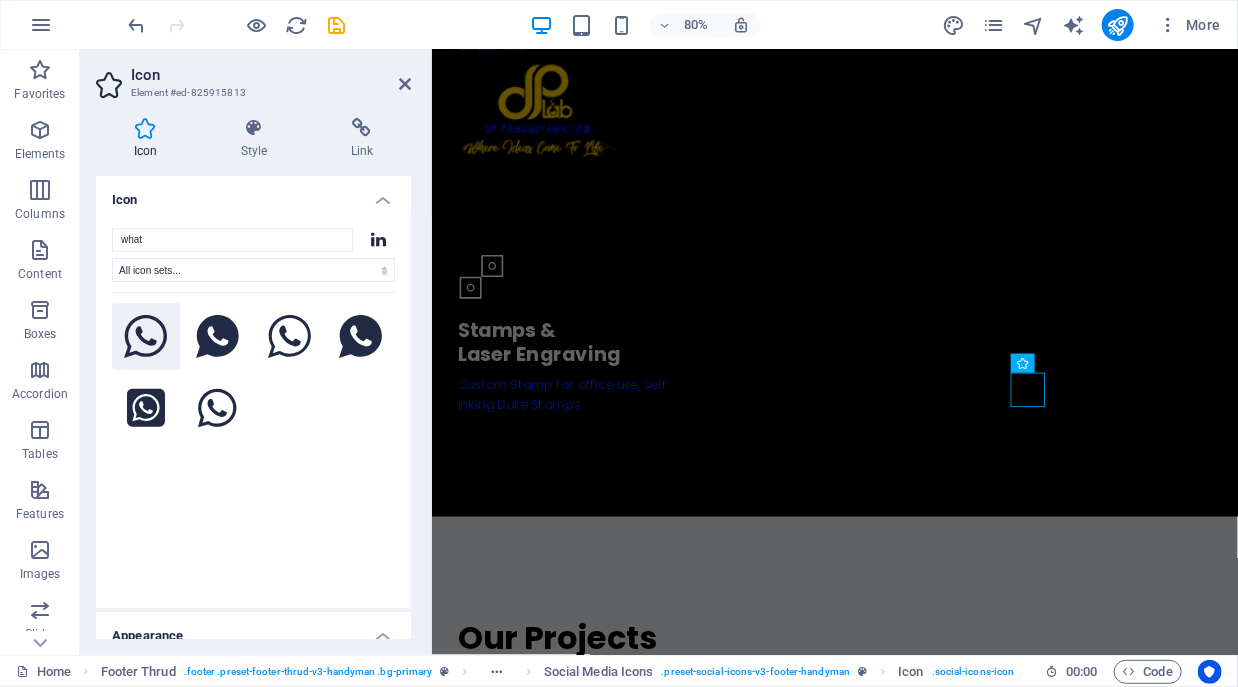 click 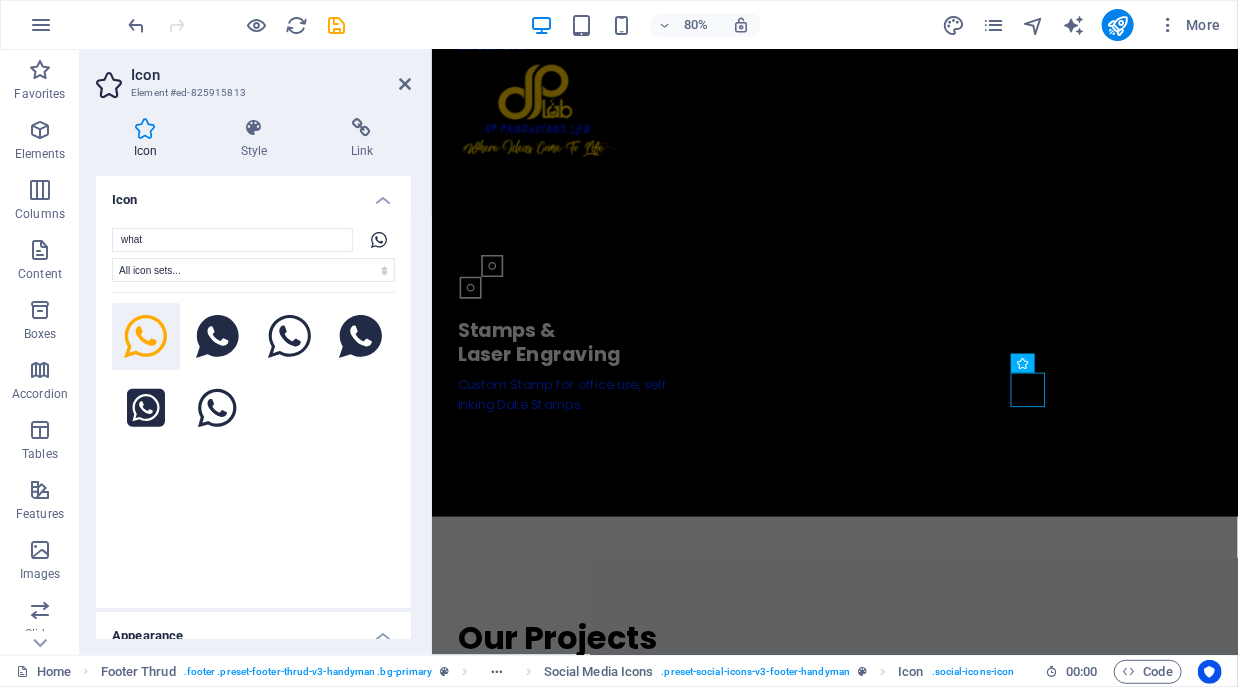 click 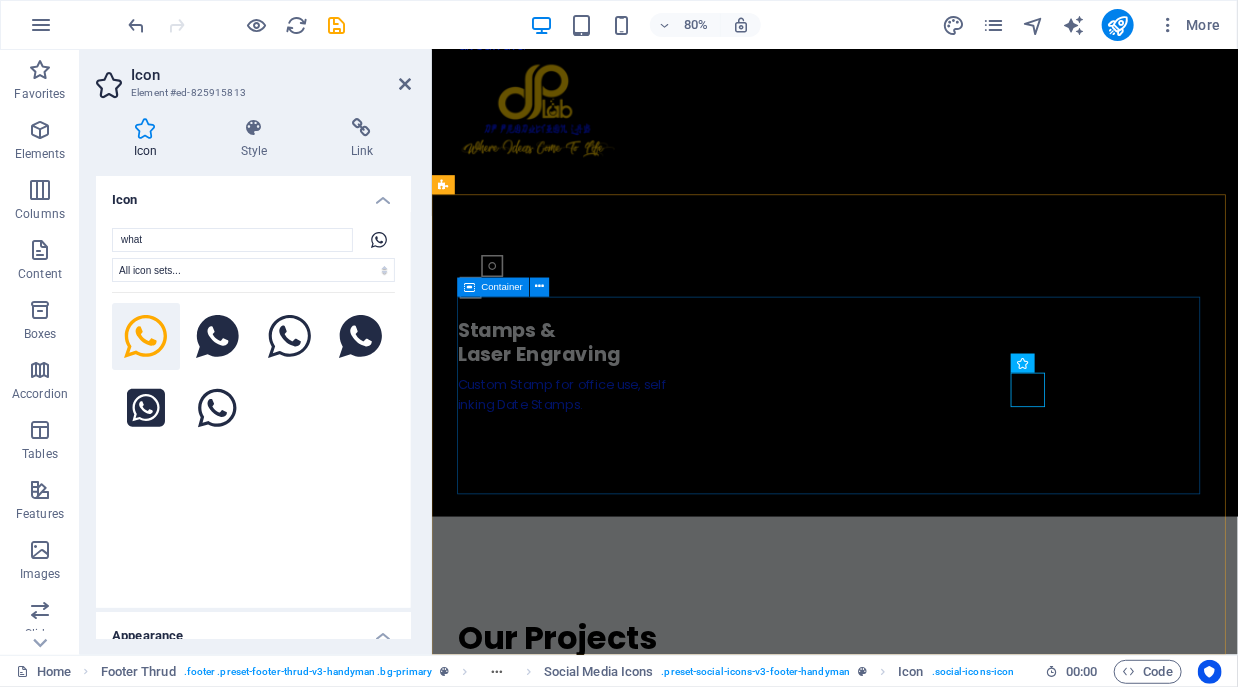 click on "DP PRODUCTION LAB F13 [BUSINESS_NAME] Mall [CITY] [PHONE] Navigation About Services Projects Contact" at bounding box center [935, 16822] 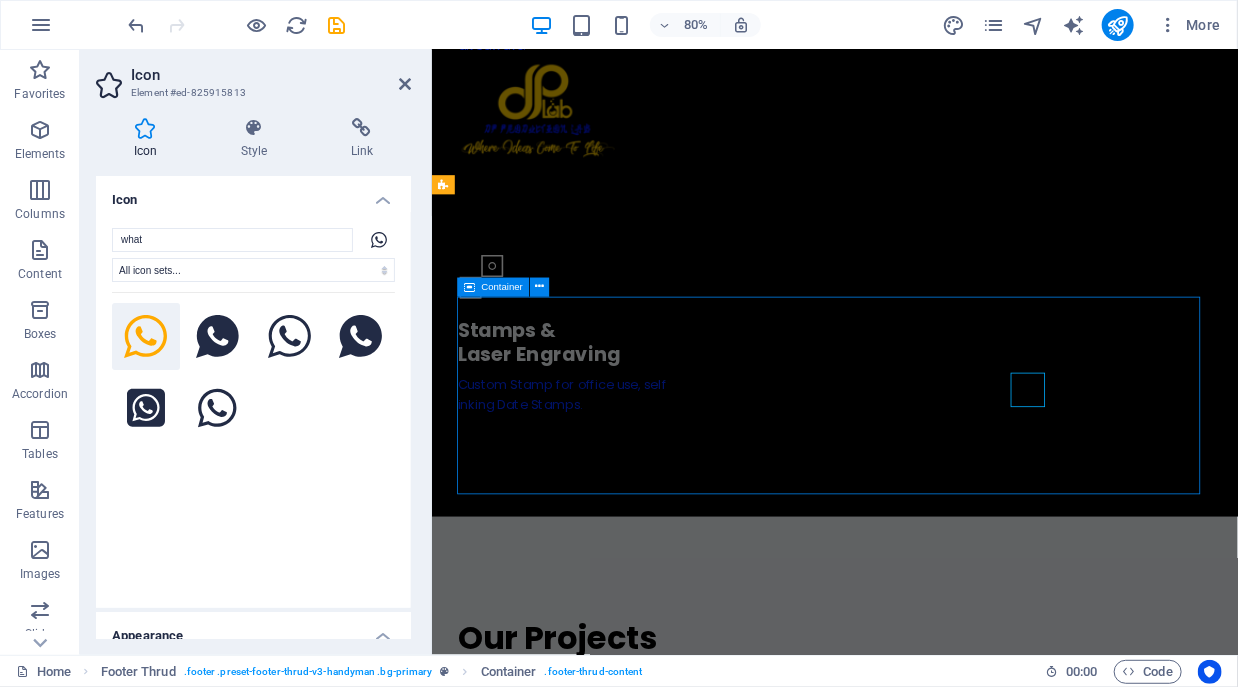 scroll, scrollTop: 7298, scrollLeft: 0, axis: vertical 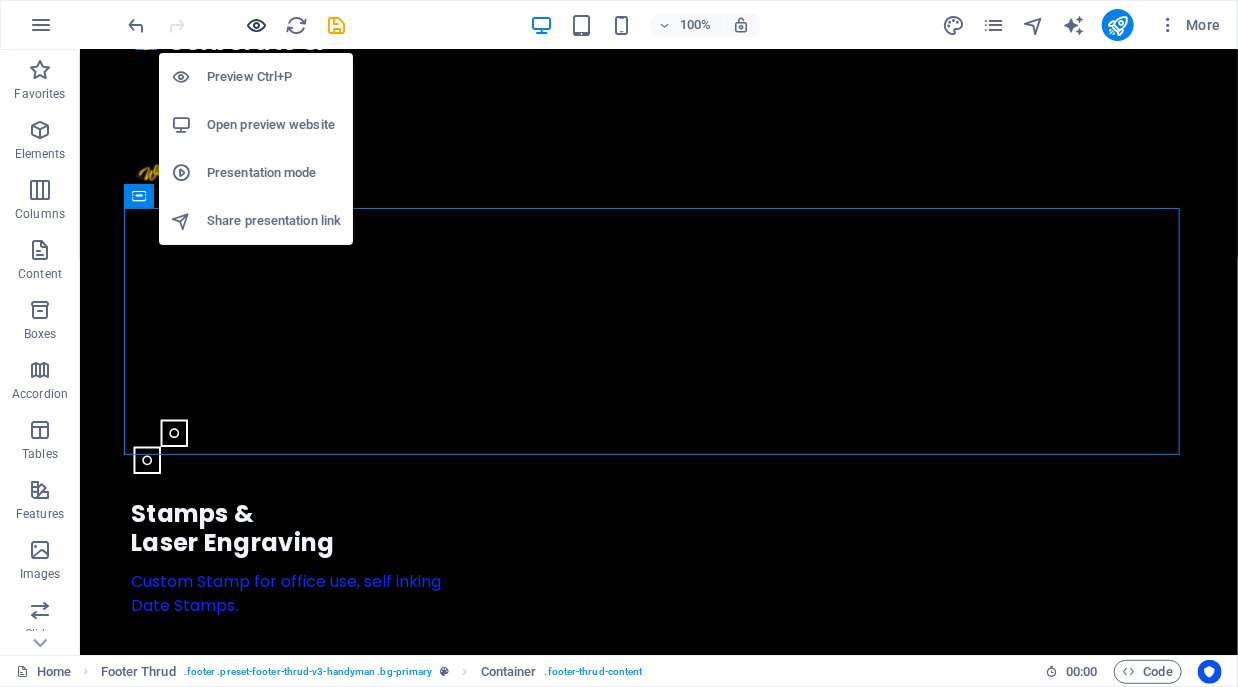 click at bounding box center (257, 25) 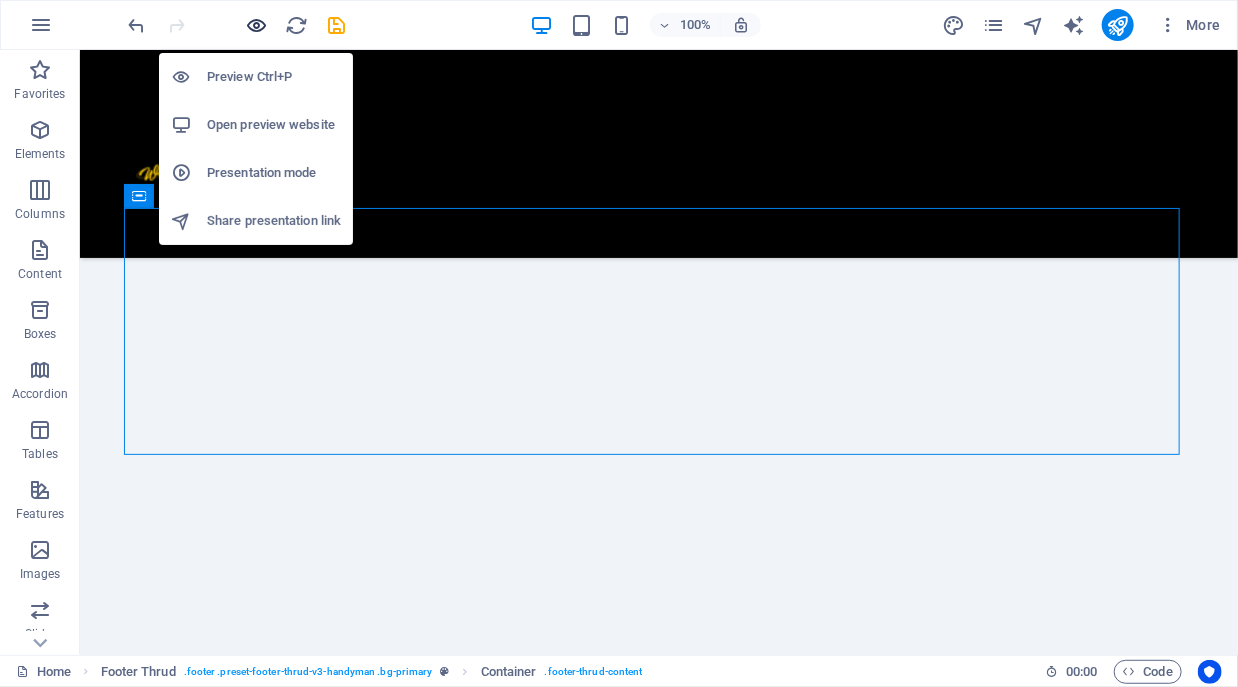 scroll, scrollTop: 6622, scrollLeft: 0, axis: vertical 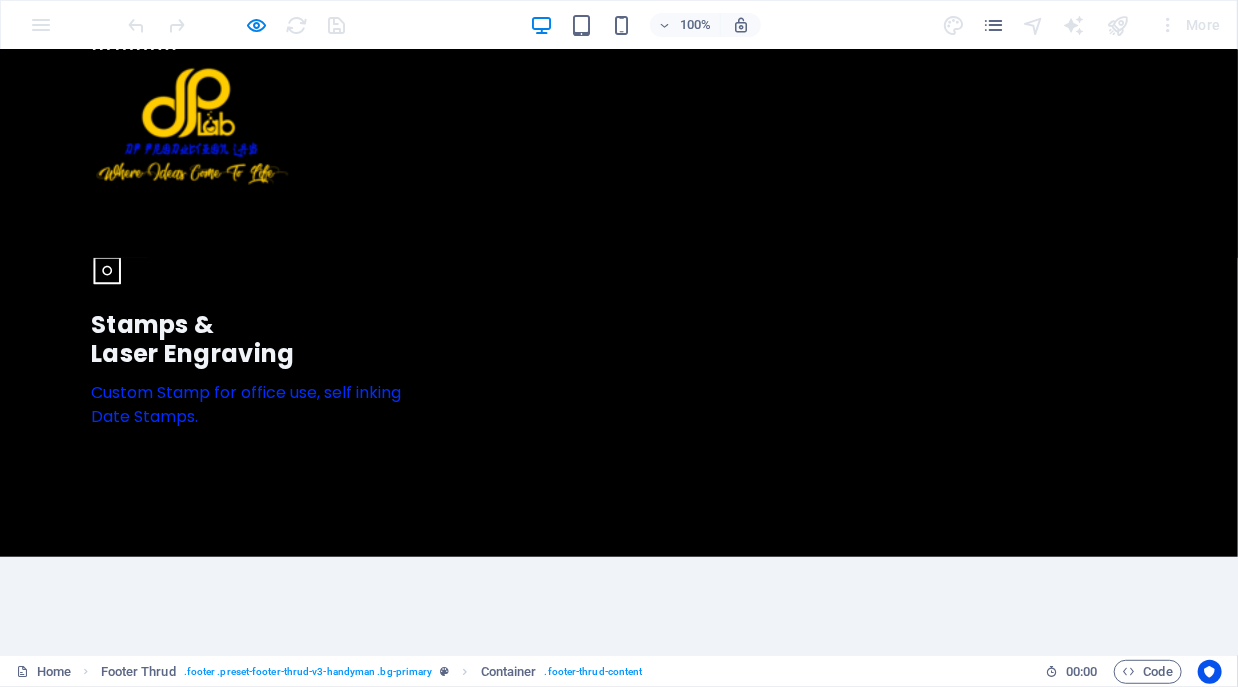 click 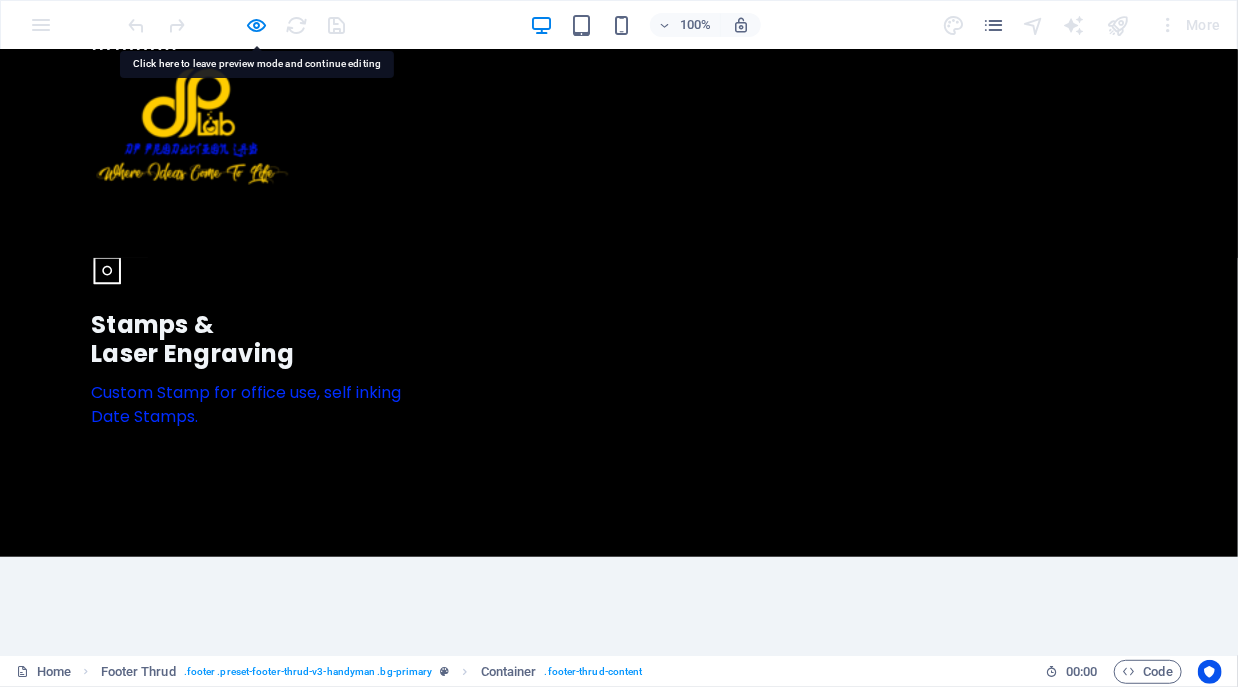 click 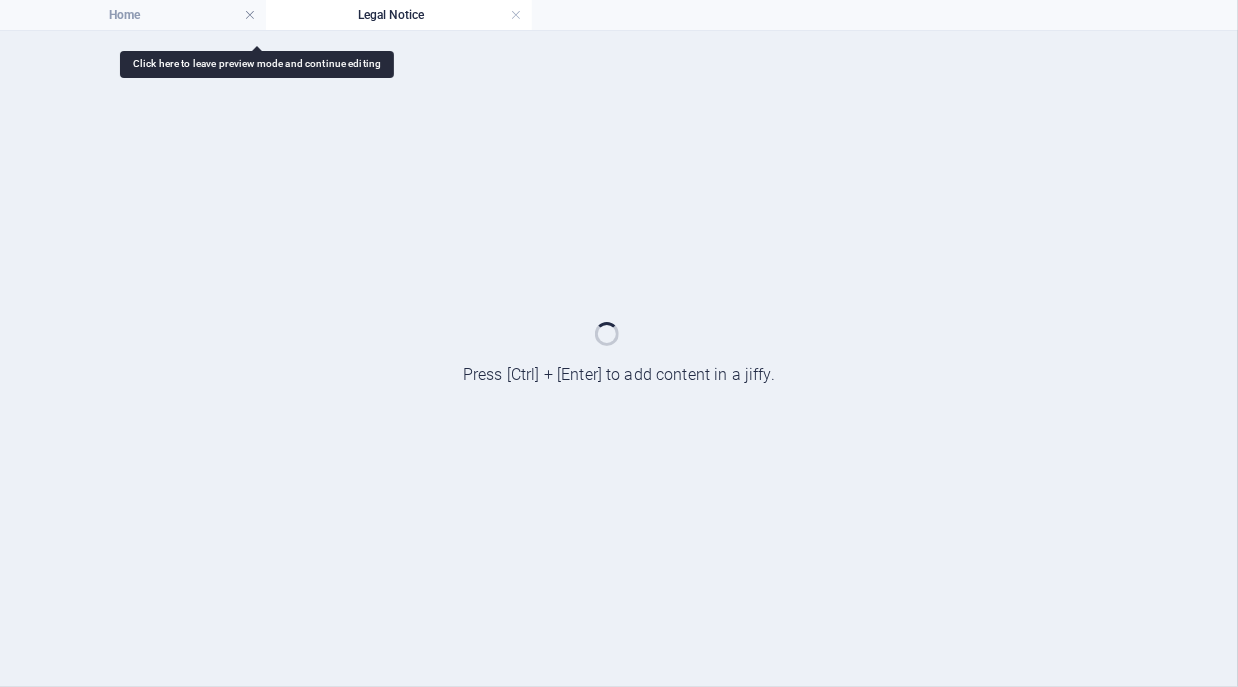 scroll, scrollTop: 0, scrollLeft: 0, axis: both 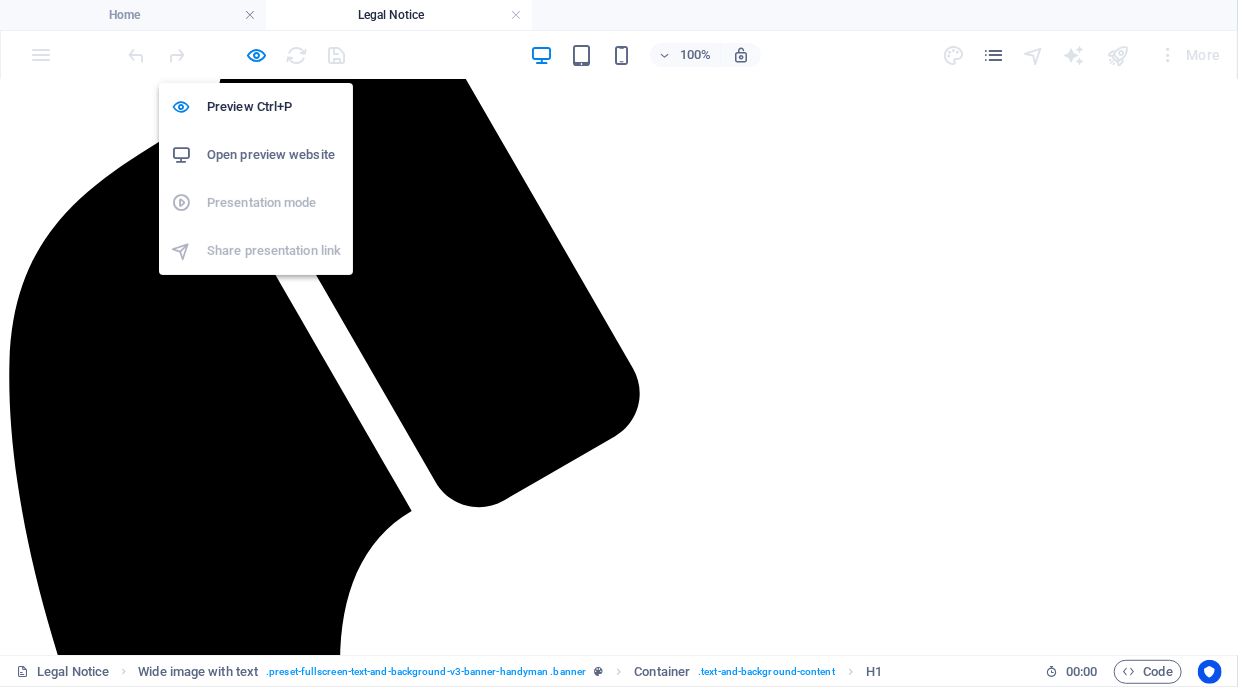 click on "Preview Ctrl+P Open preview website Presentation mode Share presentation link" at bounding box center (256, 171) 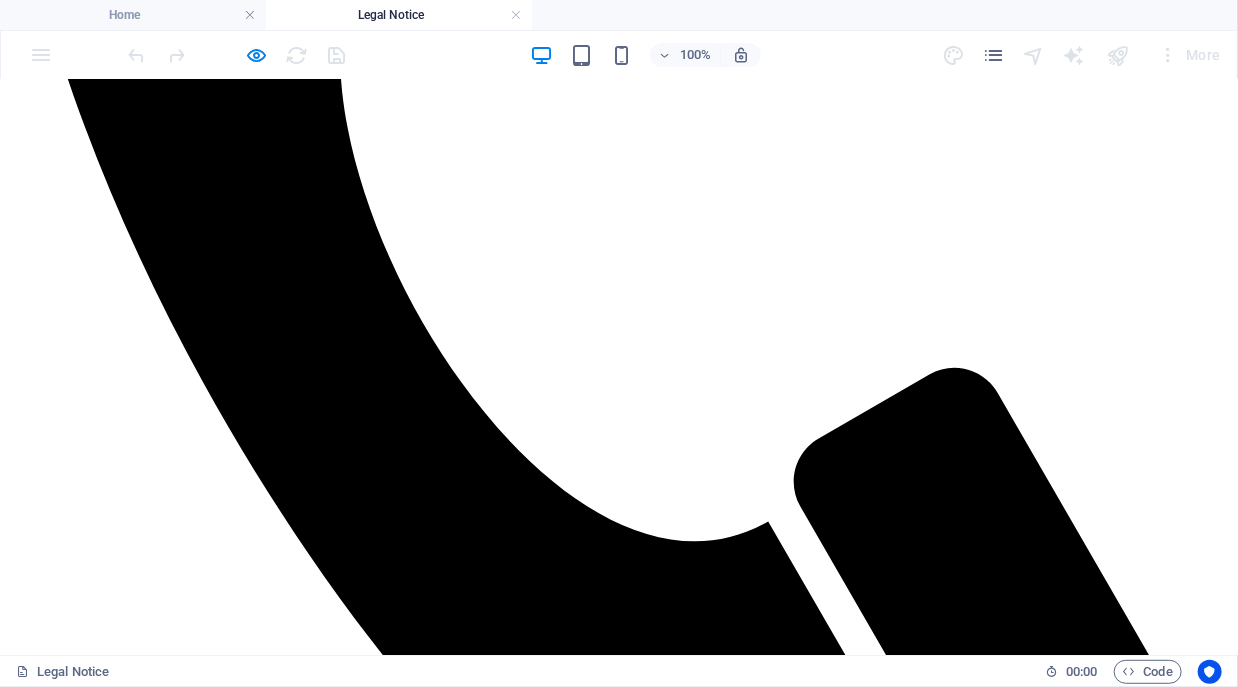 scroll, scrollTop: 968, scrollLeft: 0, axis: vertical 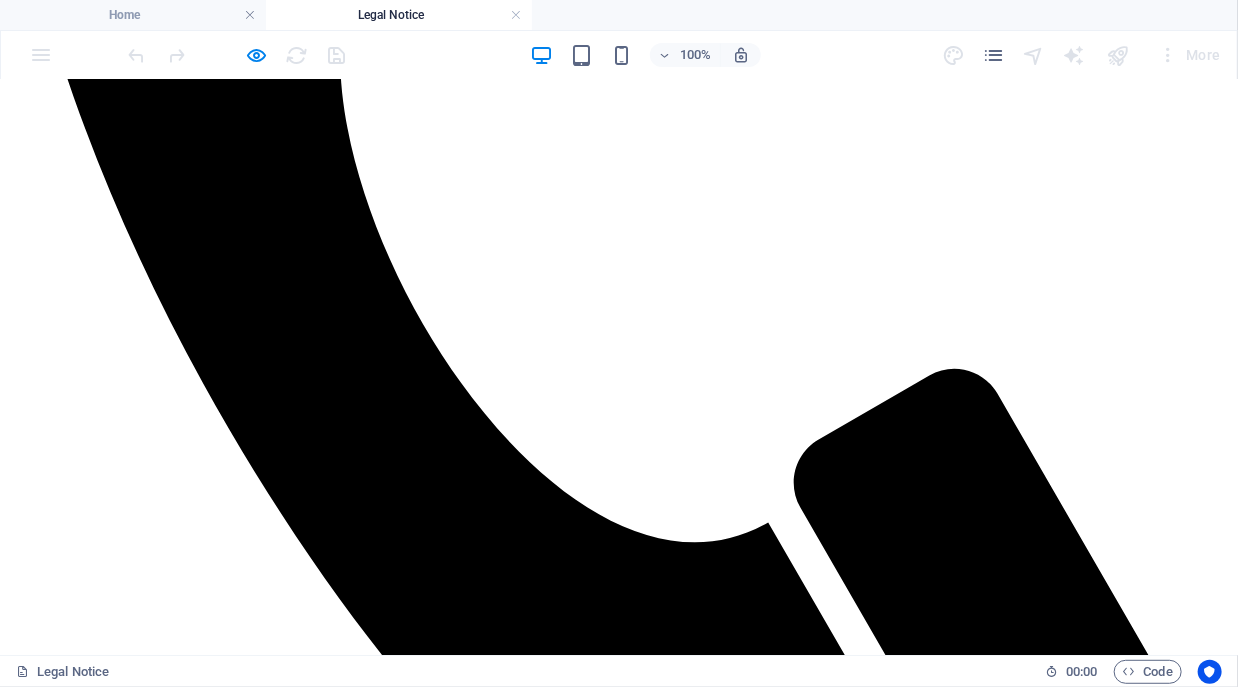 click on "[COMPANY] F13 Chegutu Mall CHEGUTU [PHONE]" at bounding box center (619, 2856) 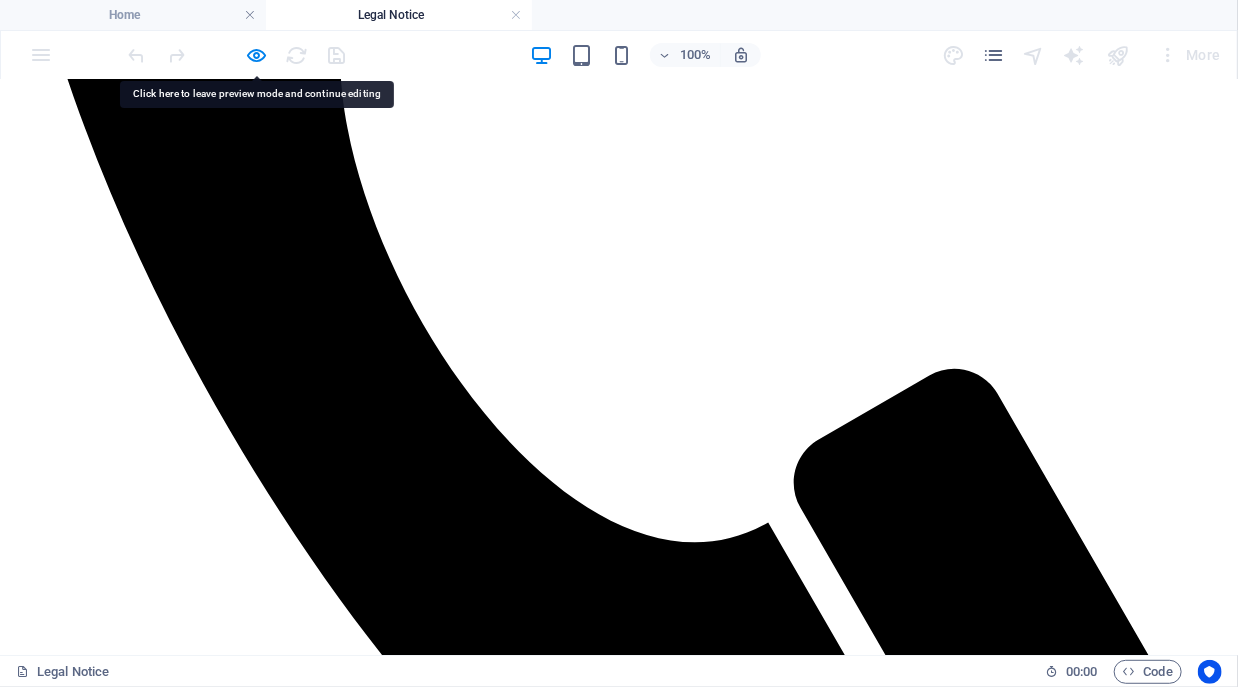 click on "DP PRODUCTION LAB F13 [BUSINESS_NAME] Mall [CITY] [PHONE] Navigation About Services Projects Contact
2025 DP PRODUCTION LAB. All rights reserved  Legal Notice          Privacy Policy" at bounding box center (619, 6693) 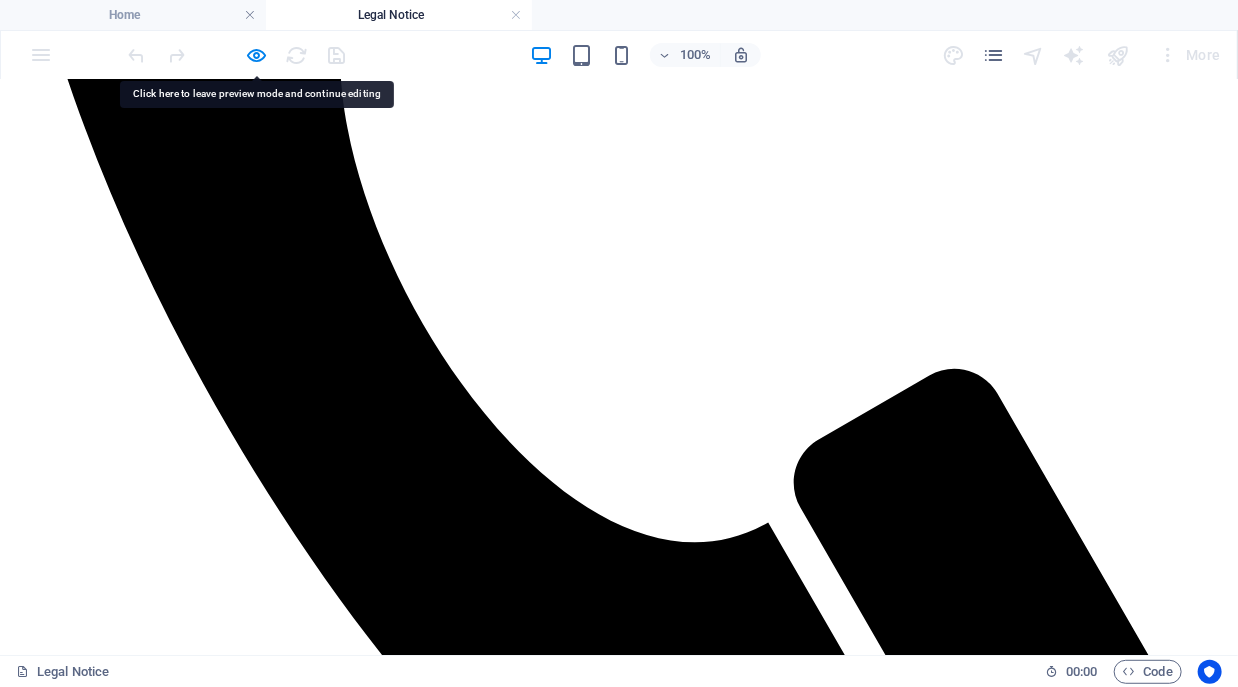 click on "DP PRODUCTION LAB F13 [BUSINESS_NAME] Mall [CITY] [PHONE] Navigation About Services Projects Contact
2025 DP PRODUCTION LAB. All rights reserved  Legal Notice          Privacy Policy" at bounding box center (619, 6693) 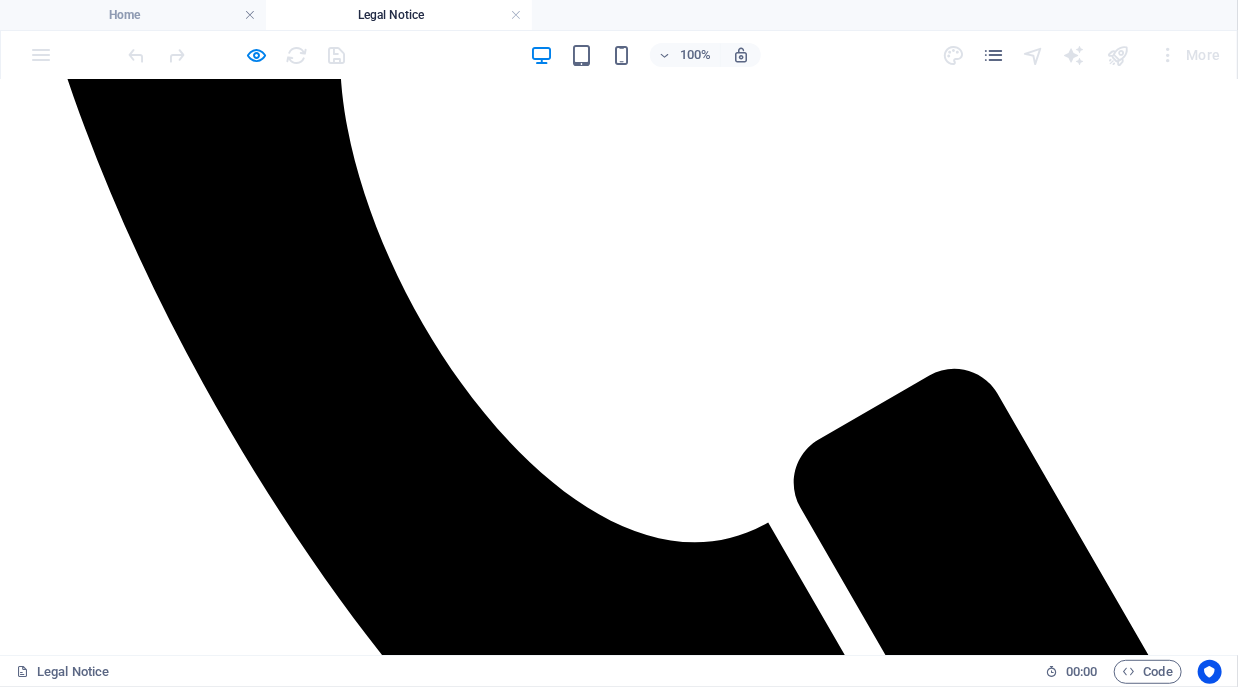 click on "DP PRODUCTION LAB F13 [BUSINESS_NAME] Mall [CITY] [PHONE] Navigation About Services Projects Contact
2025 DP PRODUCTION LAB. All rights reserved  Legal Notice          Privacy Policy" at bounding box center (619, 6693) 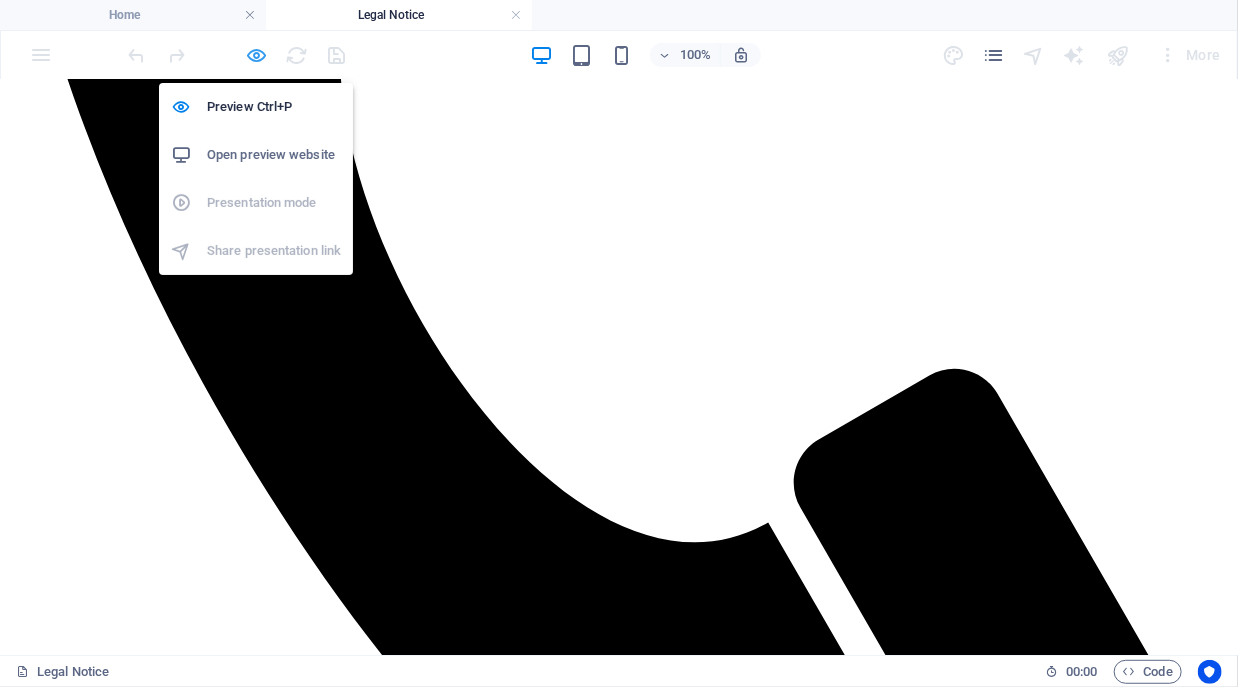 click at bounding box center (257, 55) 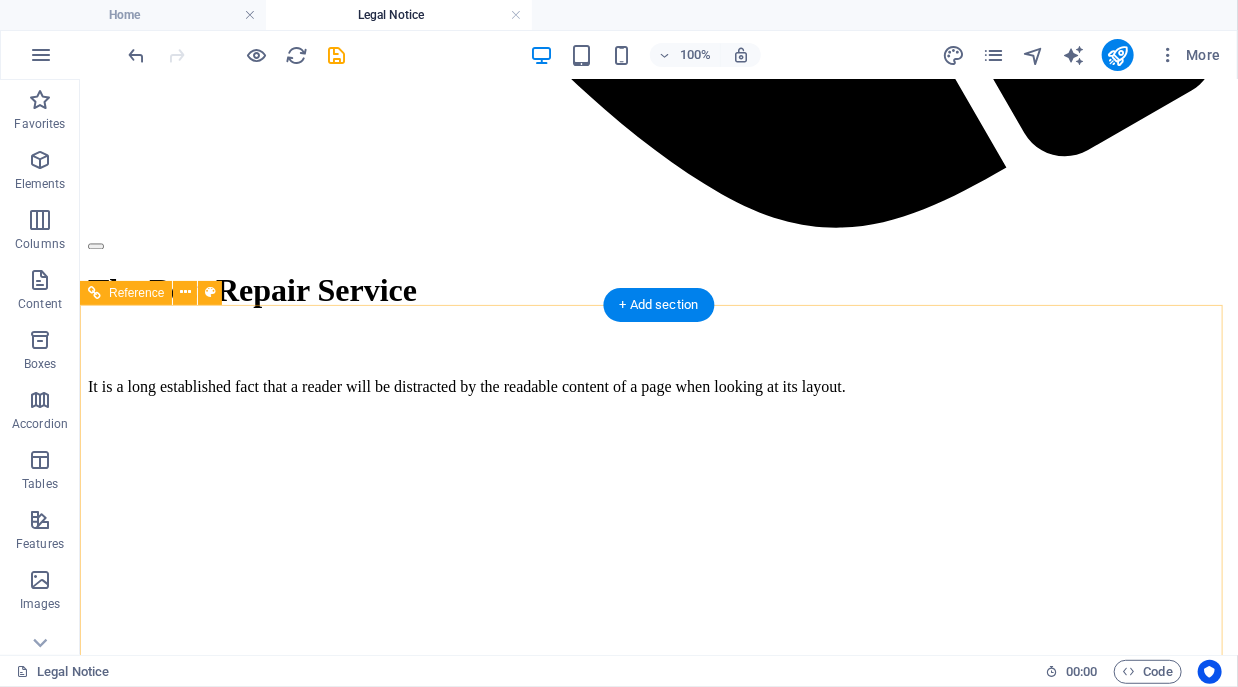click on "DP PRODUCTION LAB F13 [BUSINESS_NAME] Mall [CITY] [PHONE] Navigation About Services Projects Contact
2025 DP PRODUCTION LAB. All rights reserved  Legal Notice          Privacy Policy" at bounding box center [658, 5991] 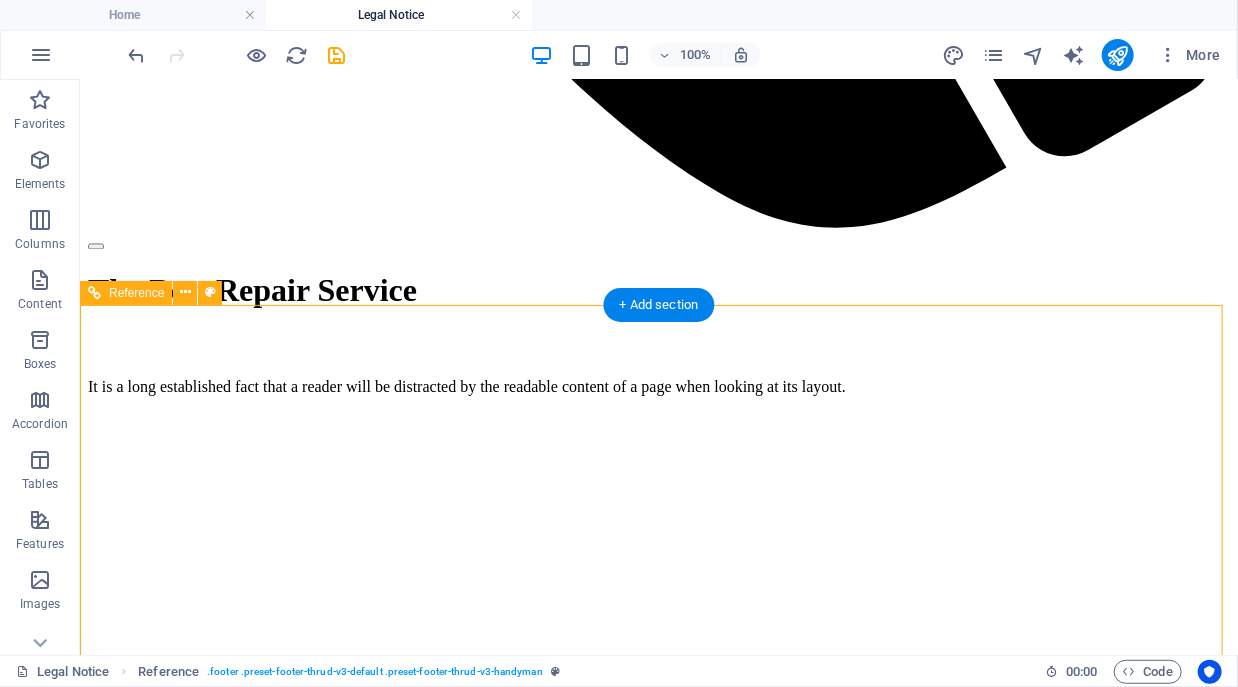 click on "DP PRODUCTION LAB F13 [BUSINESS_NAME] Mall [CITY] [PHONE] Navigation About Services Projects Contact
2025 DP PRODUCTION LAB. All rights reserved  Legal Notice          Privacy Policy" at bounding box center (658, 5991) 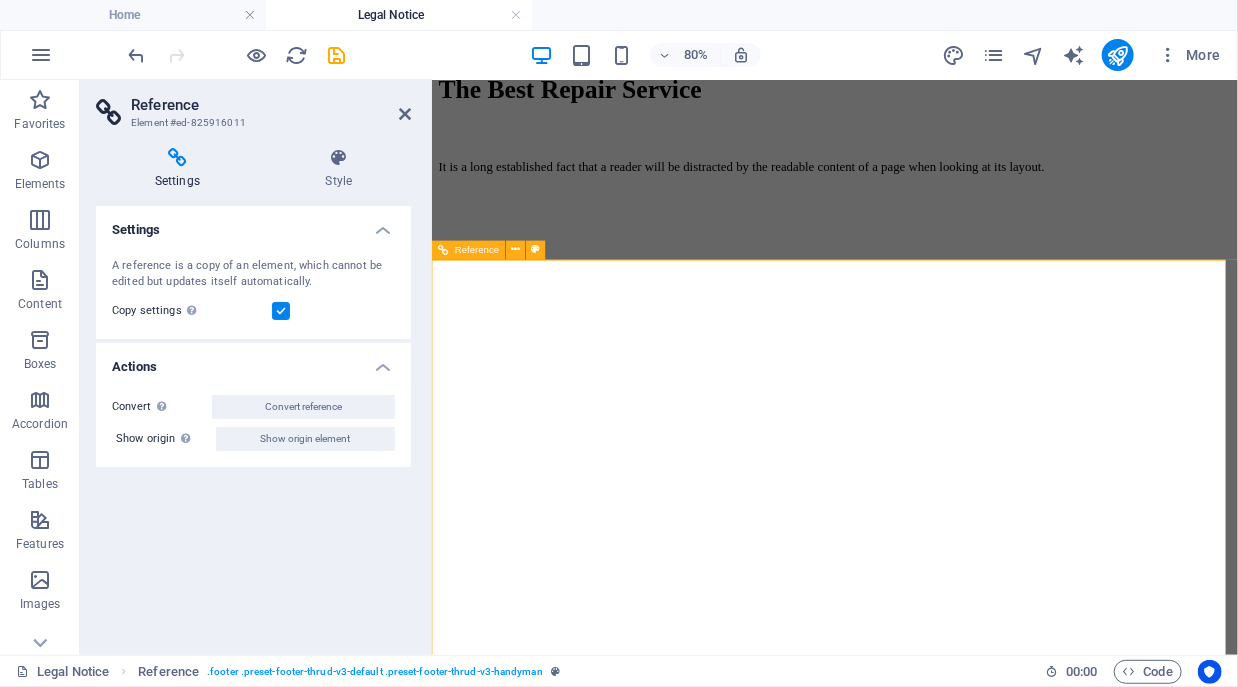 click at bounding box center [935, 2528] 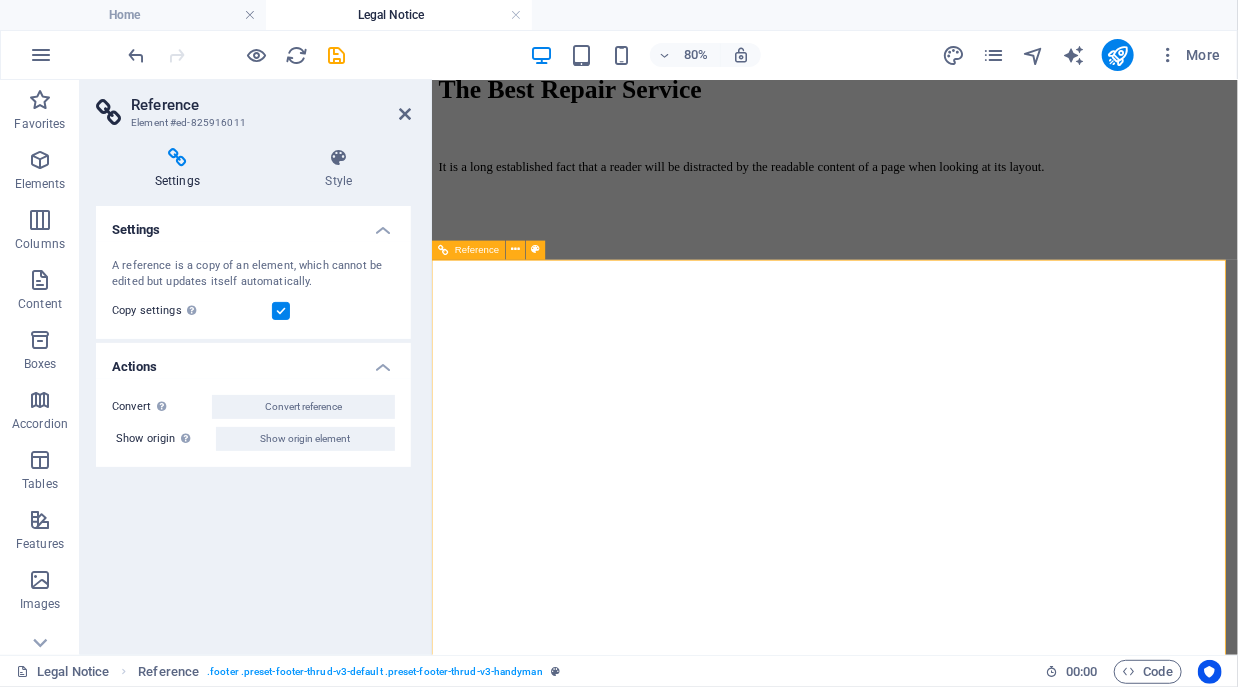 click at bounding box center (935, 2528) 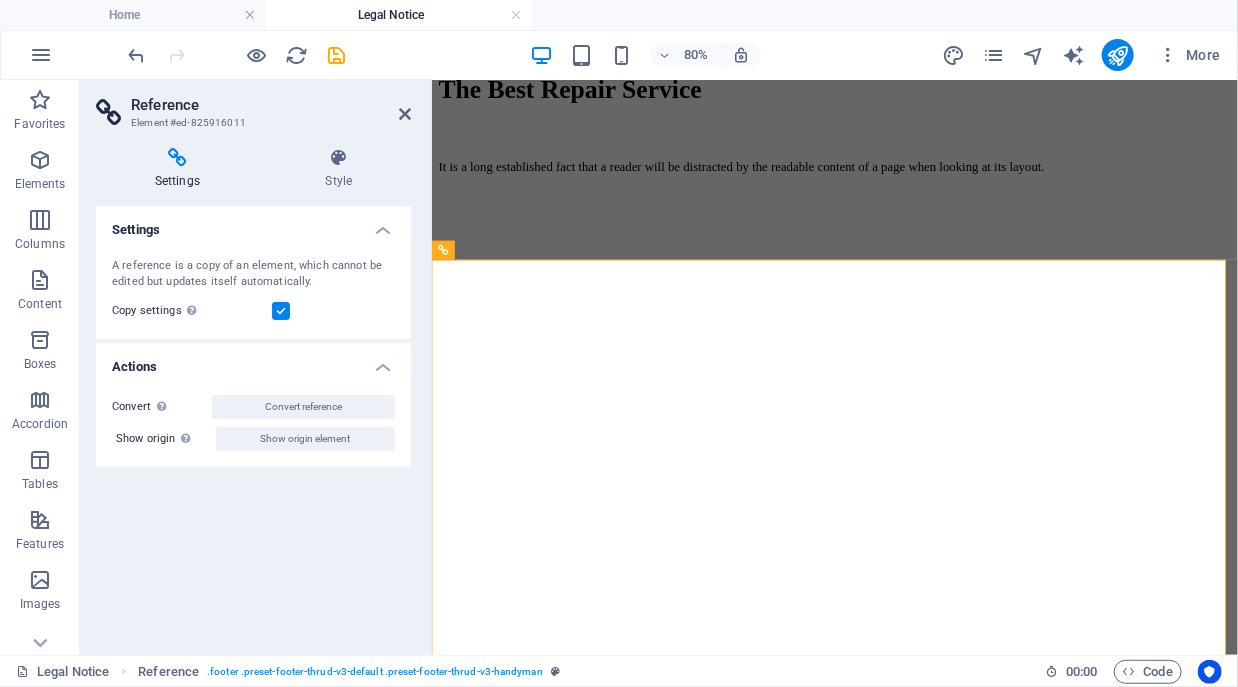 click on "Reference Element #ed-825916011 Settings Style Settings A reference is a copy of an element, which cannot be edited but updates itself automatically.  Copy settings Use the same settings (flex, animation, position, style) as for the reference target element Actions Convert Convert the reference into a separate element. All subsequent changes made won't affect the initially referenced element. Convert reference Show origin Jump to the referenced element. If the referenced element is on another page, it will be opened in a new tab. Show origin element Footer Thrud Element Layout How this element expands within the layout (Flexbox). Size Default auto px % 1/1 1/2 1/3 1/4 1/5 1/6 1/7 1/8 1/9 1/10 Grow Shrink Order Container layout Visible Visible Opacity 100 % Overflow Spacing Margin Default auto px % rem vw vh Custom Custom auto px % rem vw vh auto px % rem vw vh auto px % rem vw vh auto px % rem vw vh Padding Default px rem % vh vw Custom Custom px rem % vh vw px rem % vh vw px rem % vh vw px rem % vh vw Border" at bounding box center (256, 367) 